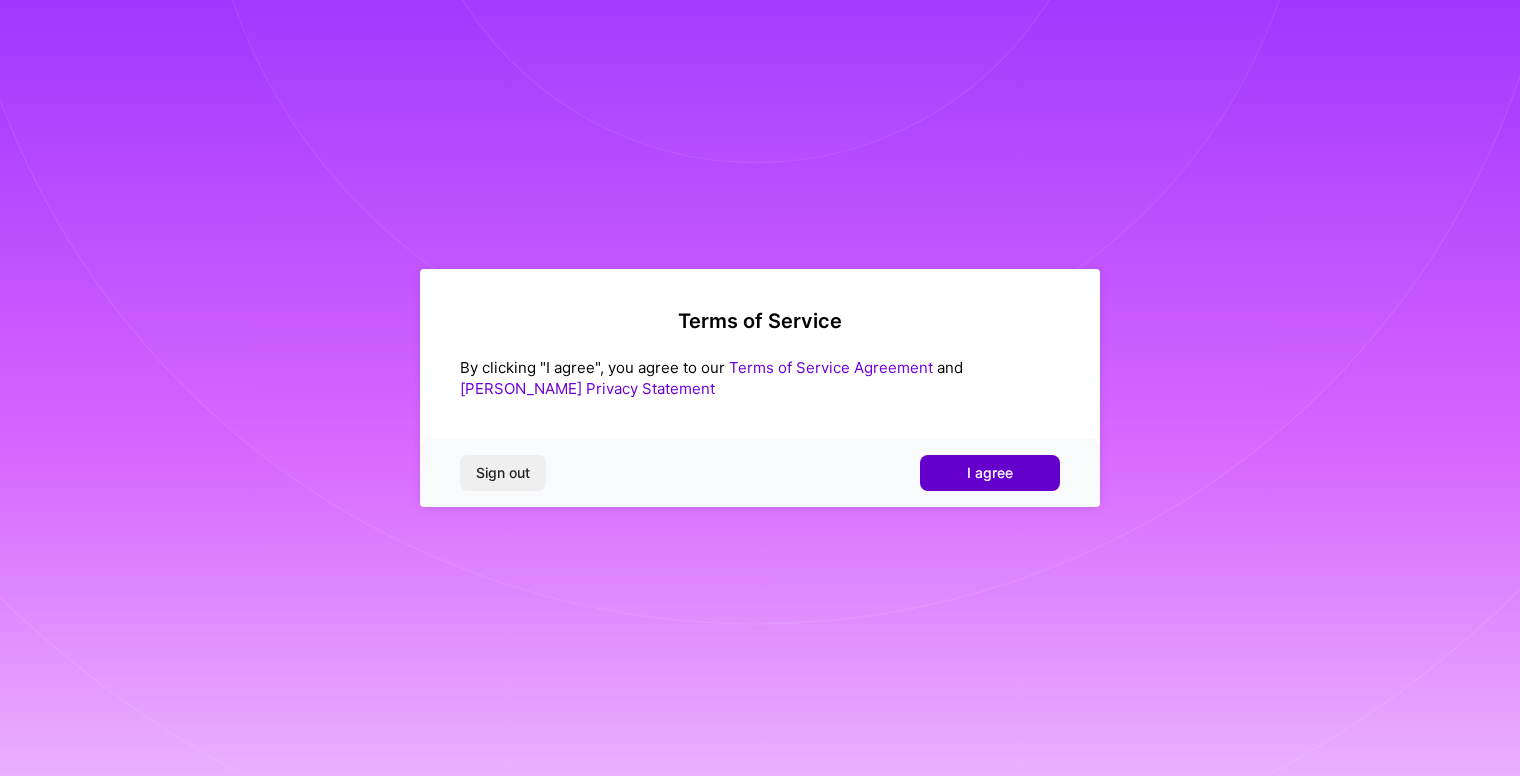 scroll, scrollTop: 0, scrollLeft: 0, axis: both 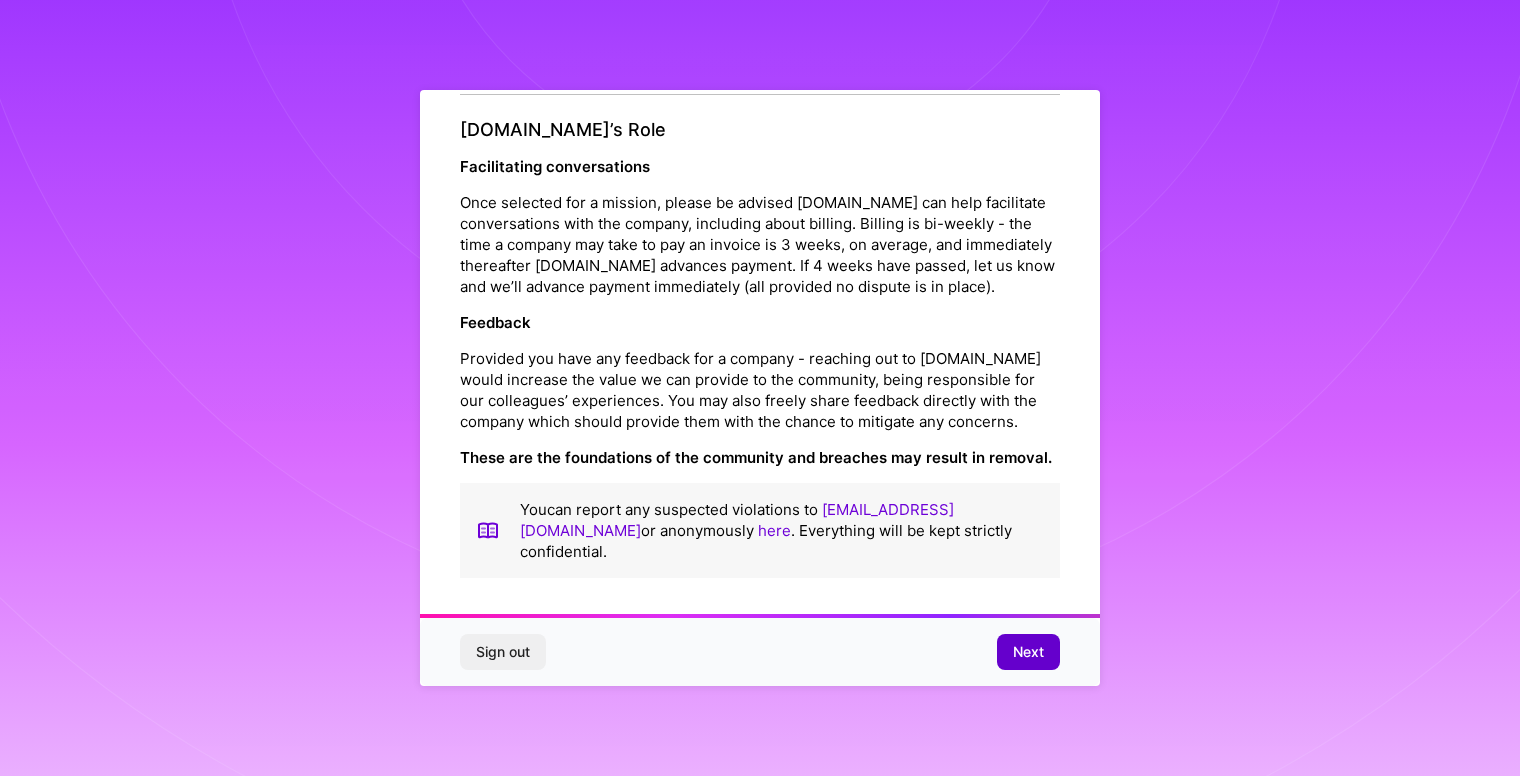 click on "Next" at bounding box center (1028, 652) 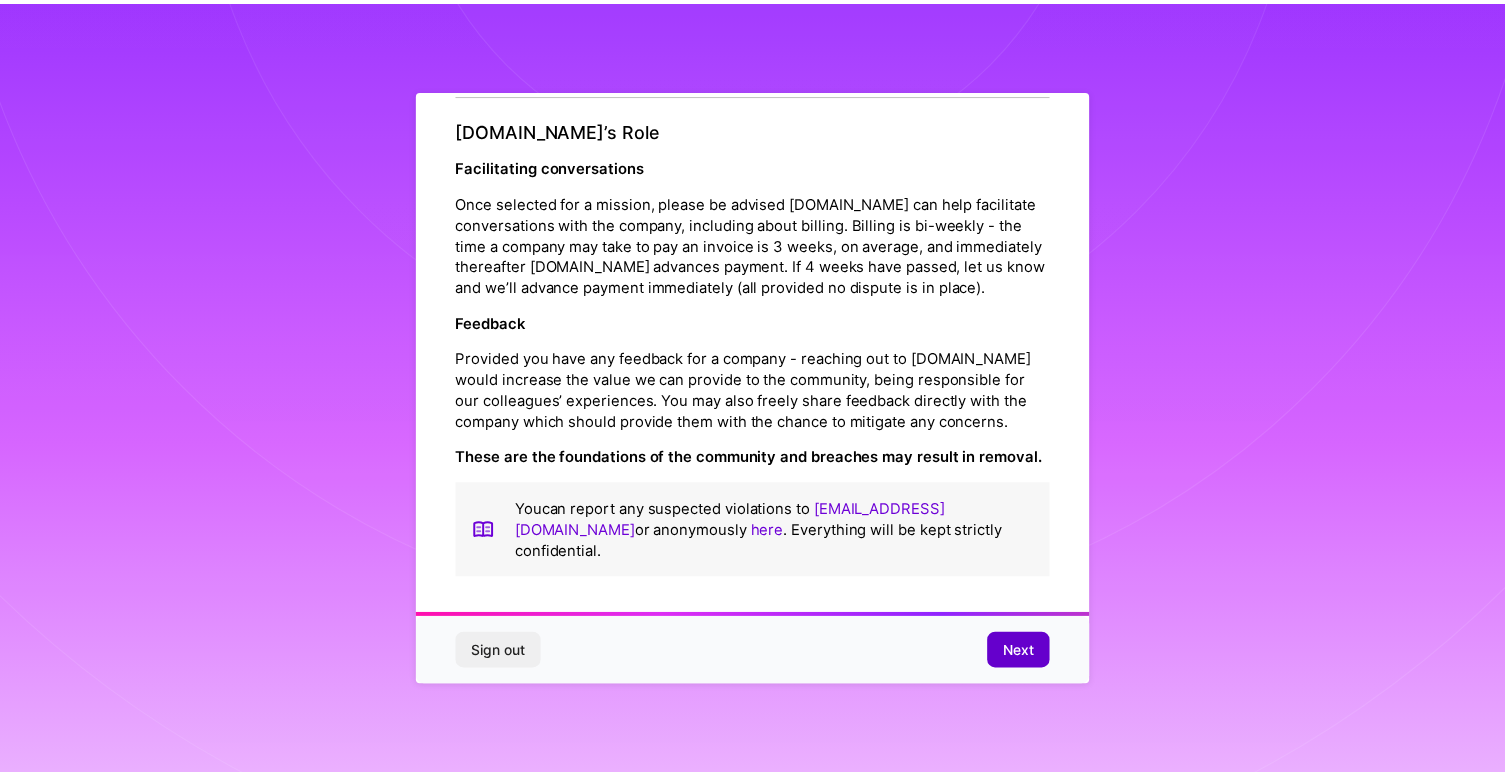 scroll, scrollTop: 0, scrollLeft: 0, axis: both 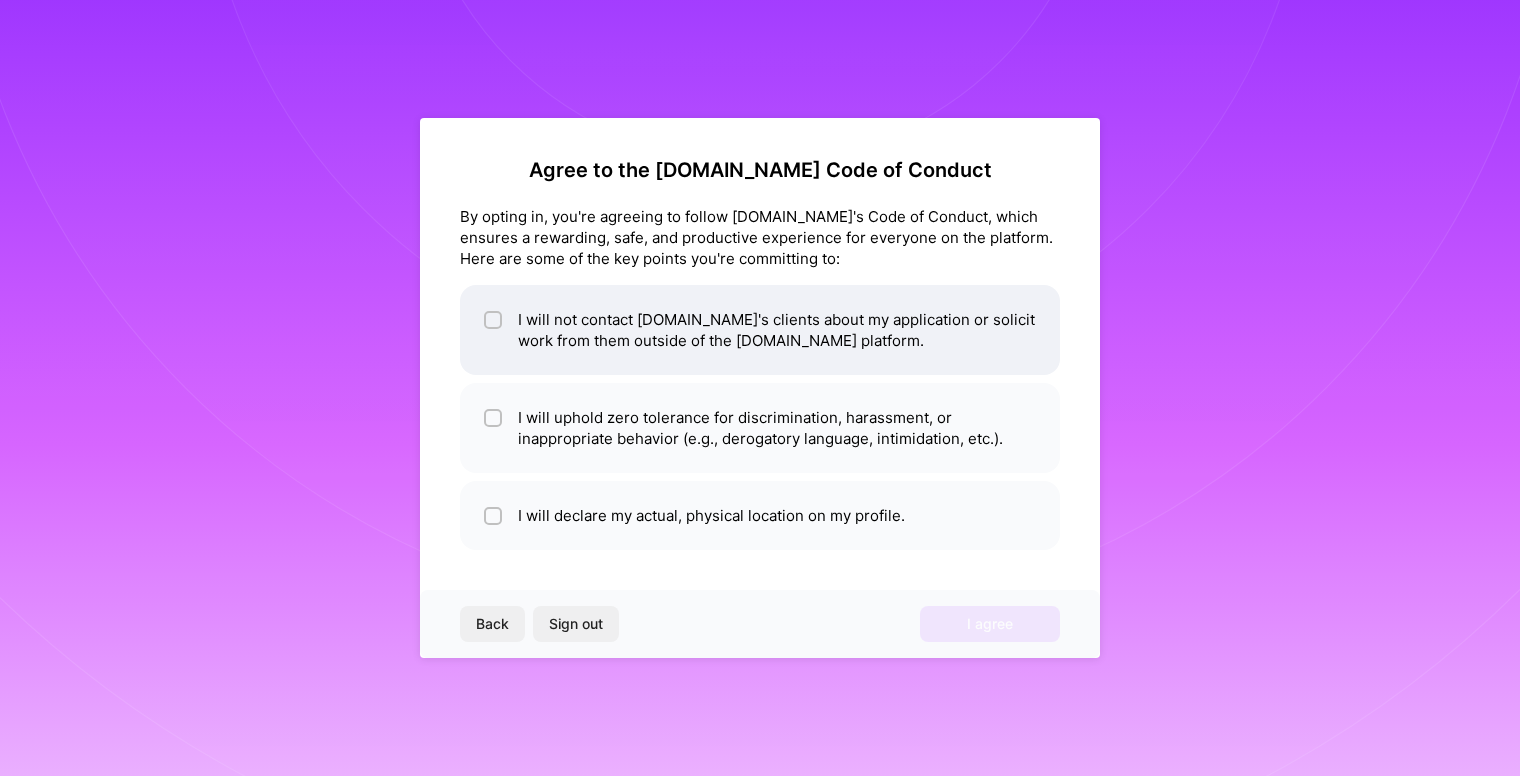 click at bounding box center [495, 321] 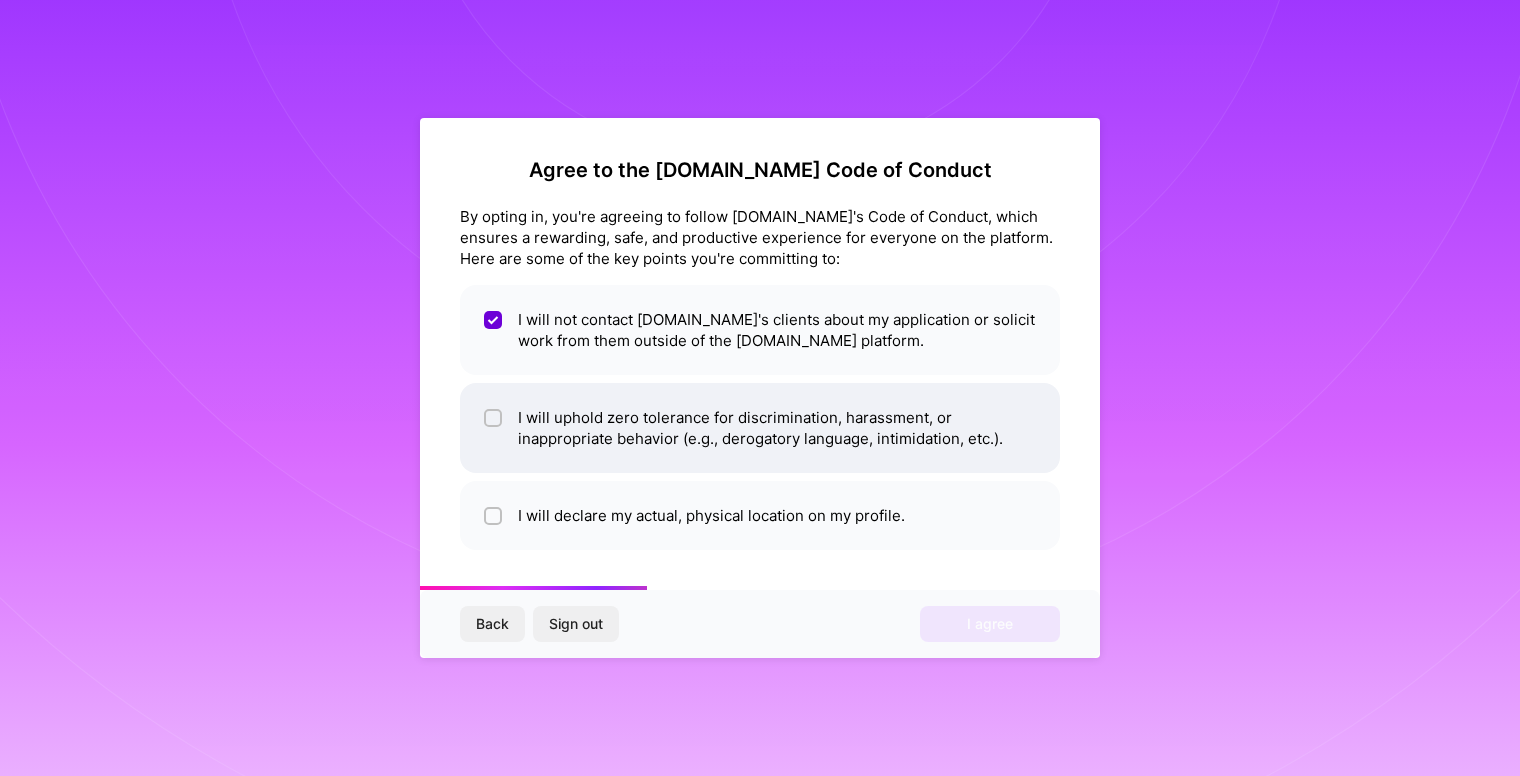 click at bounding box center (495, 419) 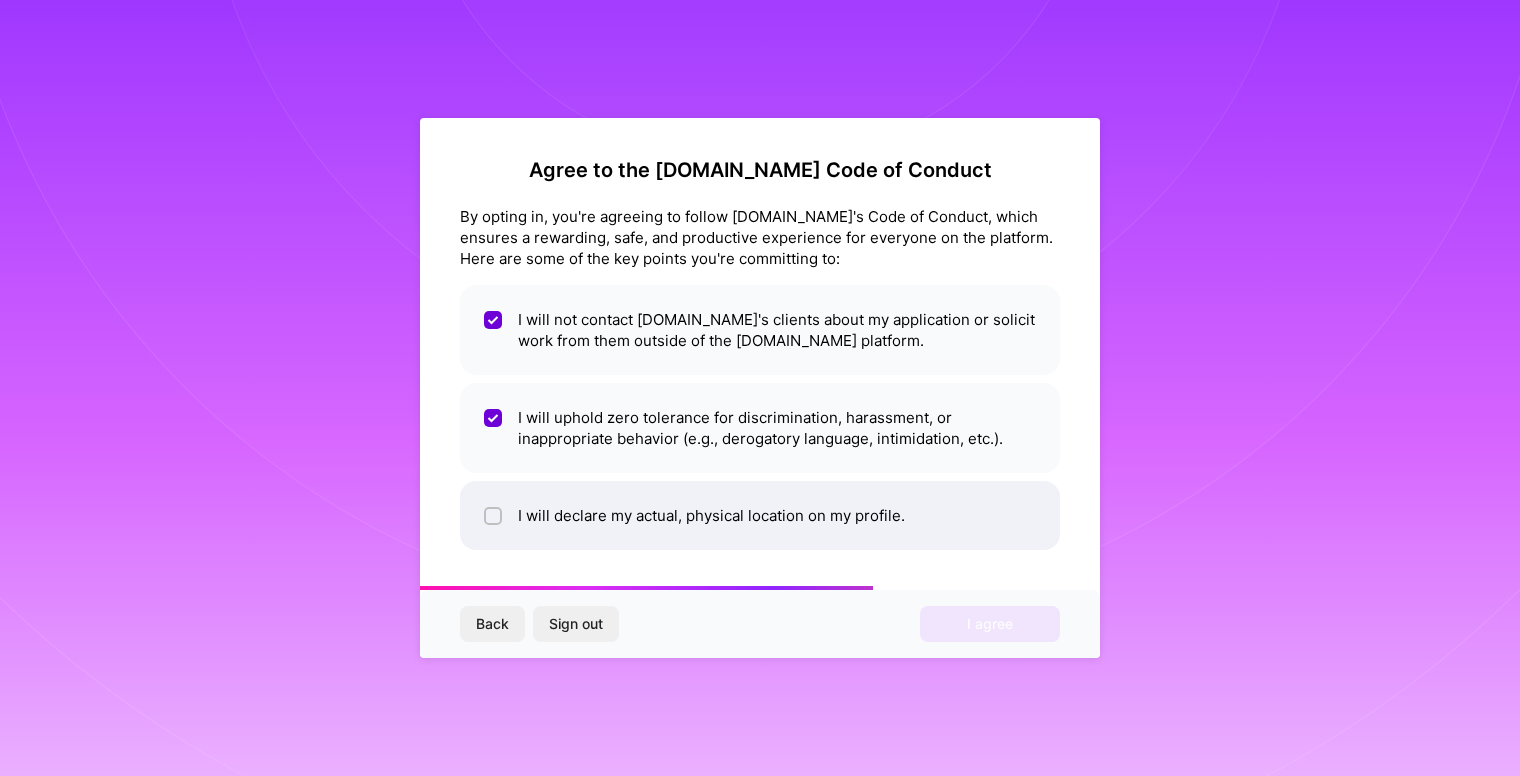 drag, startPoint x: 491, startPoint y: 504, endPoint x: 531, endPoint y: 512, distance: 40.792156 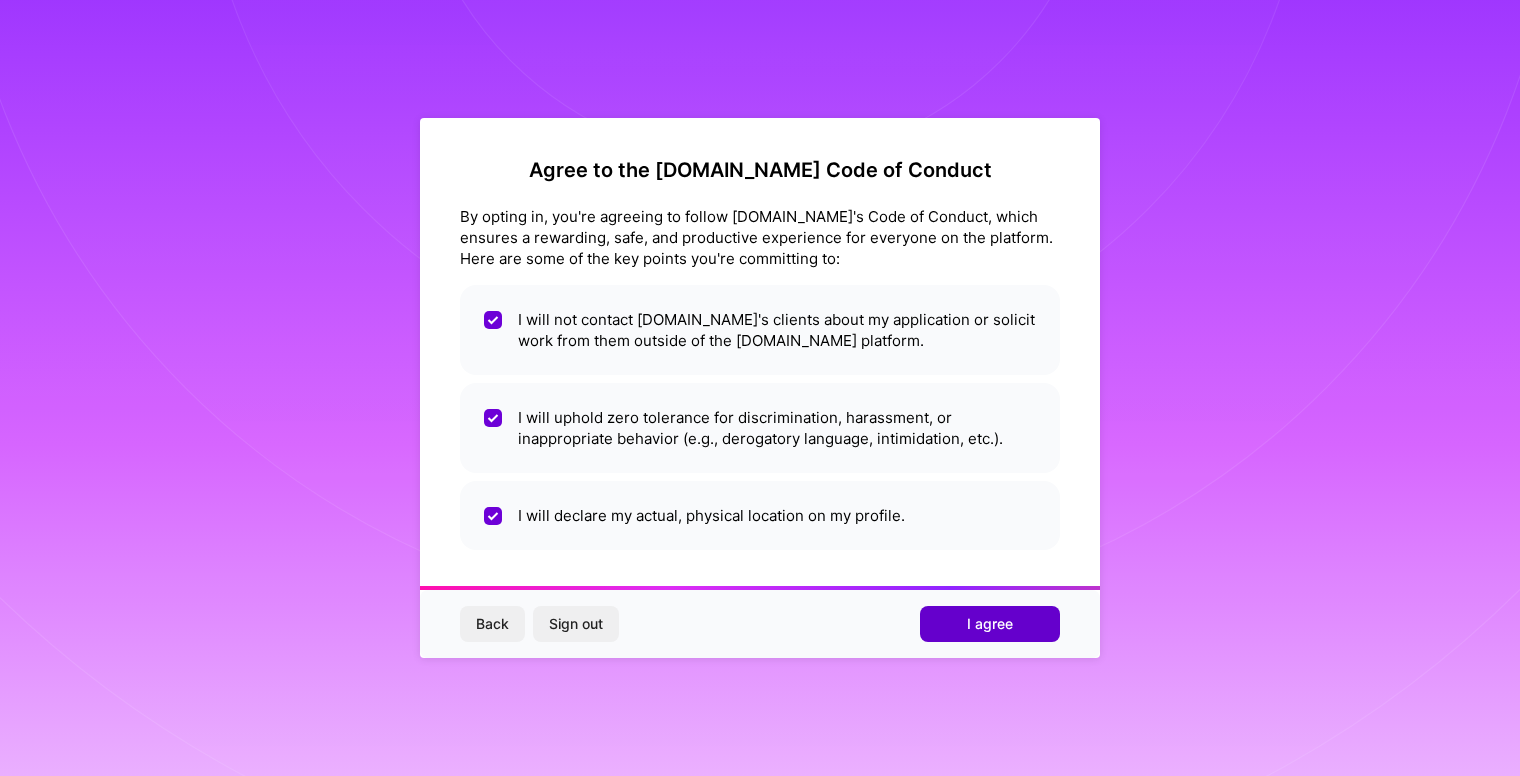click on "I agree" at bounding box center [990, 624] 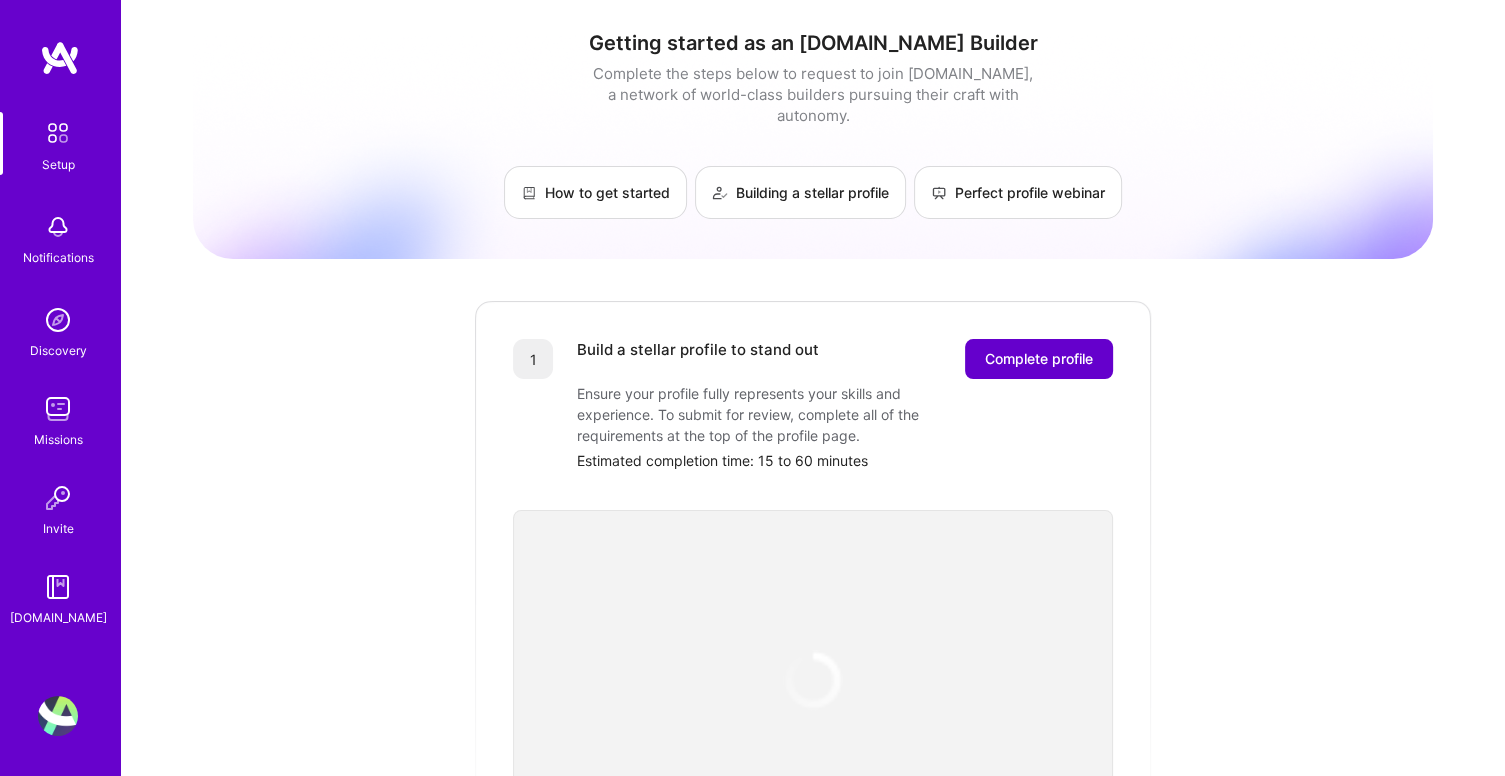 click on "Complete profile" at bounding box center (1039, 359) 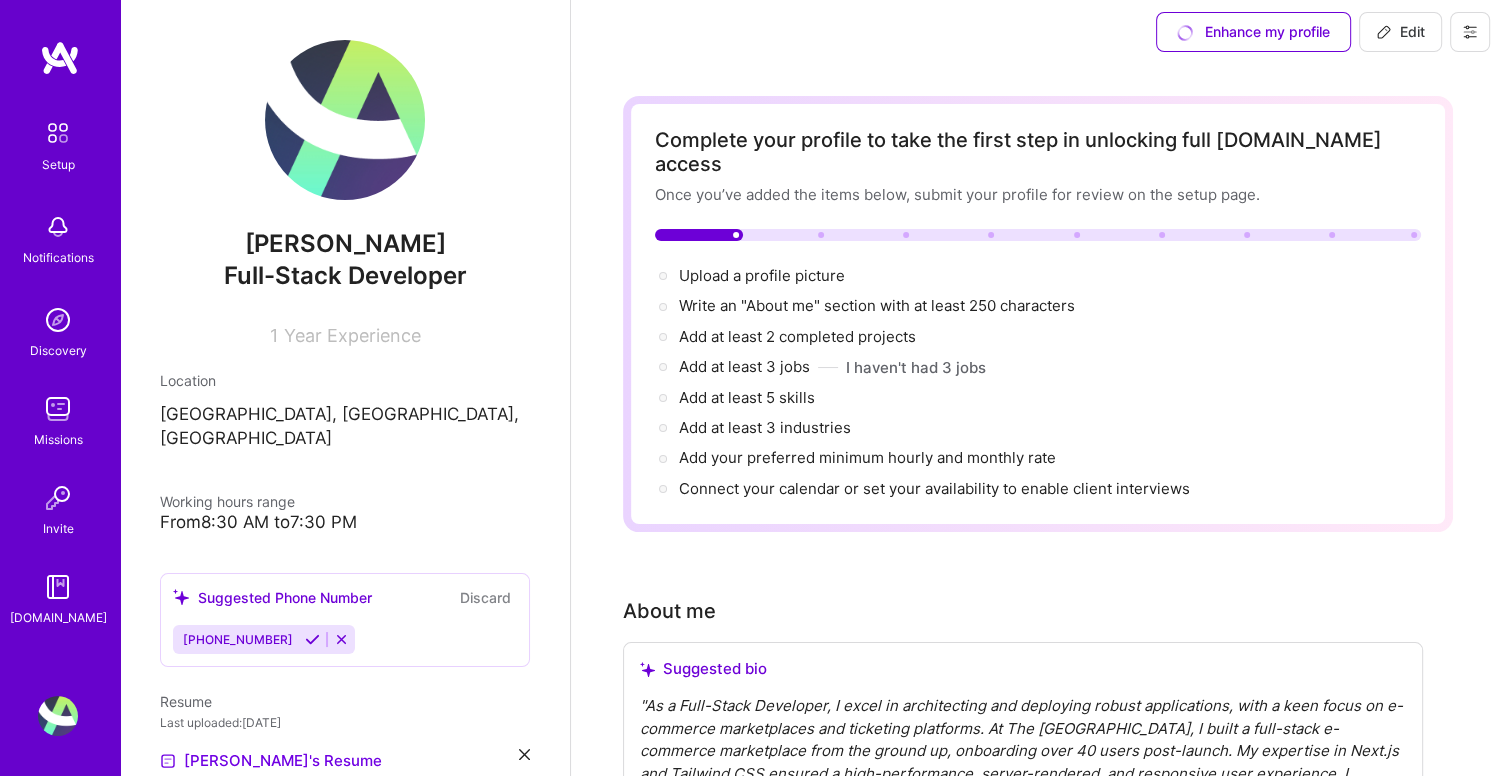 scroll, scrollTop: 0, scrollLeft: 0, axis: both 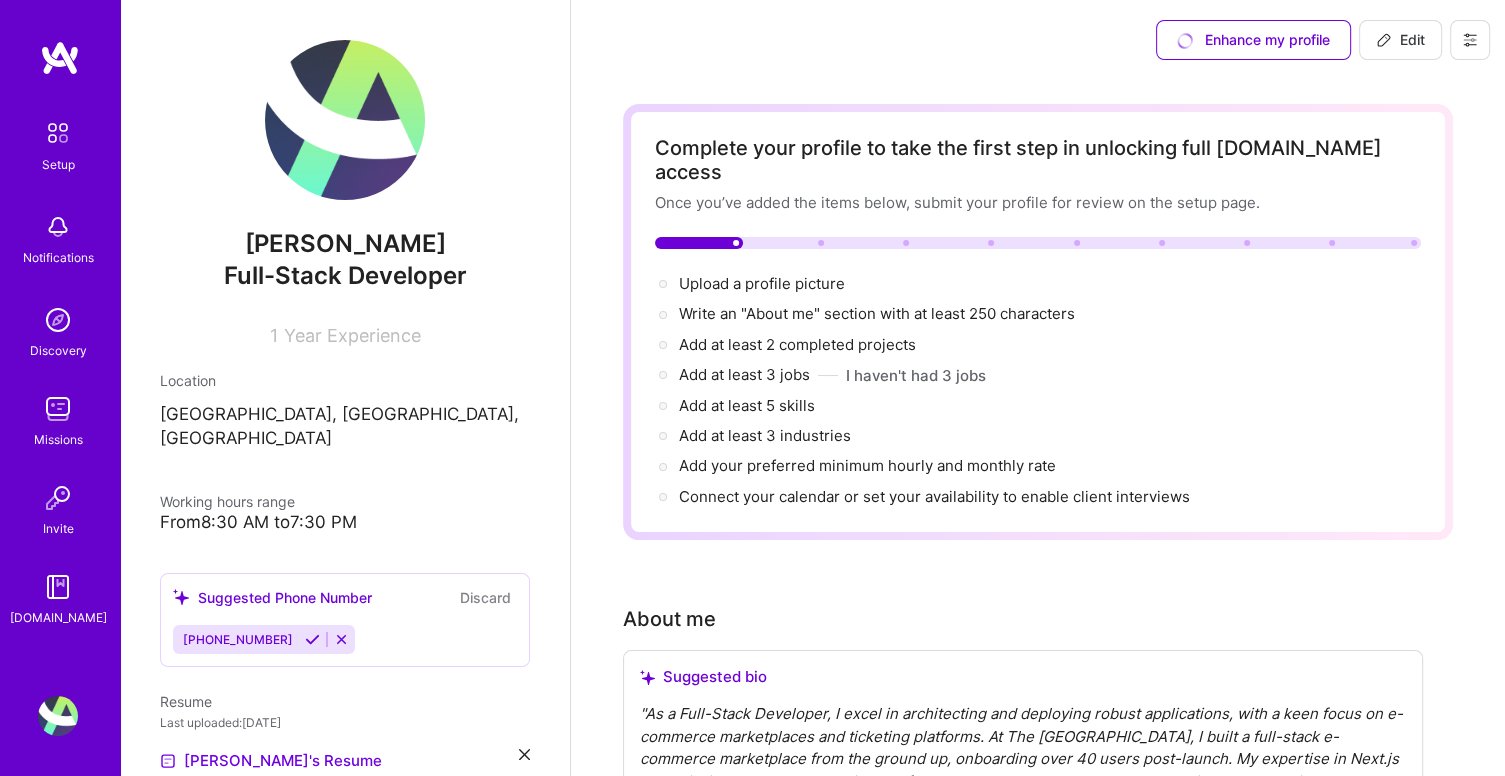click at bounding box center [58, 133] 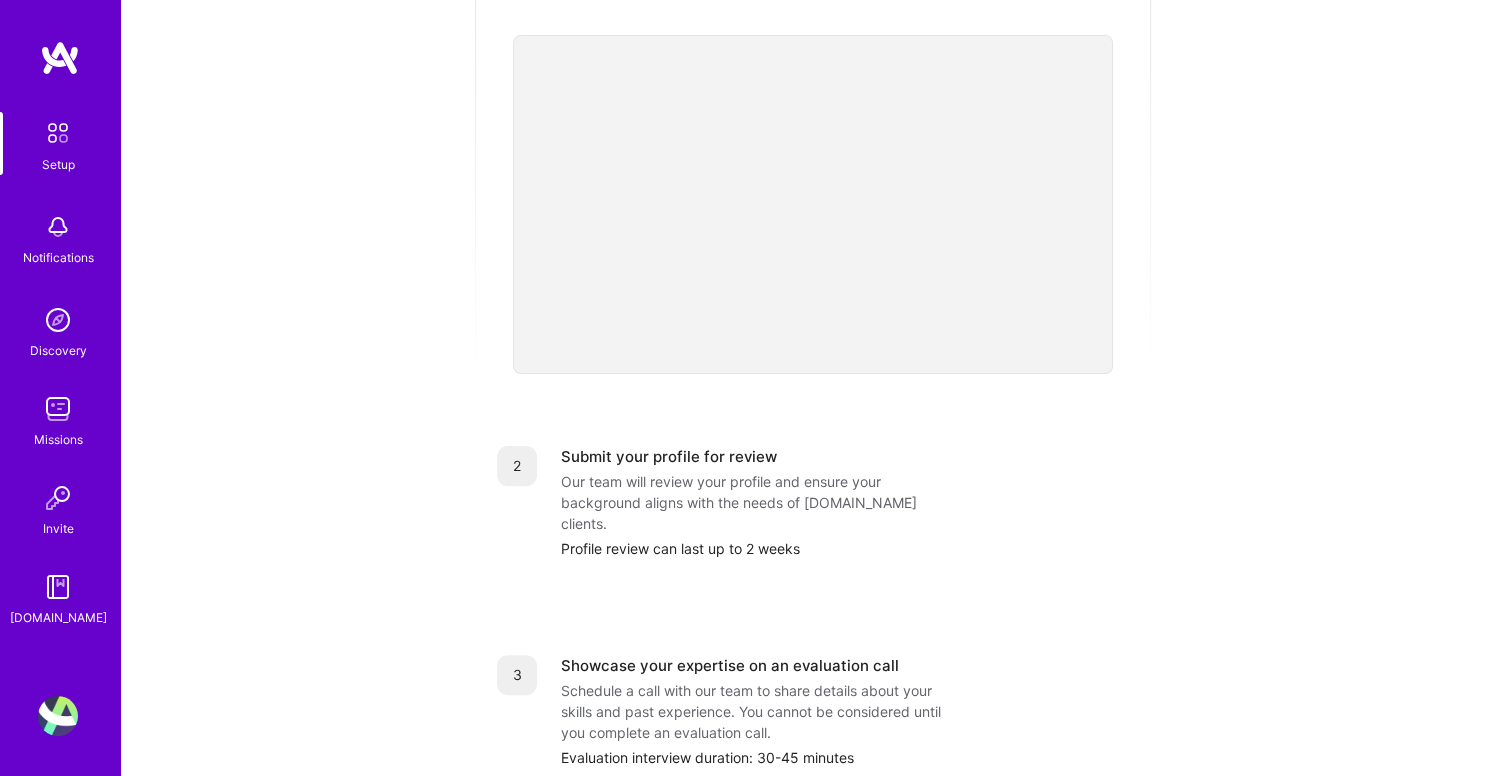 scroll, scrollTop: 243, scrollLeft: 0, axis: vertical 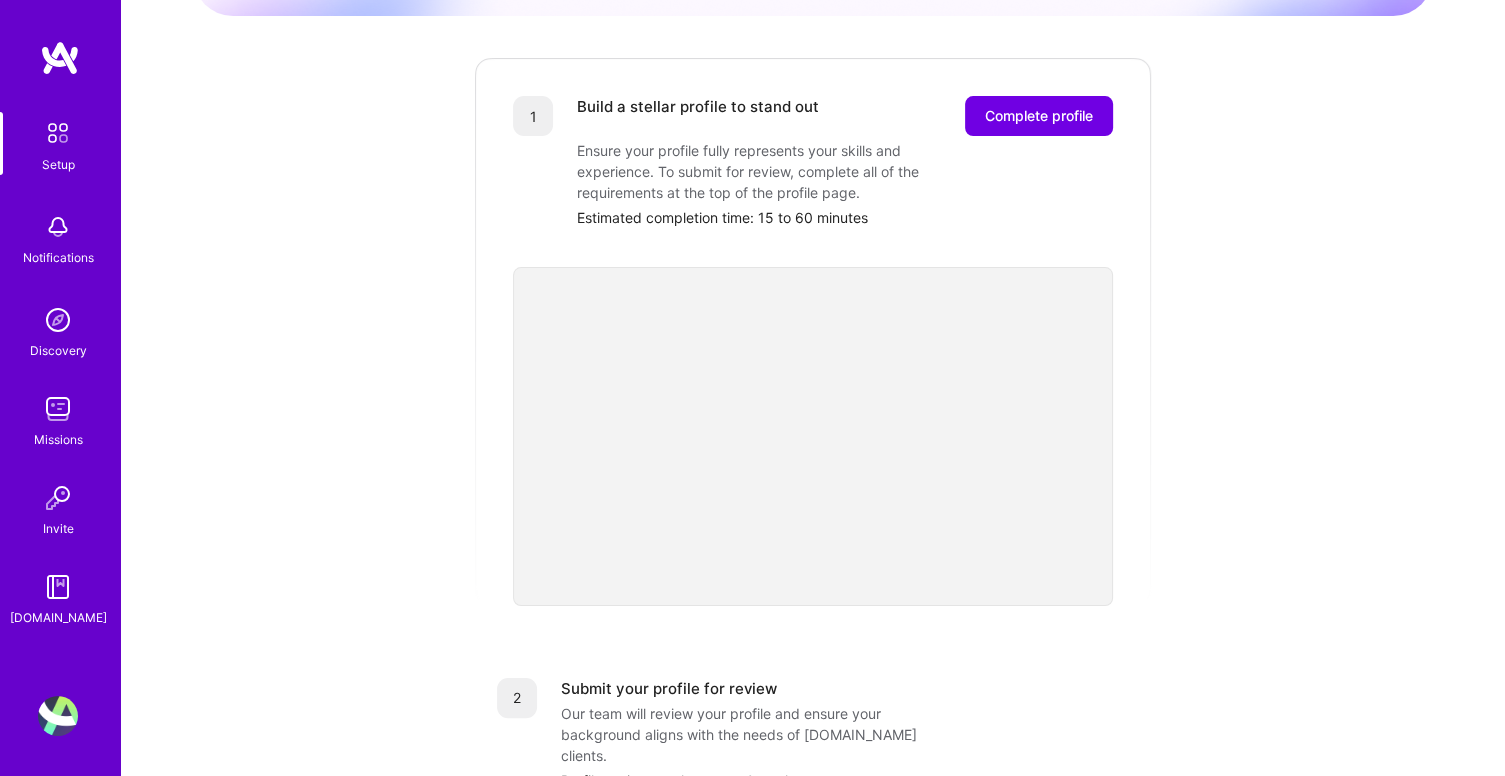 click on "Discovery" at bounding box center (58, 330) 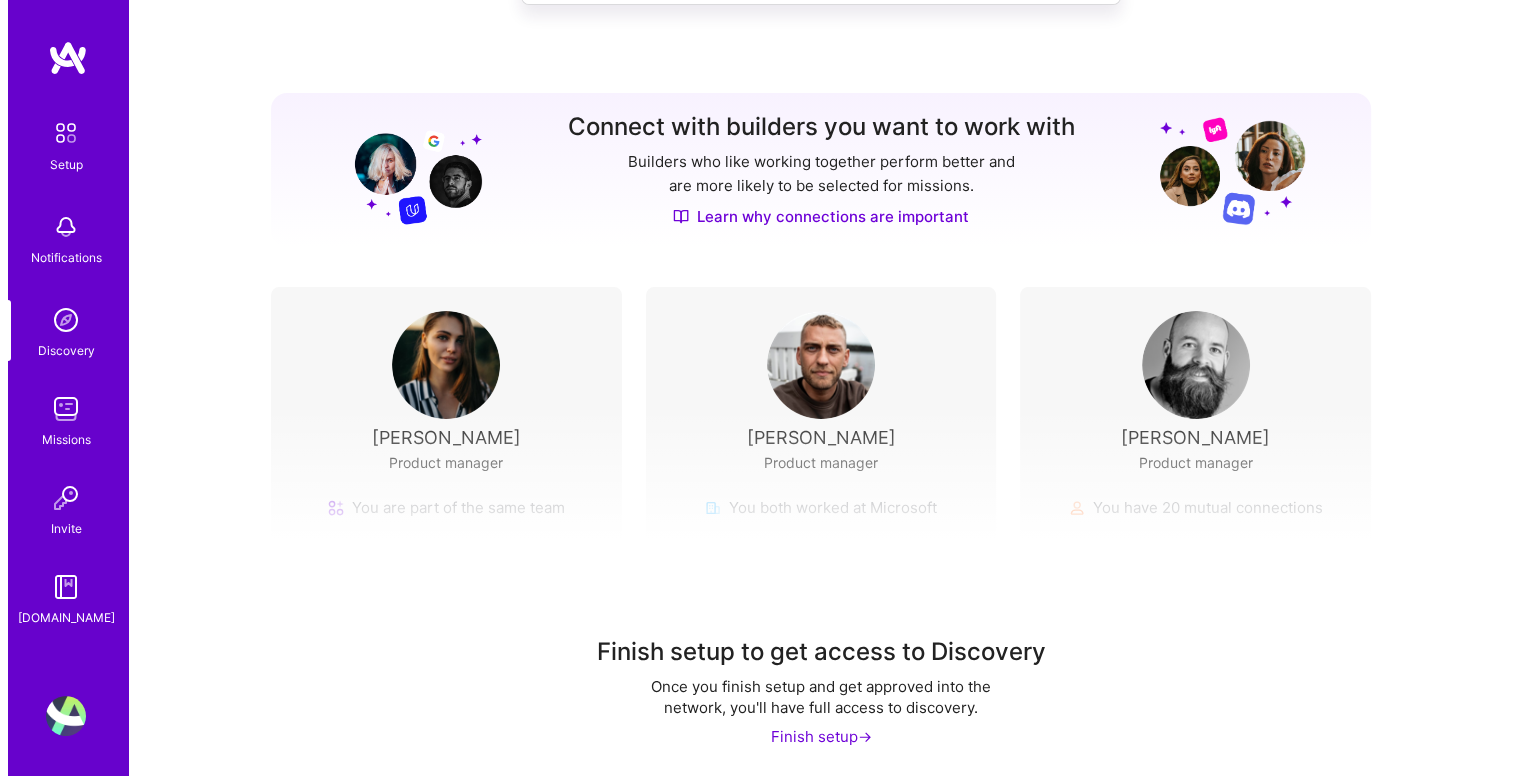 scroll, scrollTop: 180, scrollLeft: 0, axis: vertical 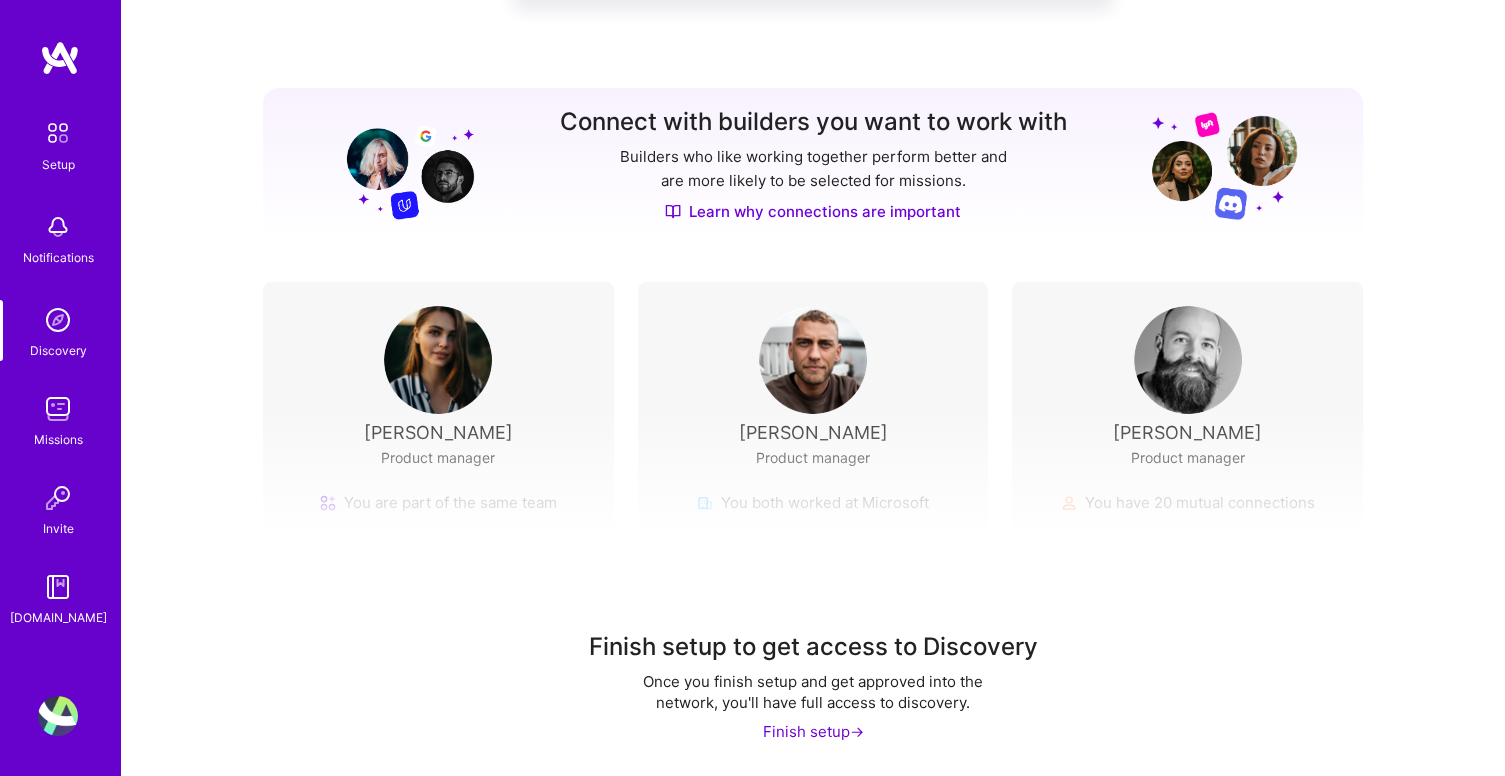click at bounding box center (58, 227) 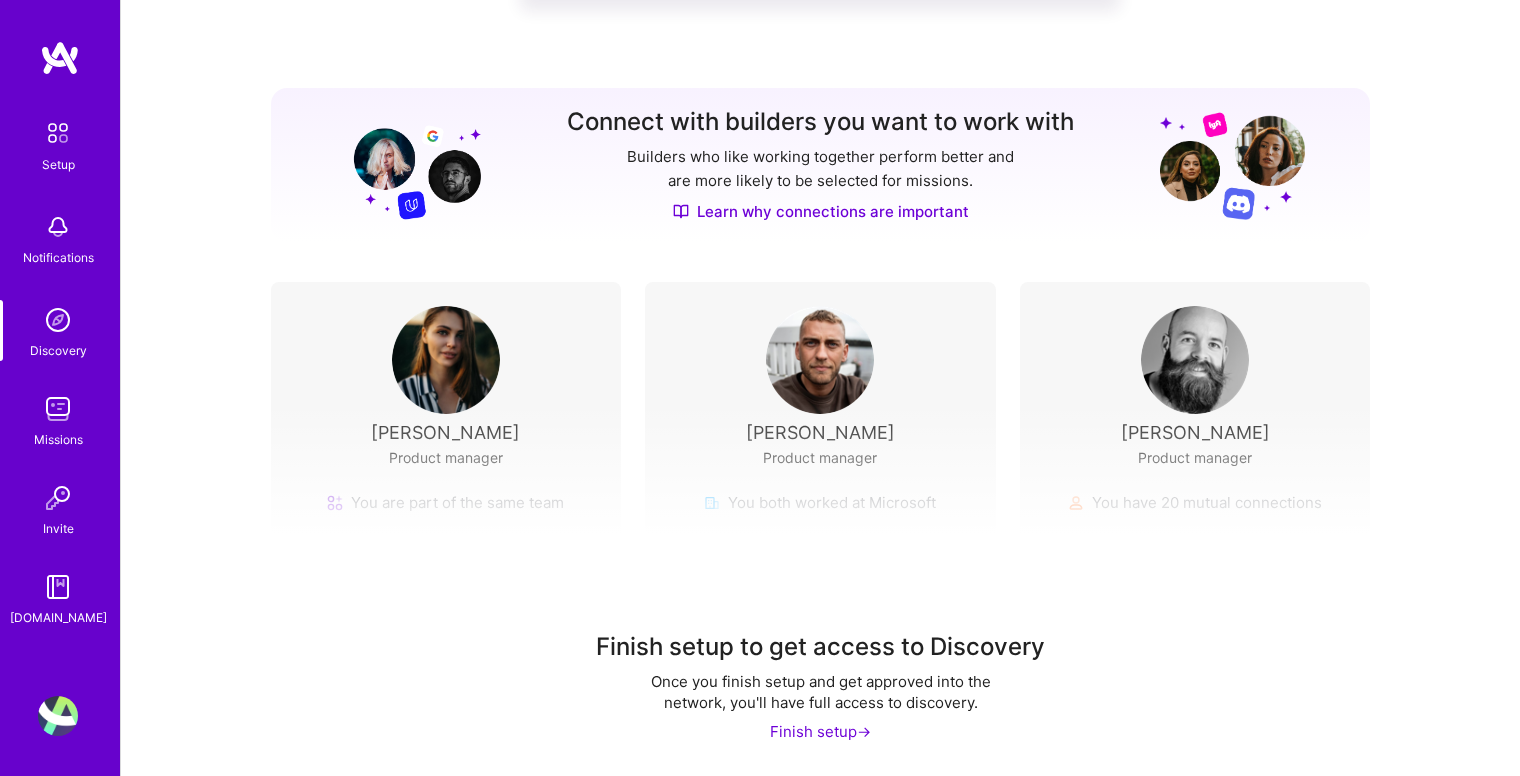 click on "Missions" at bounding box center (58, 439) 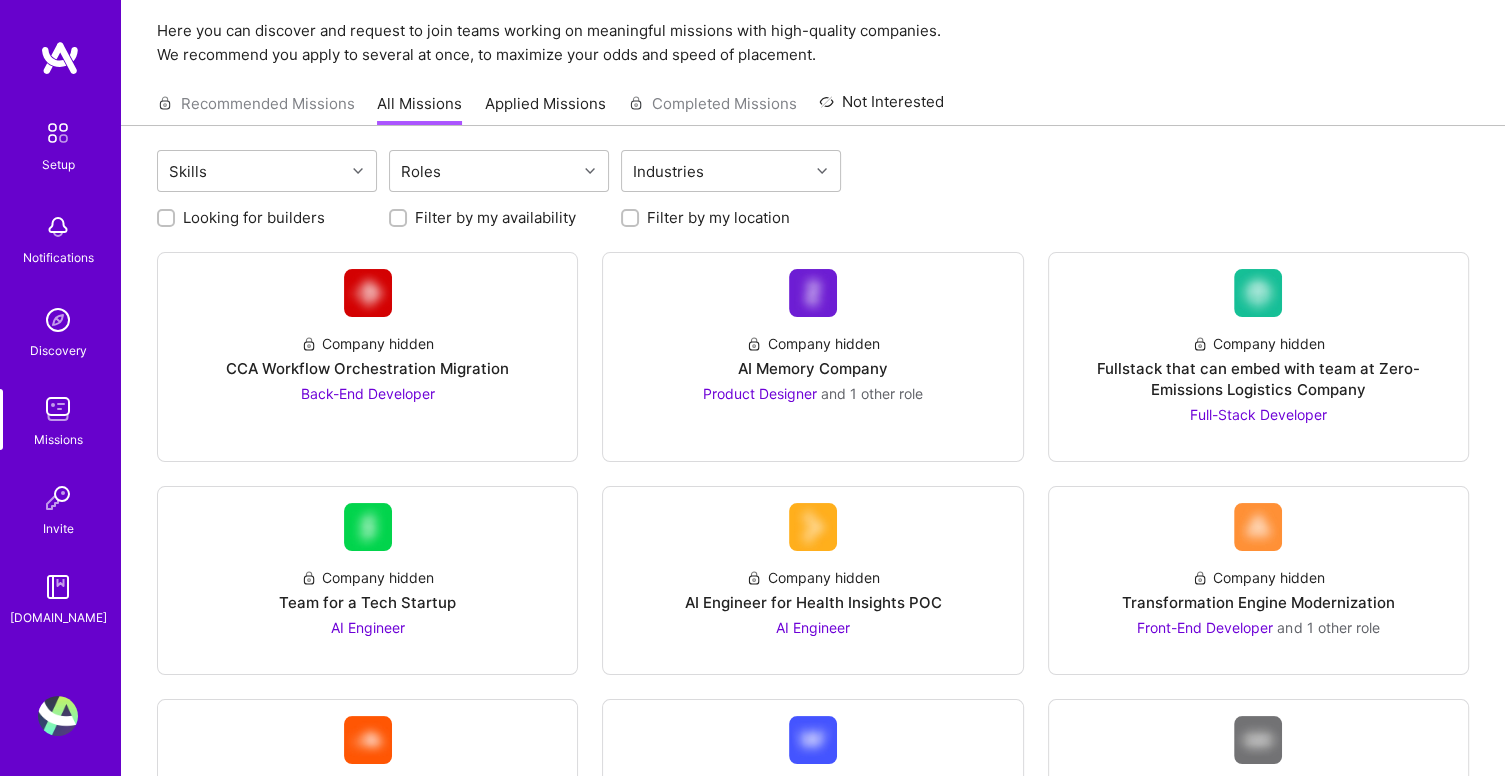 scroll, scrollTop: 200, scrollLeft: 0, axis: vertical 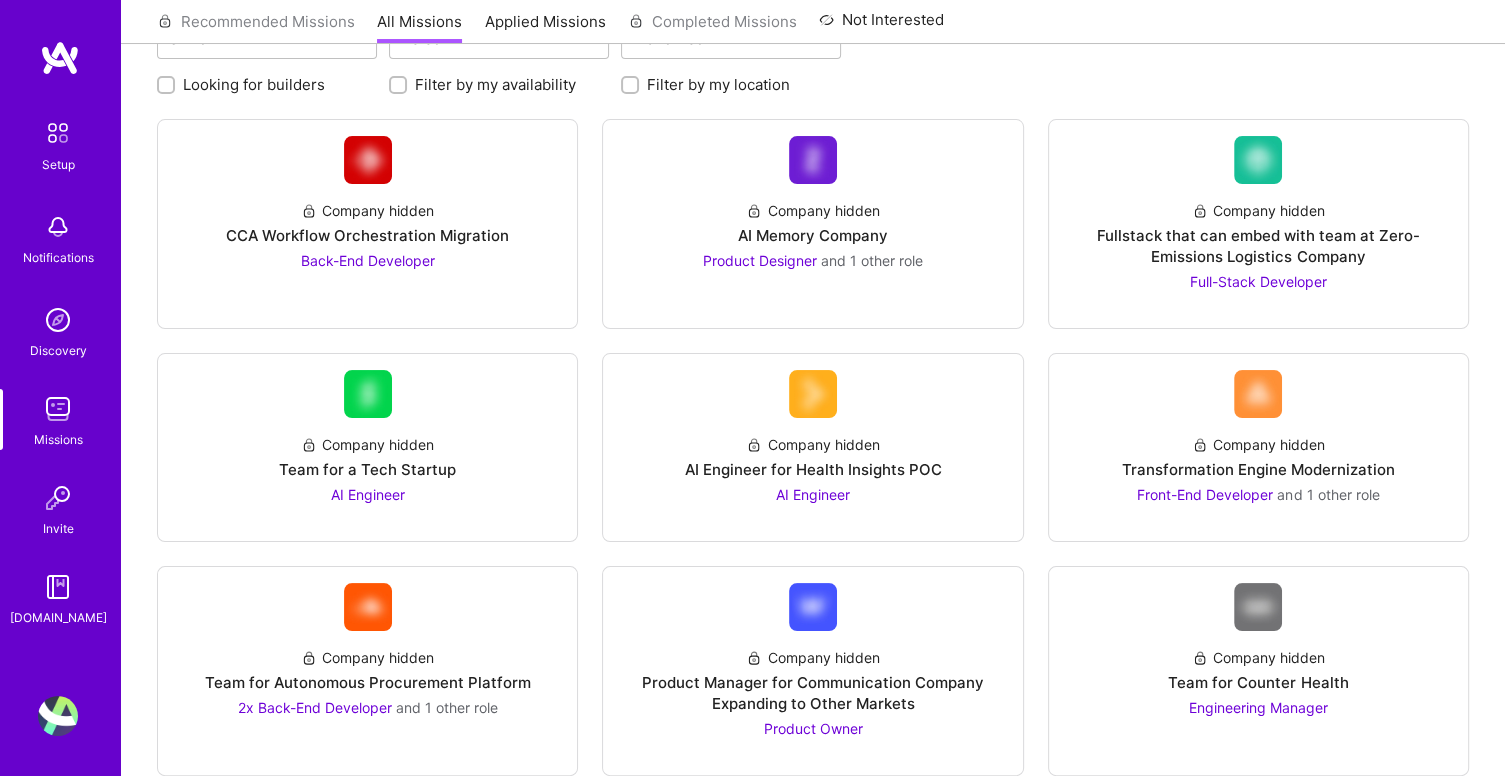click at bounding box center [58, 716] 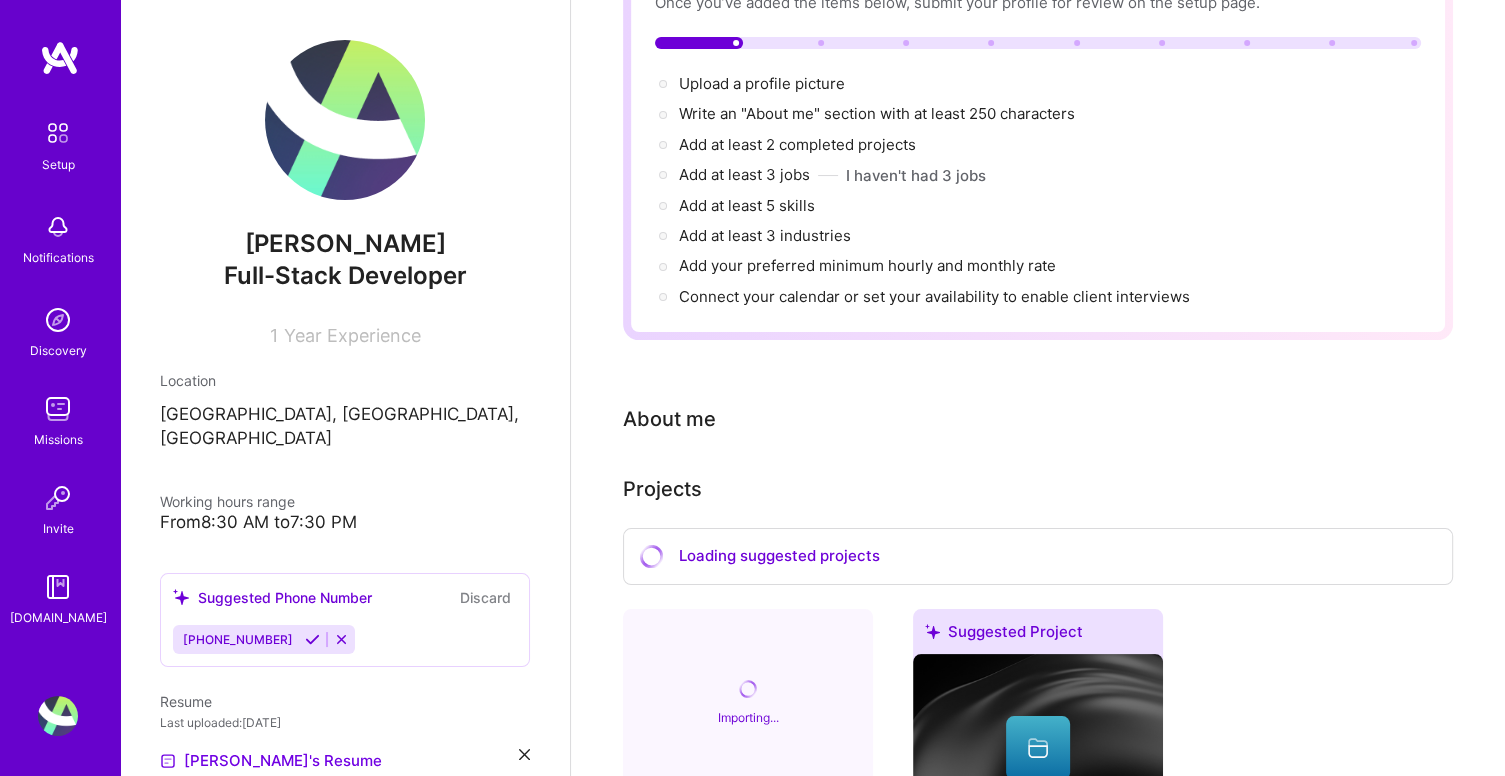 scroll, scrollTop: 0, scrollLeft: 0, axis: both 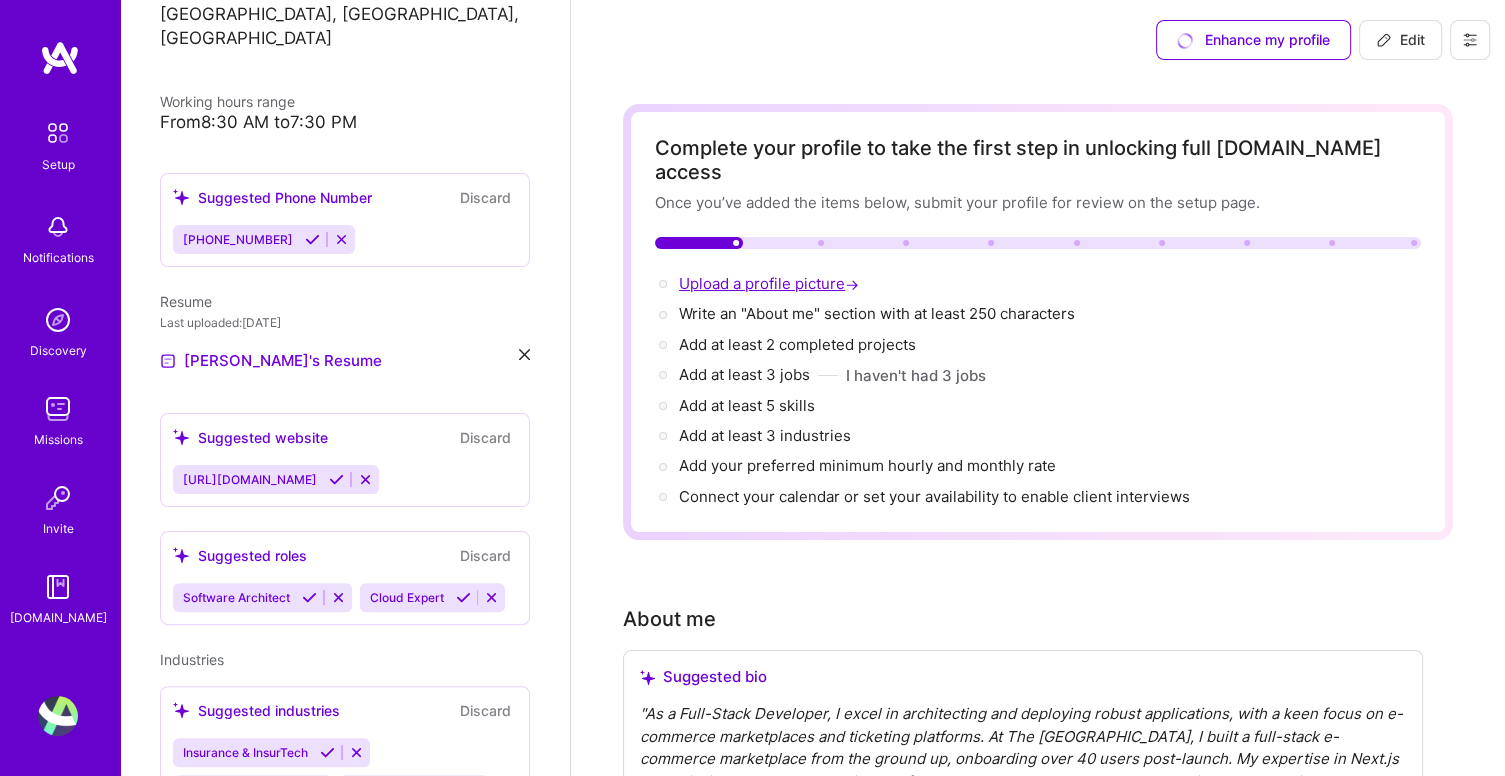 click on "Upload a profile picture  →" at bounding box center (771, 283) 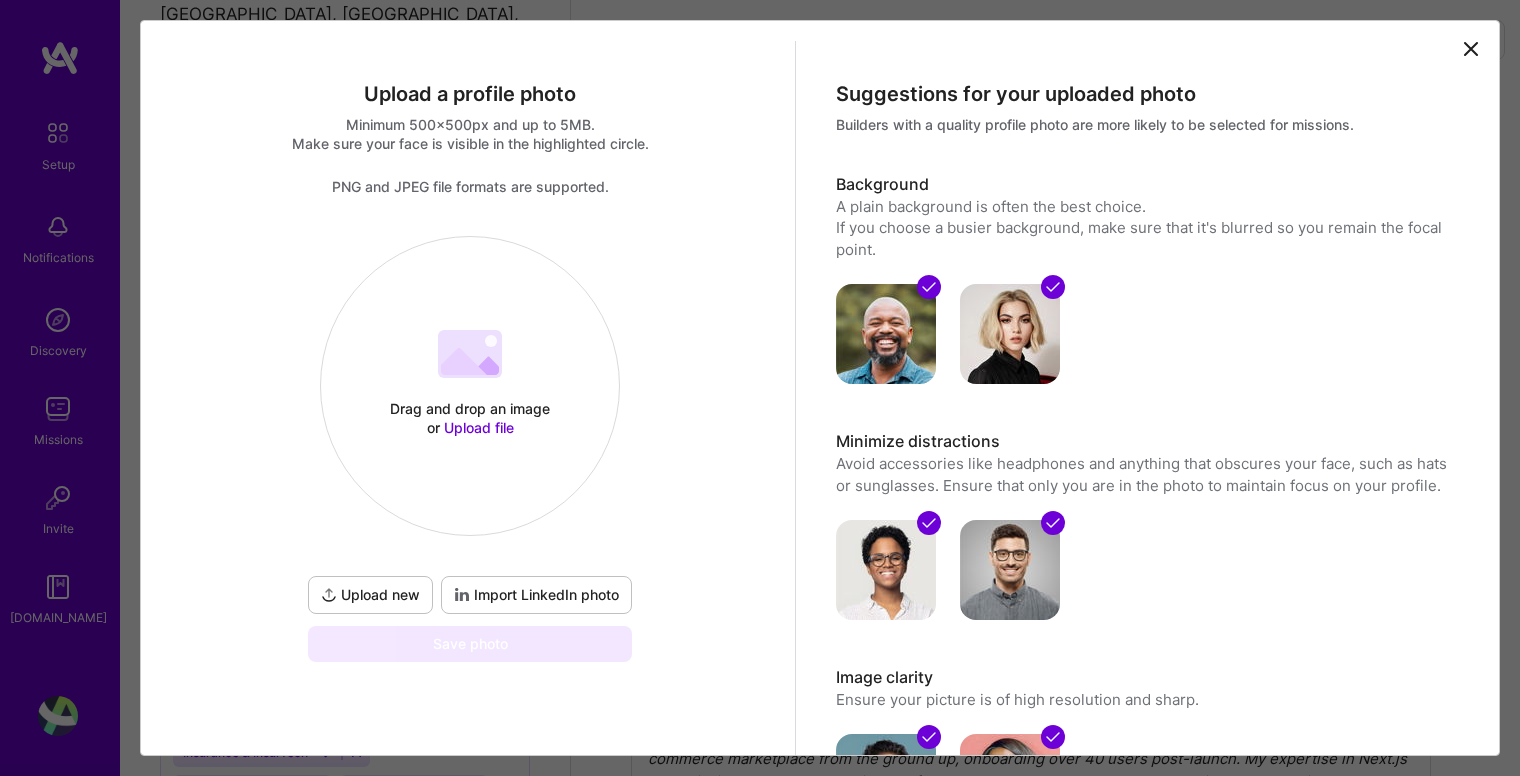 click on "Upload file" at bounding box center (479, 427) 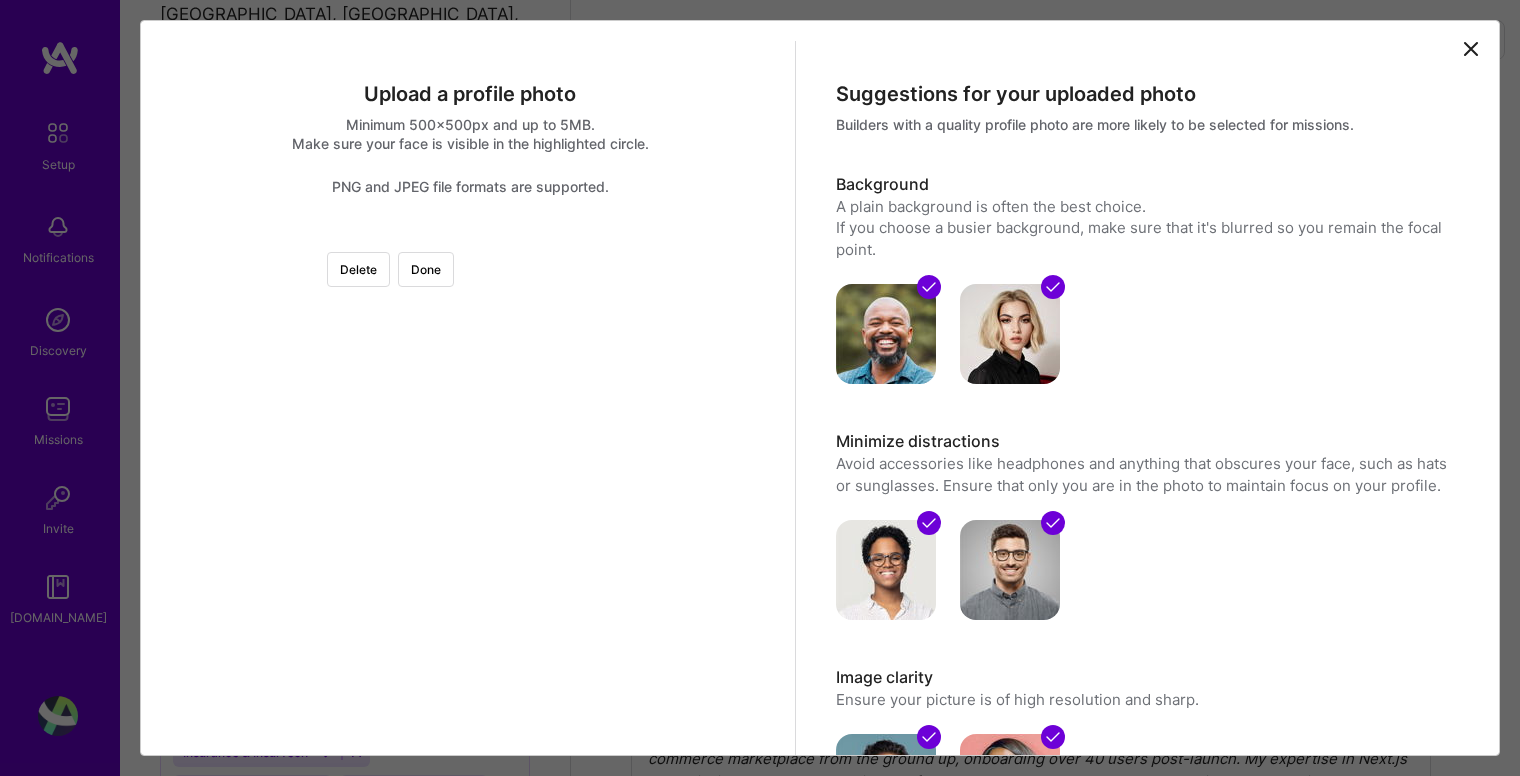 click at bounding box center (695, 461) 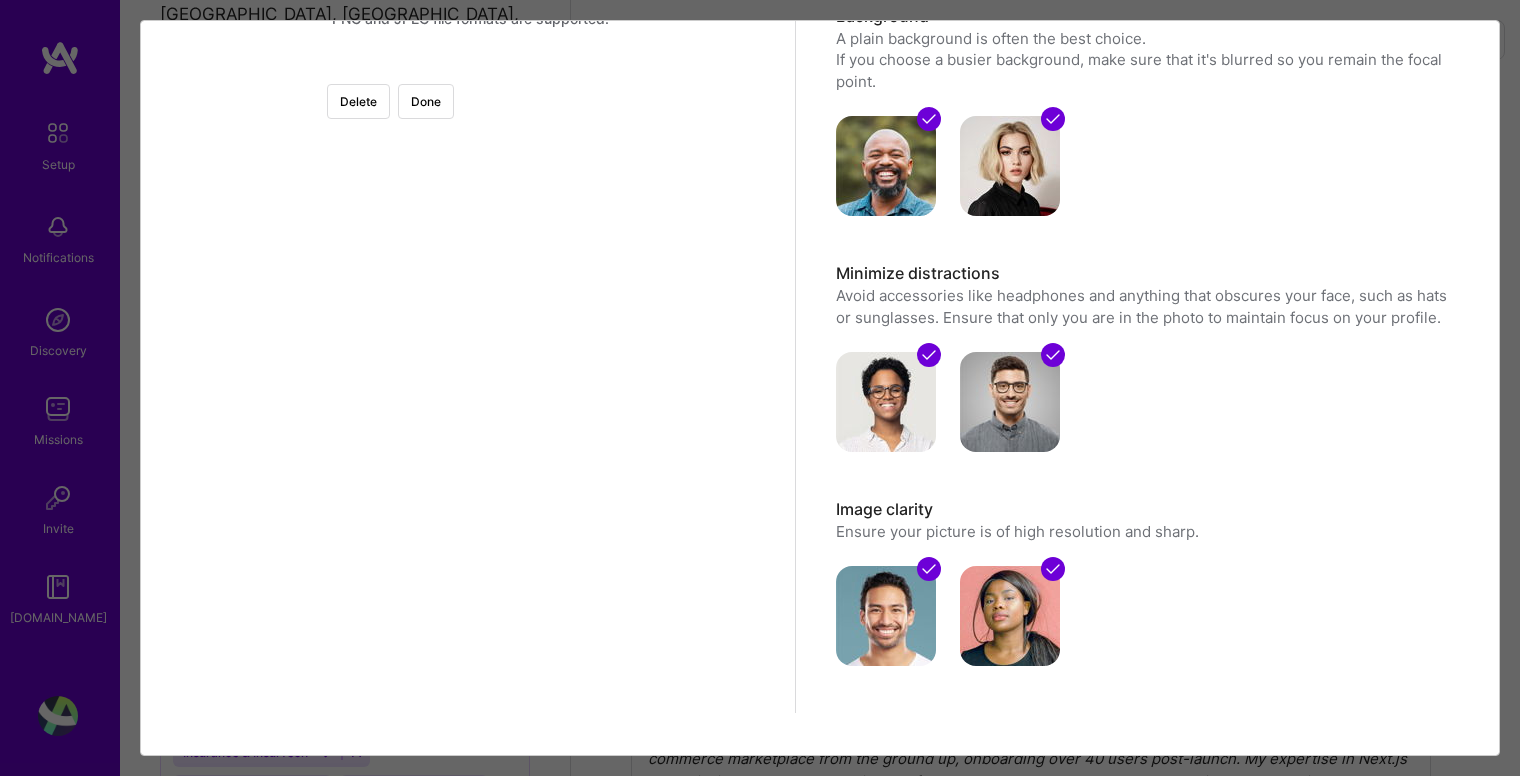 scroll, scrollTop: 123, scrollLeft: 0, axis: vertical 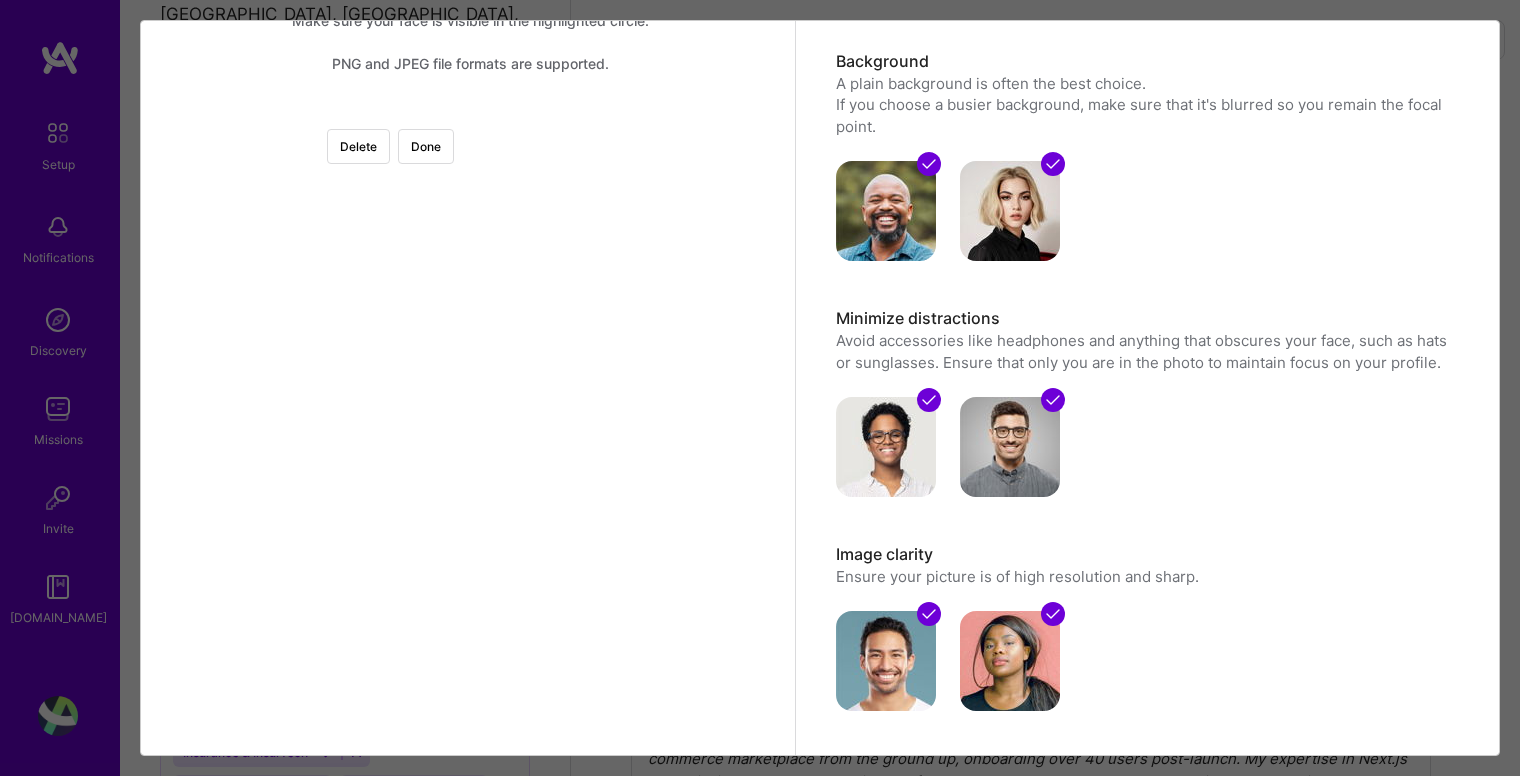click at bounding box center (695, 453) 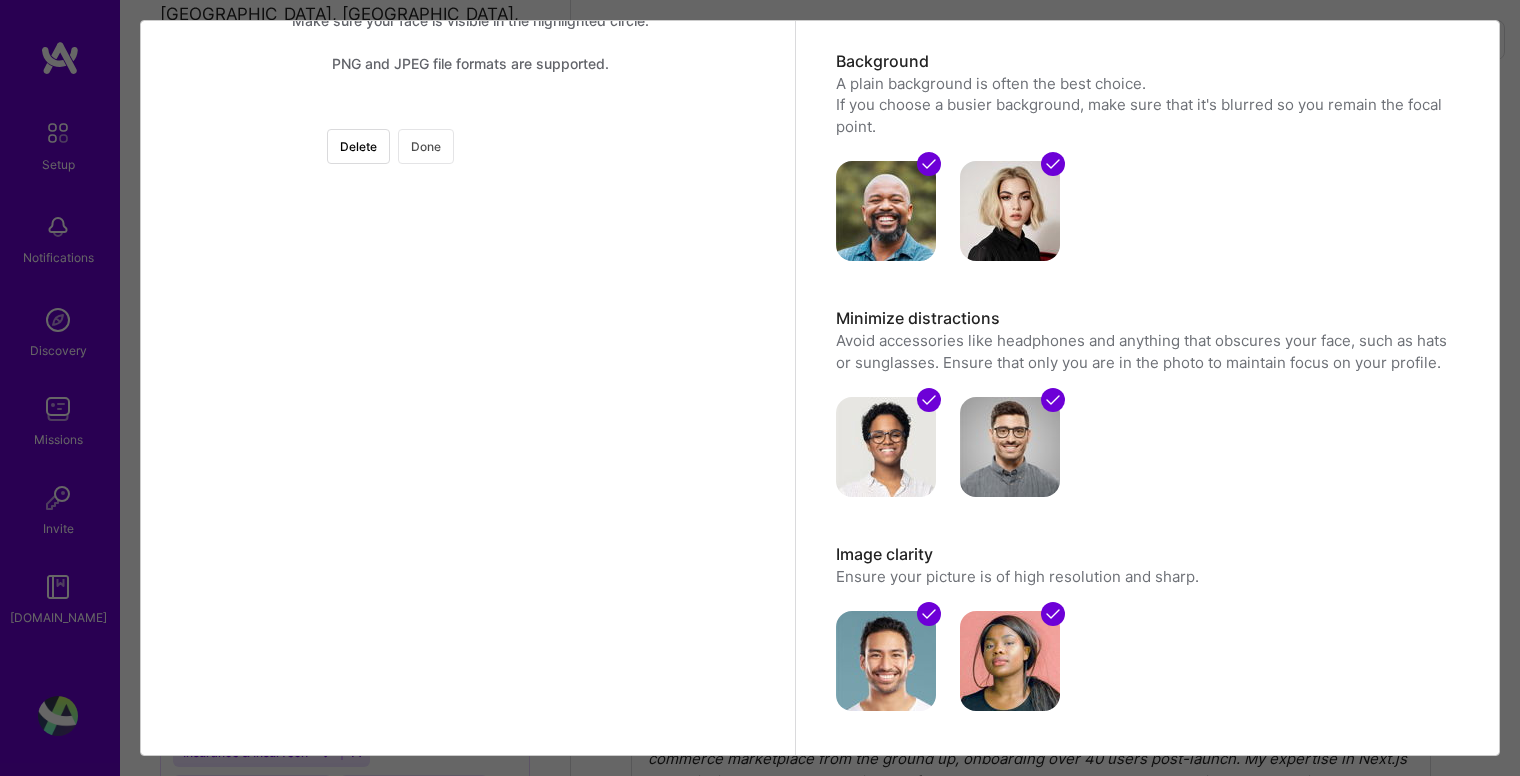 click on "Done" at bounding box center [426, 146] 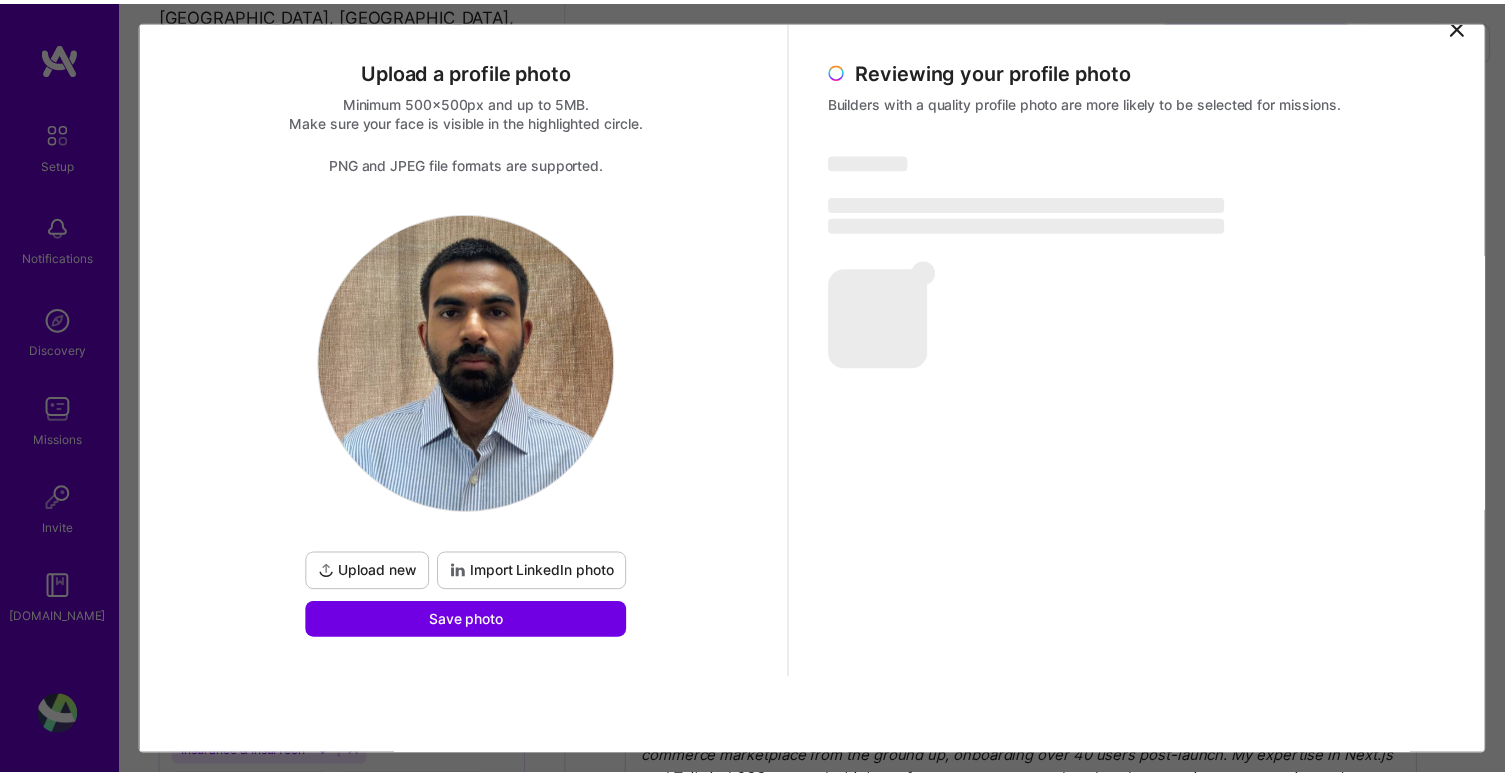scroll, scrollTop: 22, scrollLeft: 0, axis: vertical 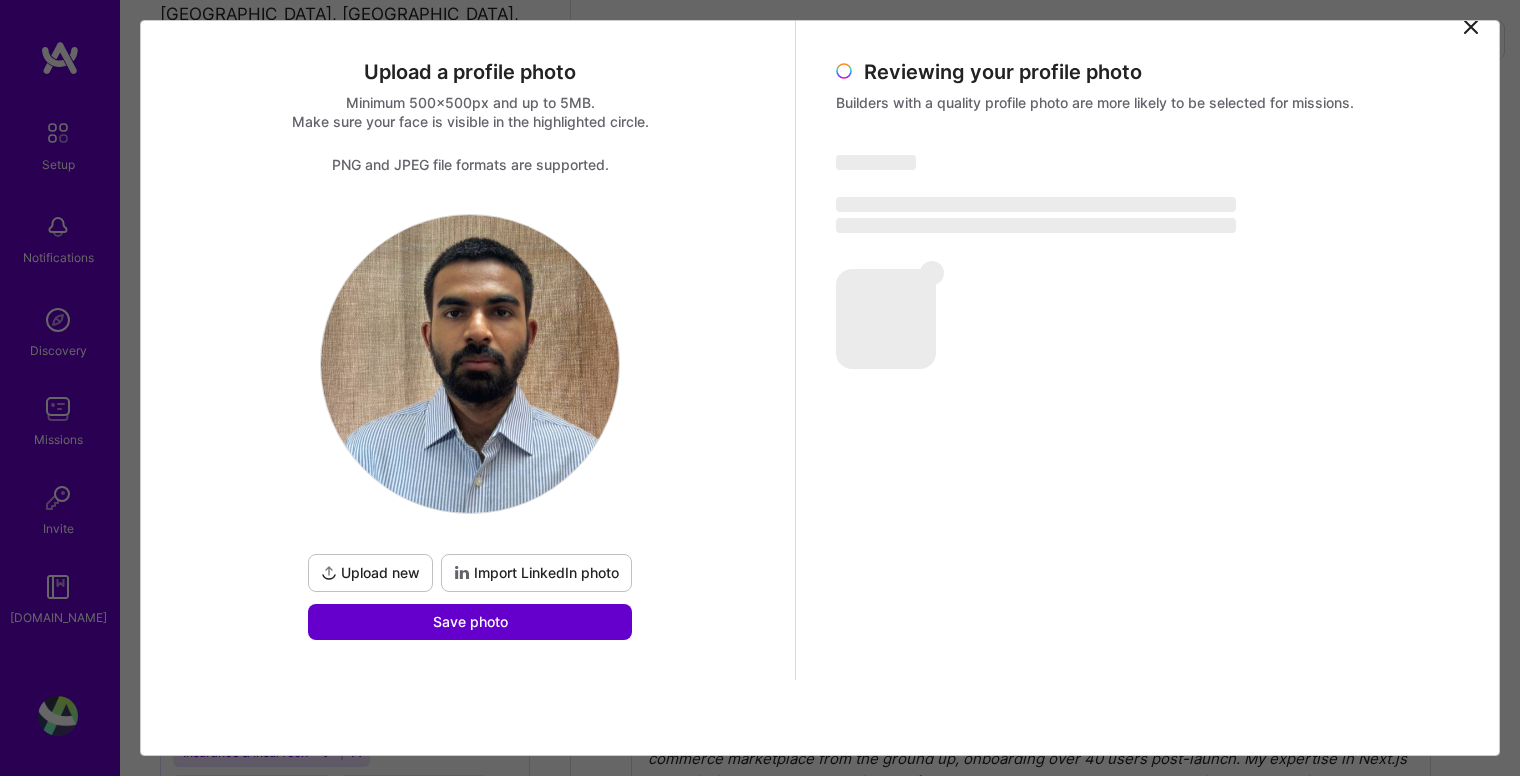 click on "Save photo" at bounding box center [470, 622] 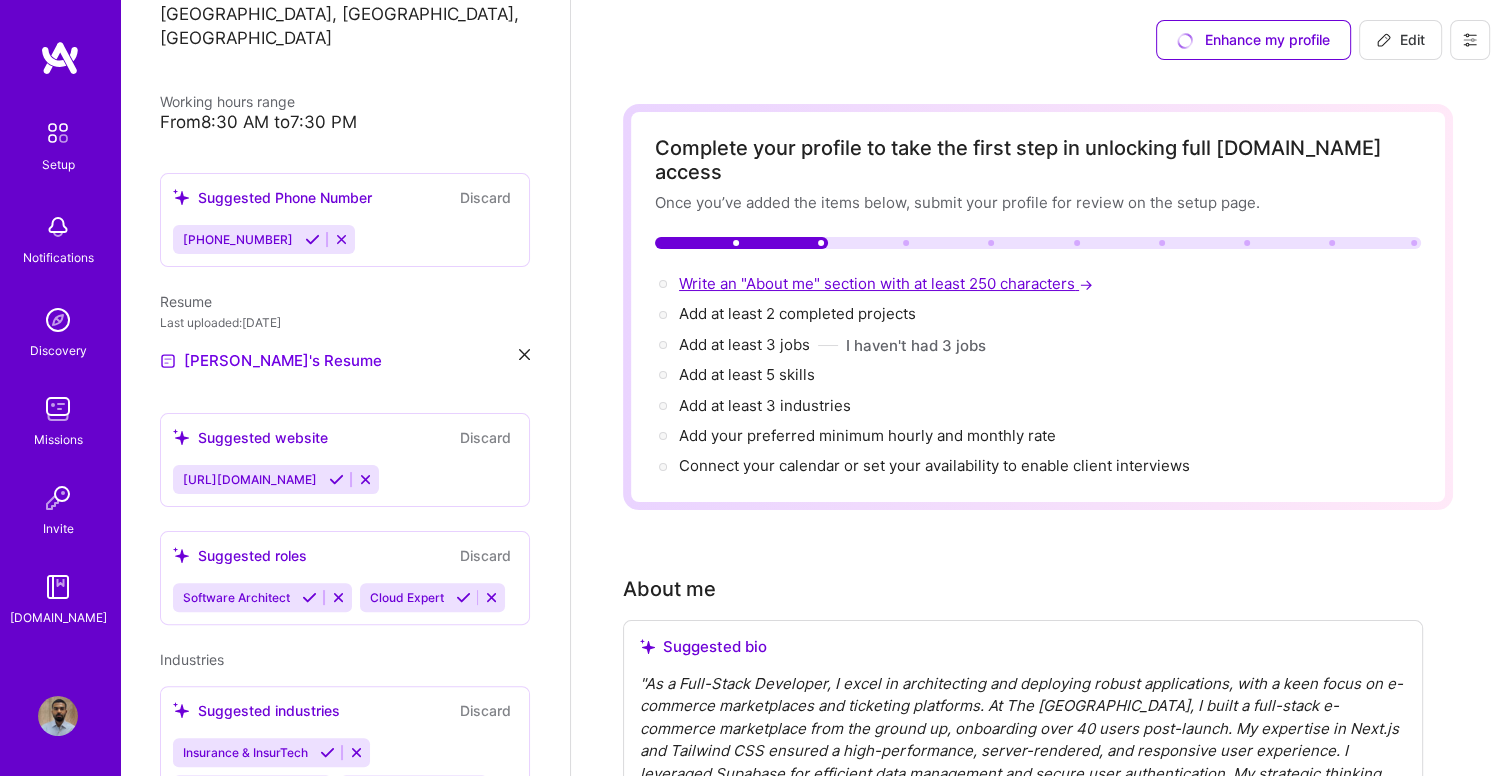 click on "Write an "About me" section with at least 250 characters   →" at bounding box center [888, 283] 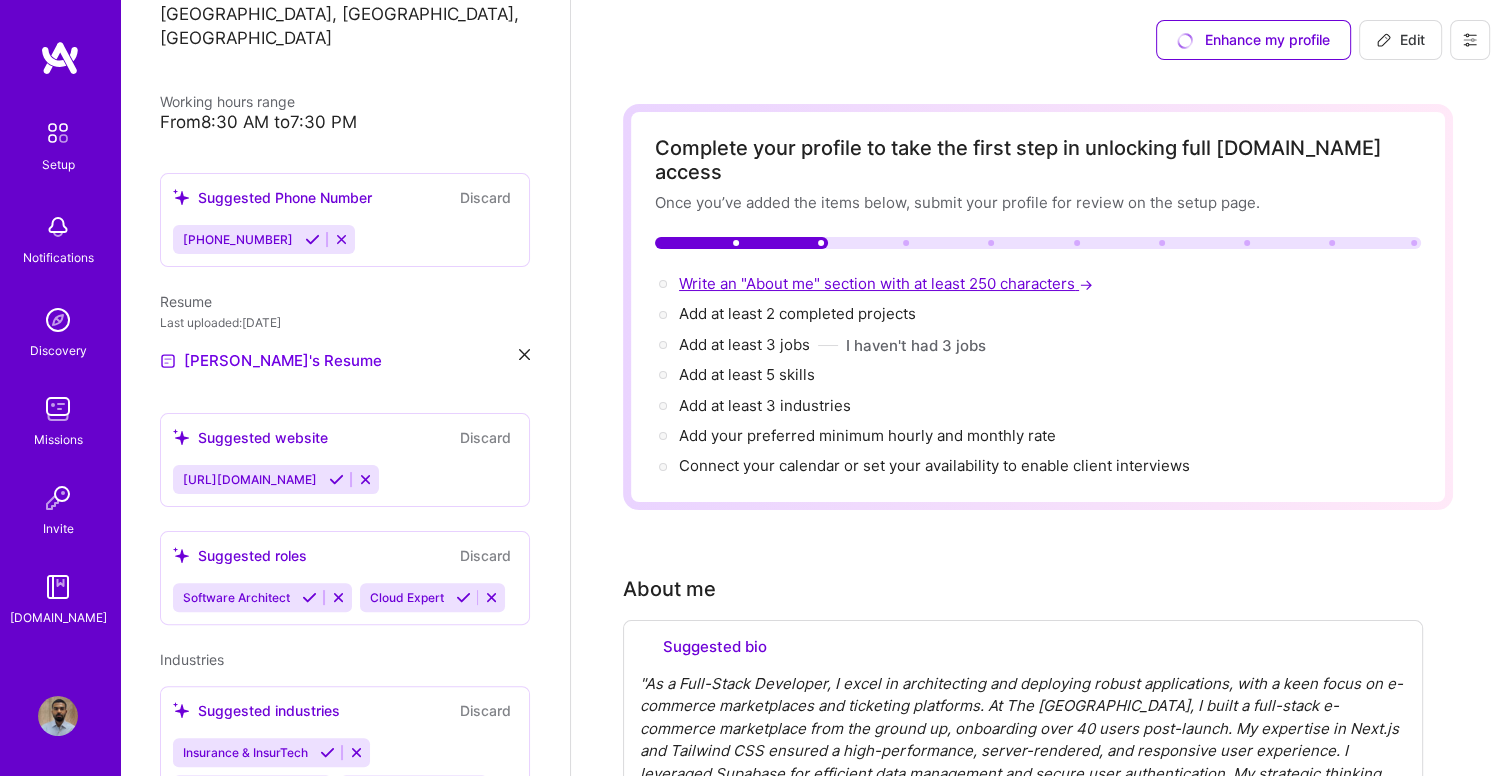 select on "US" 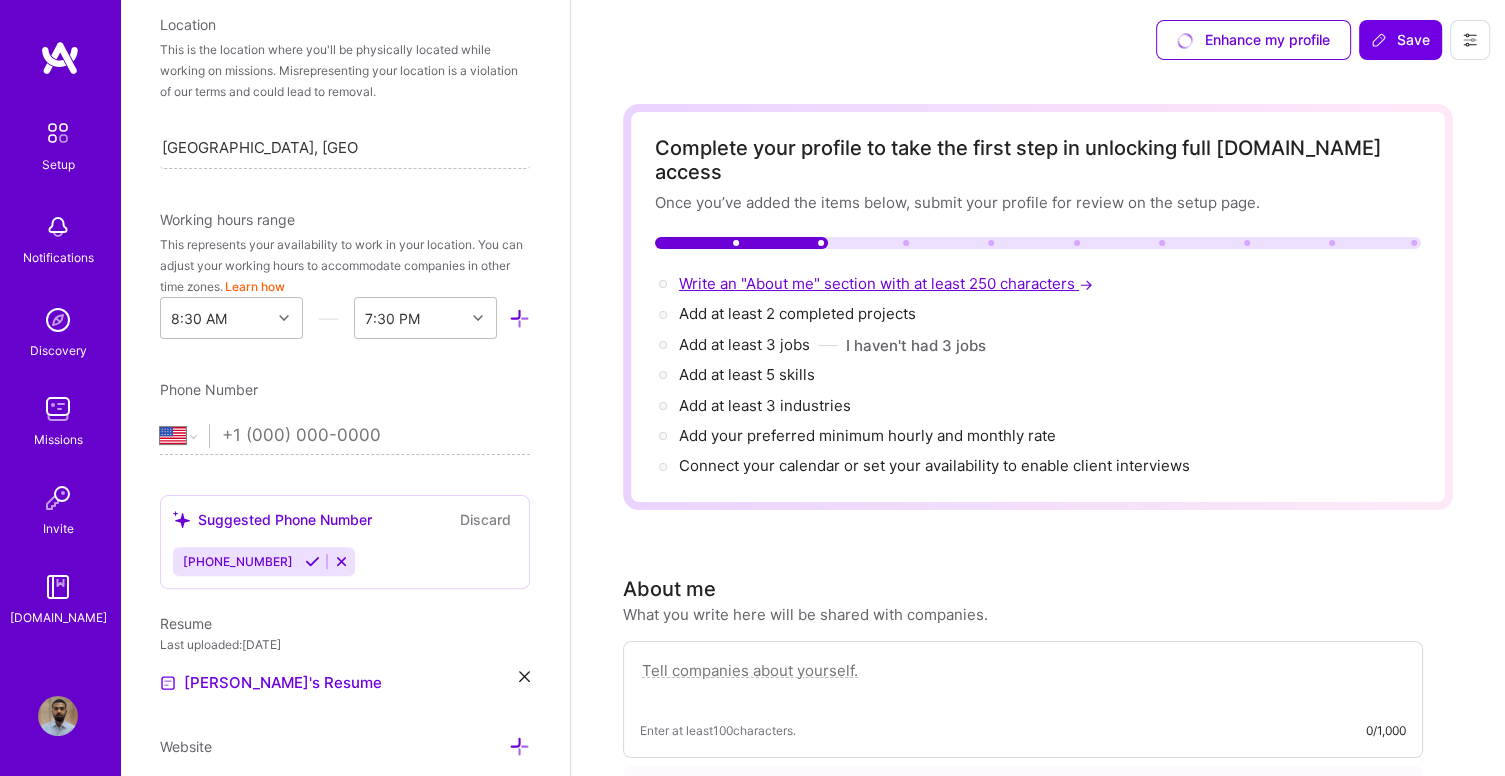 scroll, scrollTop: 1016, scrollLeft: 0, axis: vertical 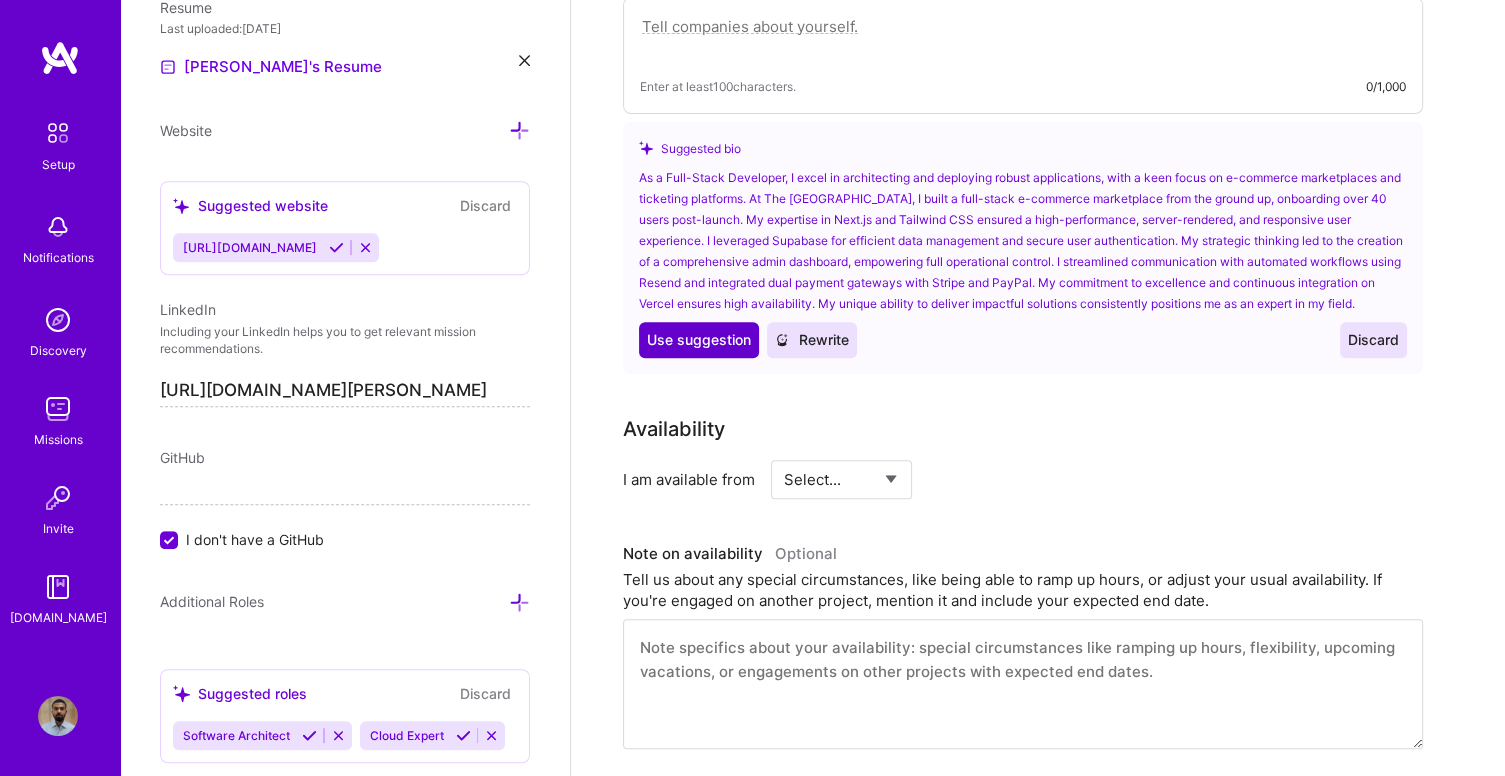 click on "Use suggestion" at bounding box center [699, 340] 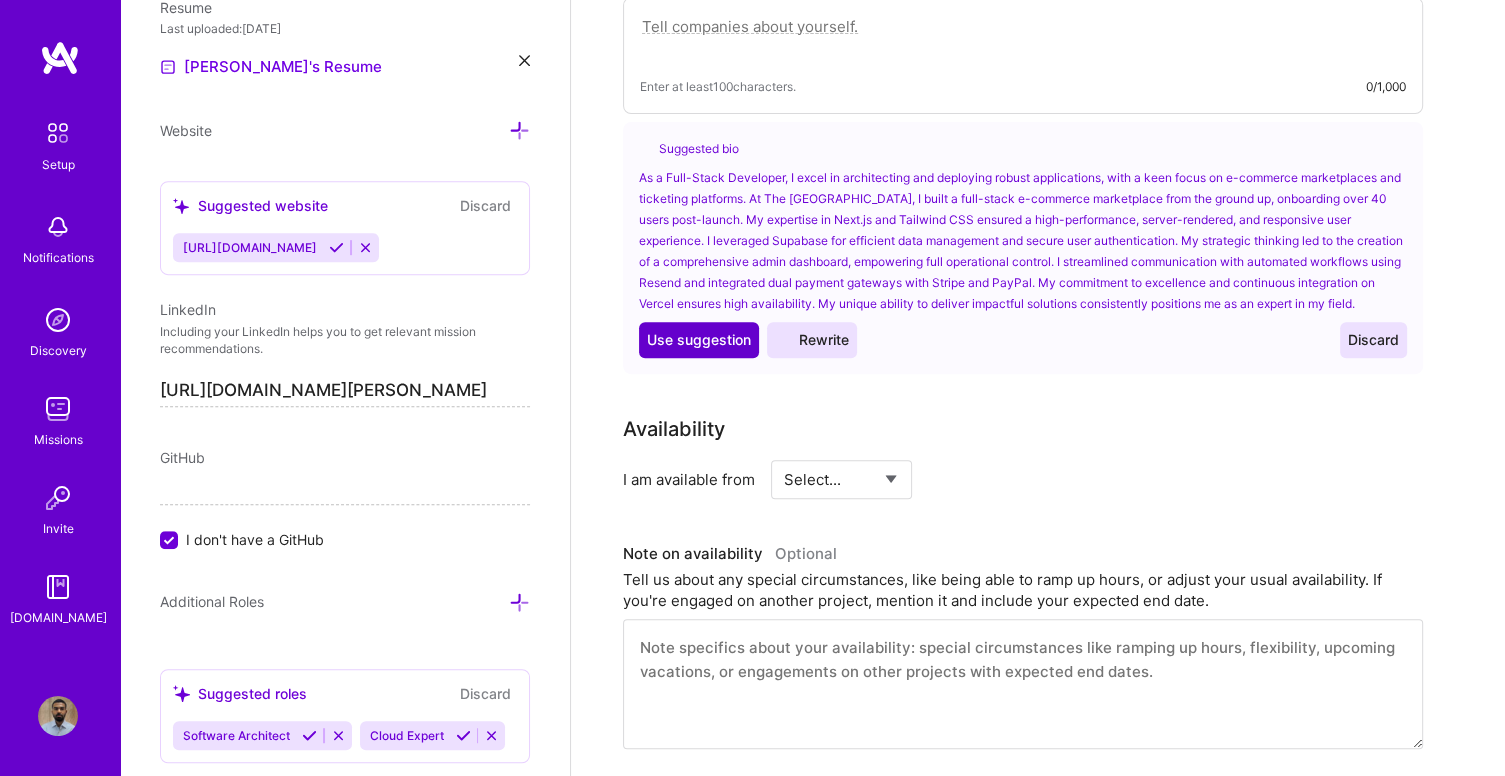 type on "As a Full-Stack Developer, I excel in architecting and deploying robust applications, with a keen focus on e-commerce marketplaces and ticketing platforms. At The [GEOGRAPHIC_DATA], I built a full-stack e-commerce marketplace from the ground up, onboarding over 40 users post-launch. My expertise in Next.js and Tailwind CSS ensured a high-performance, server-rendered, and responsive user experience. I leveraged Supabase for efficient data management and secure user authentication. My strategic thinking led to the creation of a comprehensive admin dashboard, empowering full operational control. I streamlined communication with automated workflows using Resend and integrated dual payment gateways with Stripe and PayPal. My commitment to excellence and continuous integration on Vercel ensures high availability. My unique ability to deliver impactful solutions consistently positions me as an expert in my field." 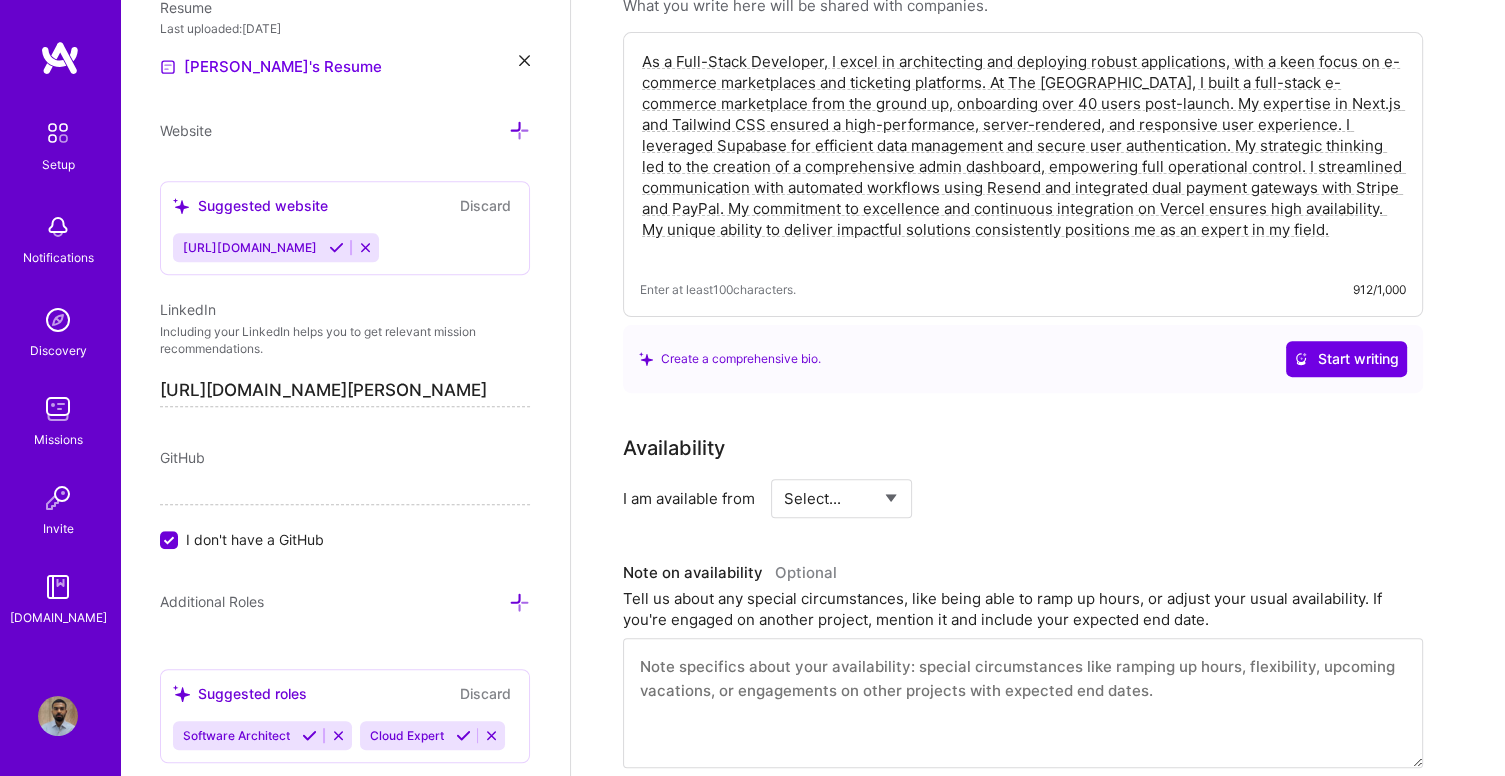 scroll, scrollTop: 644, scrollLeft: 0, axis: vertical 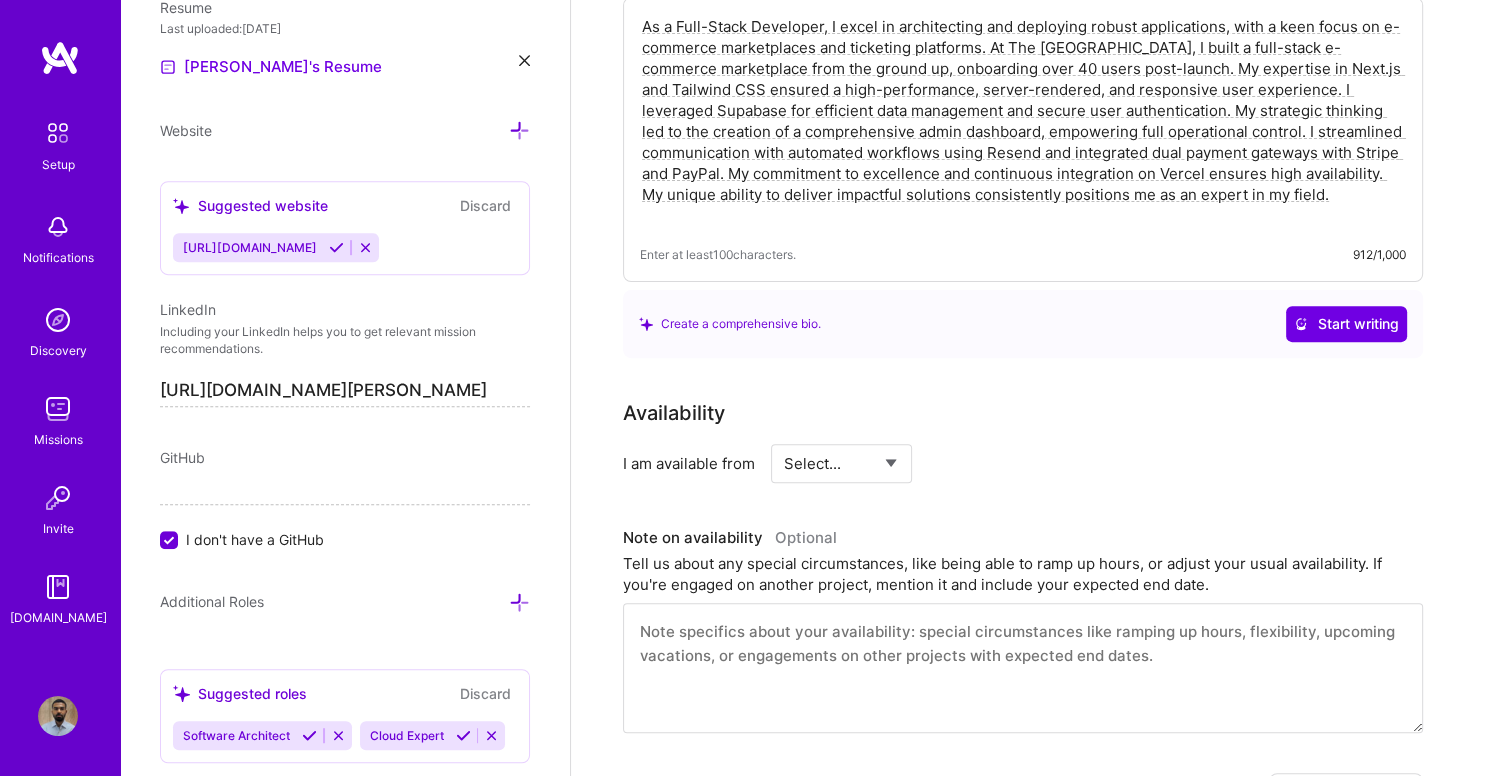 click on "Select... Right Now Future Date Not Available" at bounding box center (841, 463) 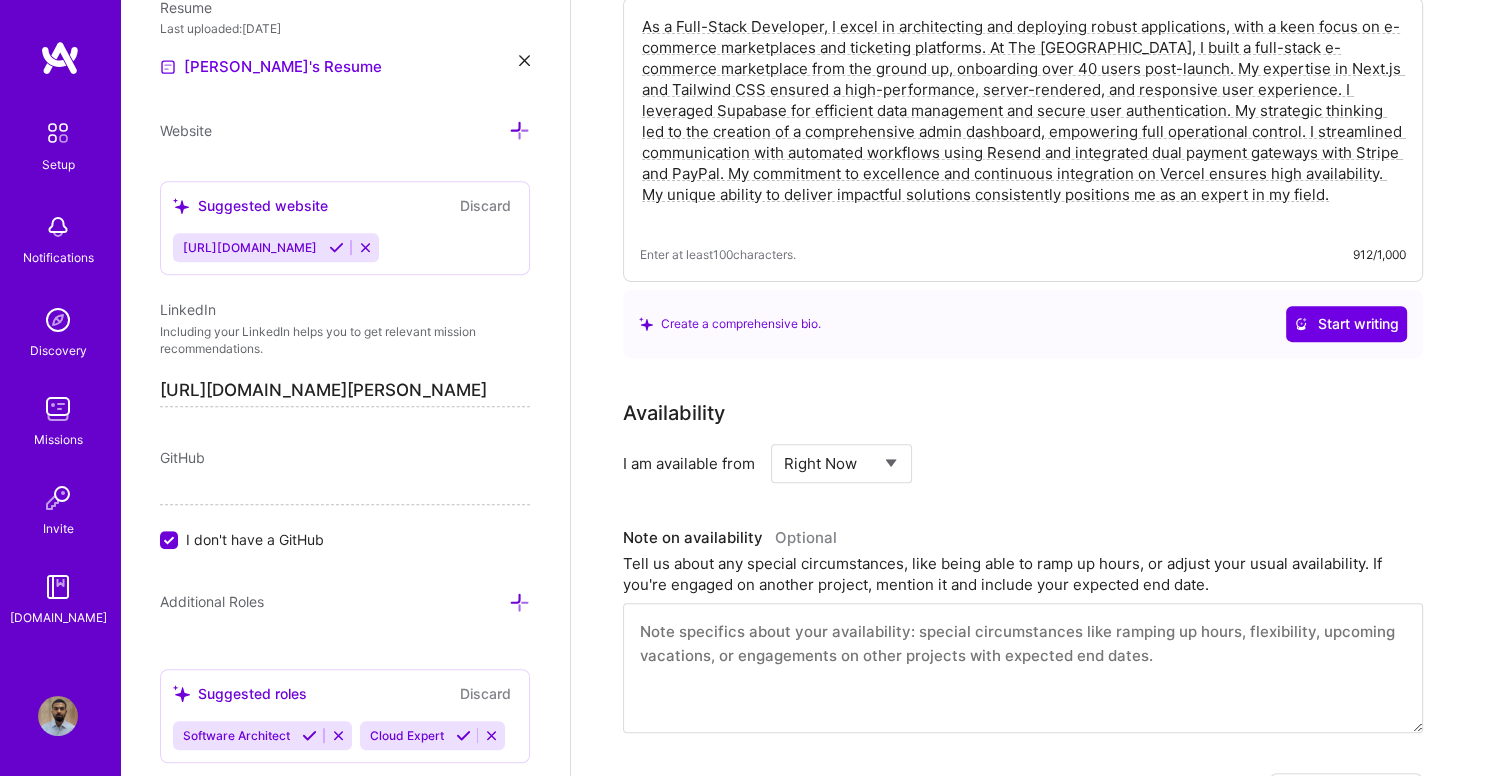 click on "Select... Right Now Future Date Not Available" at bounding box center (841, 463) 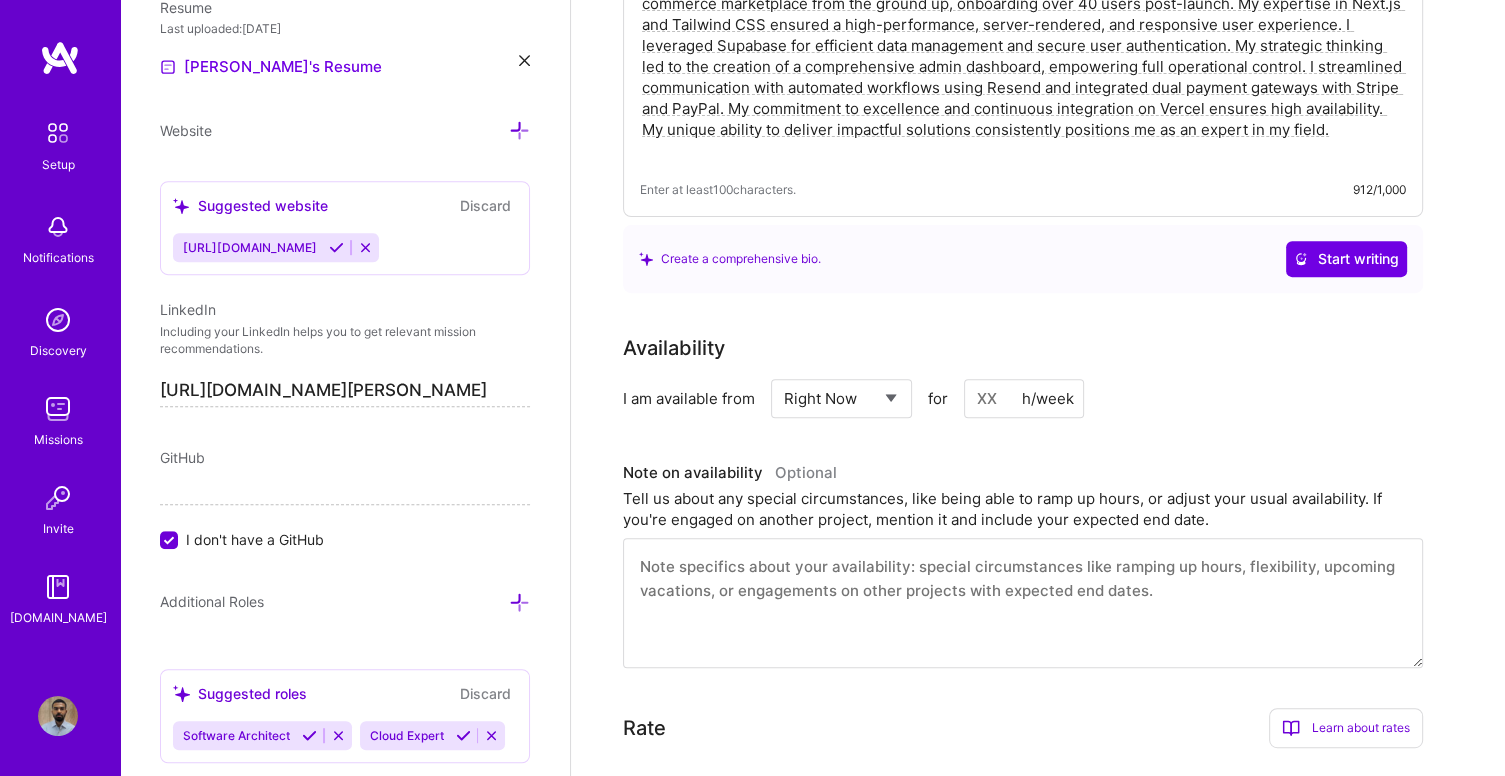 scroll, scrollTop: 744, scrollLeft: 0, axis: vertical 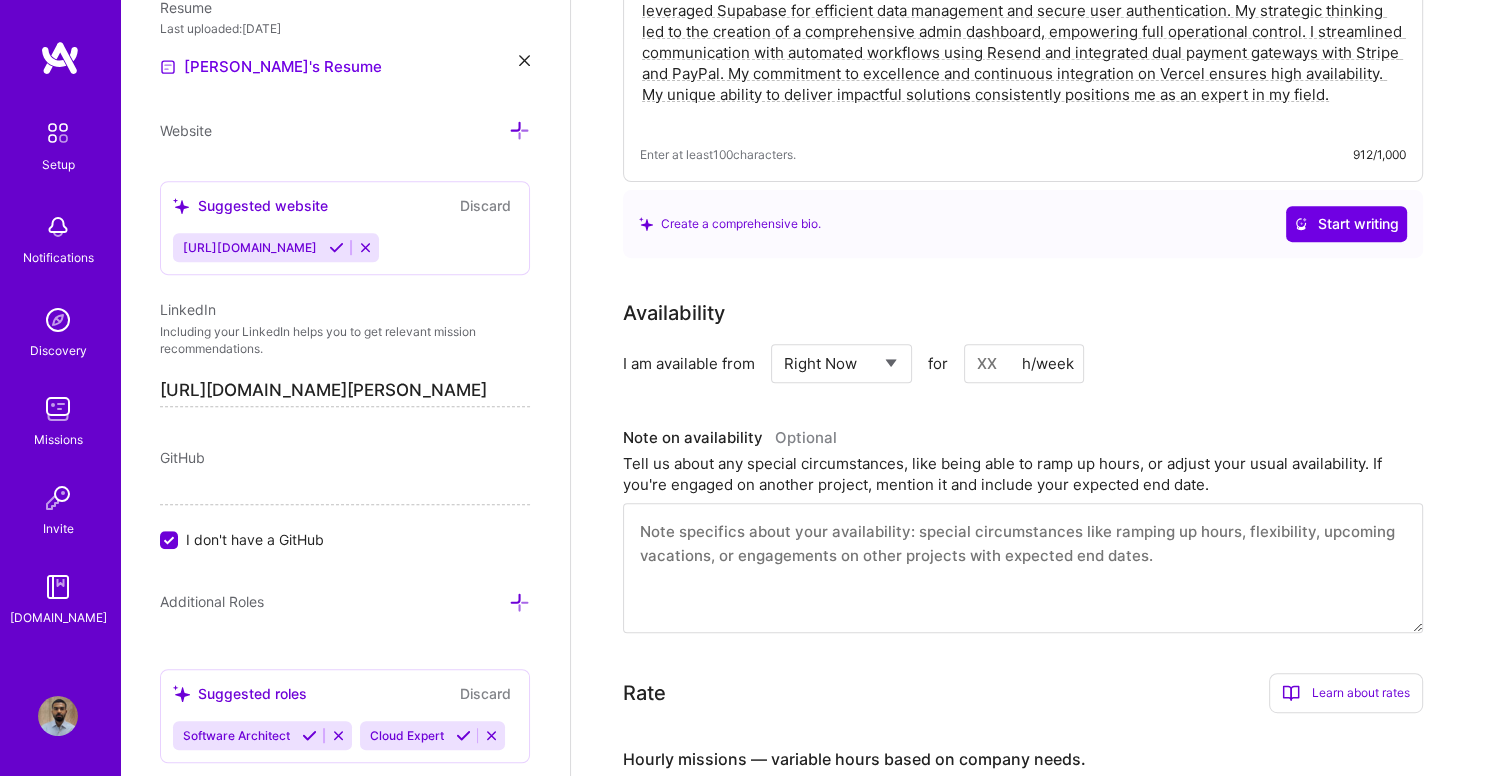 click at bounding box center (1024, 363) 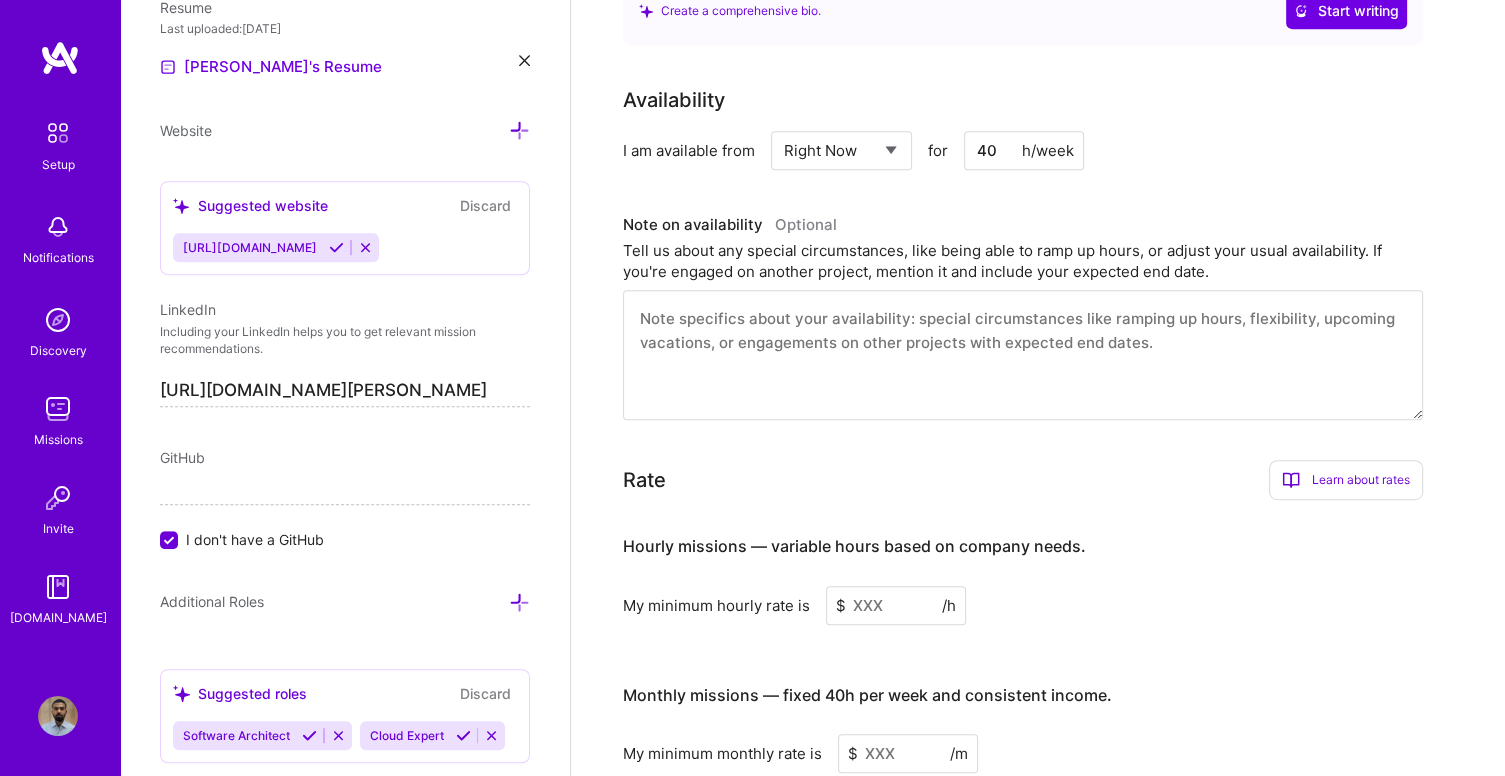 scroll, scrollTop: 1044, scrollLeft: 0, axis: vertical 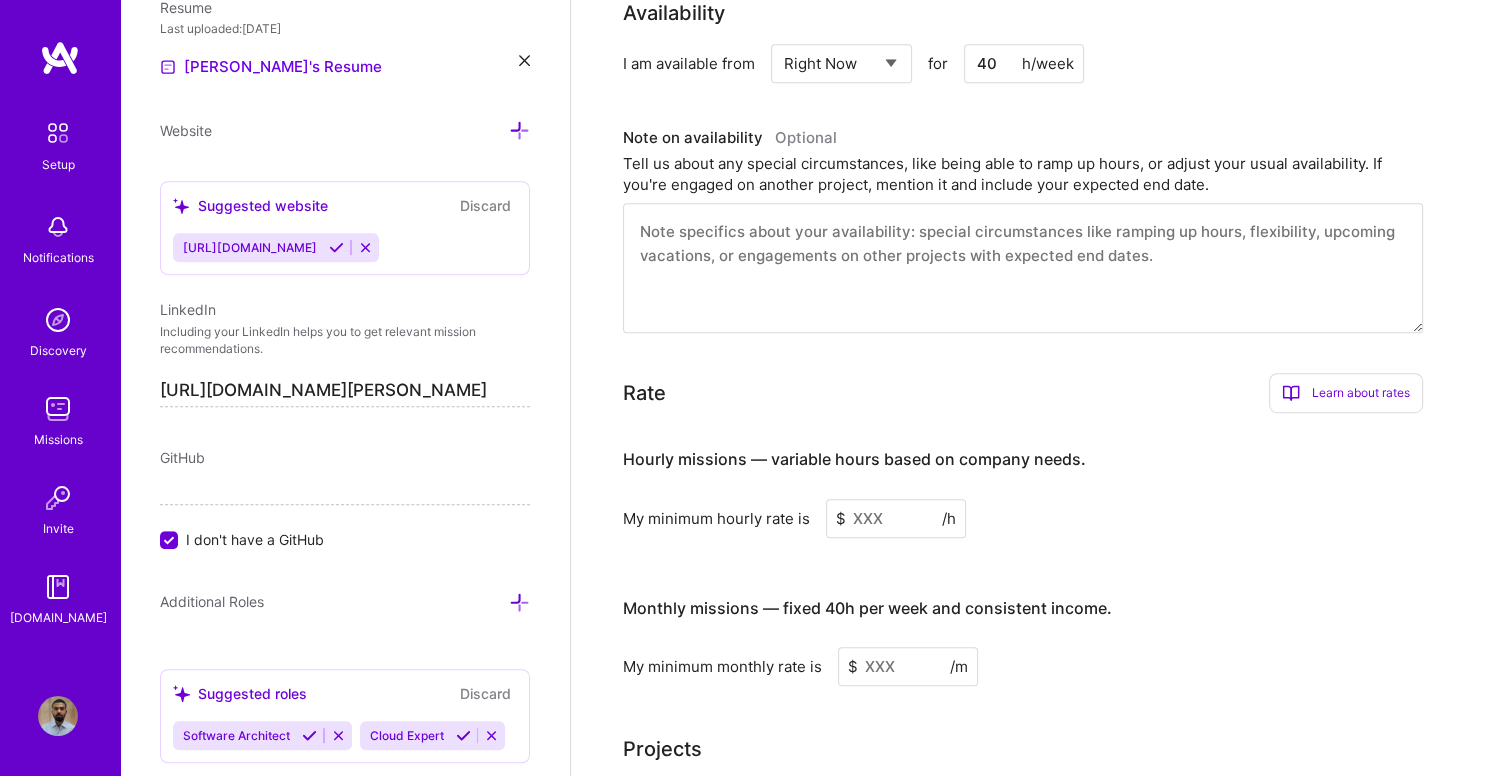 type on "40" 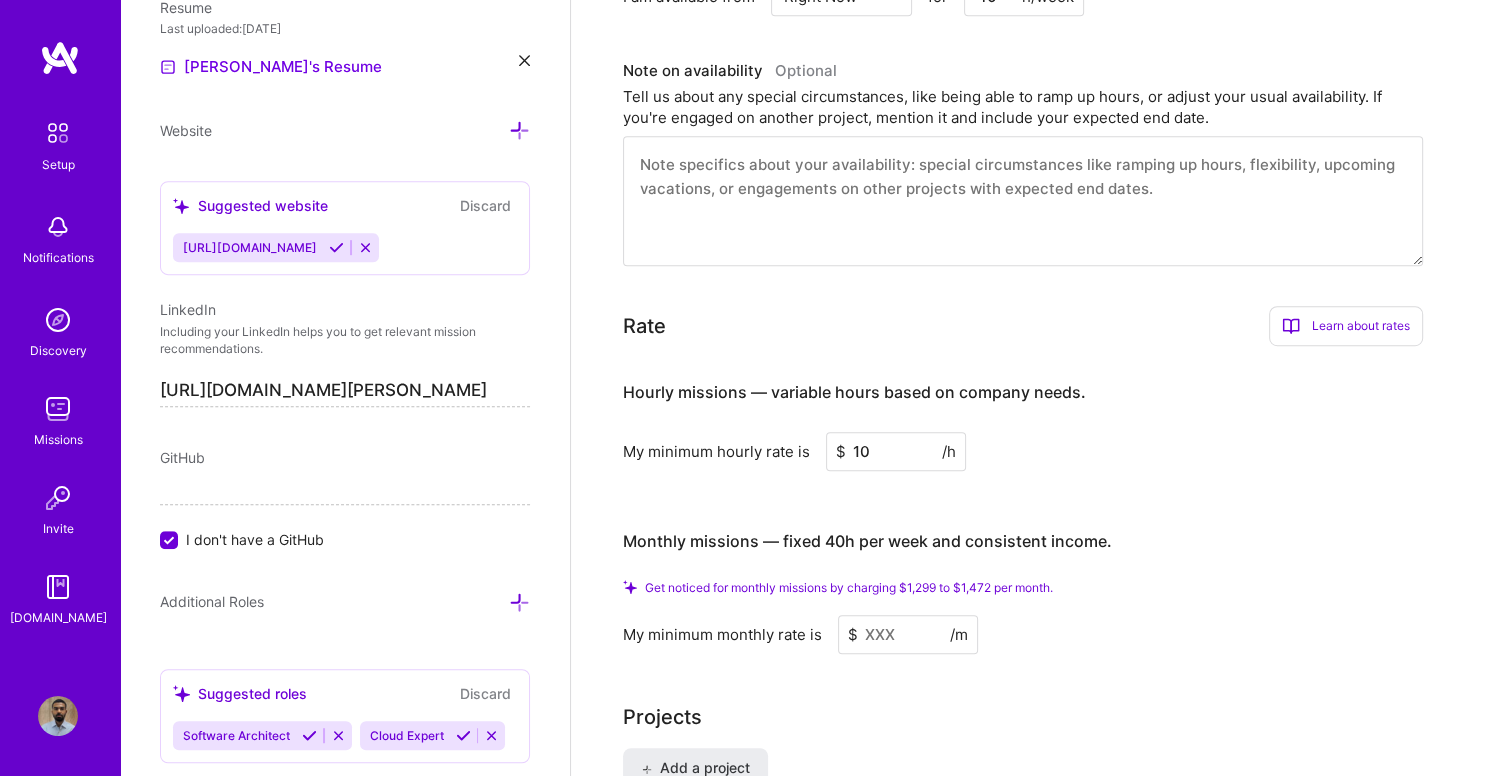 scroll, scrollTop: 1244, scrollLeft: 0, axis: vertical 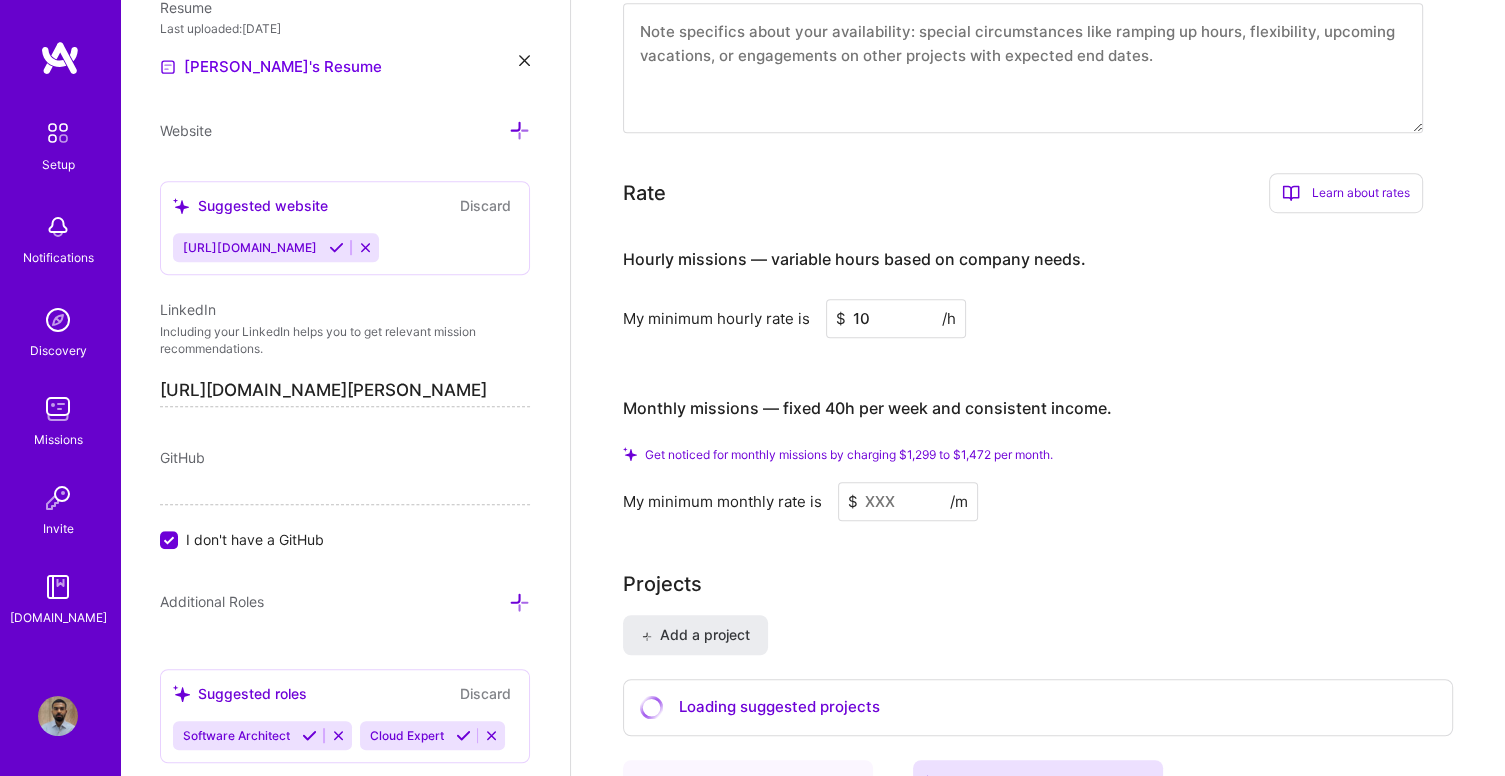 type on "10" 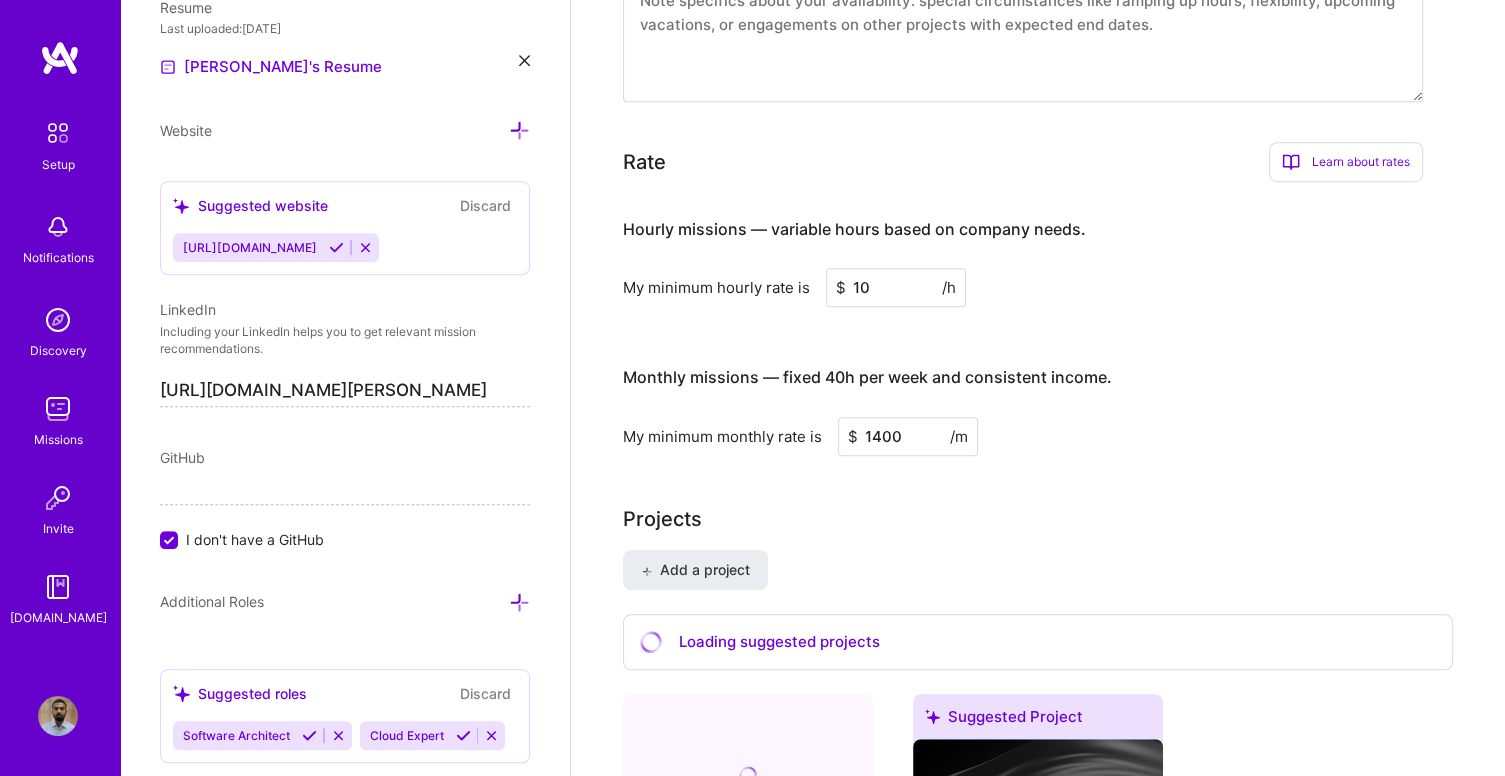 type on "1400" 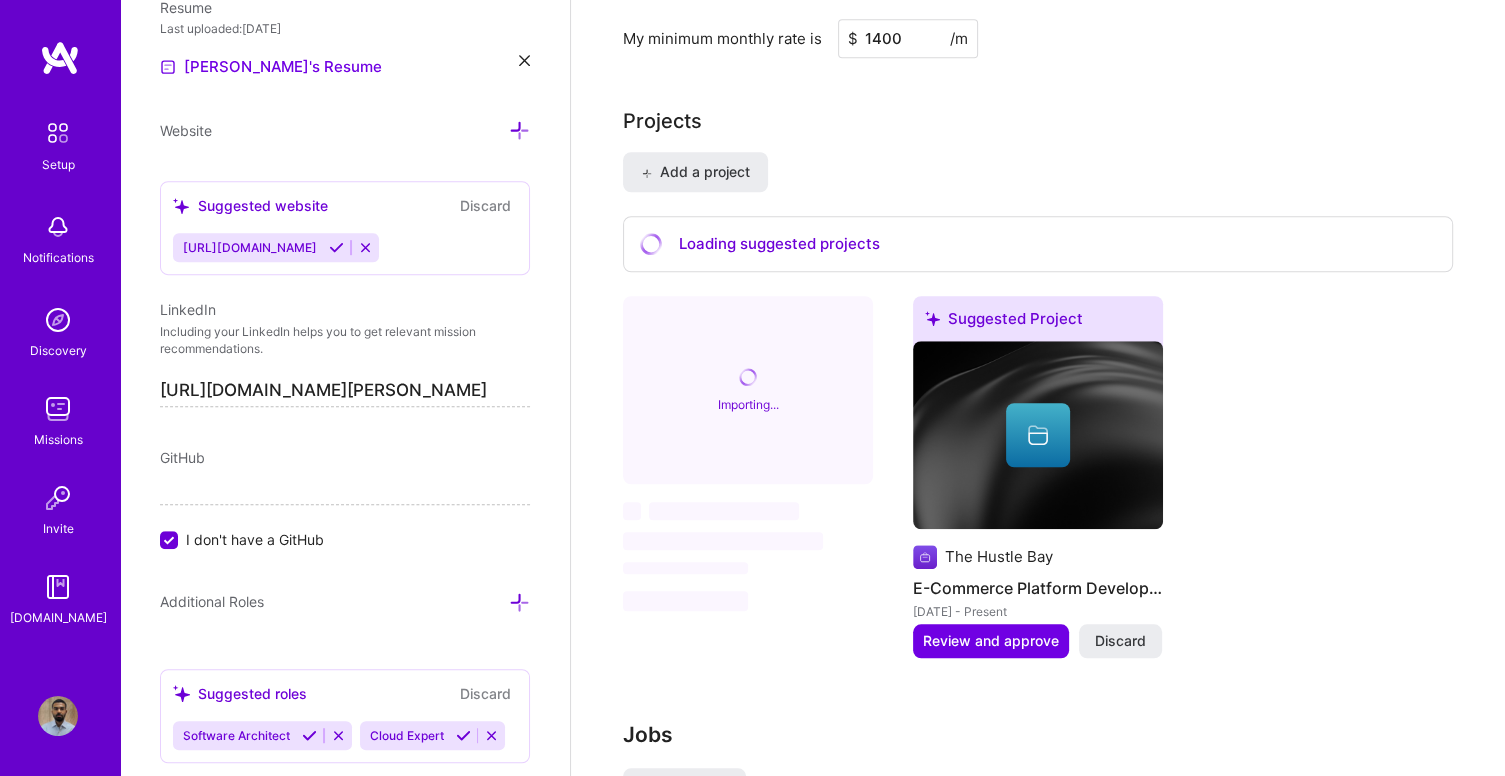 scroll, scrollTop: 1644, scrollLeft: 0, axis: vertical 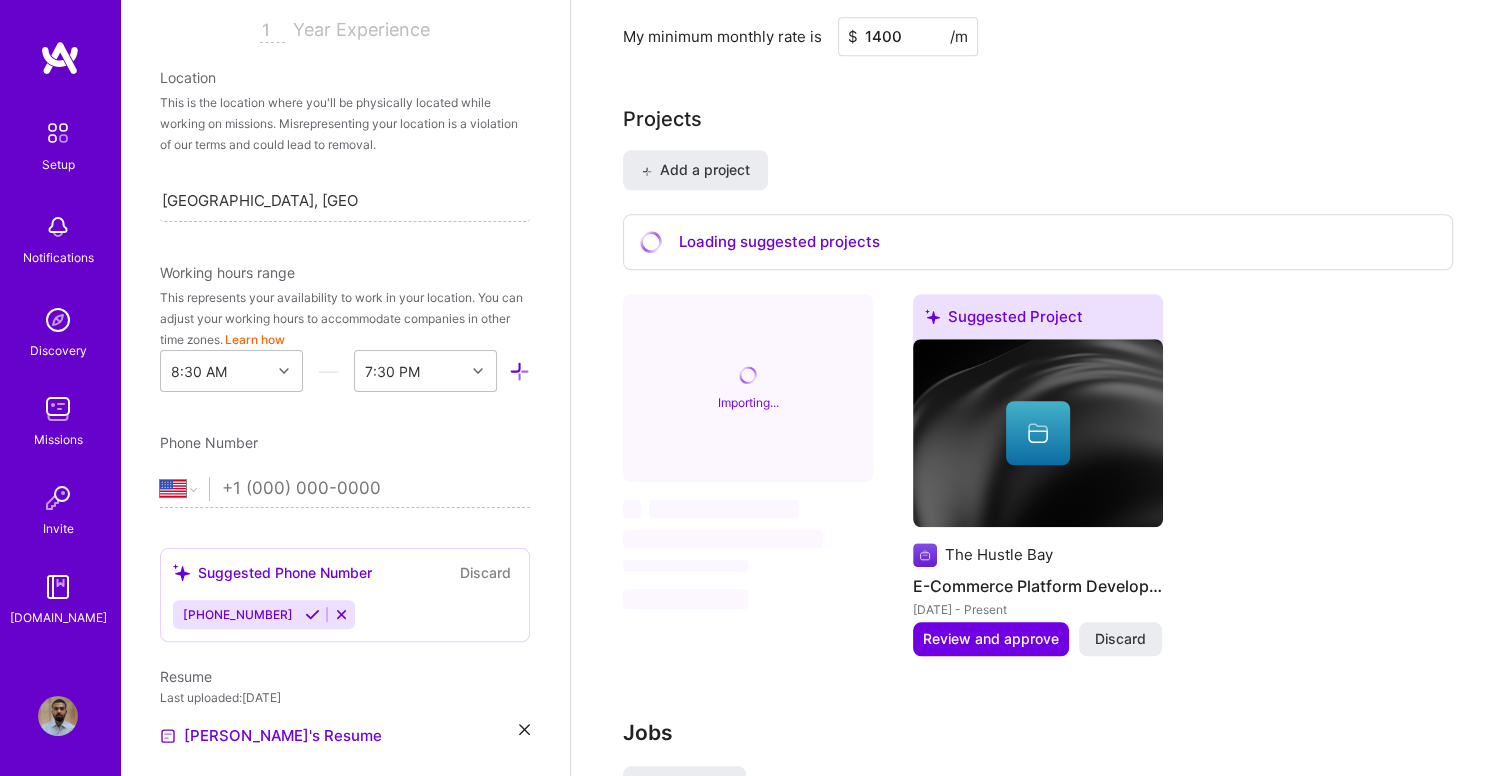 click at bounding box center [376, 489] 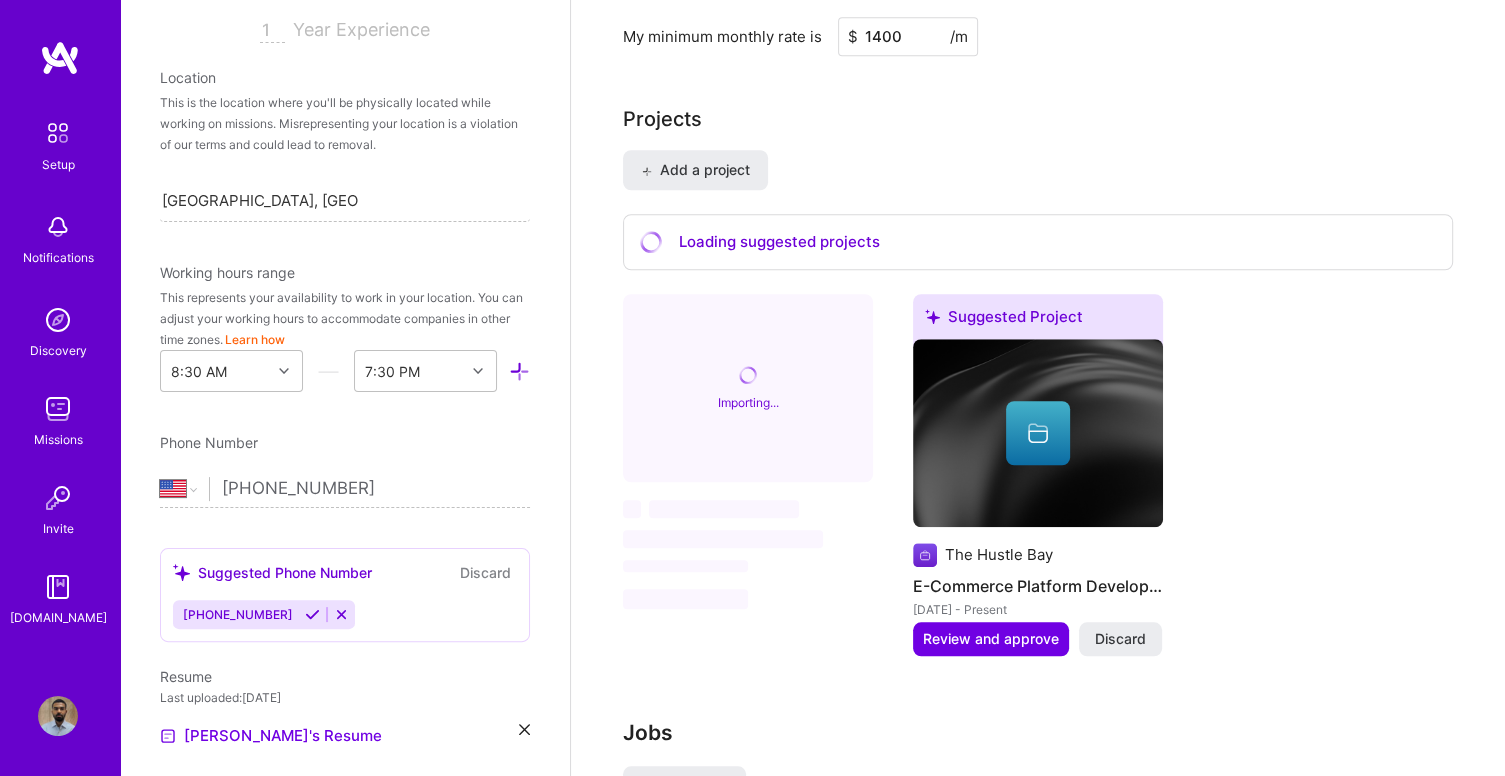 select on "IN" 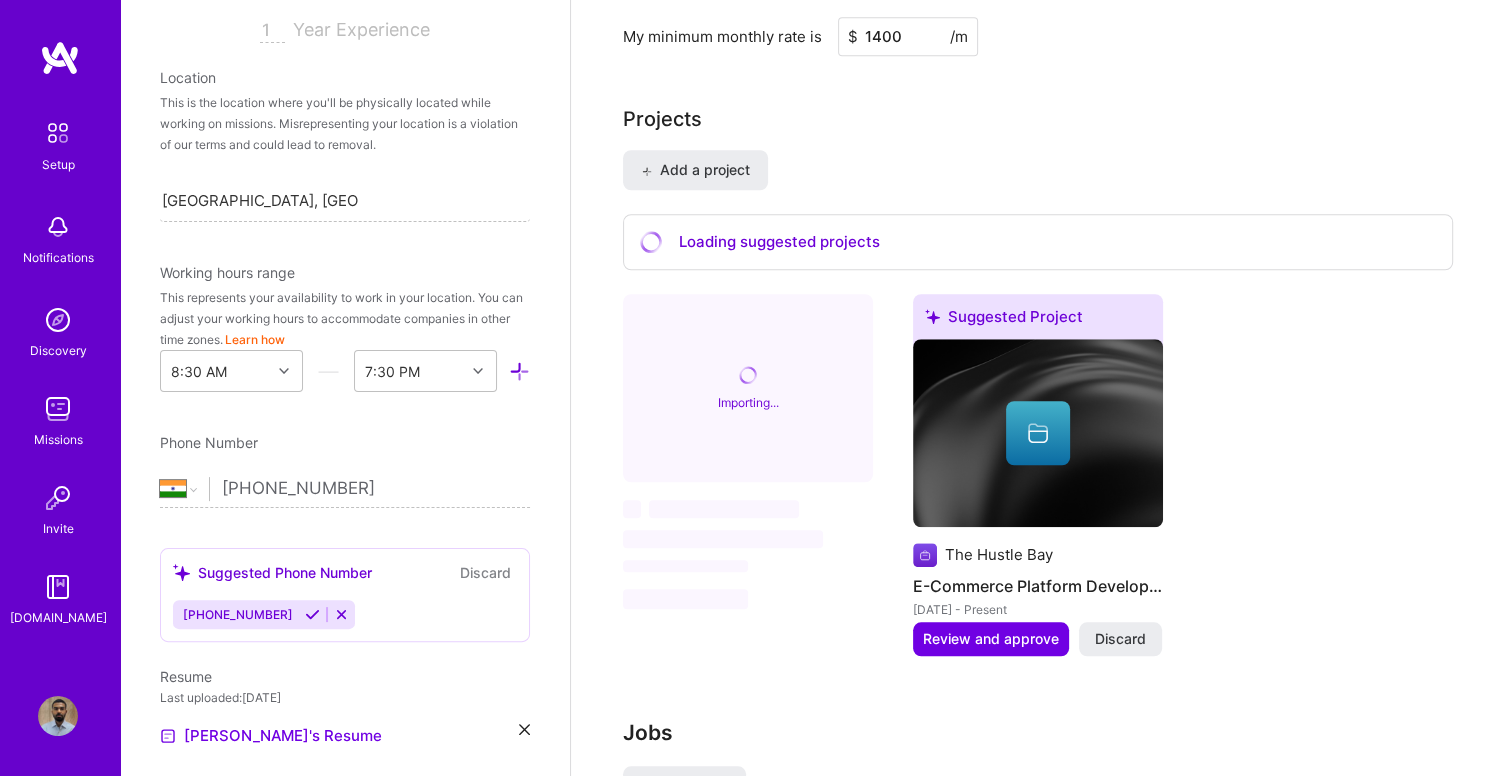 scroll, scrollTop: 447, scrollLeft: 0, axis: vertical 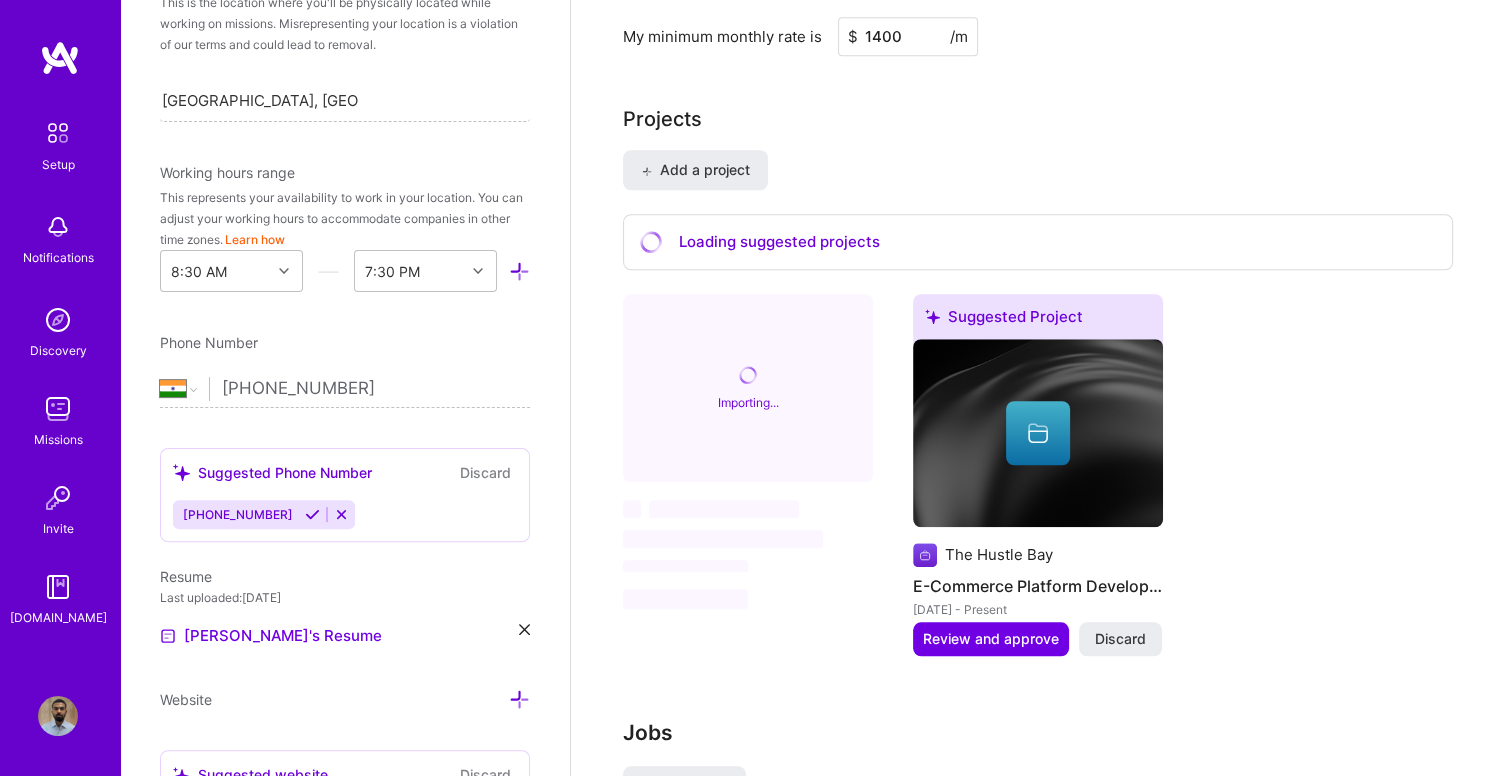 click at bounding box center (312, 514) 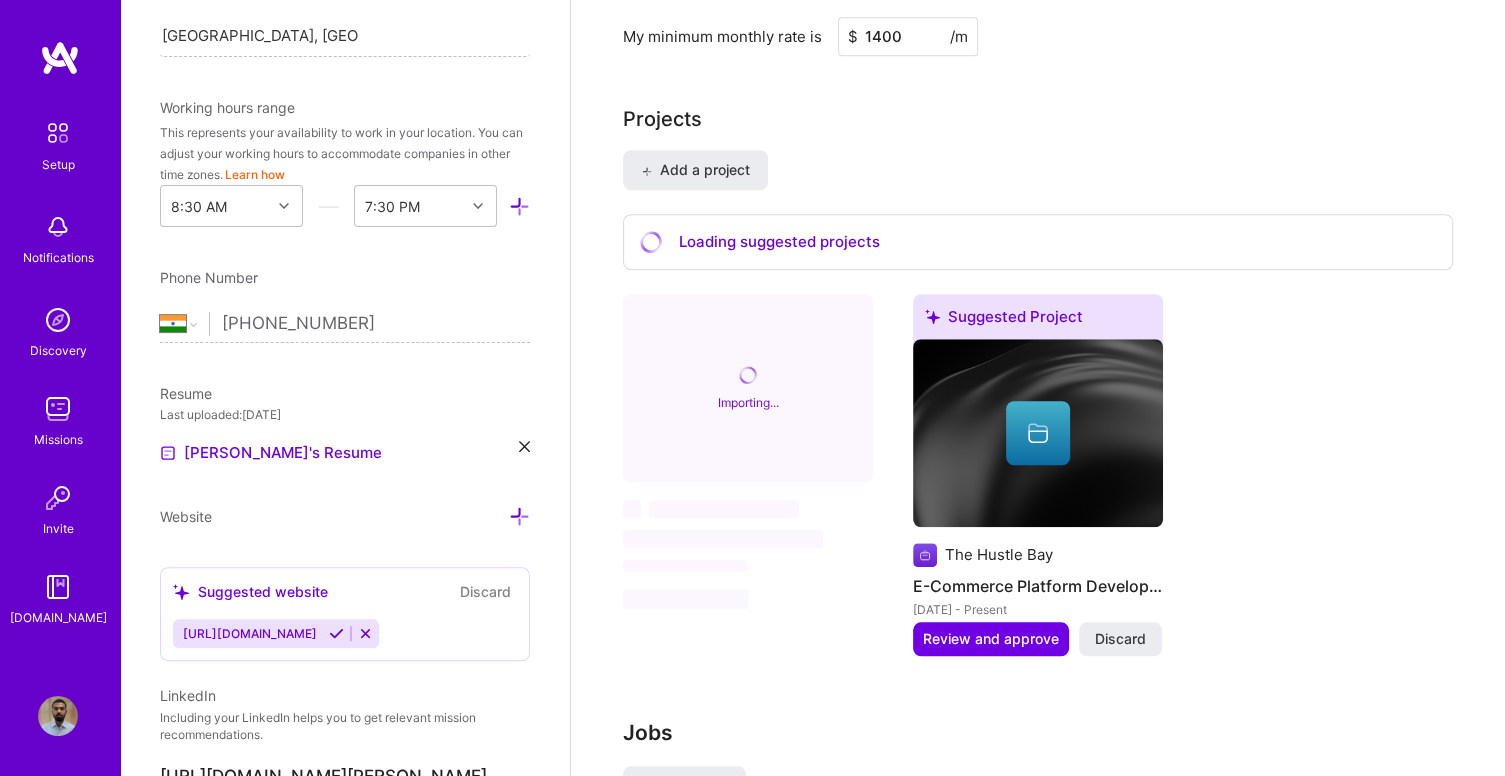 scroll, scrollTop: 547, scrollLeft: 0, axis: vertical 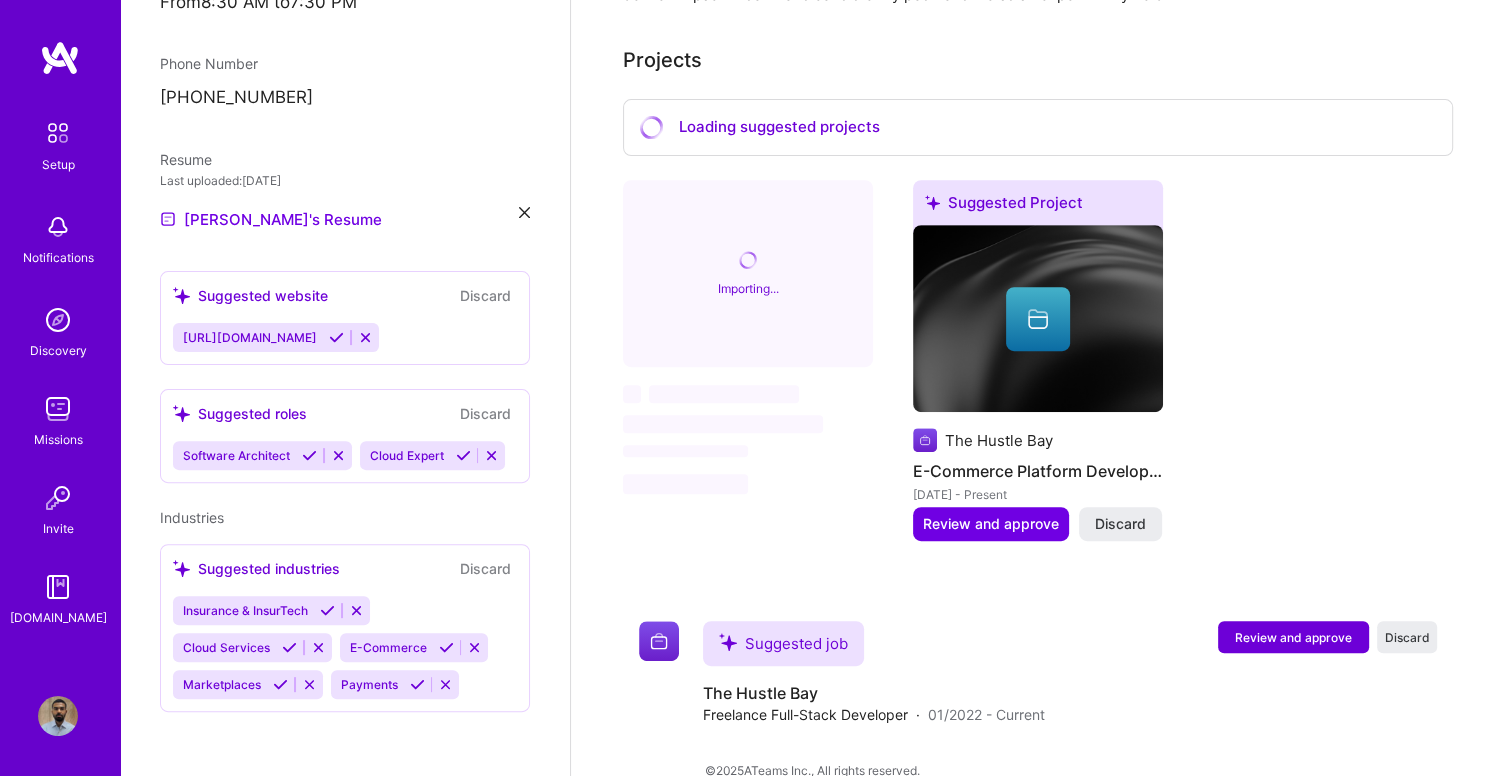 click at bounding box center (327, 610) 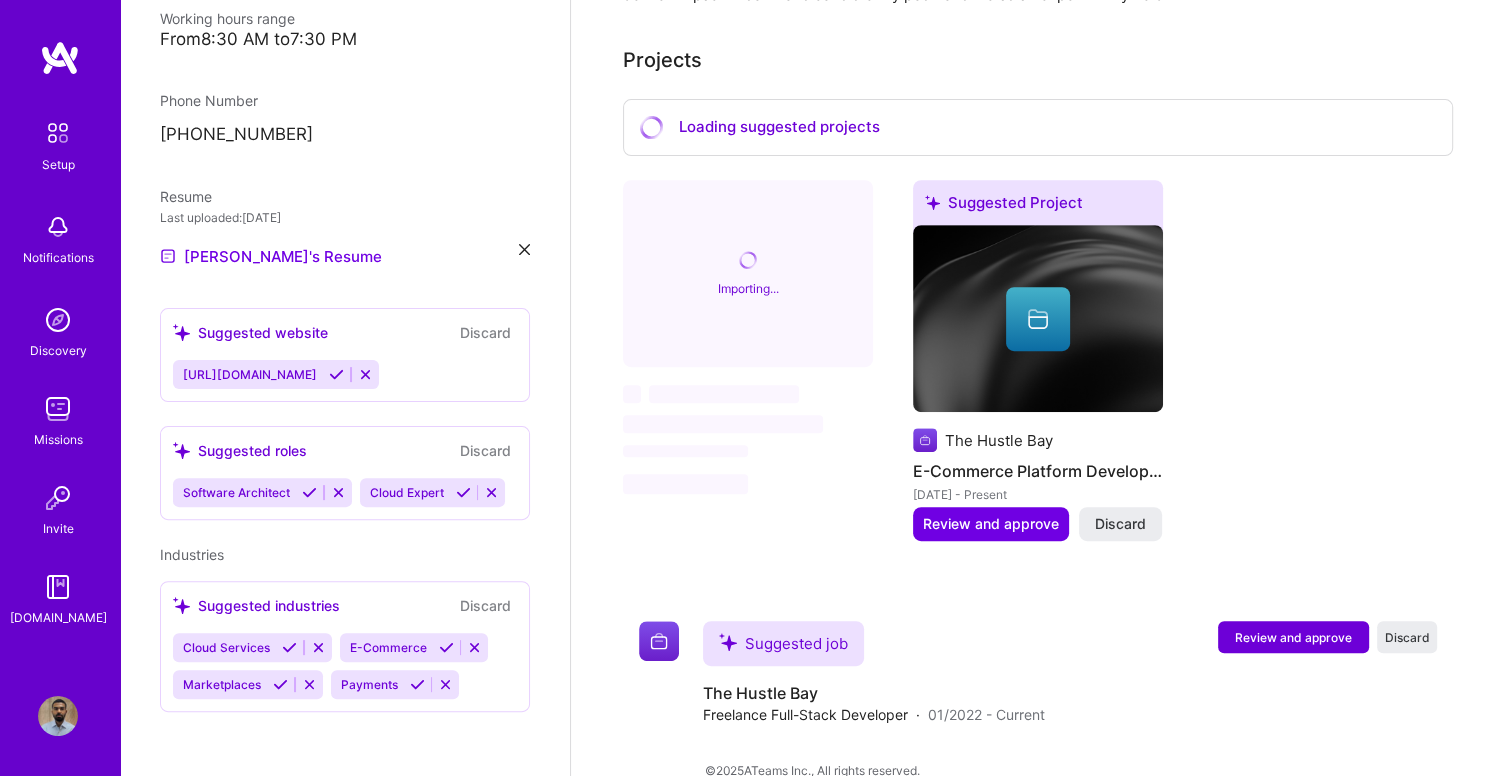 scroll, scrollTop: 496, scrollLeft: 0, axis: vertical 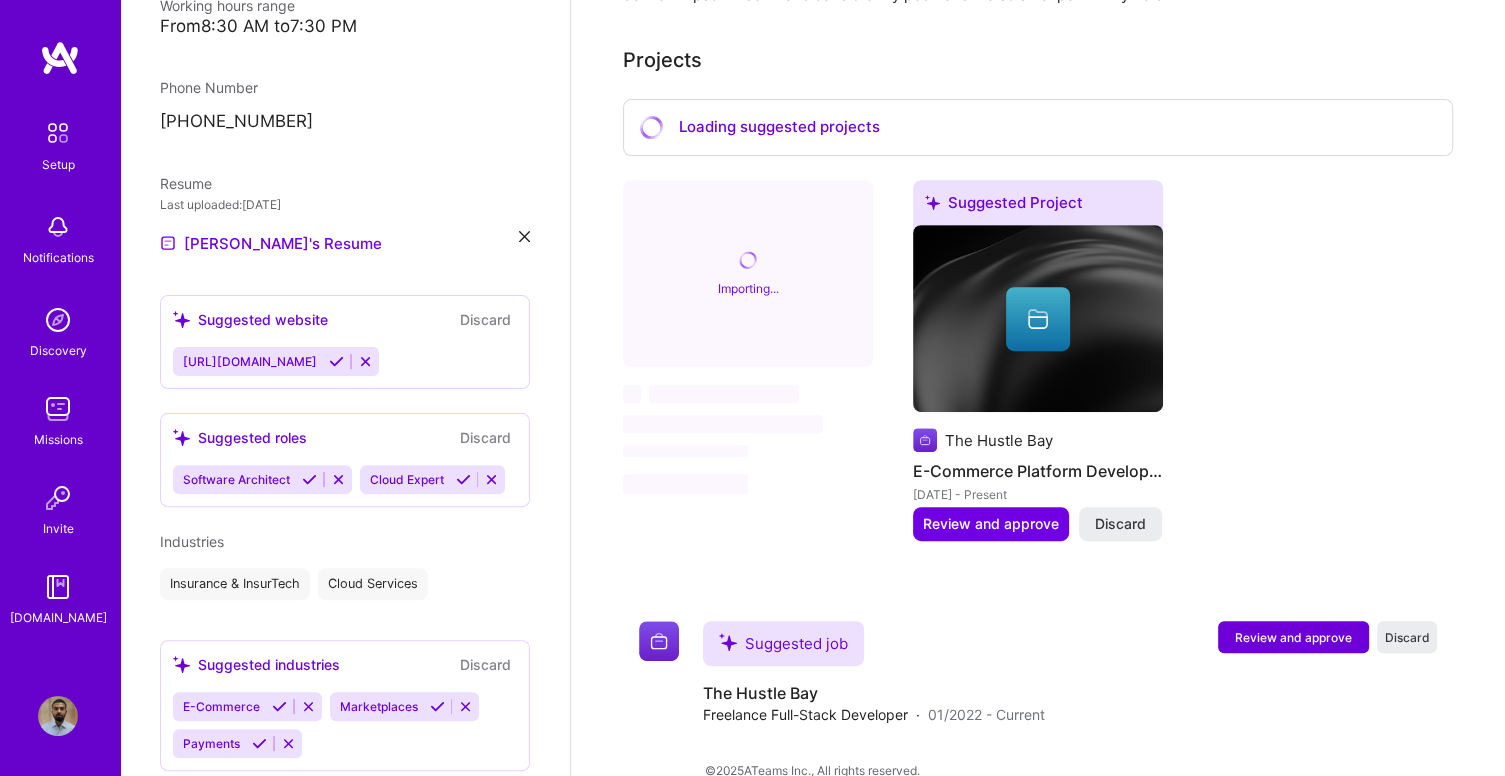 click at bounding box center [279, 706] 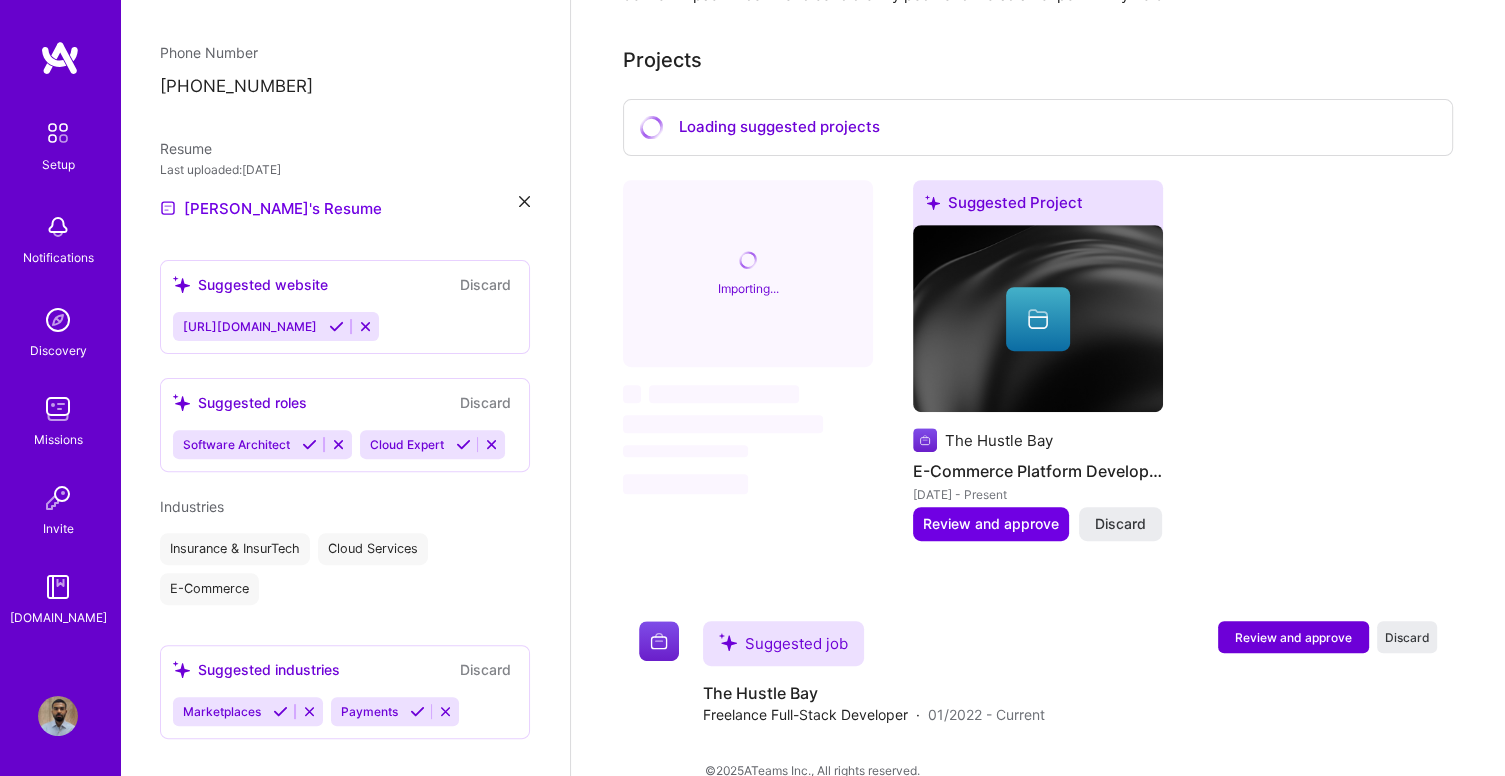scroll, scrollTop: 568, scrollLeft: 0, axis: vertical 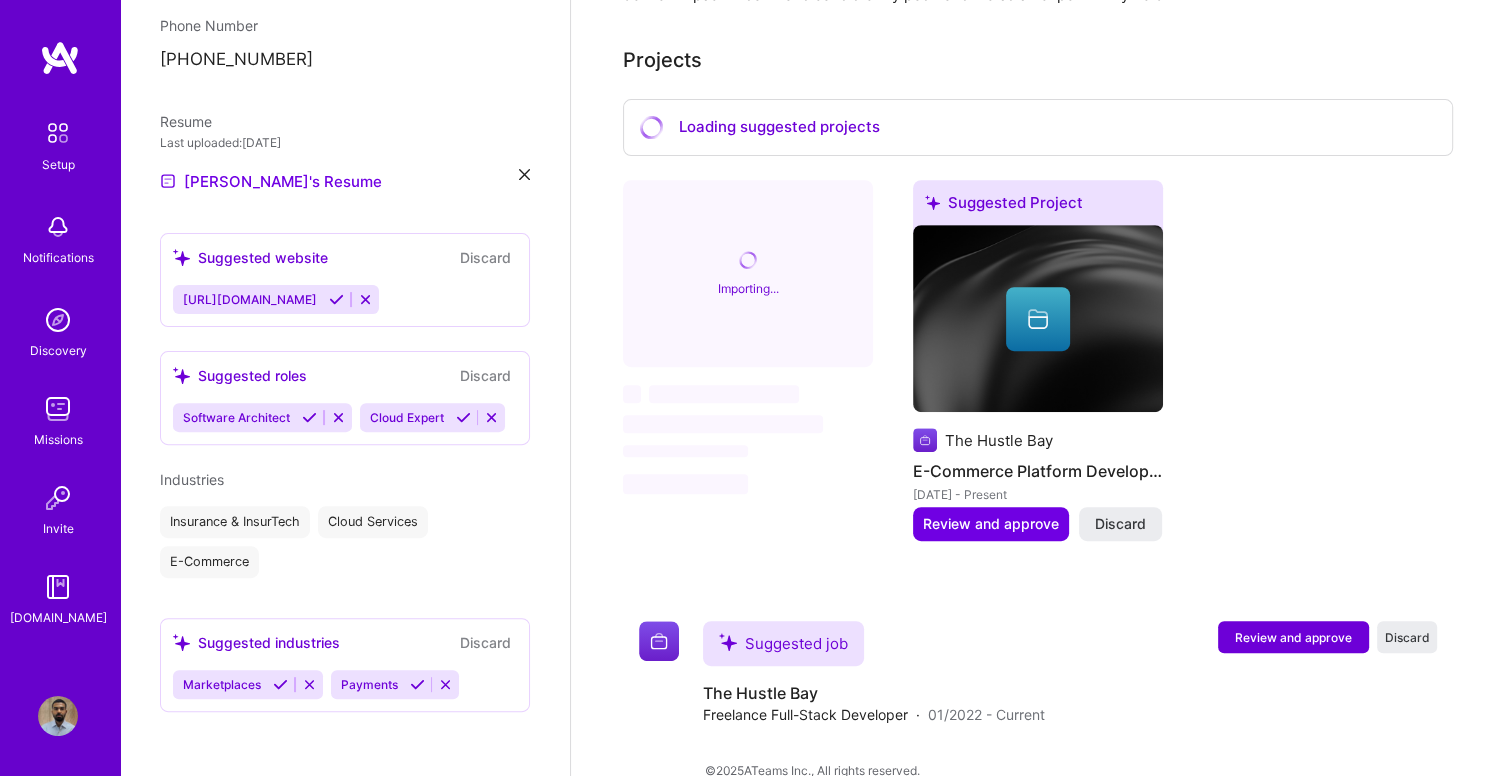 click at bounding box center (417, 684) 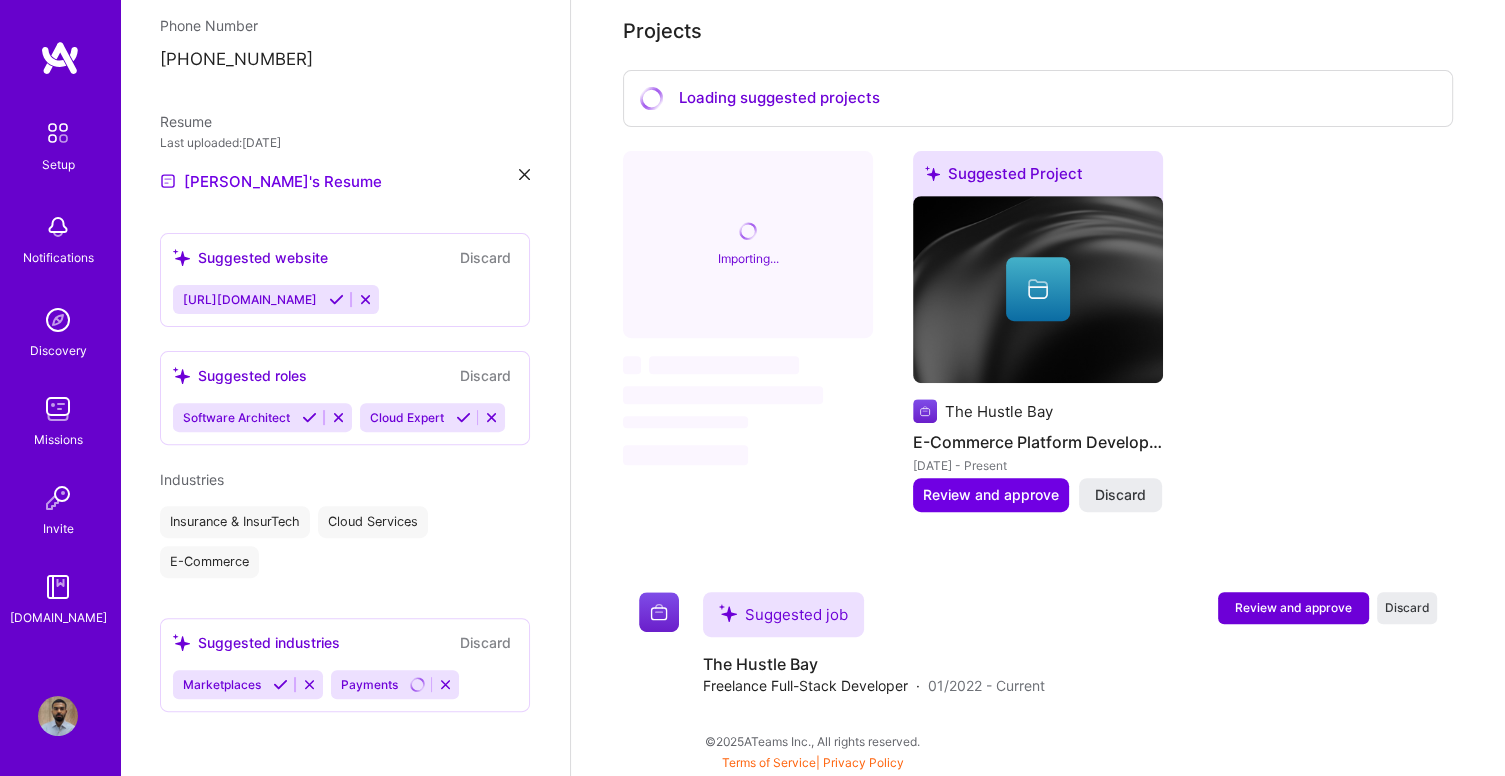 scroll, scrollTop: 744, scrollLeft: 0, axis: vertical 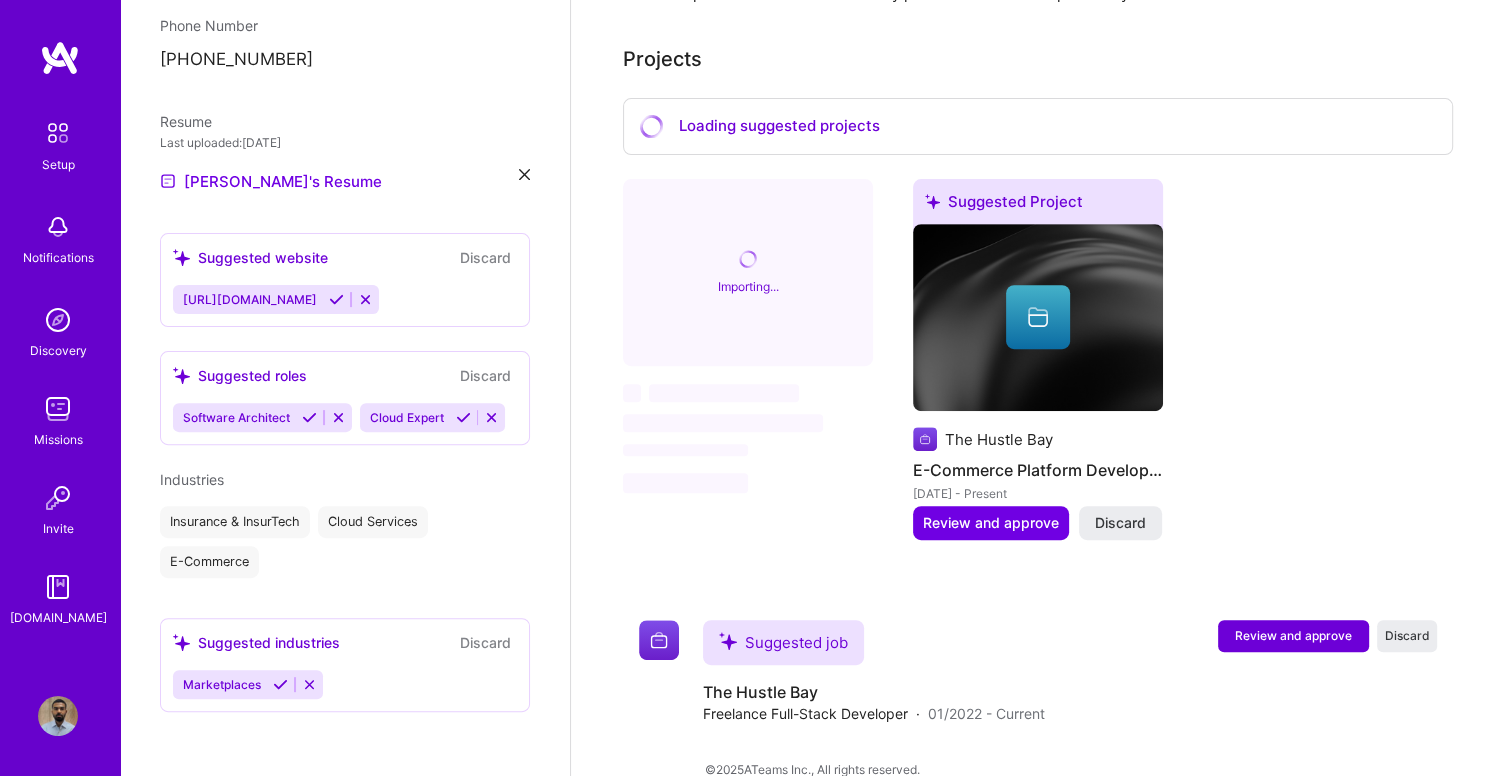 click at bounding box center [280, 684] 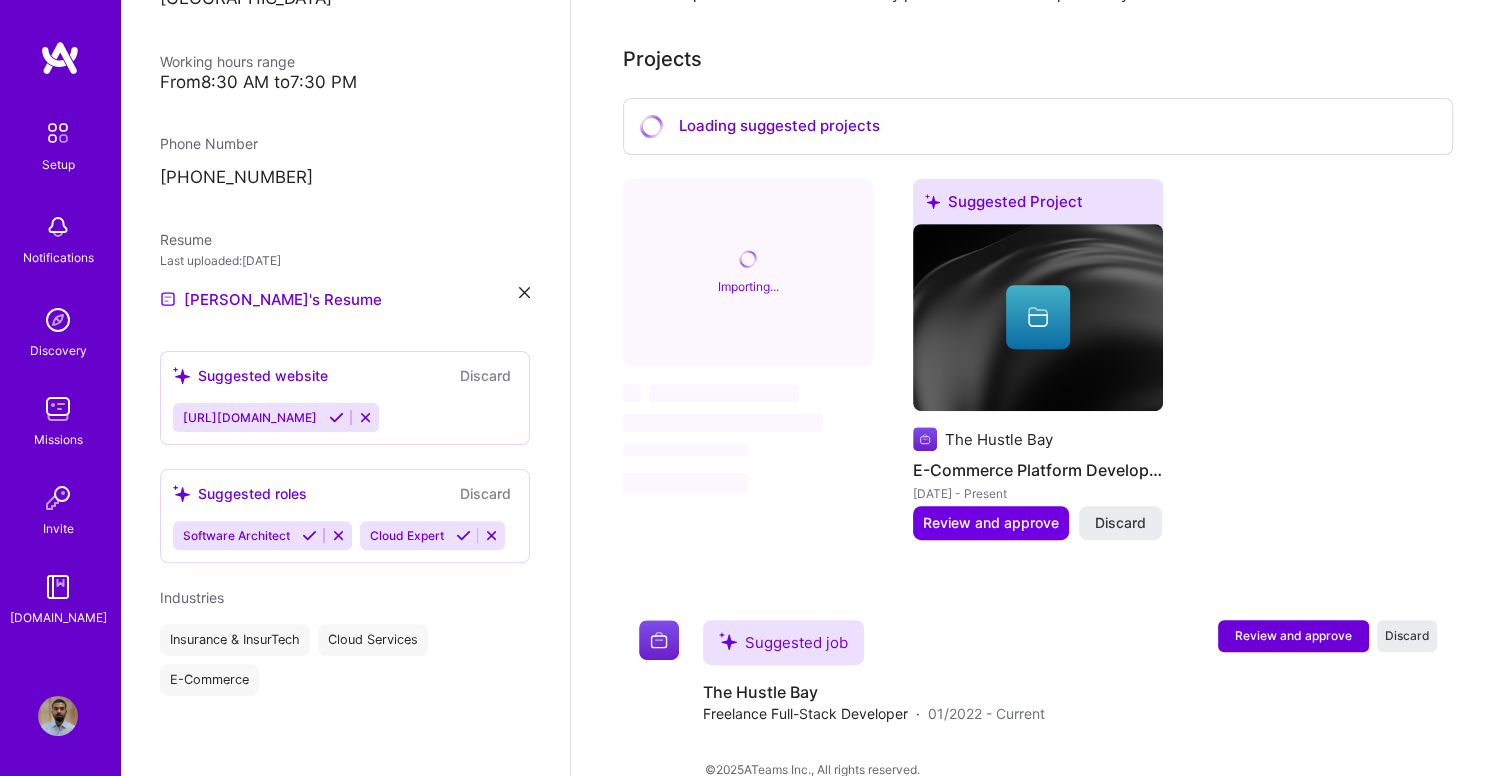 scroll, scrollTop: 489, scrollLeft: 0, axis: vertical 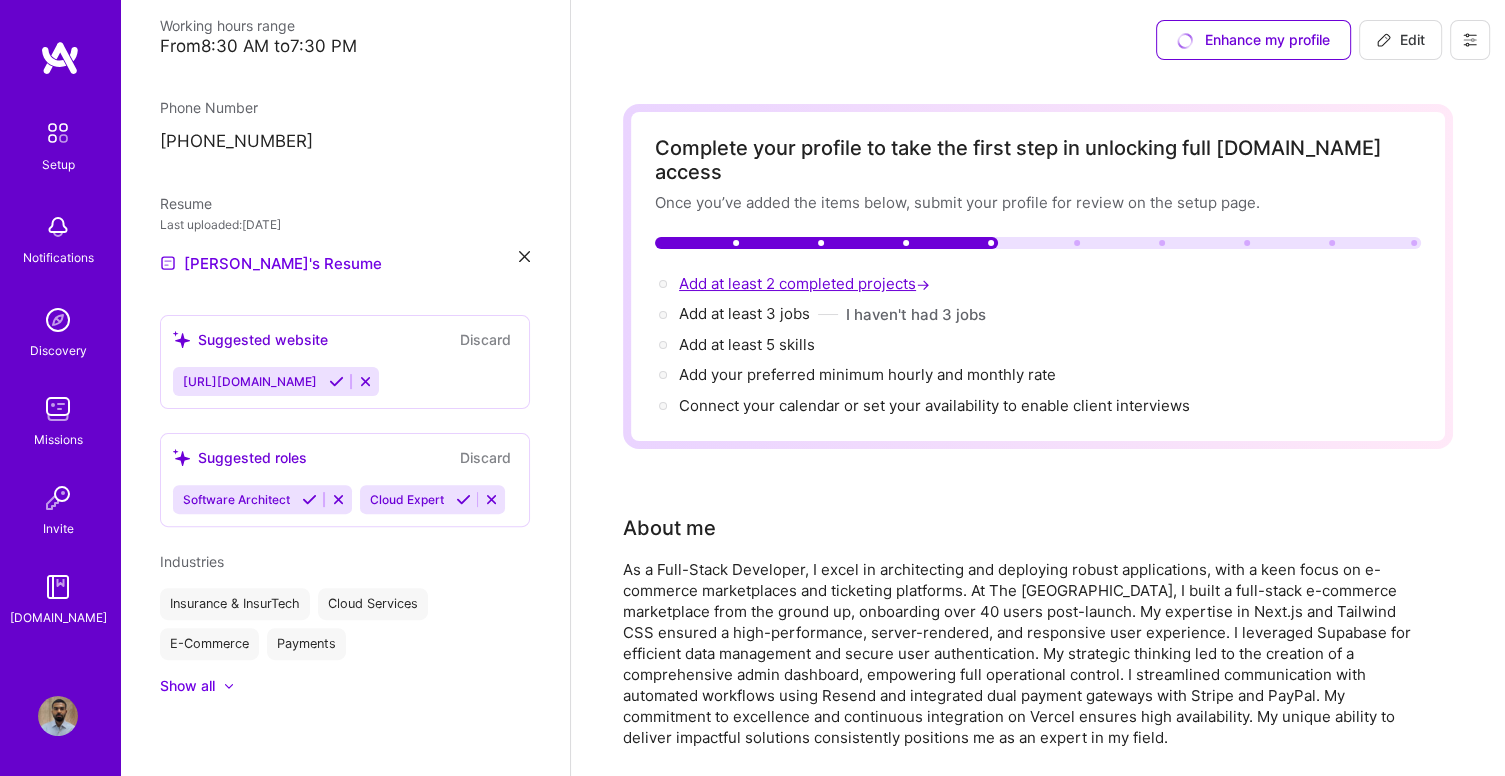 click on "Add at least 2 completed projects  →" at bounding box center (806, 283) 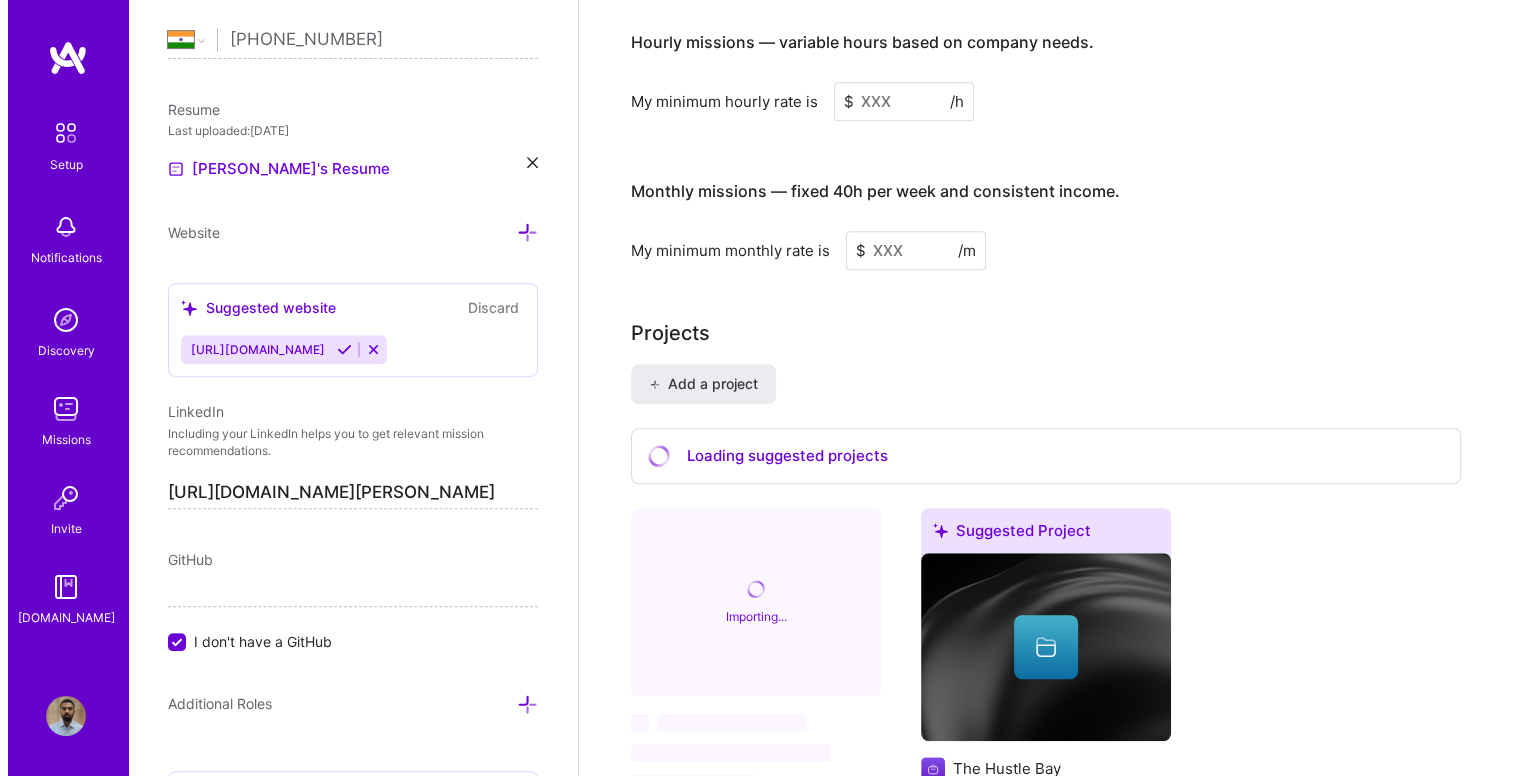 scroll, scrollTop: 1687, scrollLeft: 0, axis: vertical 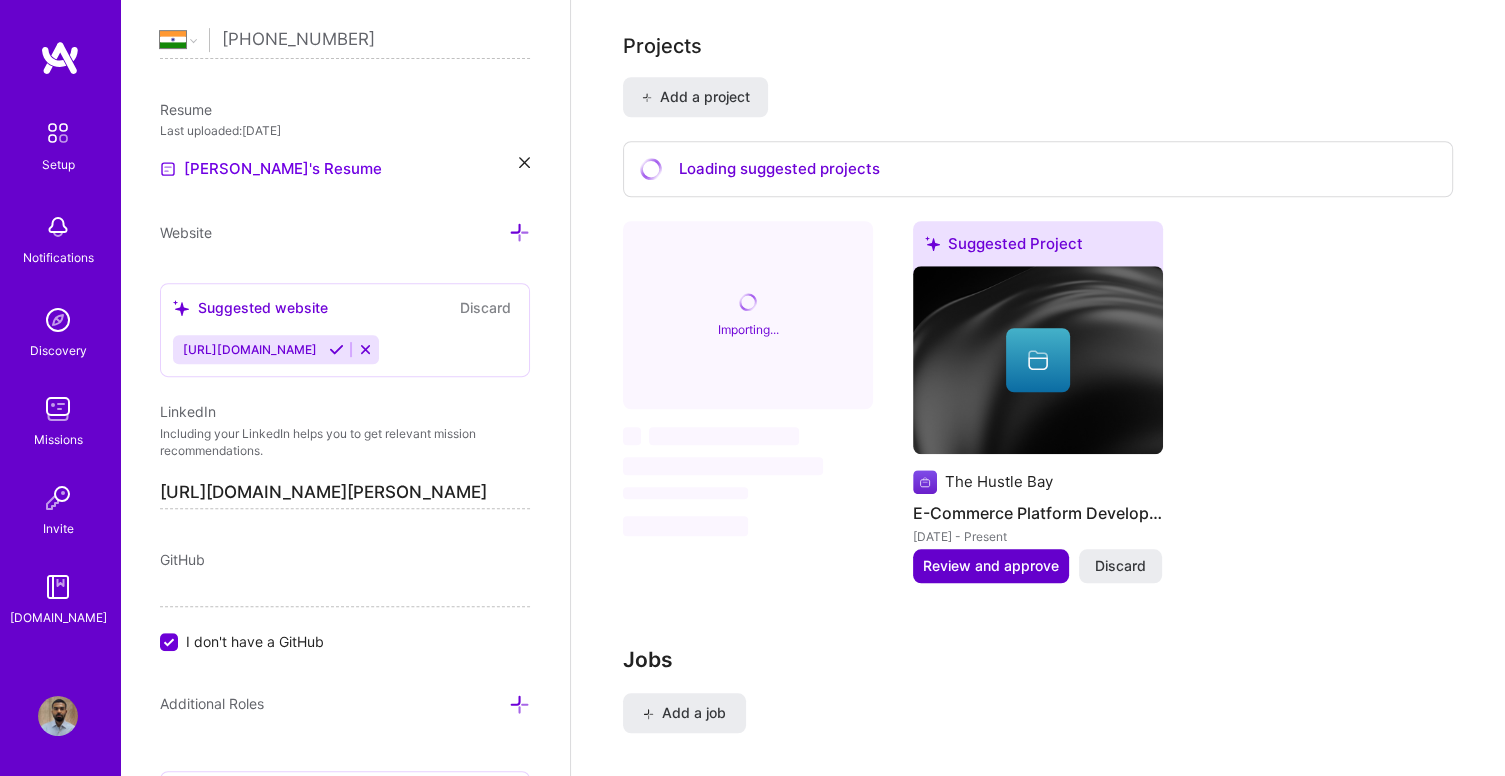 click on "Review and approve" at bounding box center (991, 566) 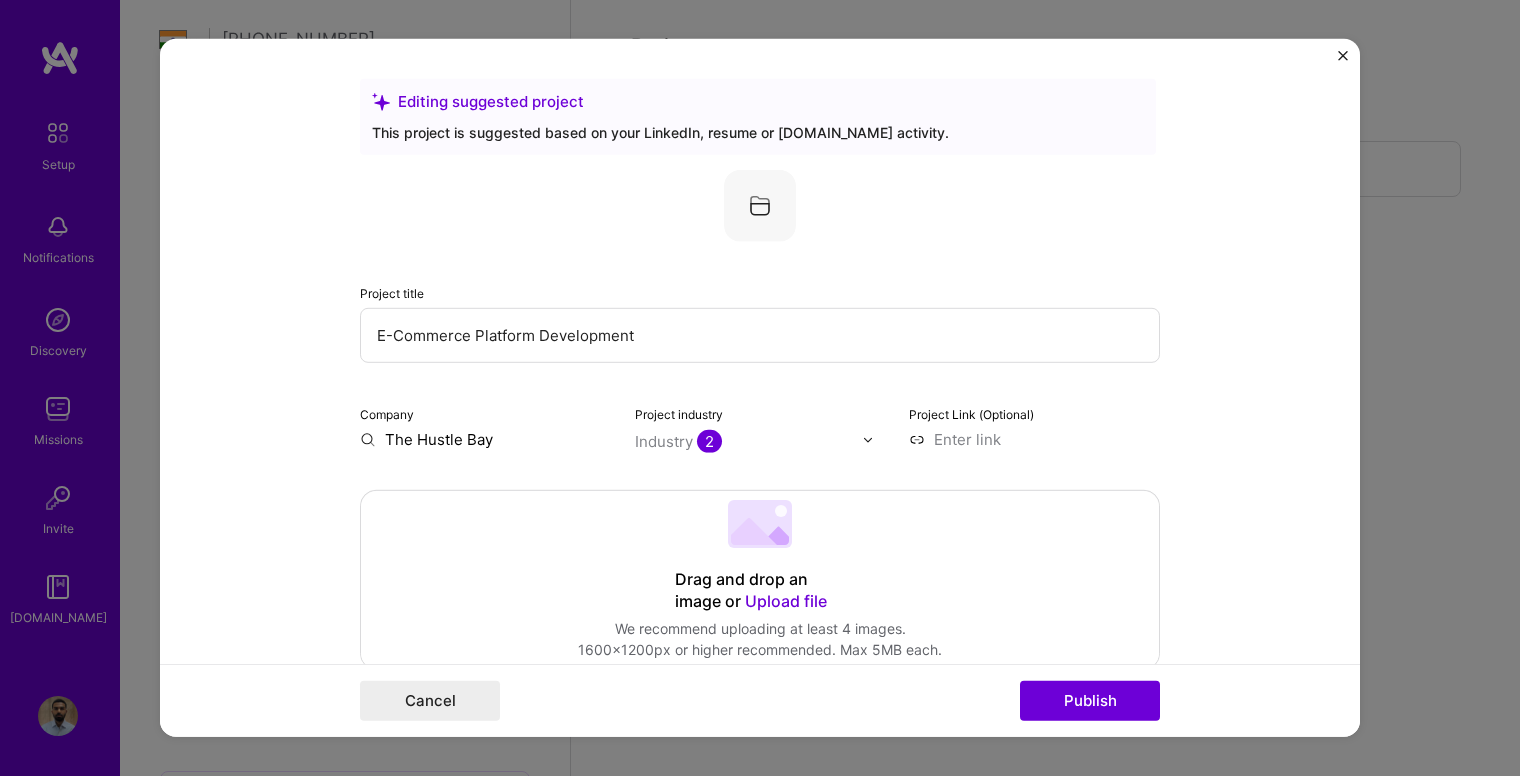 click at bounding box center (749, 441) 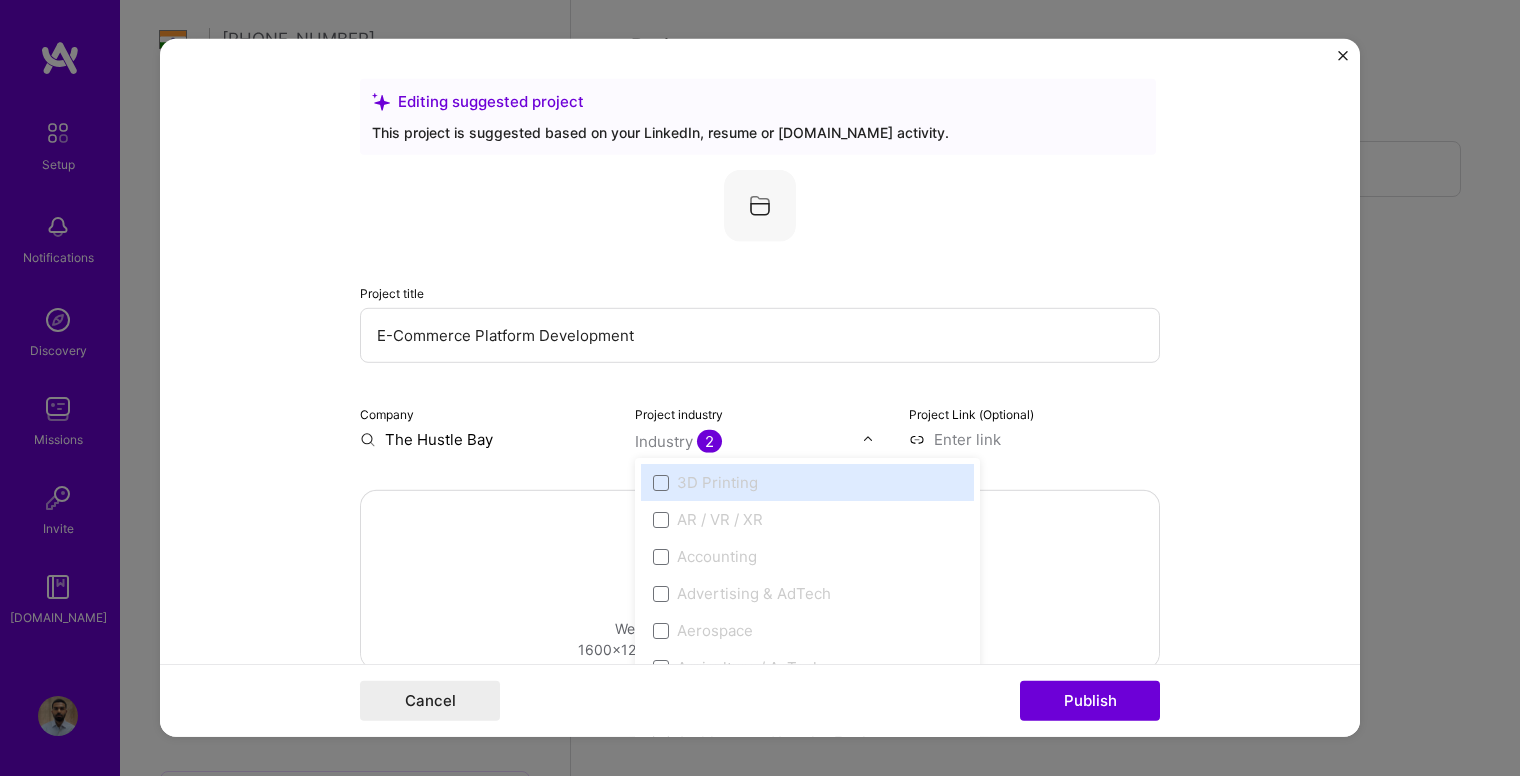 click at bounding box center (868, 439) 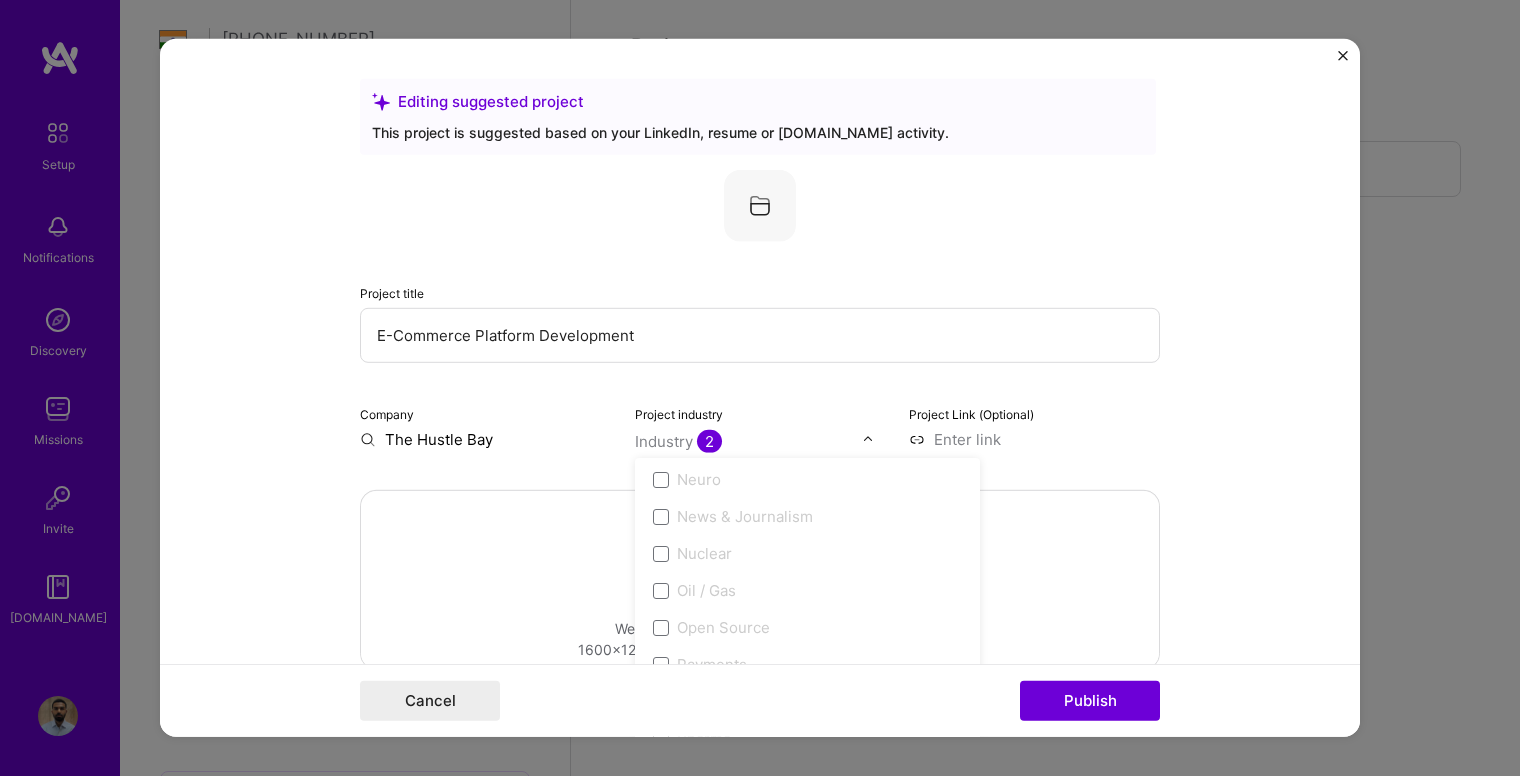 scroll, scrollTop: 3300, scrollLeft: 0, axis: vertical 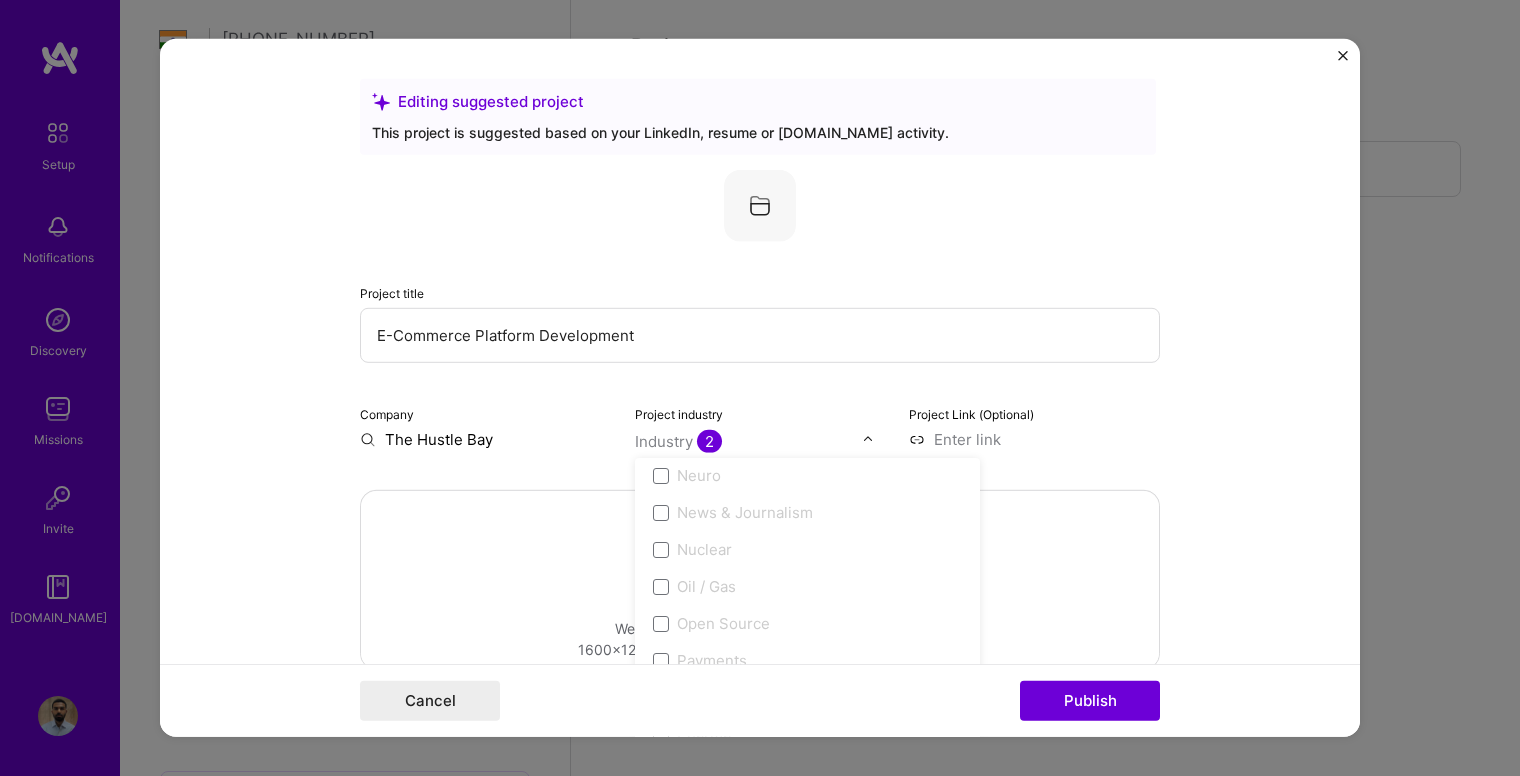 click on "Editing suggested project This project is suggested based on your LinkedIn, resume or [DOMAIN_NAME] activity. Project title E-Commerce Platform Development Company The [GEOGRAPHIC_DATA]
Project industry option 3D Printing focused disabled, 1 of 120. 120 results available. Use Up and Down to choose options, press Escape to exit the menu, press Tab to select the option and exit the menu. Industry 2 3D Printing AR / VR / XR Accounting Advertising & AdTech Aerospace Agriculture / AgTech Airlines / Aviation Architecture / Interior Design Art & Museums Artifical Intelligence / Machine Learning Arts / Culture Augmented & Virtual Reality (AR/VR) Automotive Automotive & Self Driving Cars Aviation B2B B2B2C B2C BPA / RPA Banking Beauty Big Data BioTech Blockchain CMS CPG CRM Cannabis Charity & Nonprofit Circular Economy CivTech Climate Tech Cloud Services Coaching Community Tech Construction Consulting Consumer Electronics Crowdfunding Crypto Customer Success Cybersecurity DTC Databases Dating Defense Delivery Energy" at bounding box center [760, 1322] 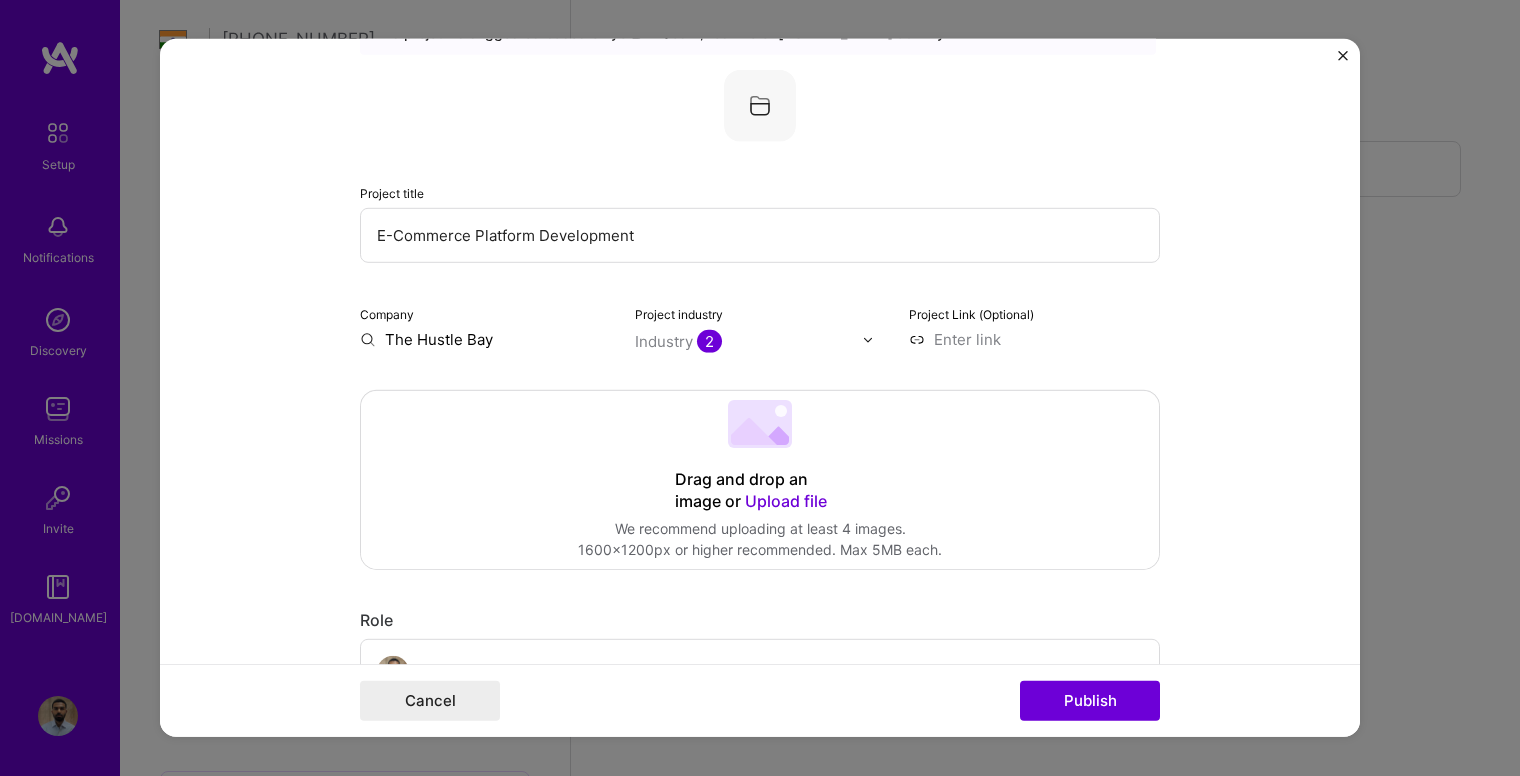 scroll, scrollTop: 200, scrollLeft: 0, axis: vertical 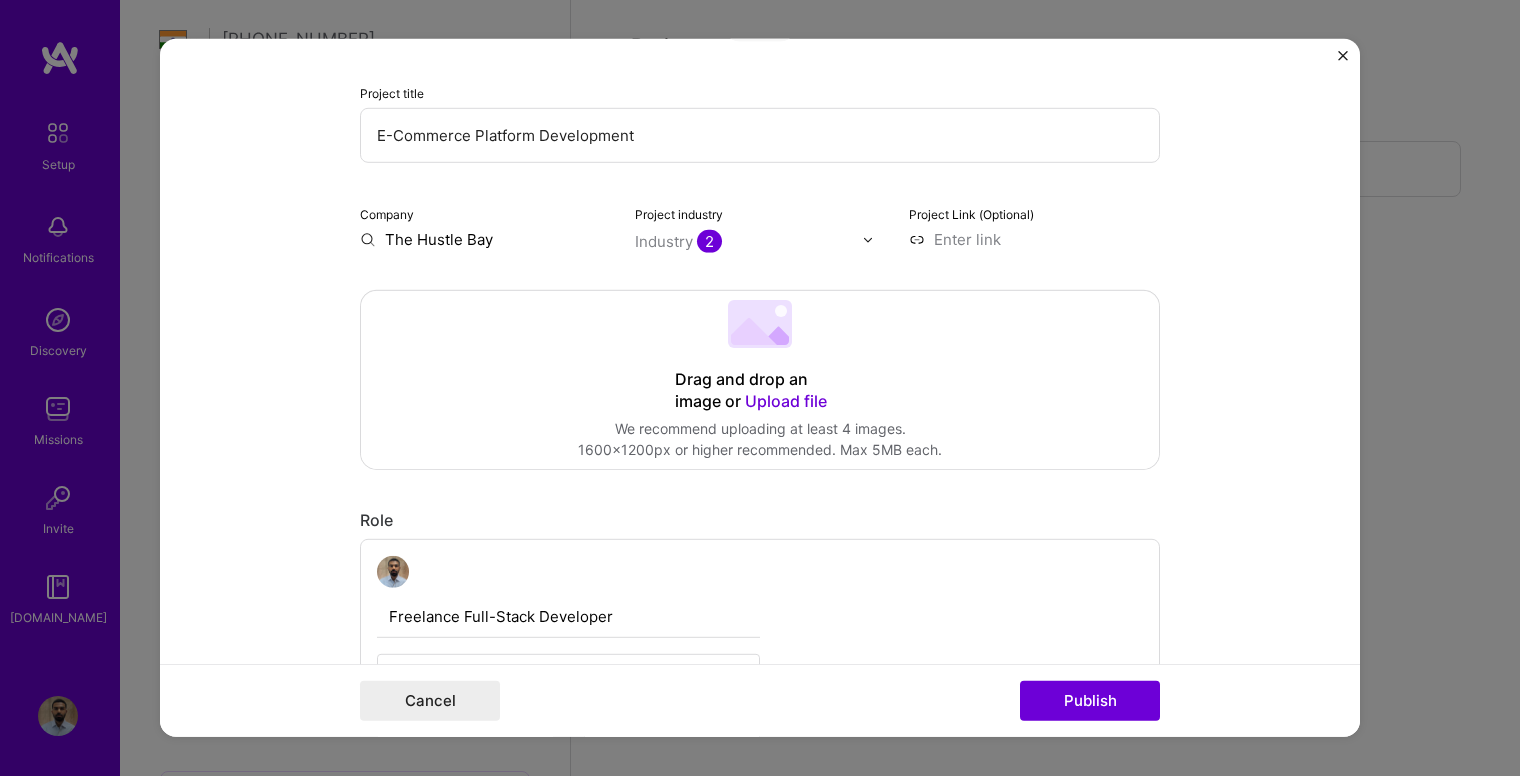 click on "Upload file" at bounding box center [786, 401] 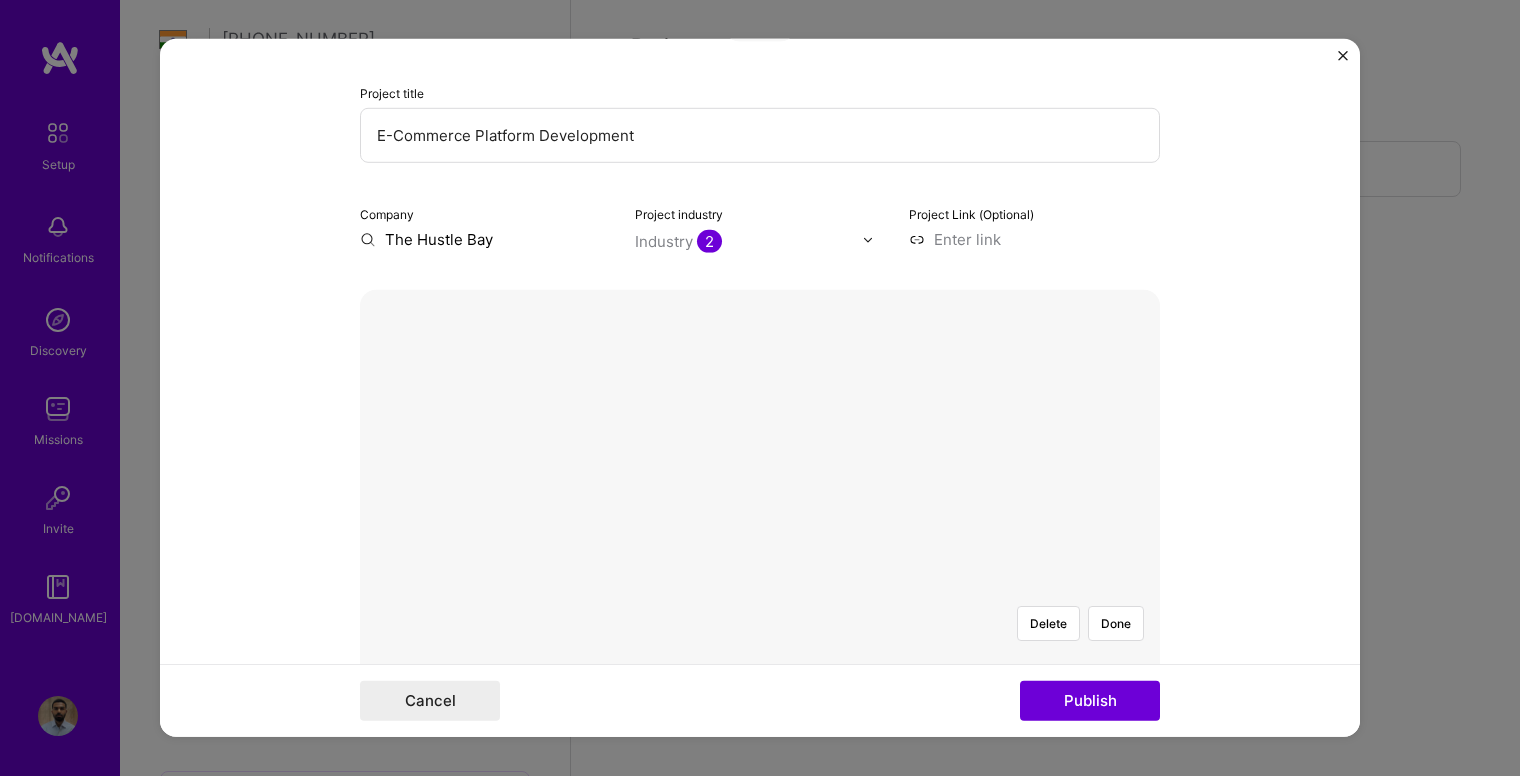 scroll, scrollTop: 400, scrollLeft: 0, axis: vertical 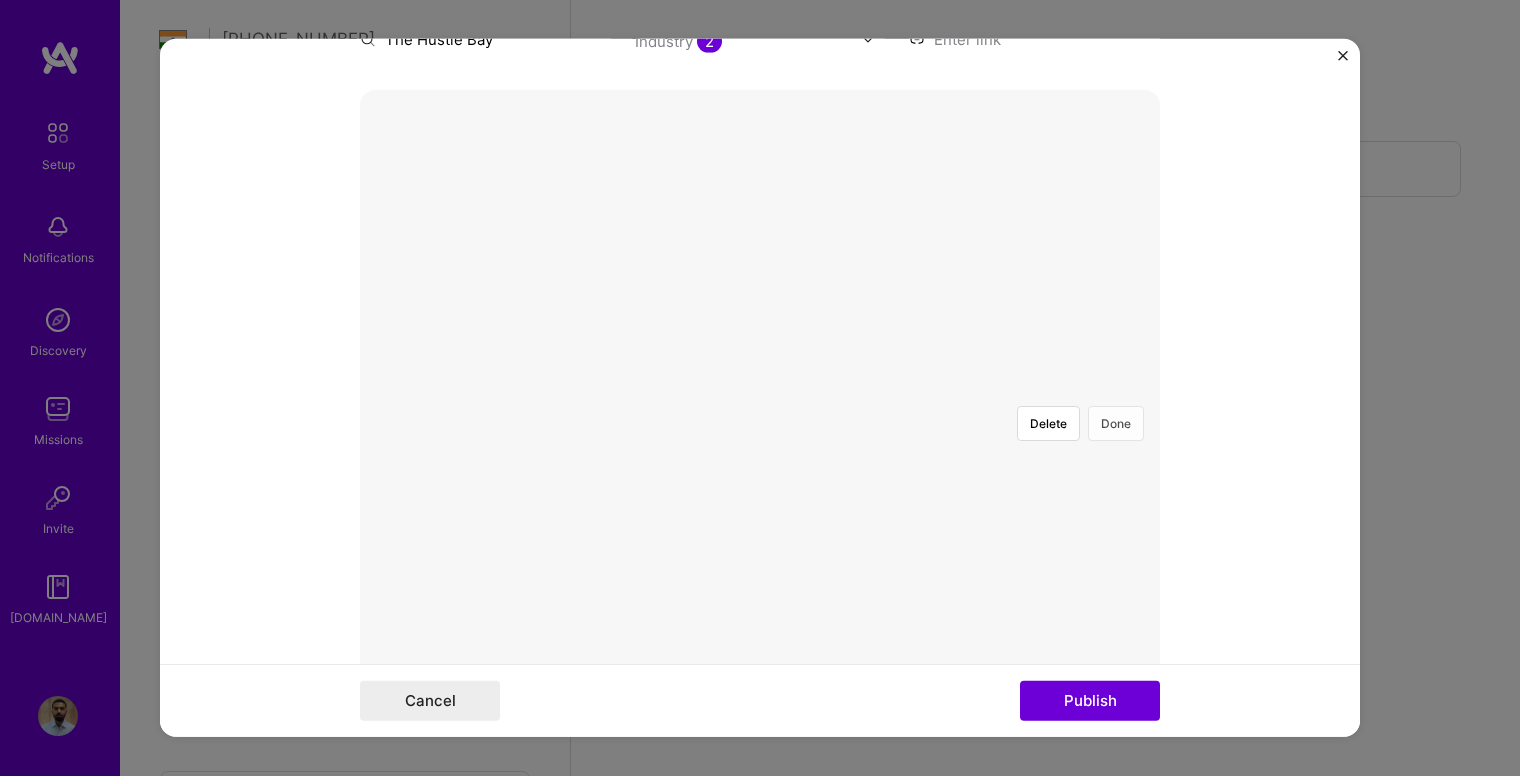 click on "Done" at bounding box center [1116, 423] 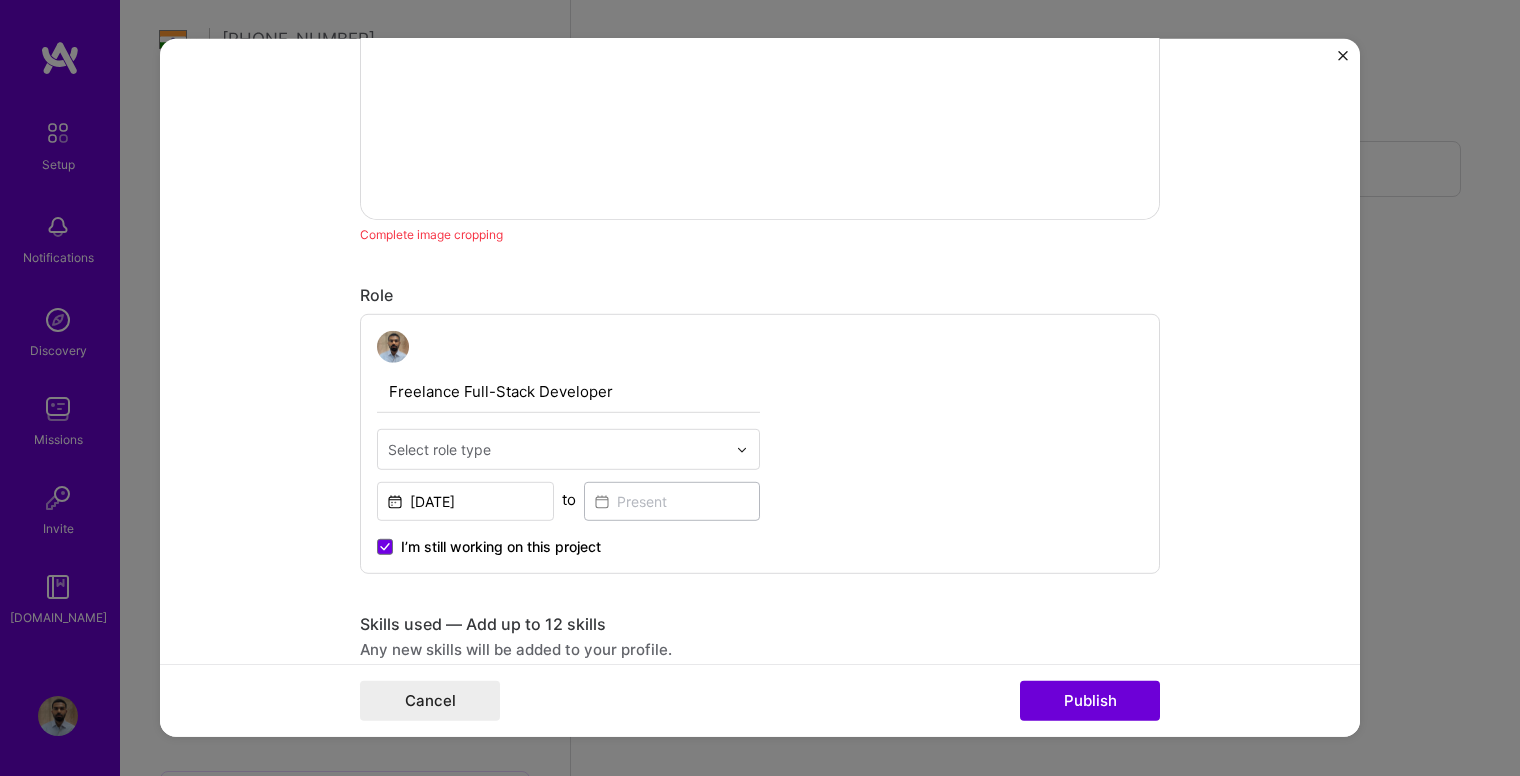 scroll, scrollTop: 900, scrollLeft: 0, axis: vertical 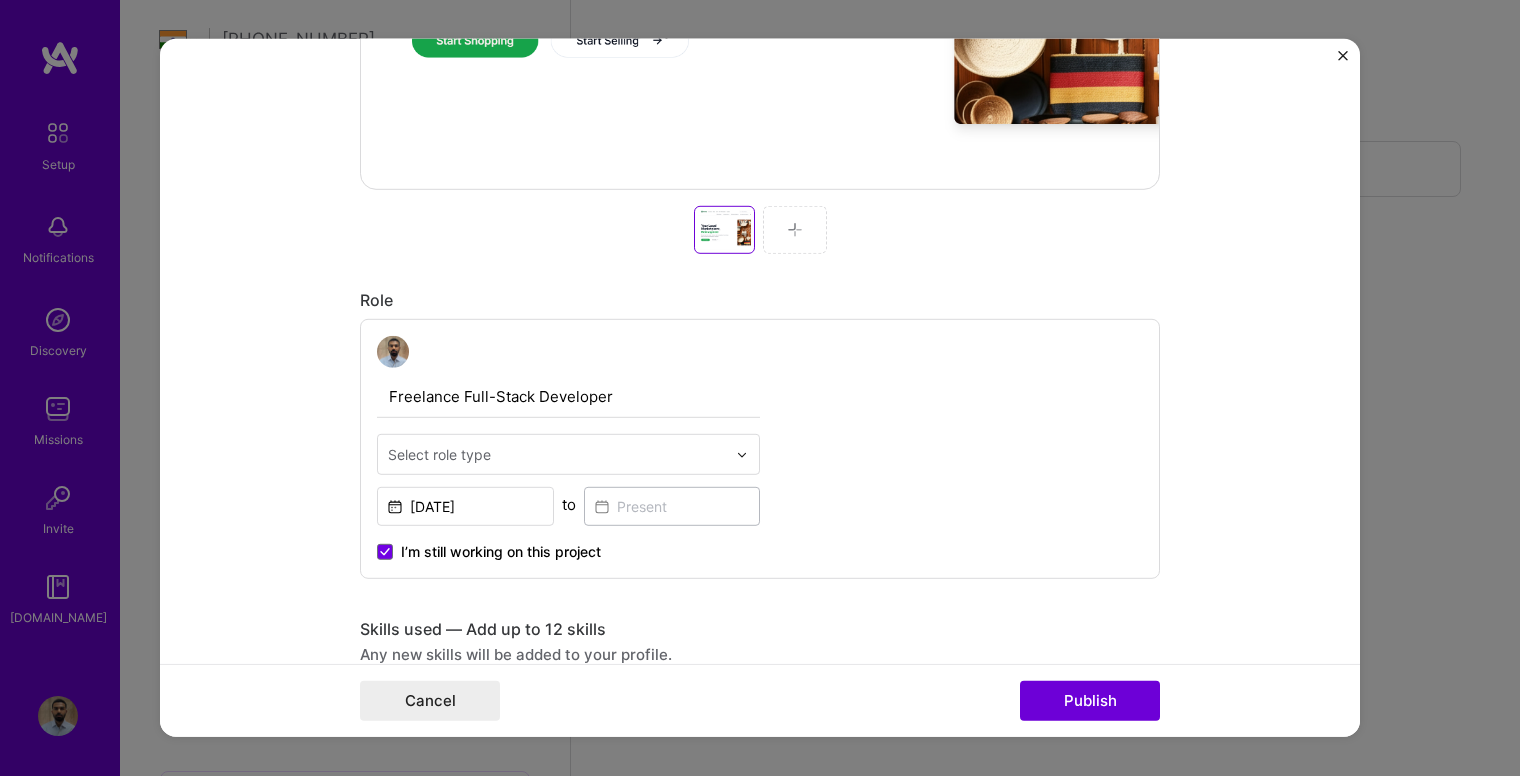 click at bounding box center (557, 454) 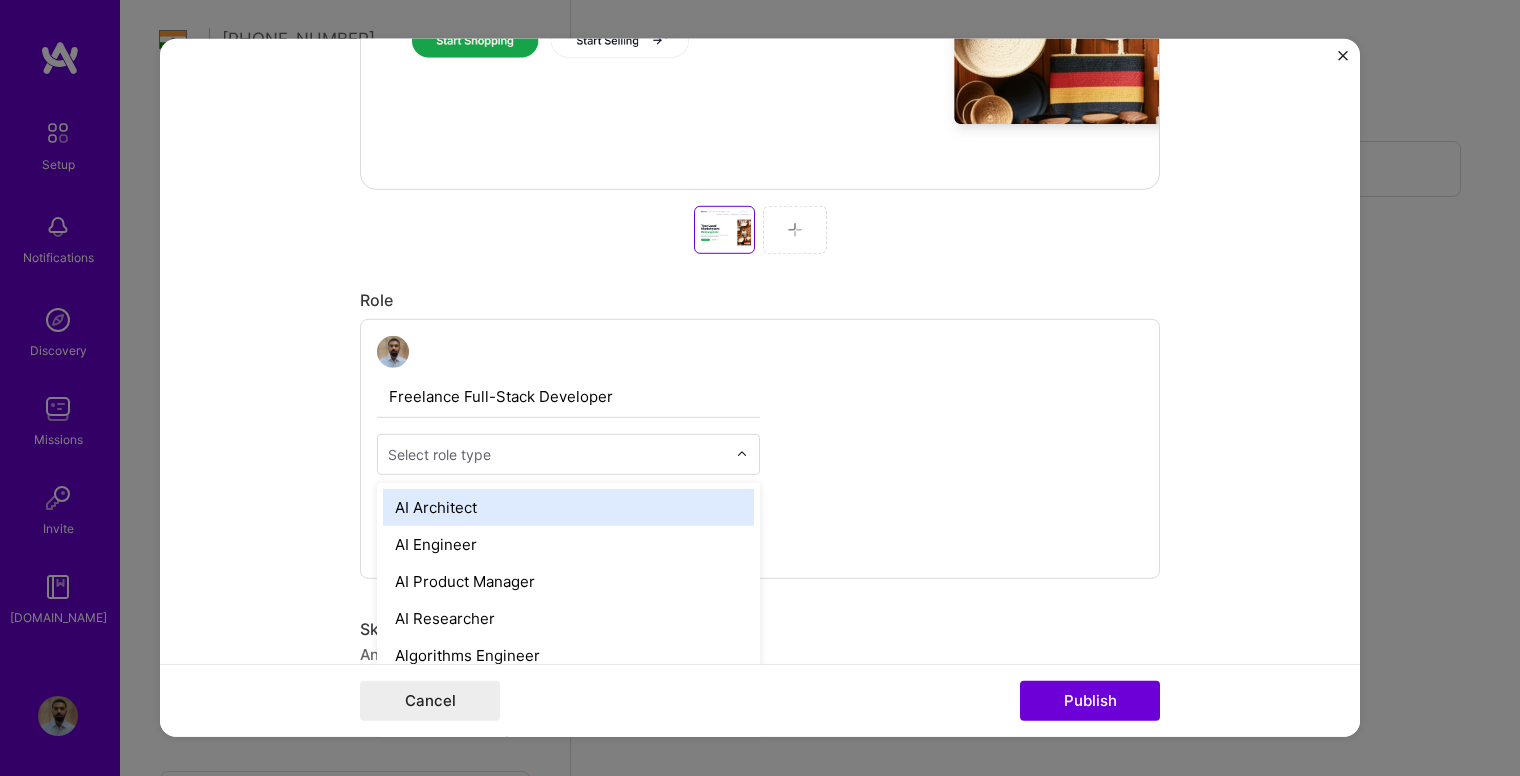 scroll, scrollTop: 1700, scrollLeft: 0, axis: vertical 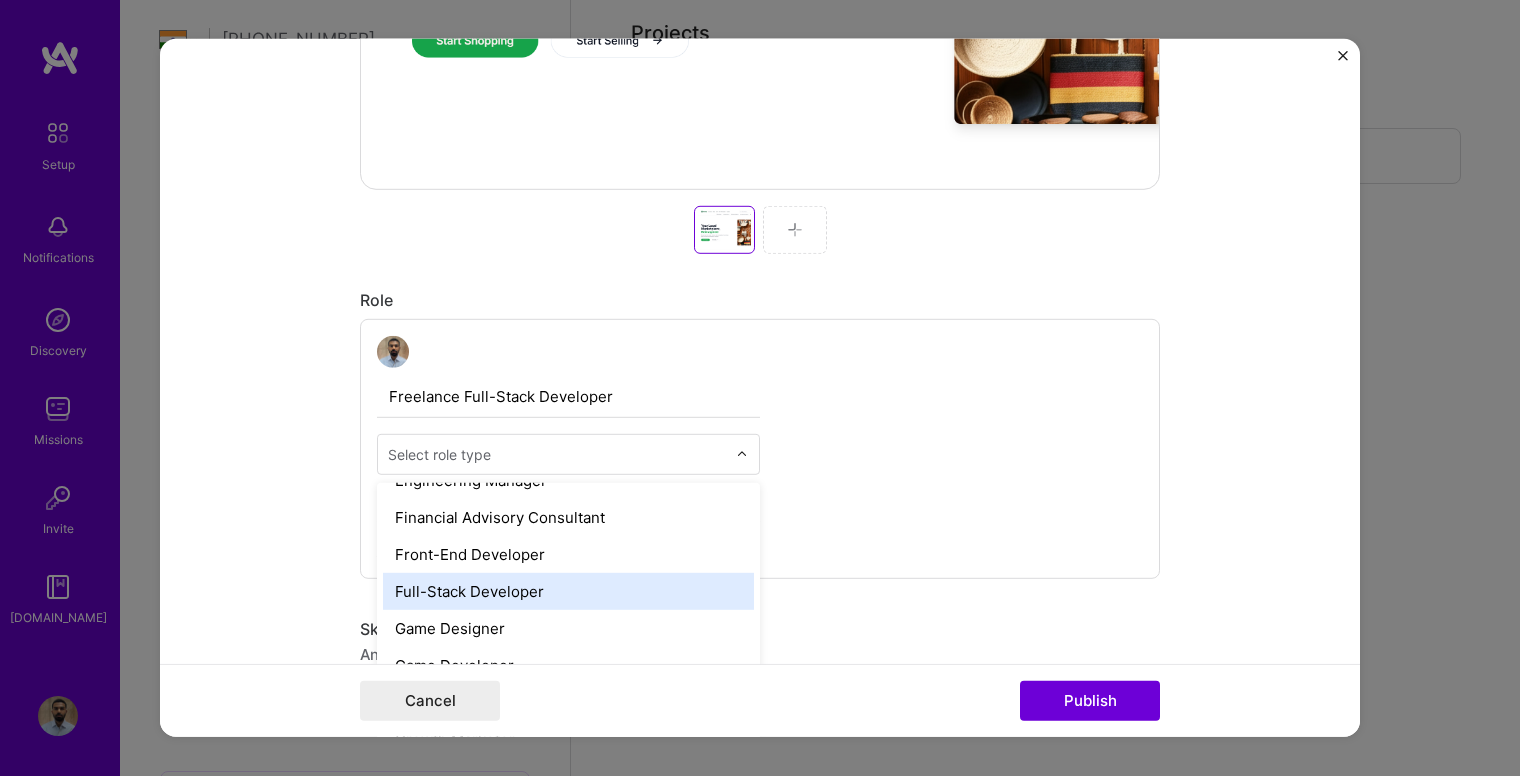 click on "Full-Stack Developer" at bounding box center (568, 591) 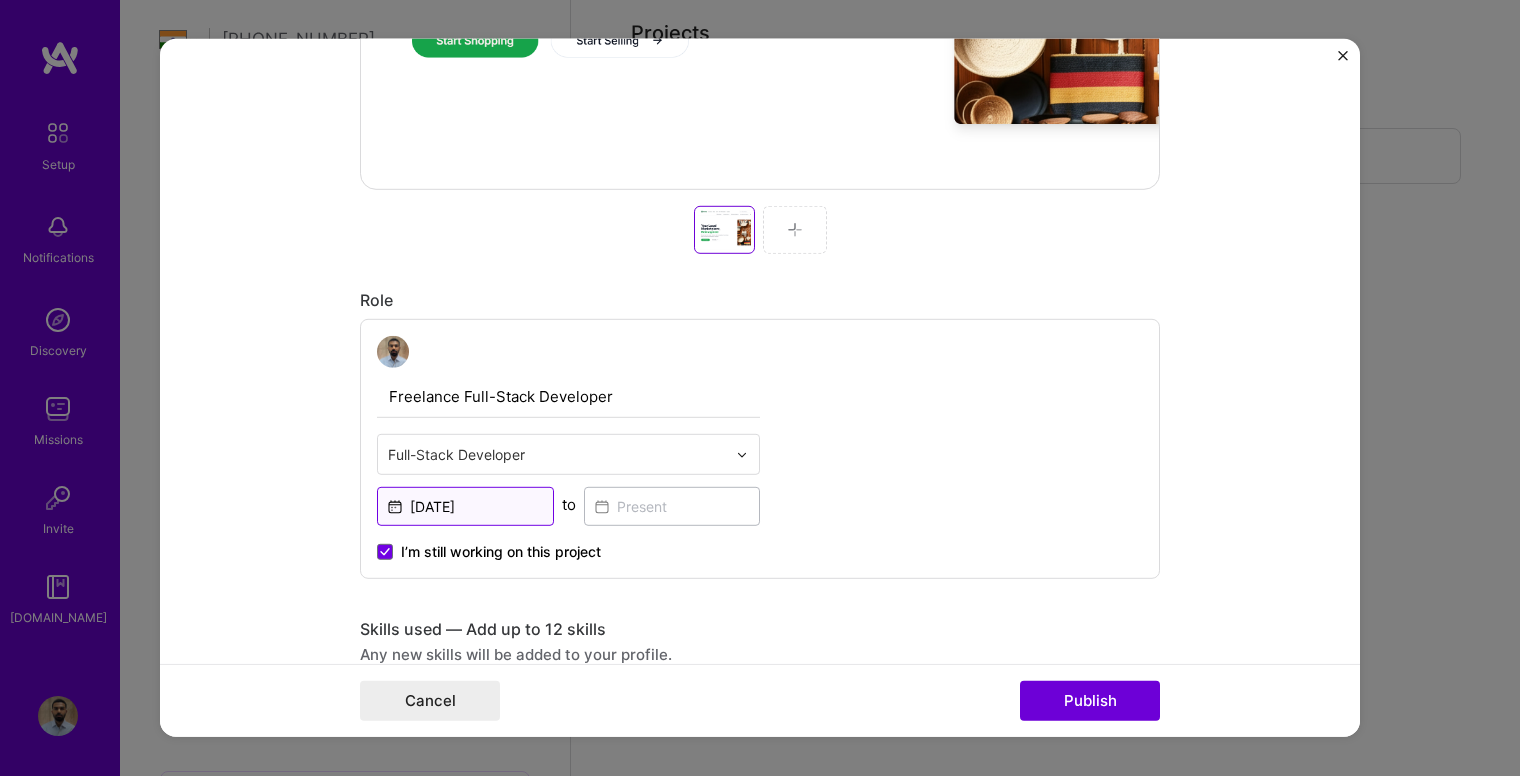 click on "[DATE]" at bounding box center [465, 506] 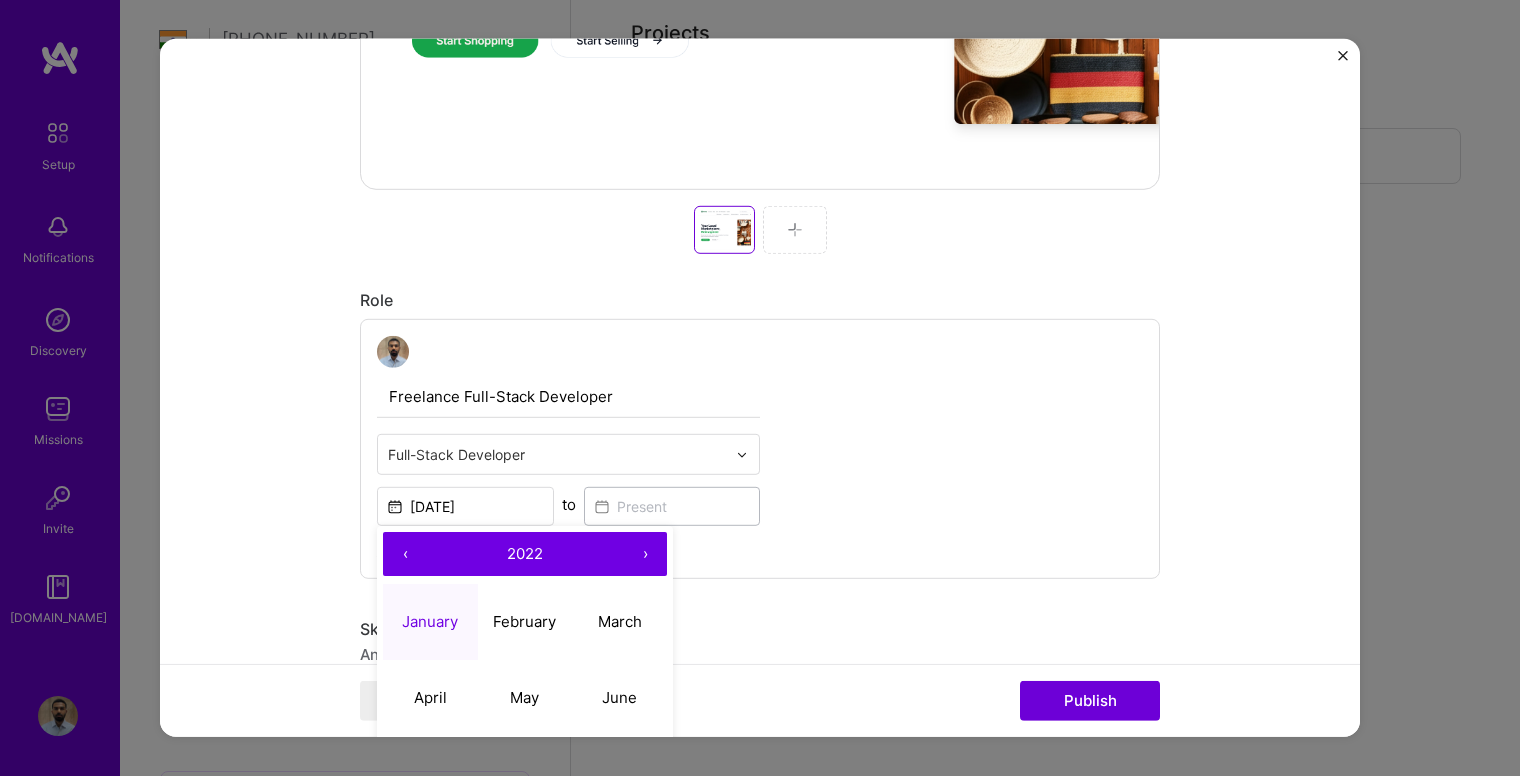 click on "›" at bounding box center (645, 554) 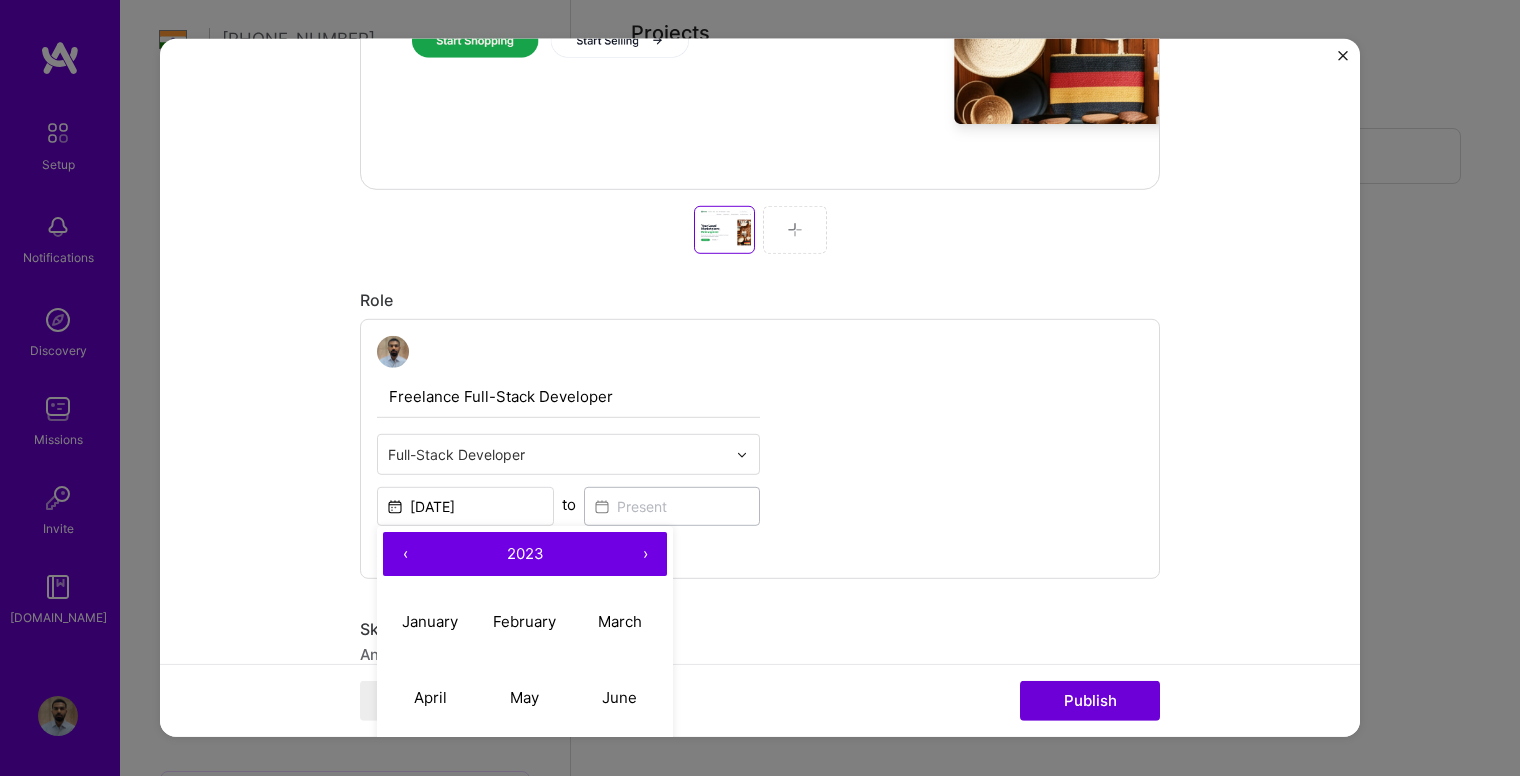 click on "›" at bounding box center (645, 554) 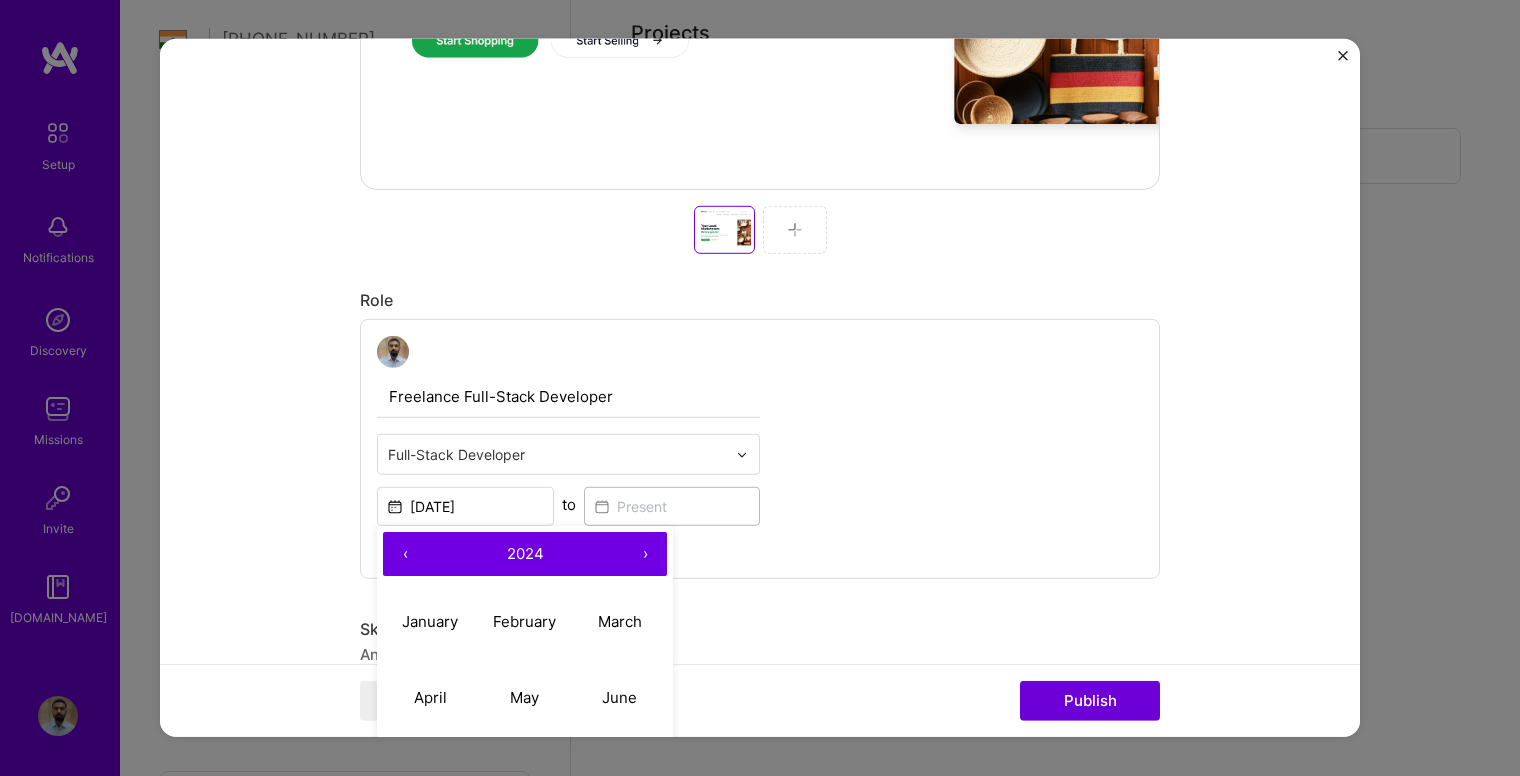 click on "›" at bounding box center (645, 554) 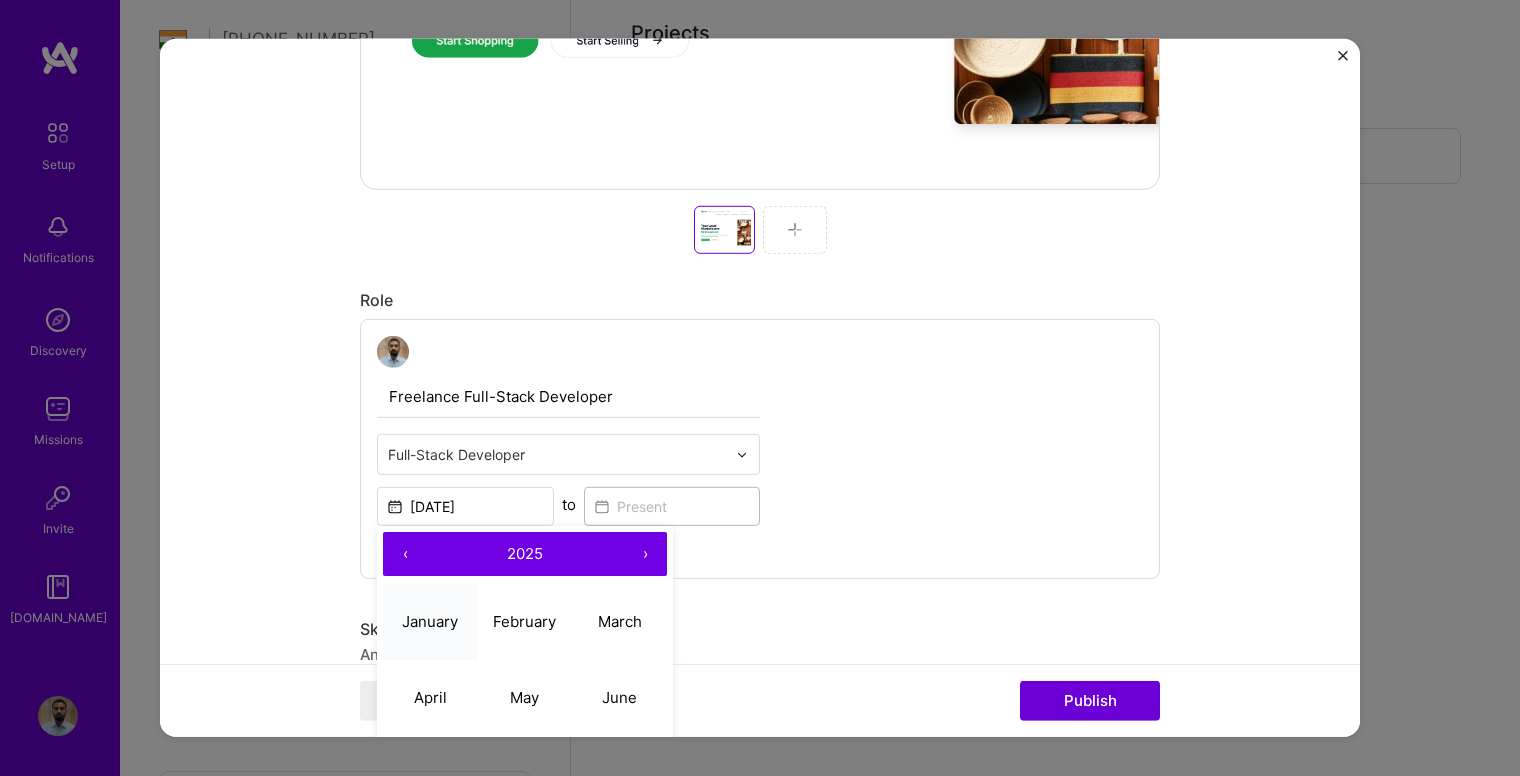 click on "January" at bounding box center [430, 620] 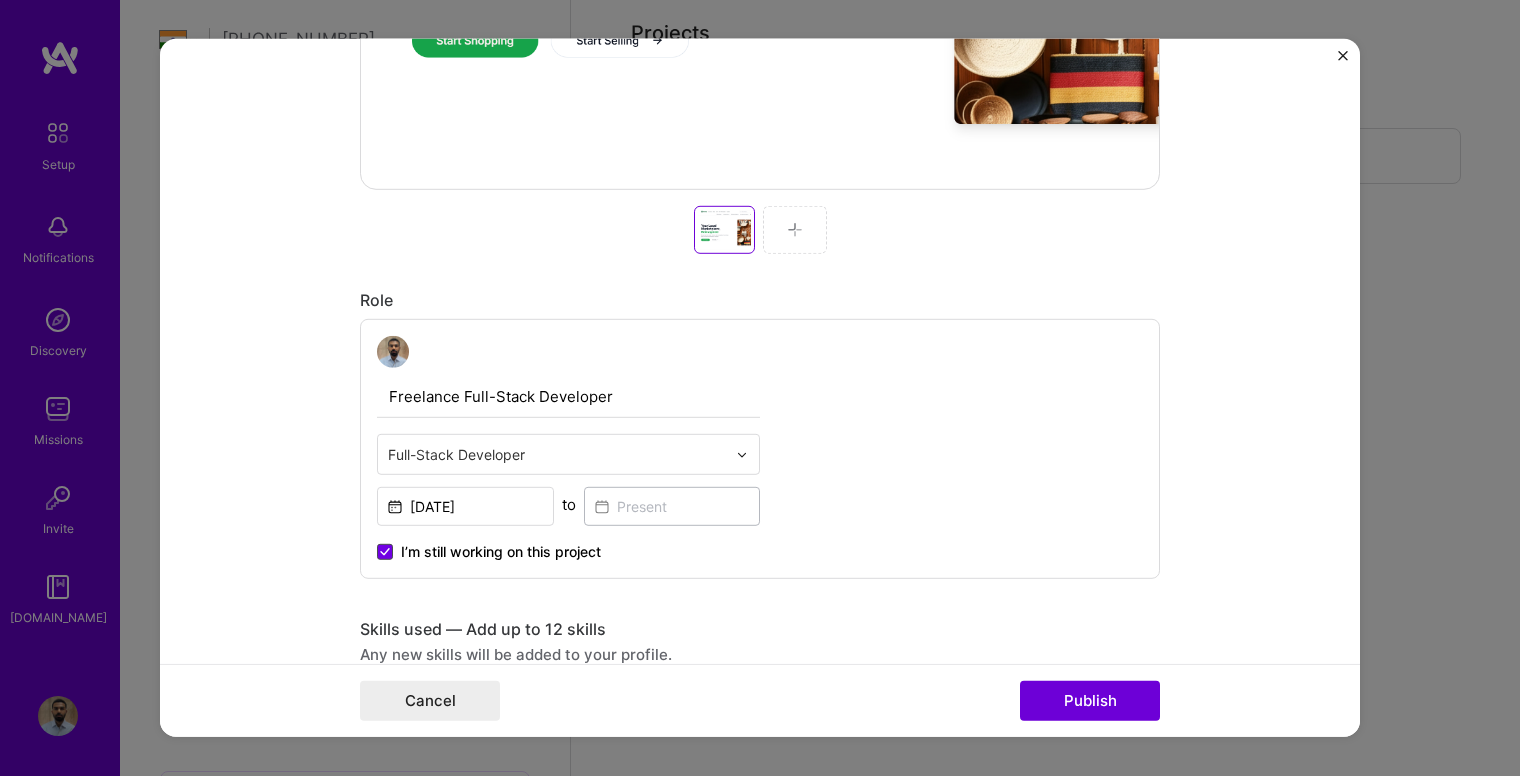 click at bounding box center [385, 552] 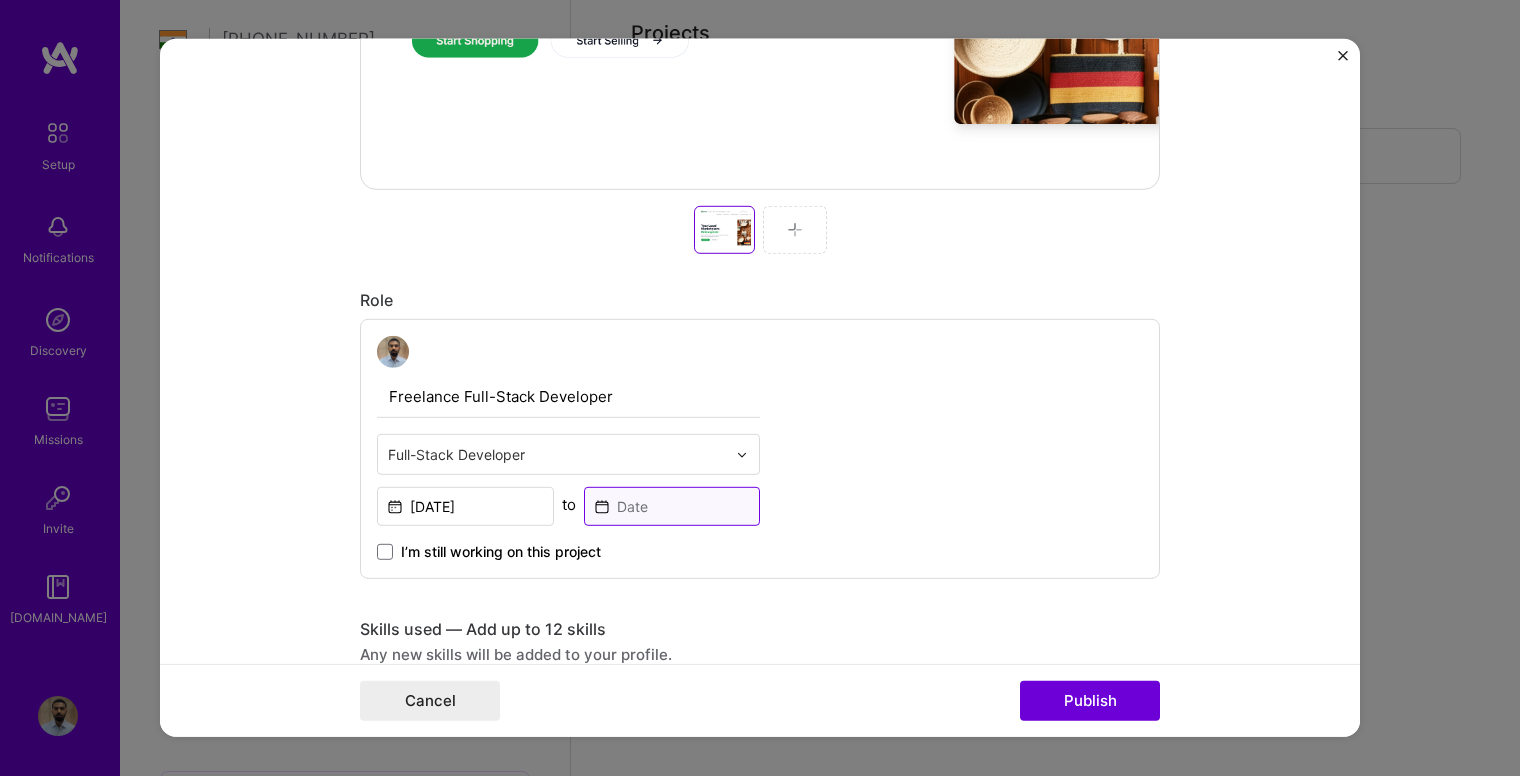click at bounding box center (672, 506) 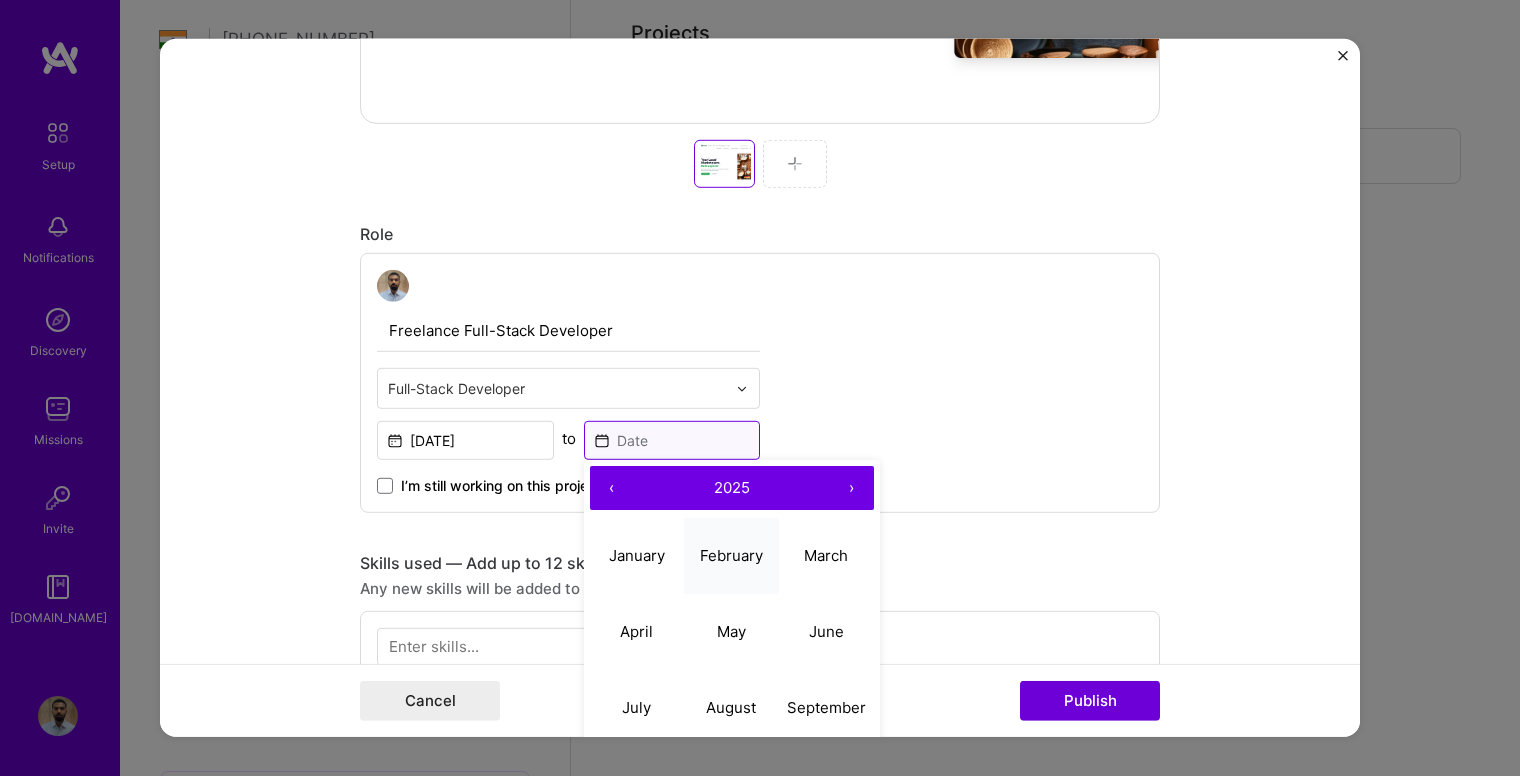 scroll, scrollTop: 1000, scrollLeft: 0, axis: vertical 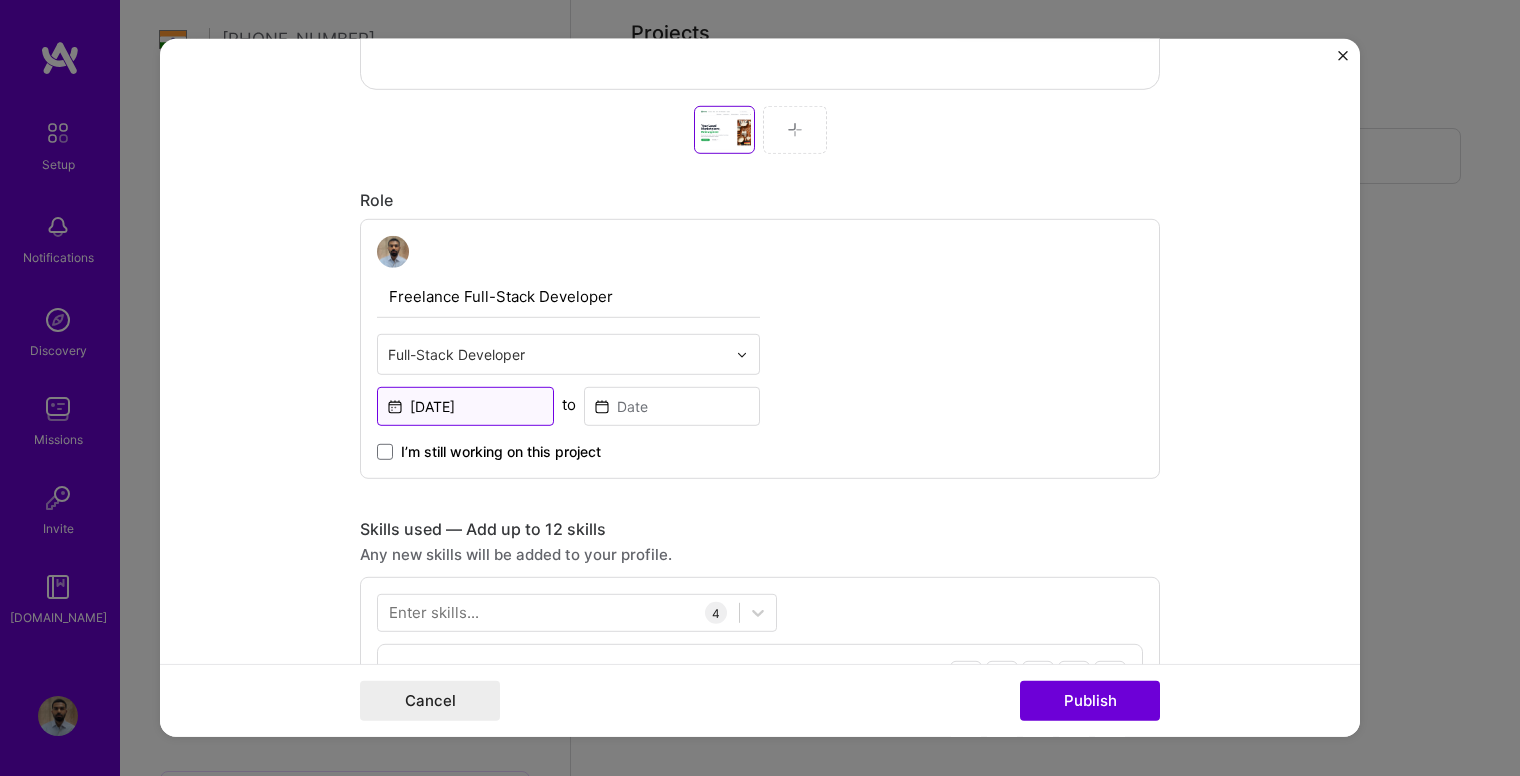 click on "[DATE]" at bounding box center [465, 406] 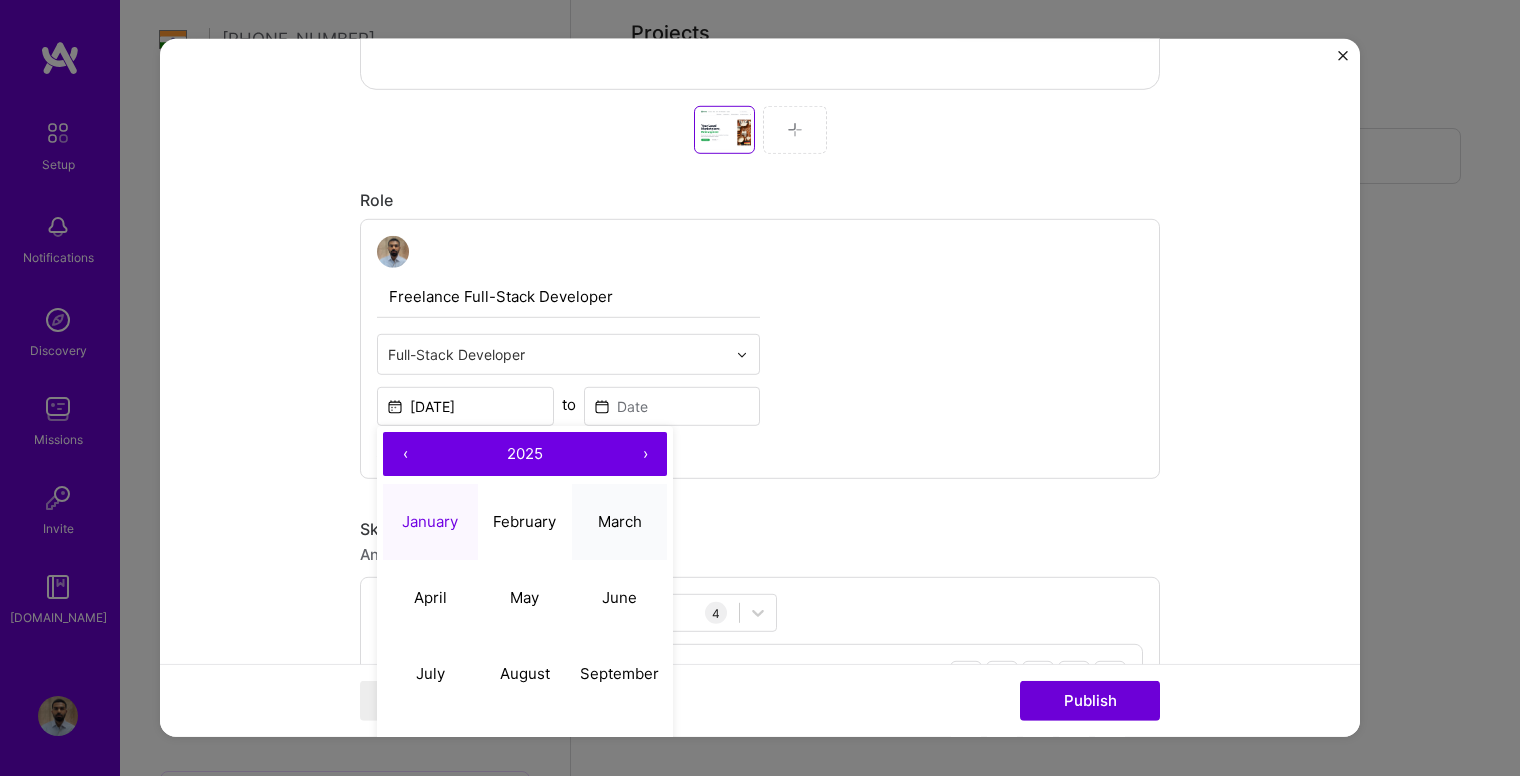 click on "March" at bounding box center [619, 521] 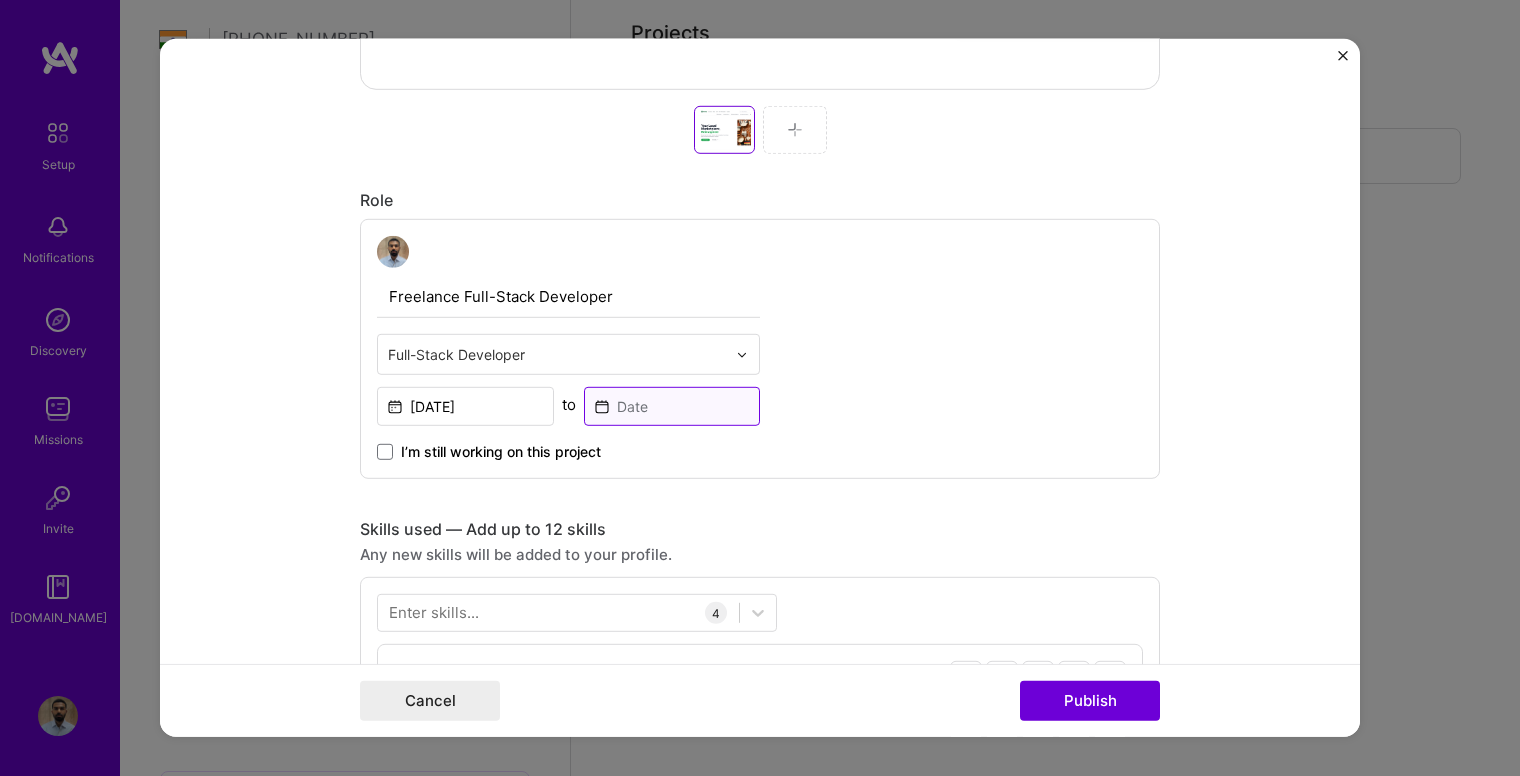 click at bounding box center [672, 406] 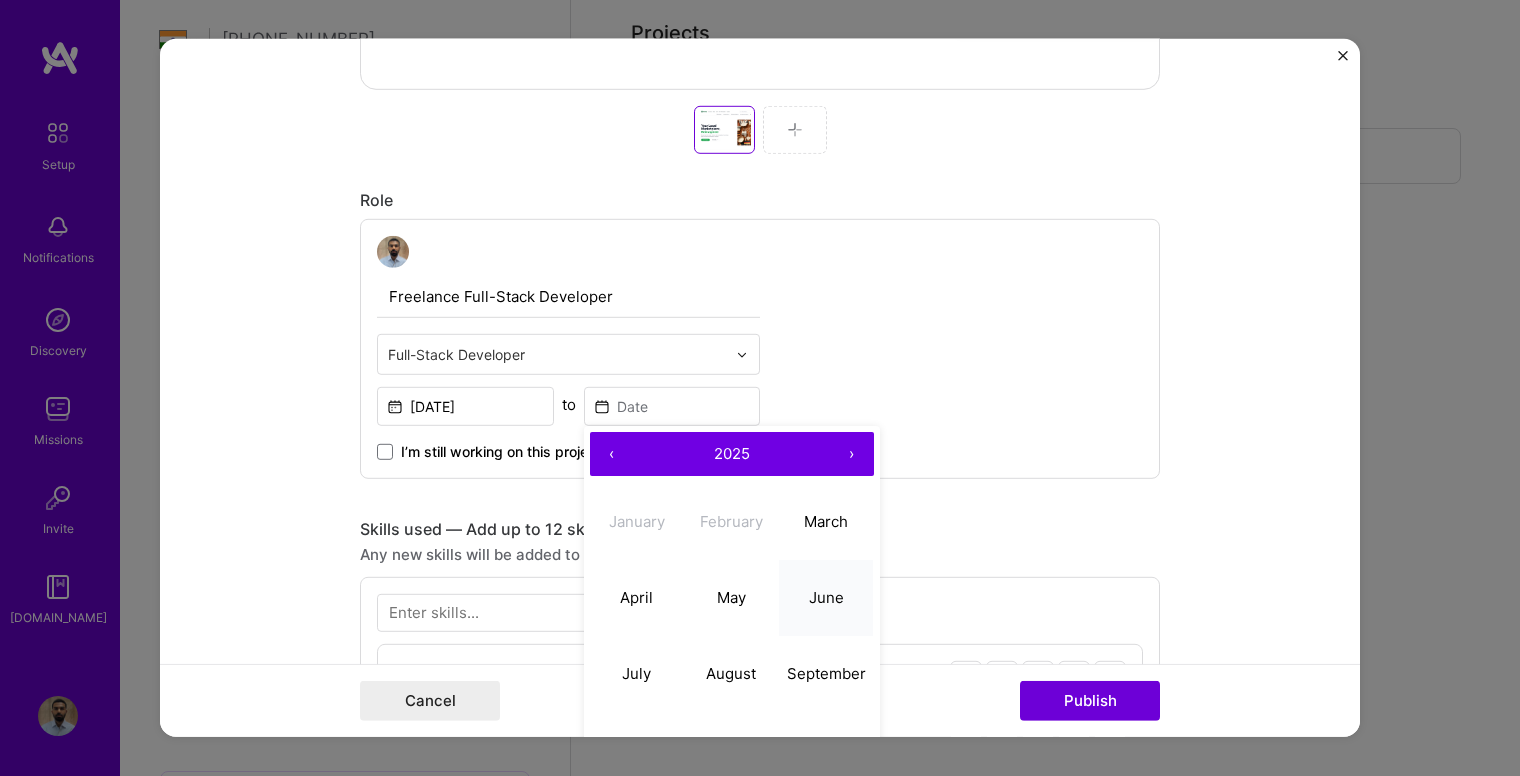 click on "June" at bounding box center (826, 596) 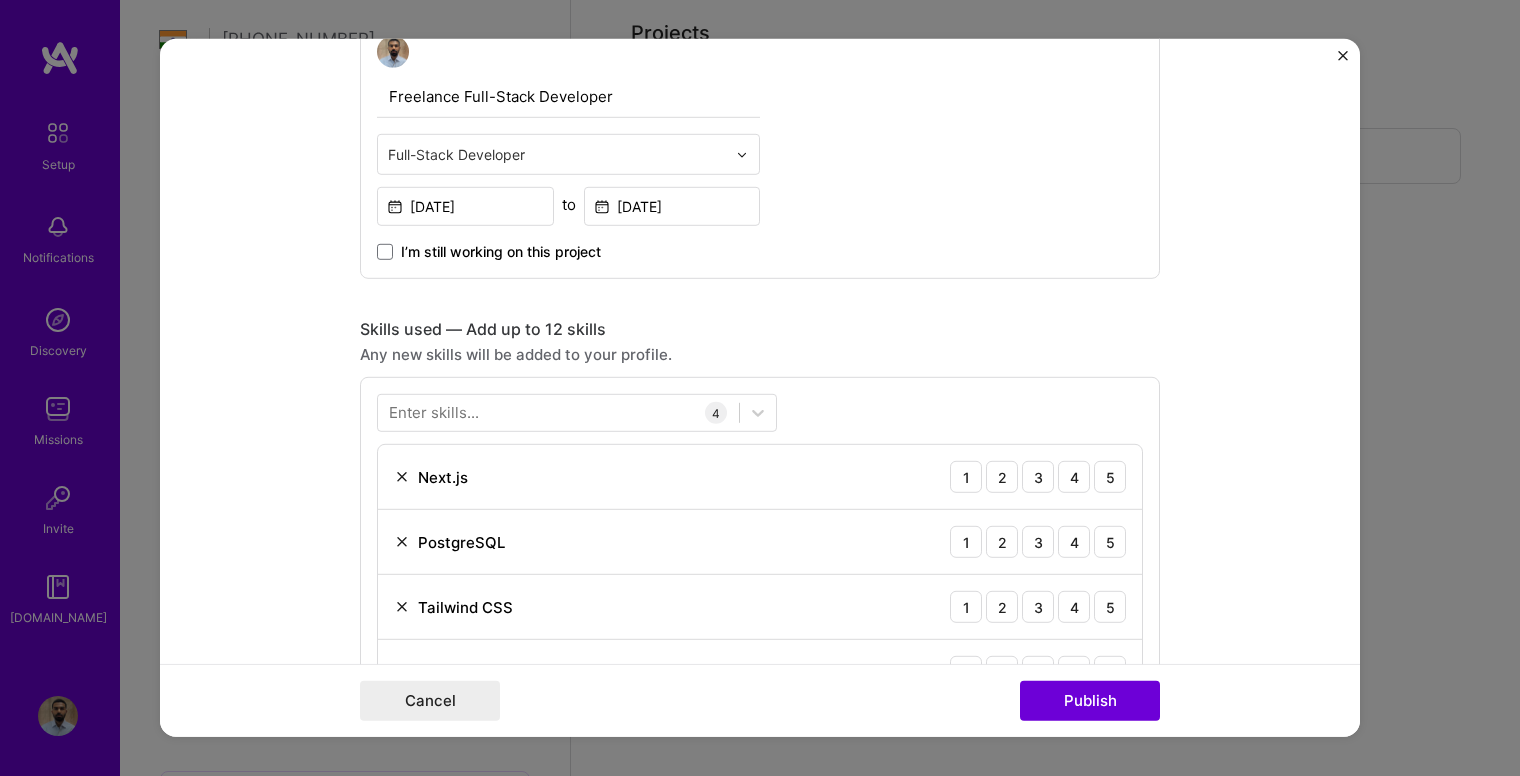 scroll, scrollTop: 1400, scrollLeft: 0, axis: vertical 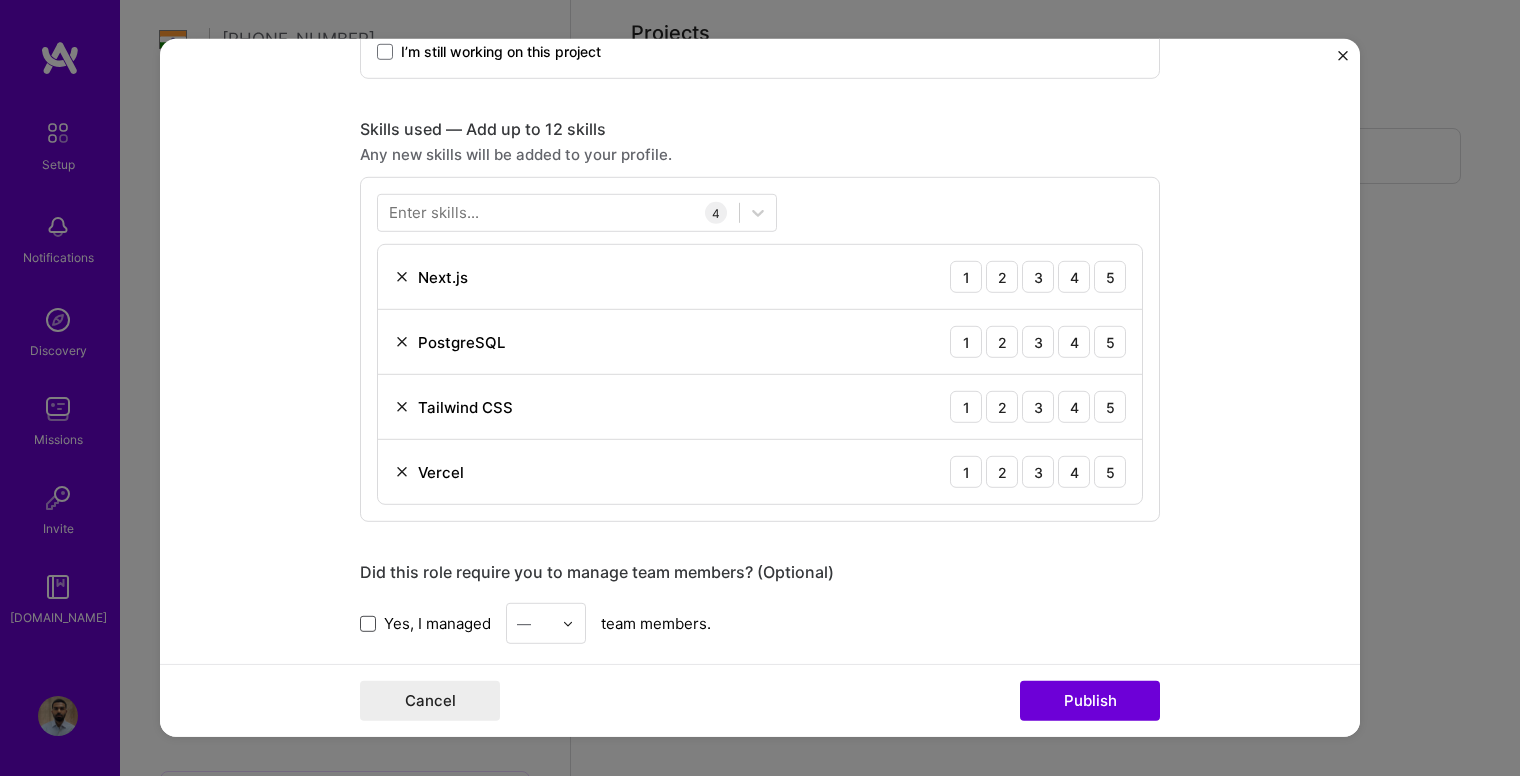 click at bounding box center (368, 623) 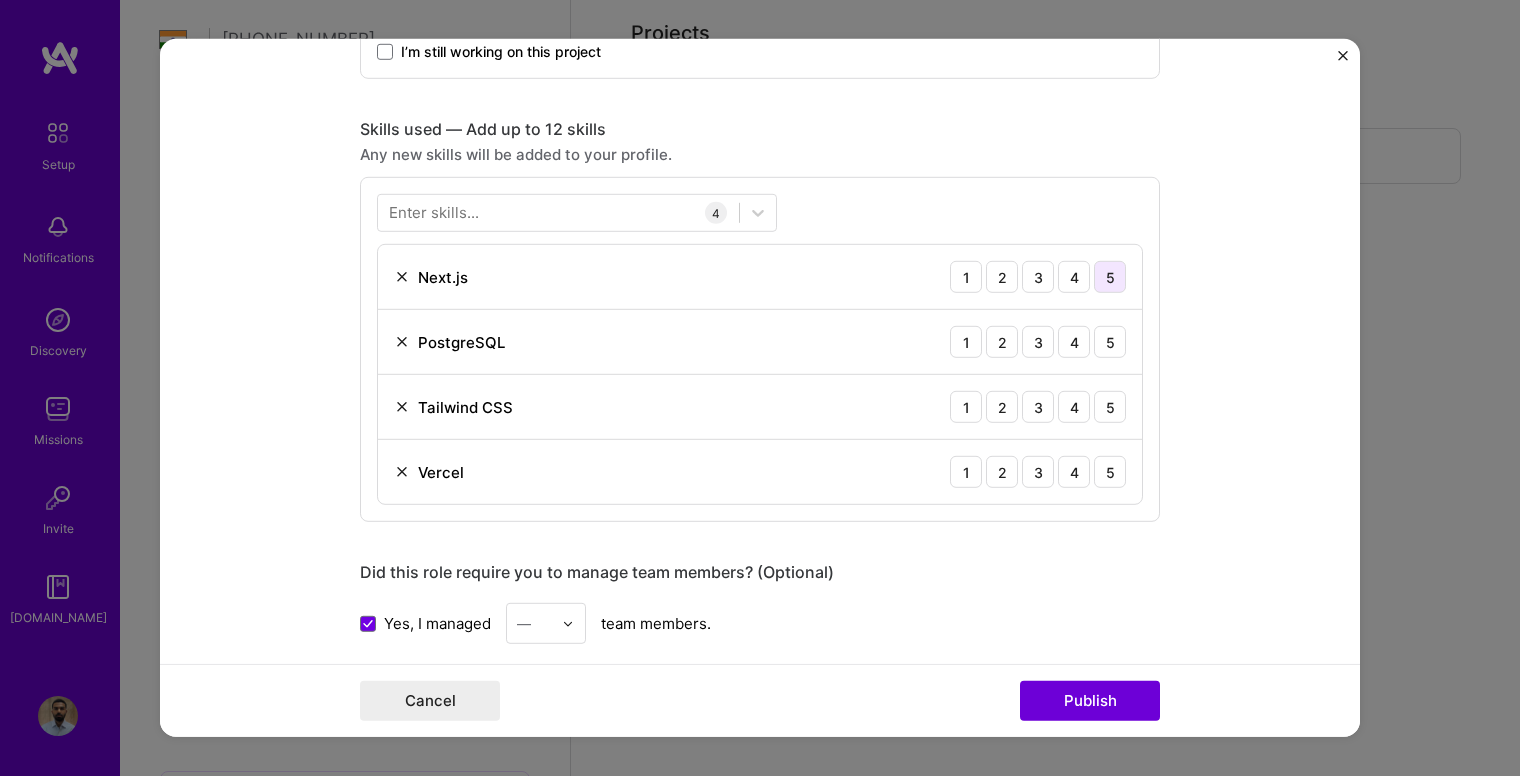 click on "5" at bounding box center [1110, 277] 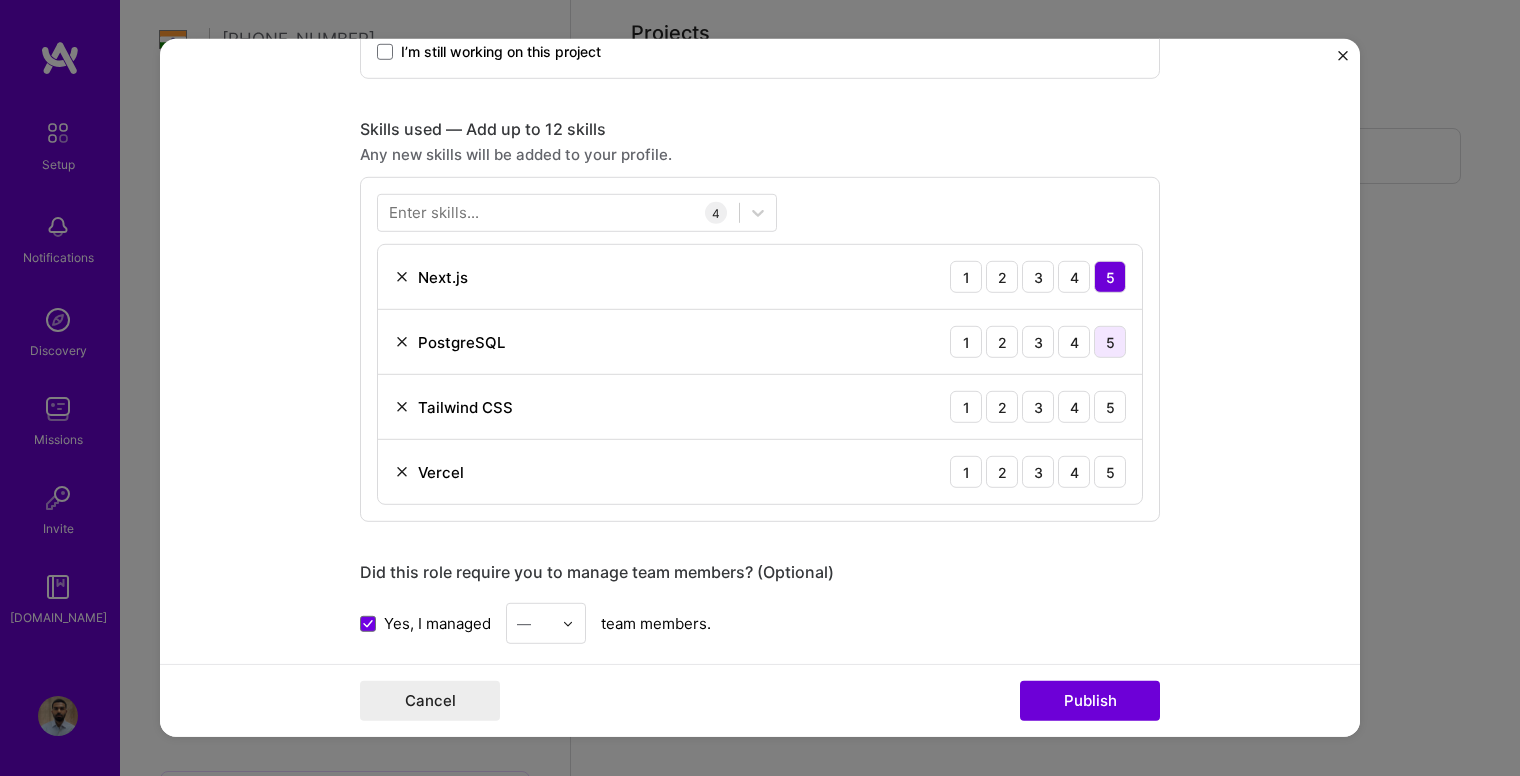 drag, startPoint x: 1096, startPoint y: 337, endPoint x: 1096, endPoint y: 355, distance: 18 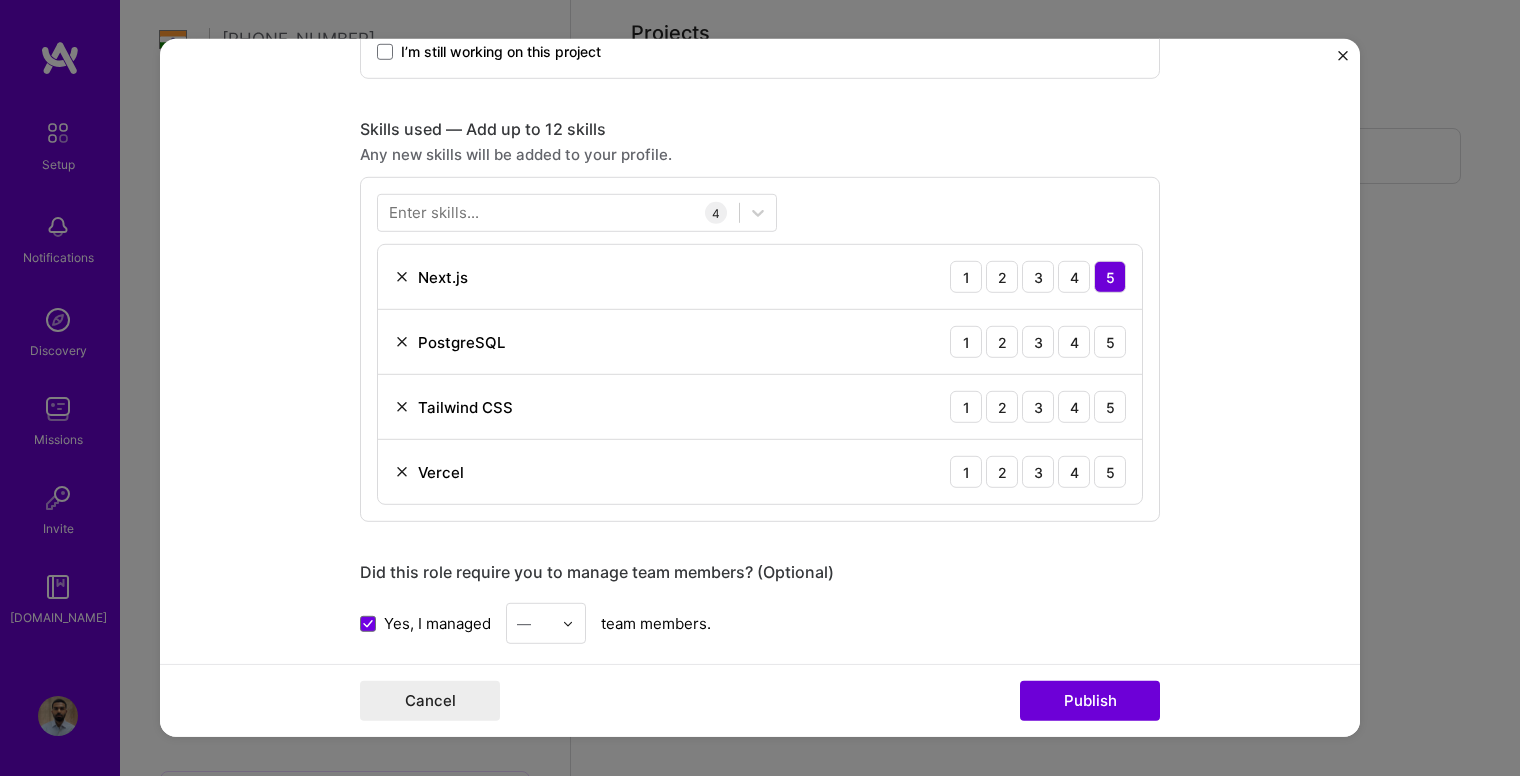 click on "5" at bounding box center [1110, 342] 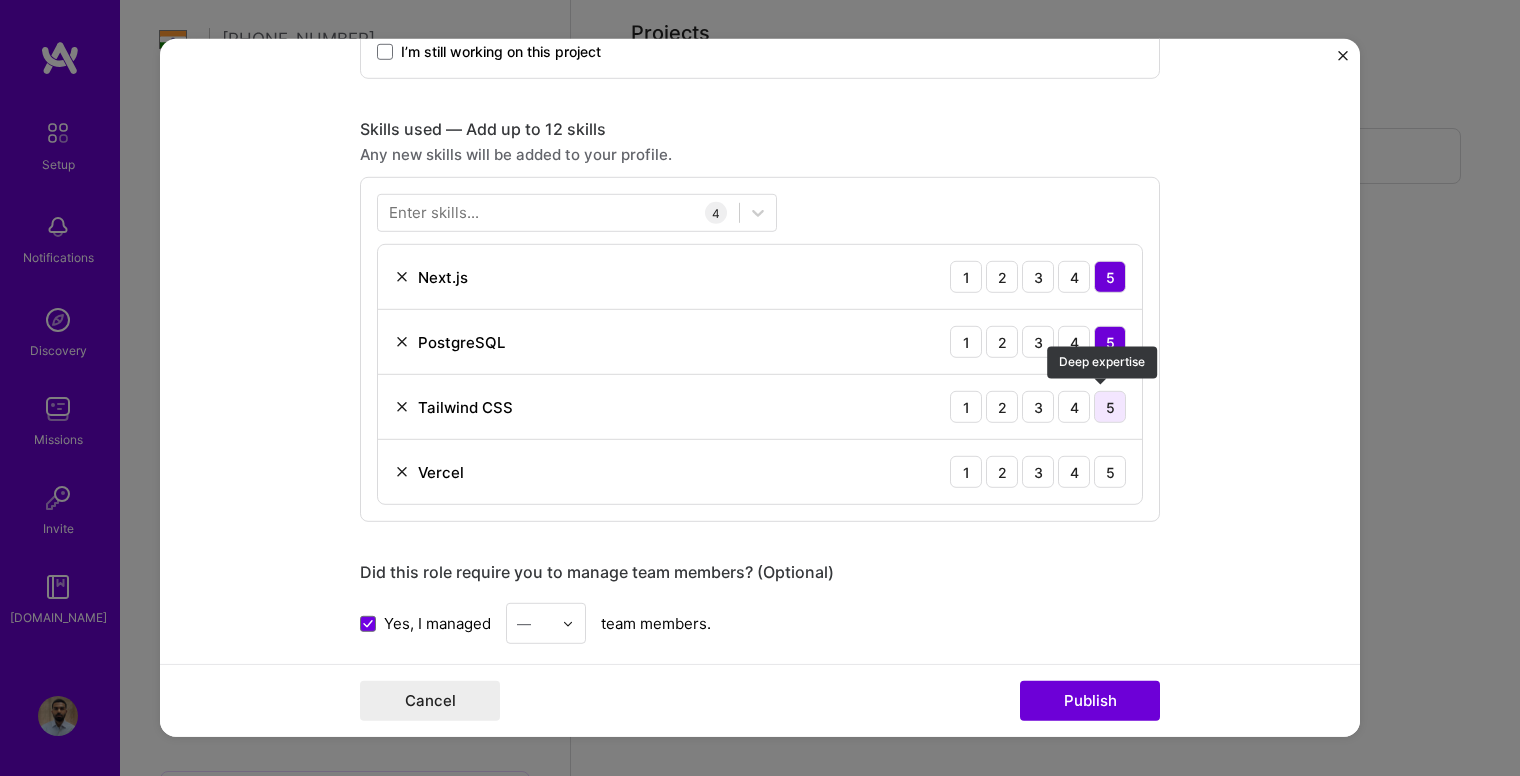click on "5" at bounding box center (1110, 407) 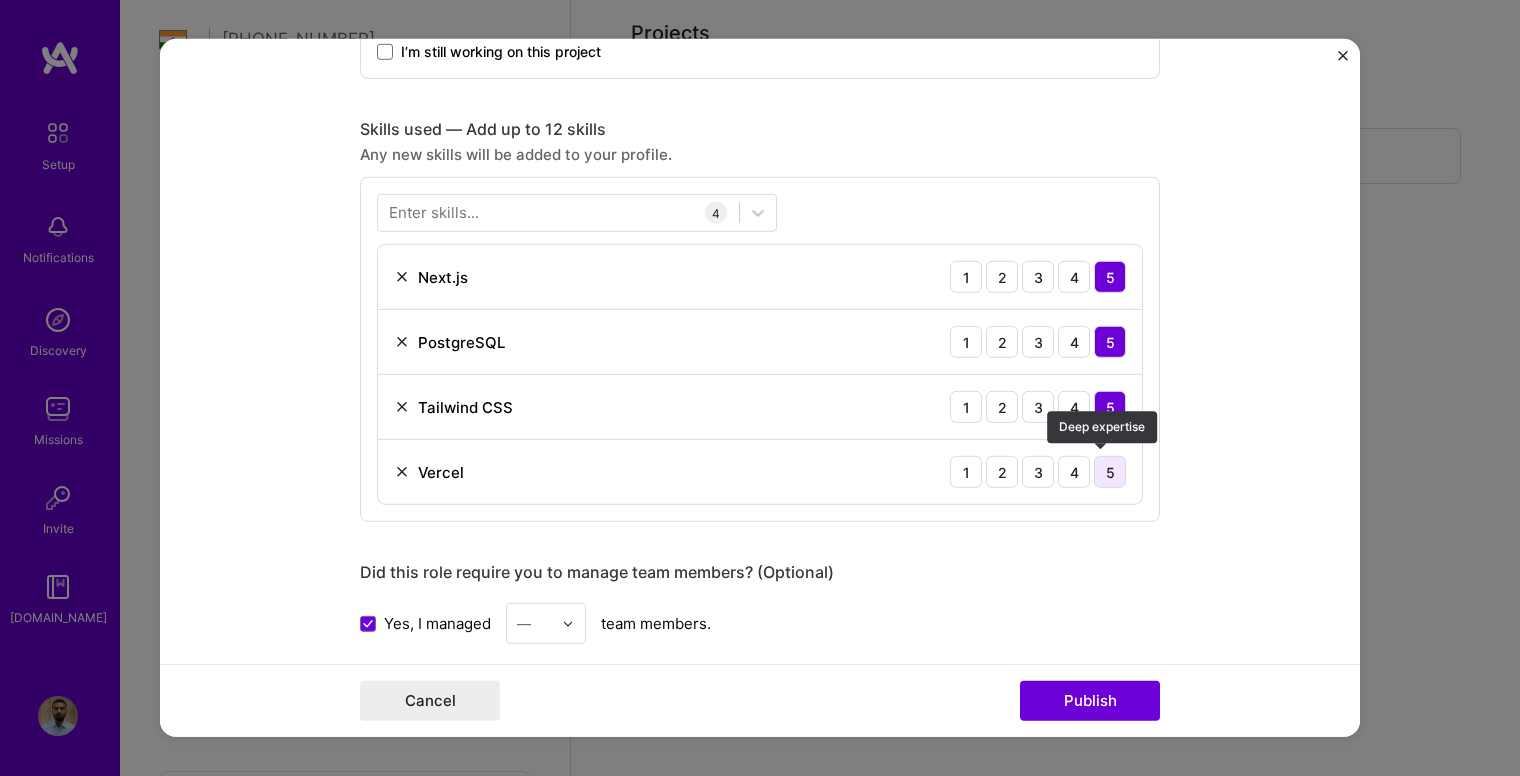 click on "5" at bounding box center (1110, 472) 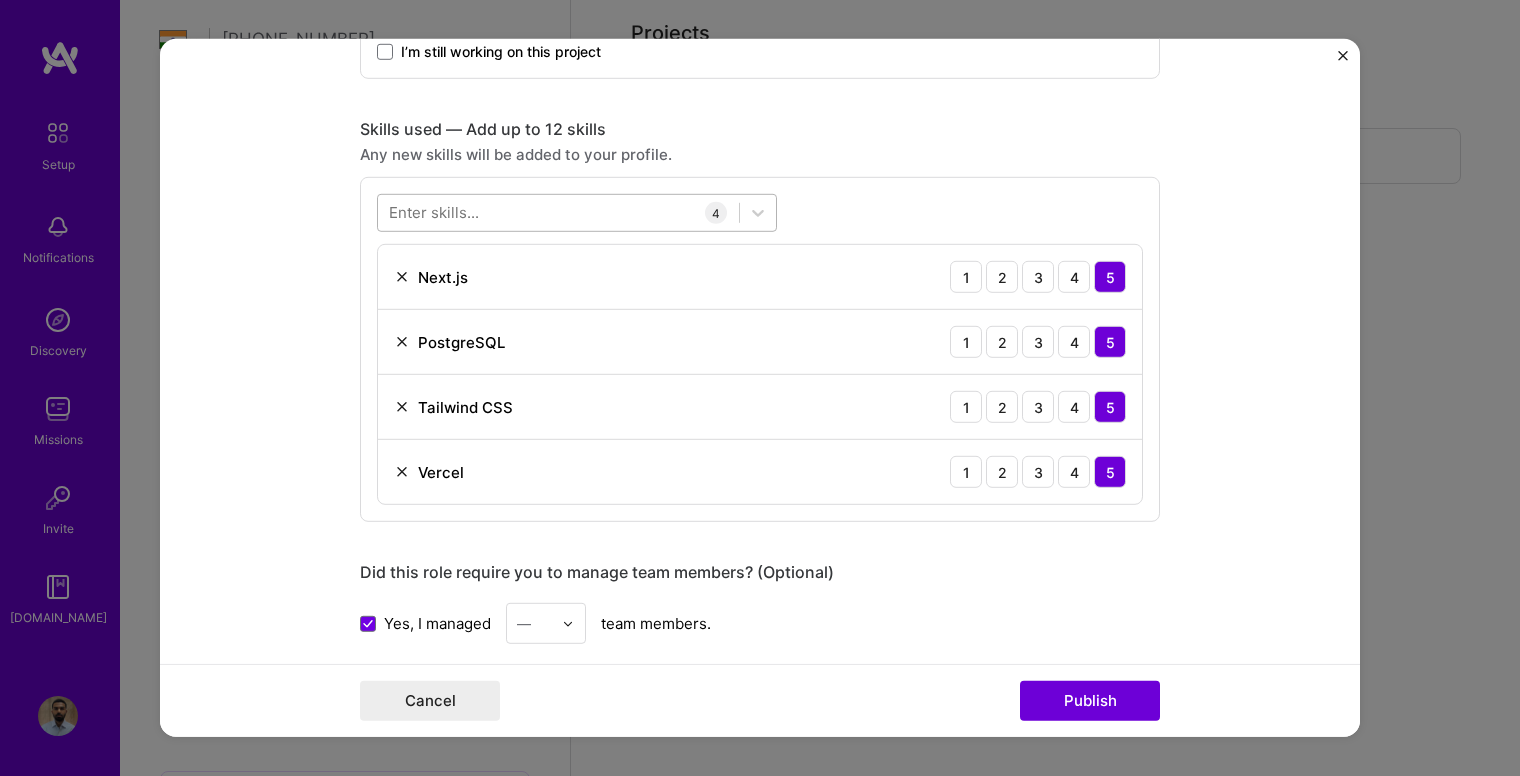click at bounding box center (558, 212) 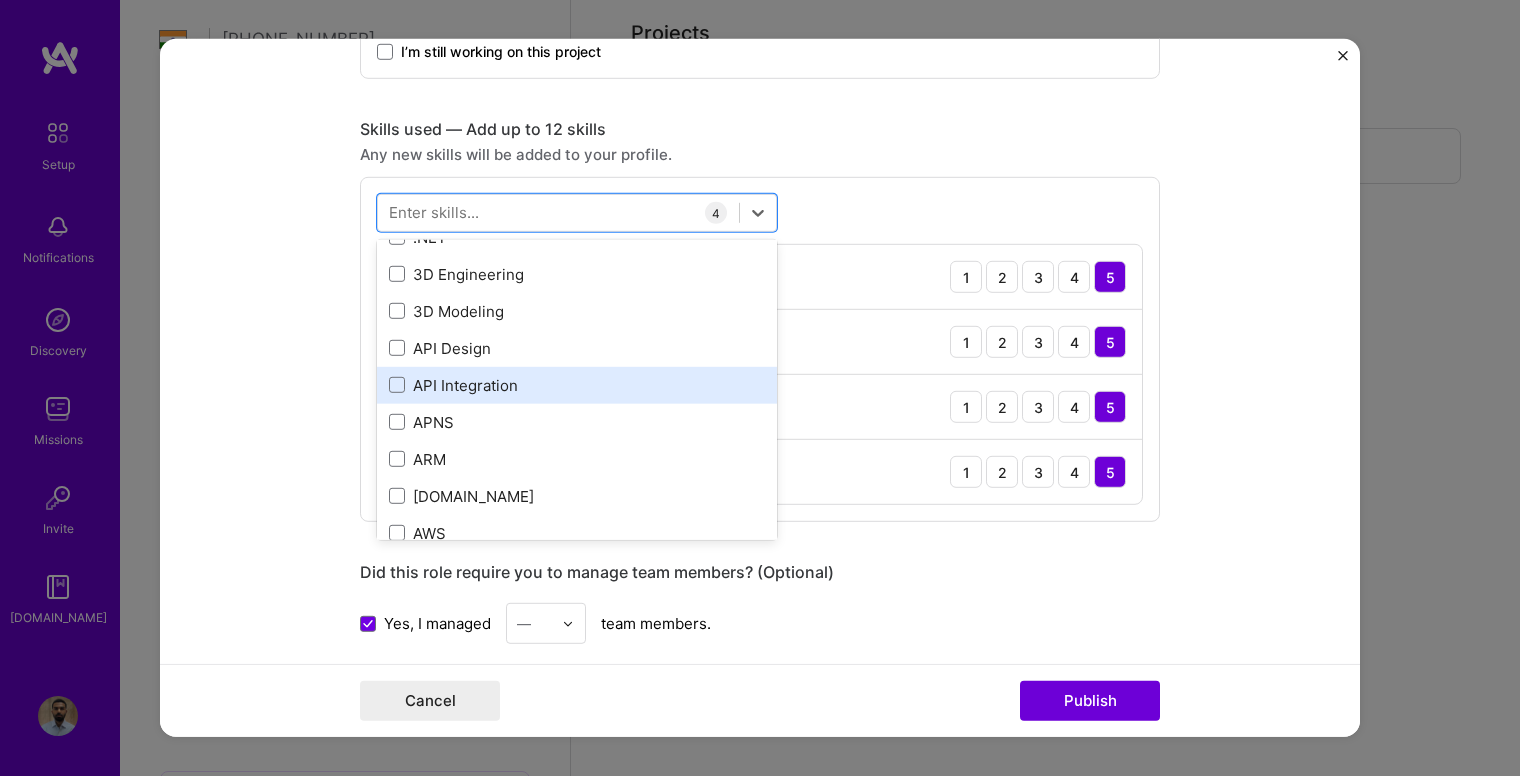 scroll, scrollTop: 100, scrollLeft: 0, axis: vertical 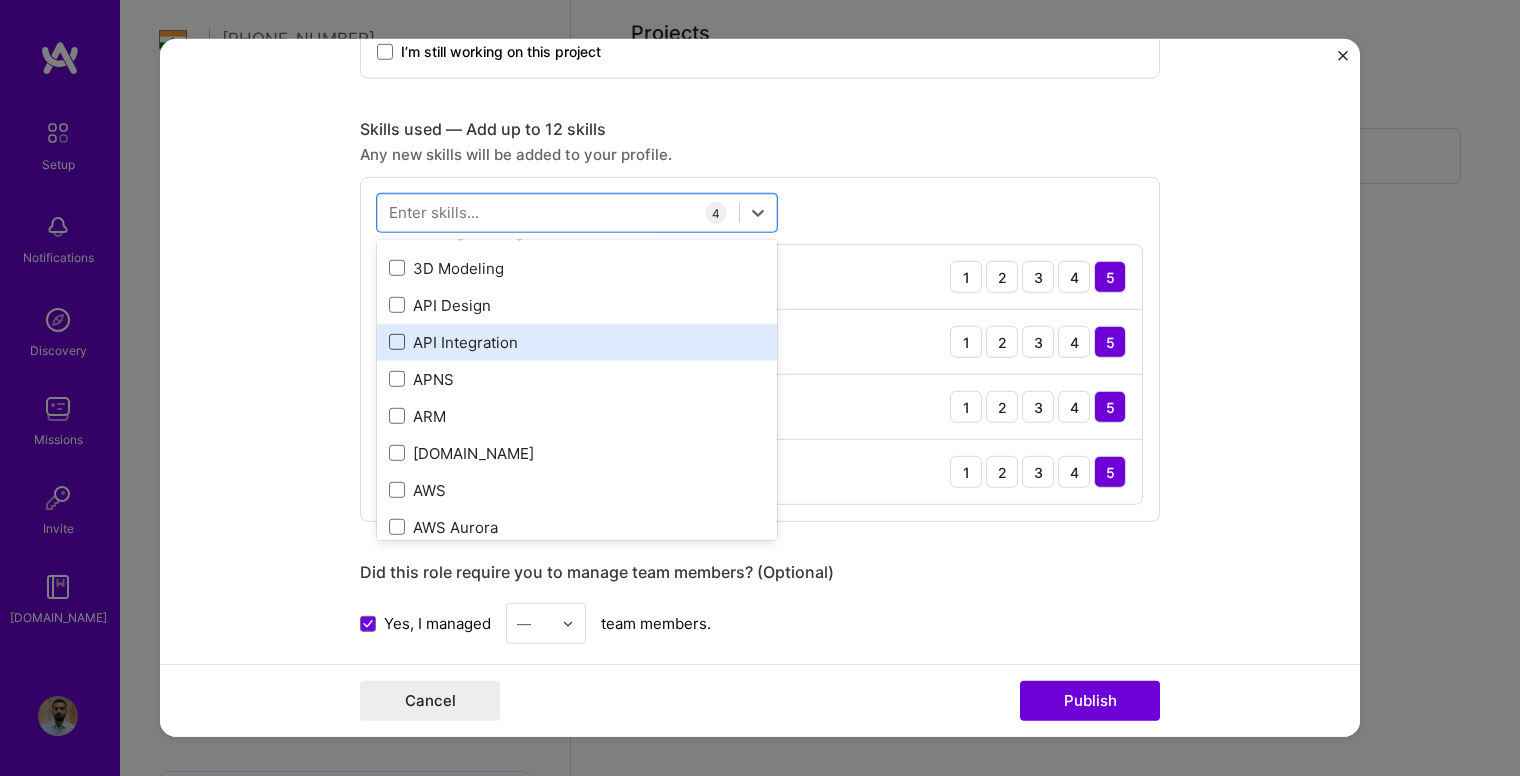 click at bounding box center [397, 342] 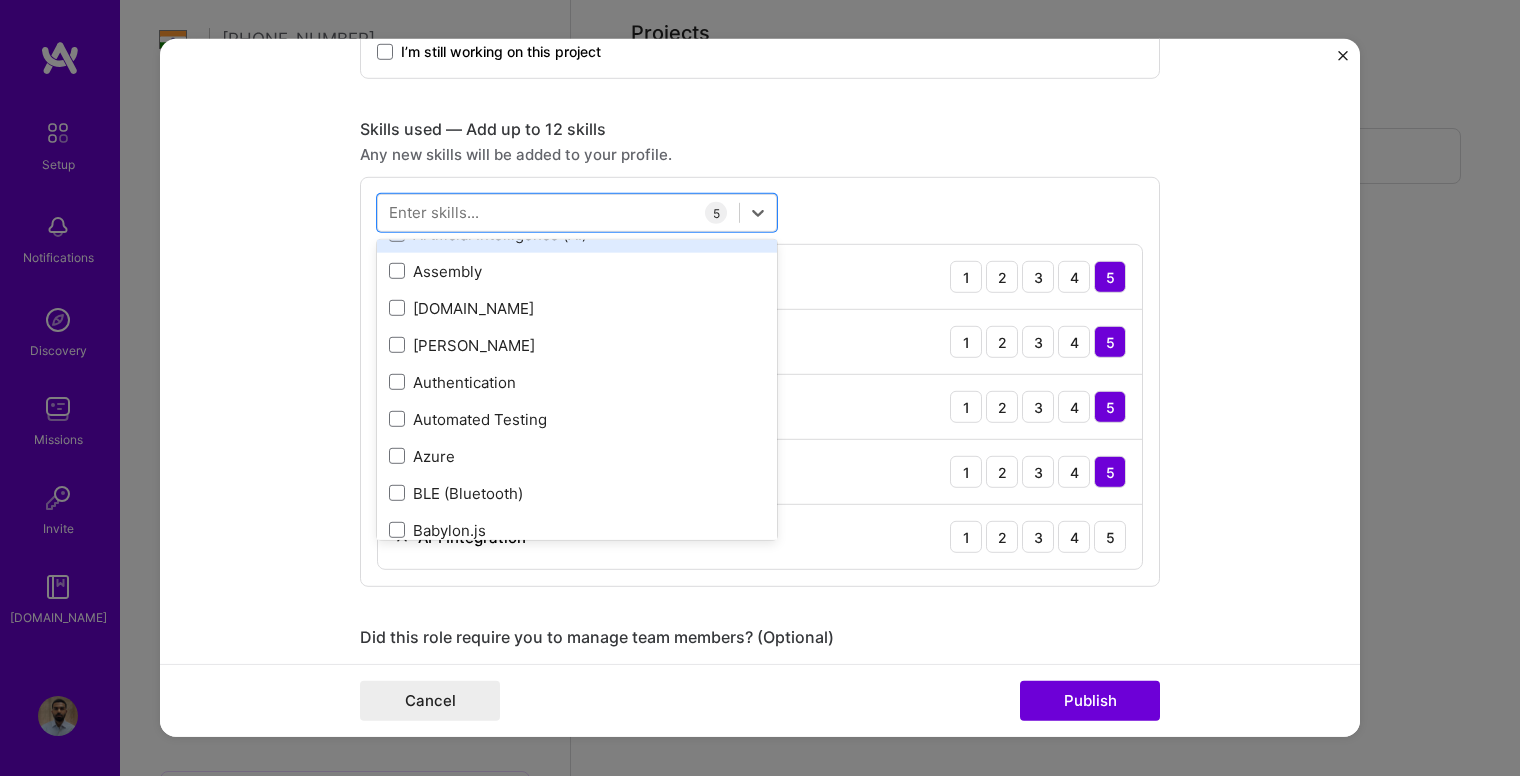 scroll, scrollTop: 1500, scrollLeft: 0, axis: vertical 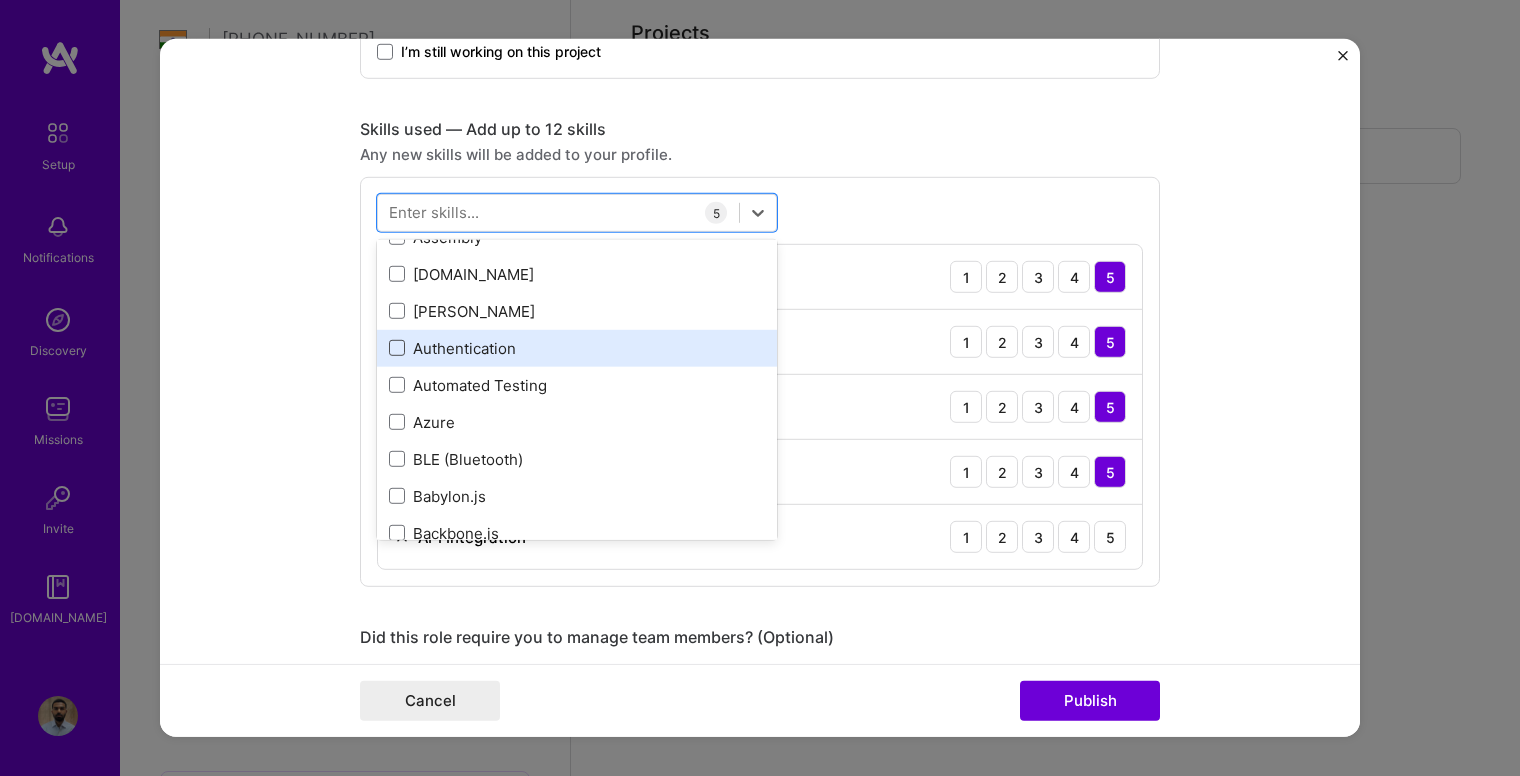 click at bounding box center [397, 348] 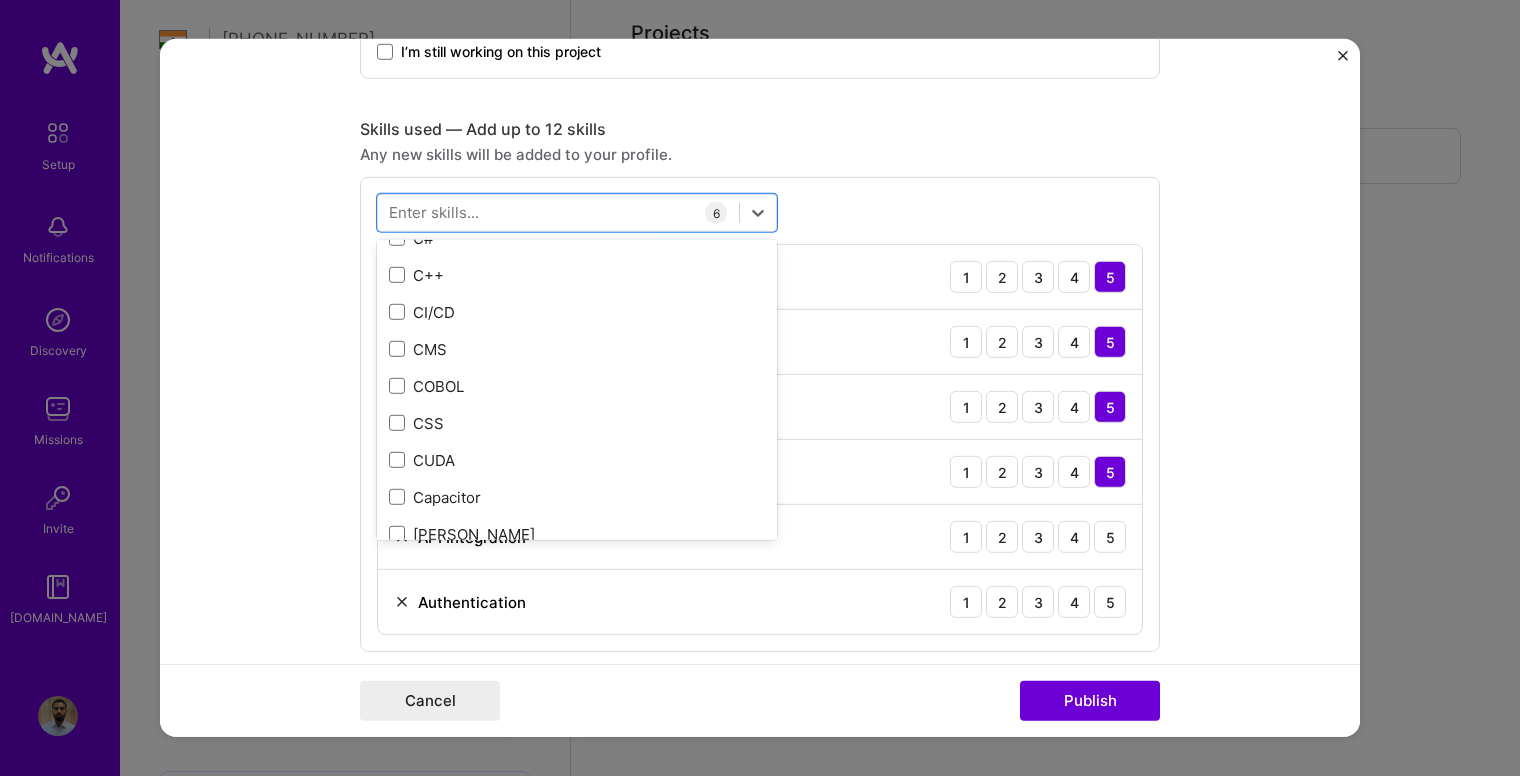 scroll, scrollTop: 2200, scrollLeft: 0, axis: vertical 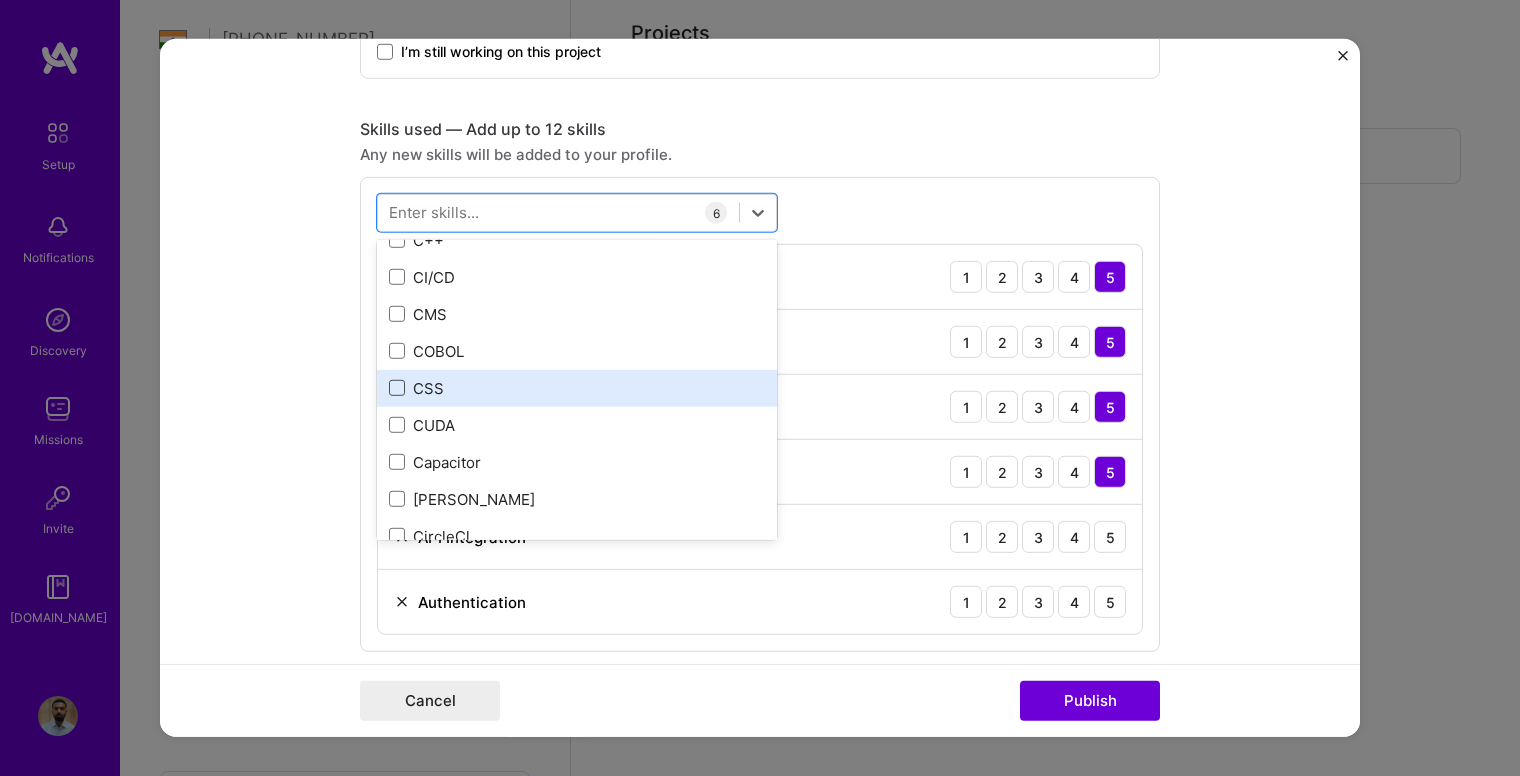 click at bounding box center [397, 388] 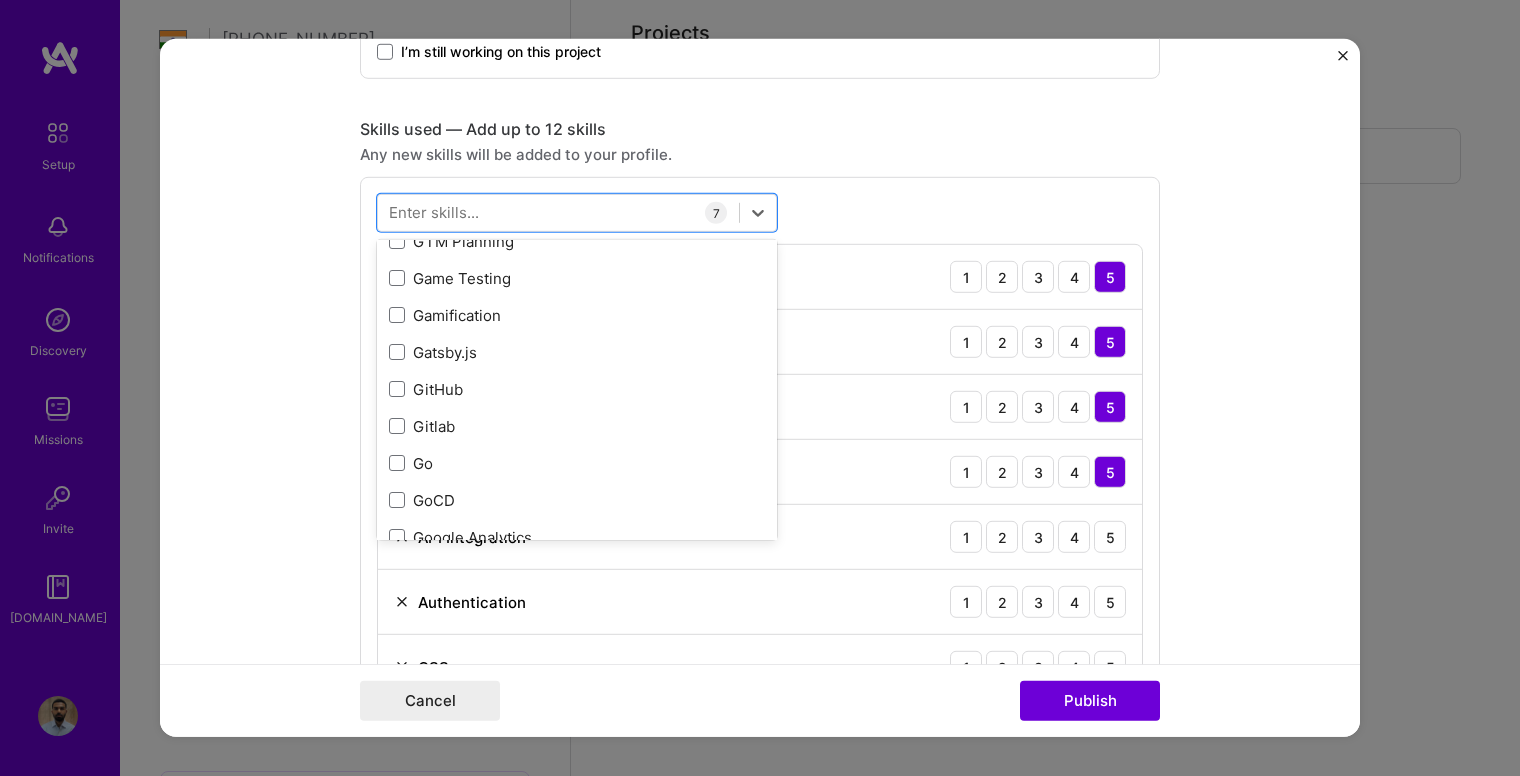 scroll, scrollTop: 5300, scrollLeft: 0, axis: vertical 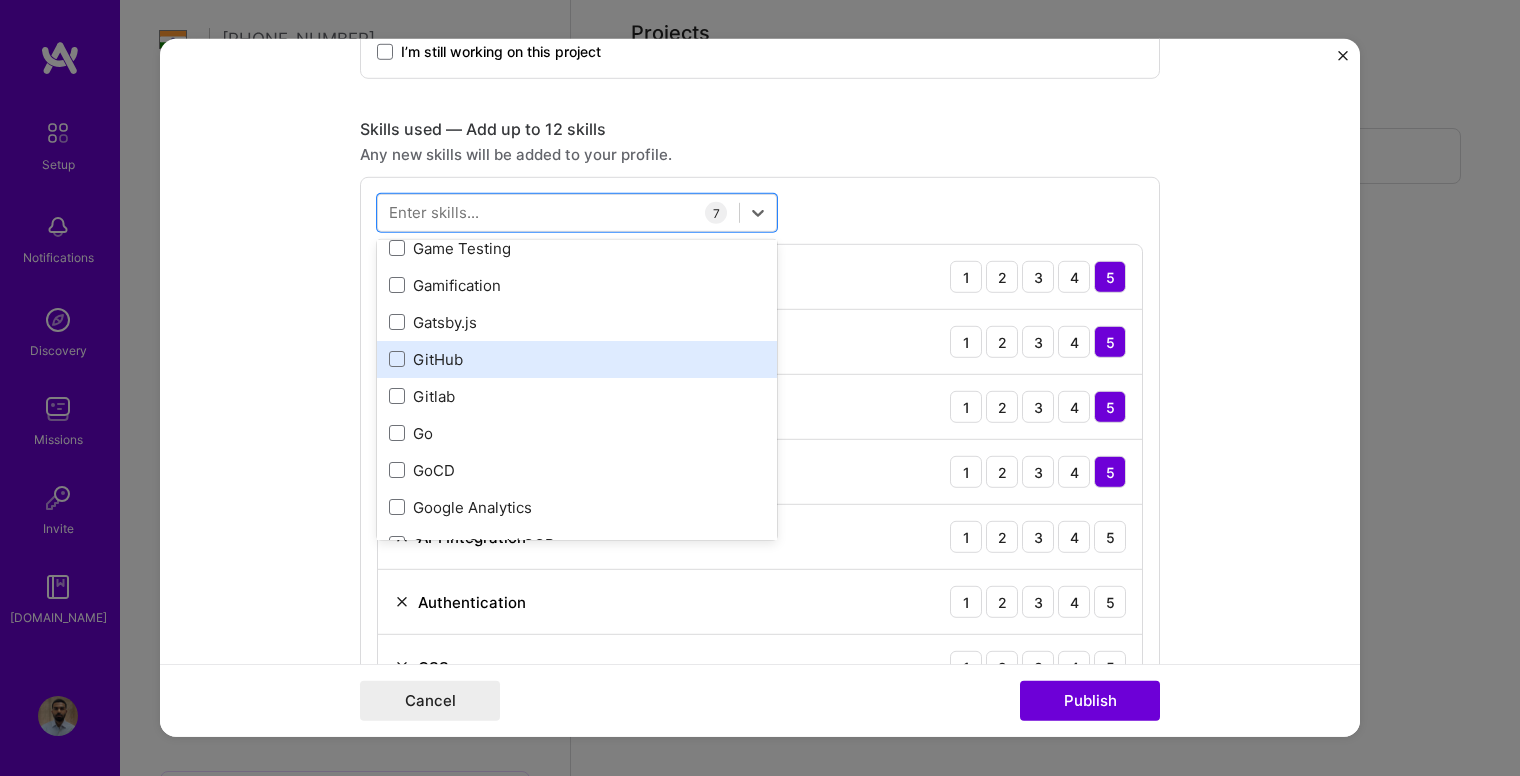click on "GitHub" at bounding box center (577, 359) 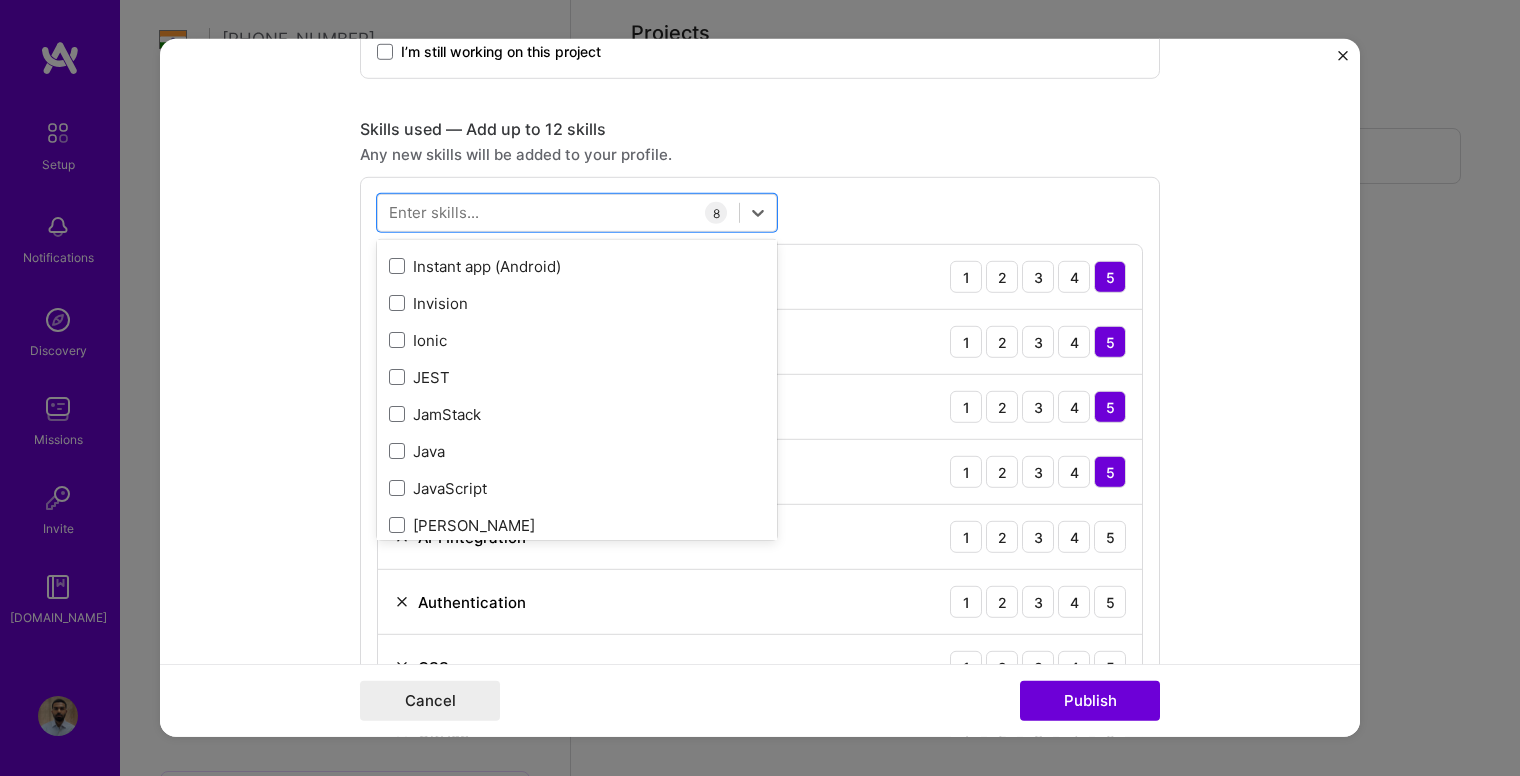 scroll, scrollTop: 6300, scrollLeft: 0, axis: vertical 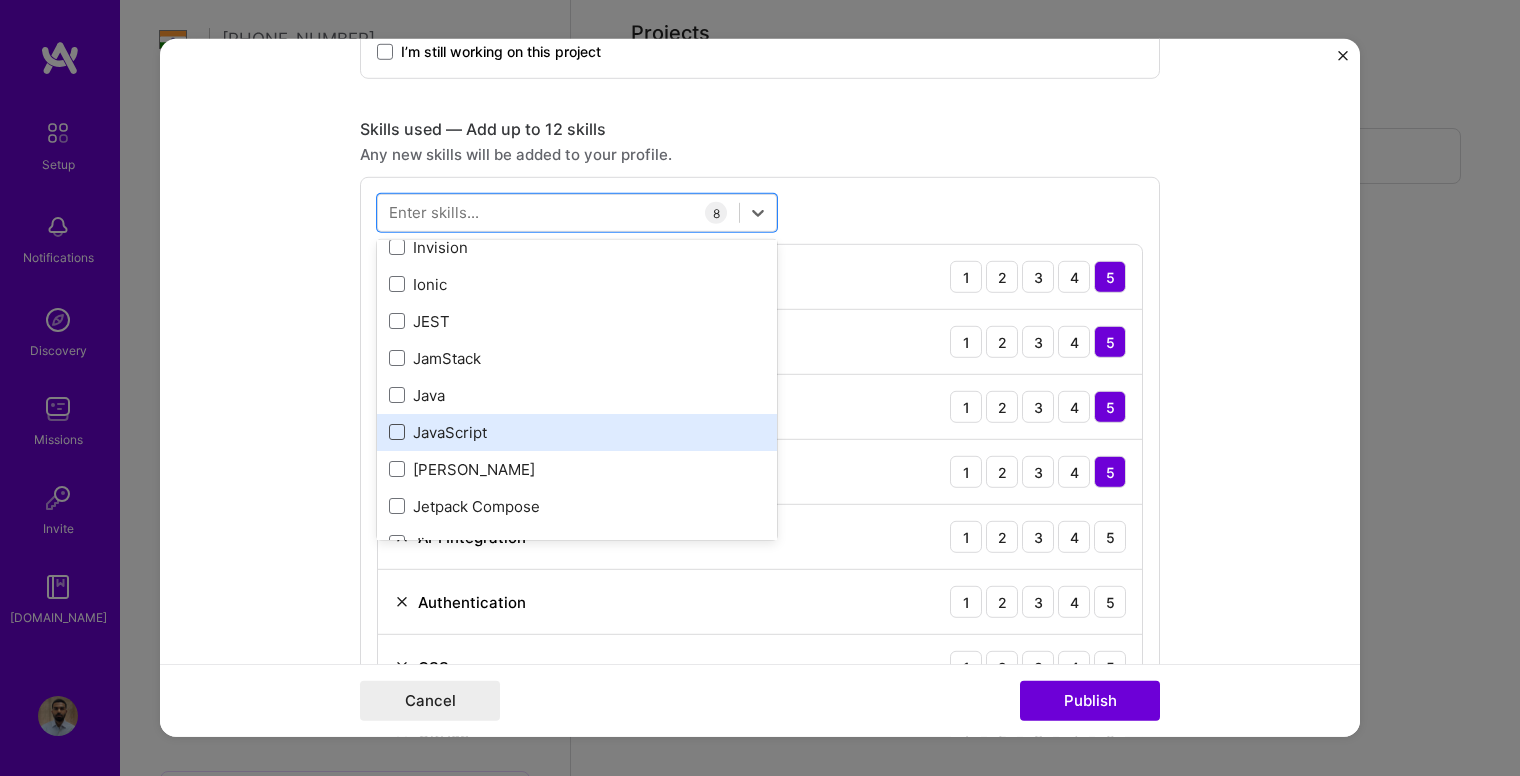 click at bounding box center (397, 432) 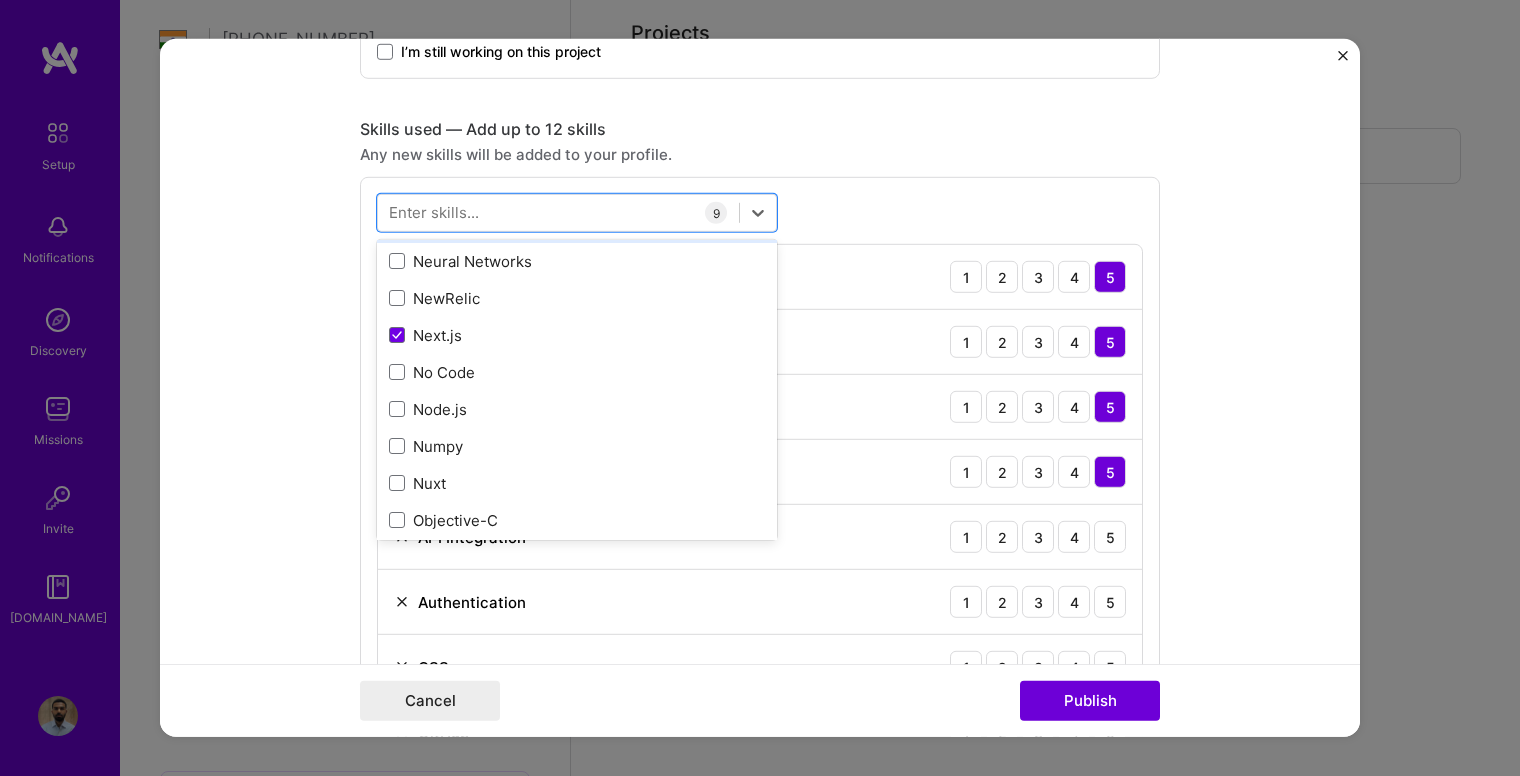 scroll, scrollTop: 8100, scrollLeft: 0, axis: vertical 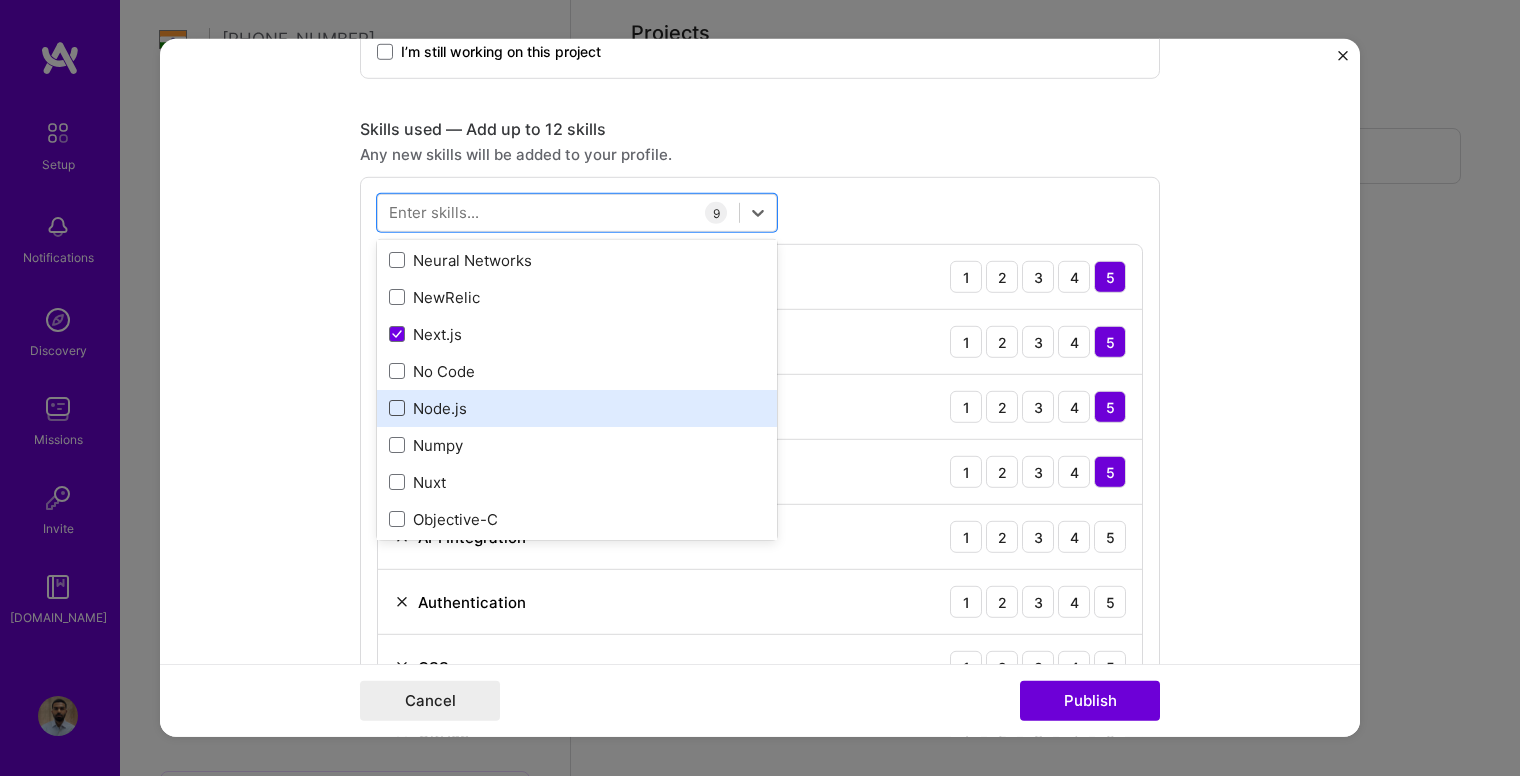 click at bounding box center [397, 408] 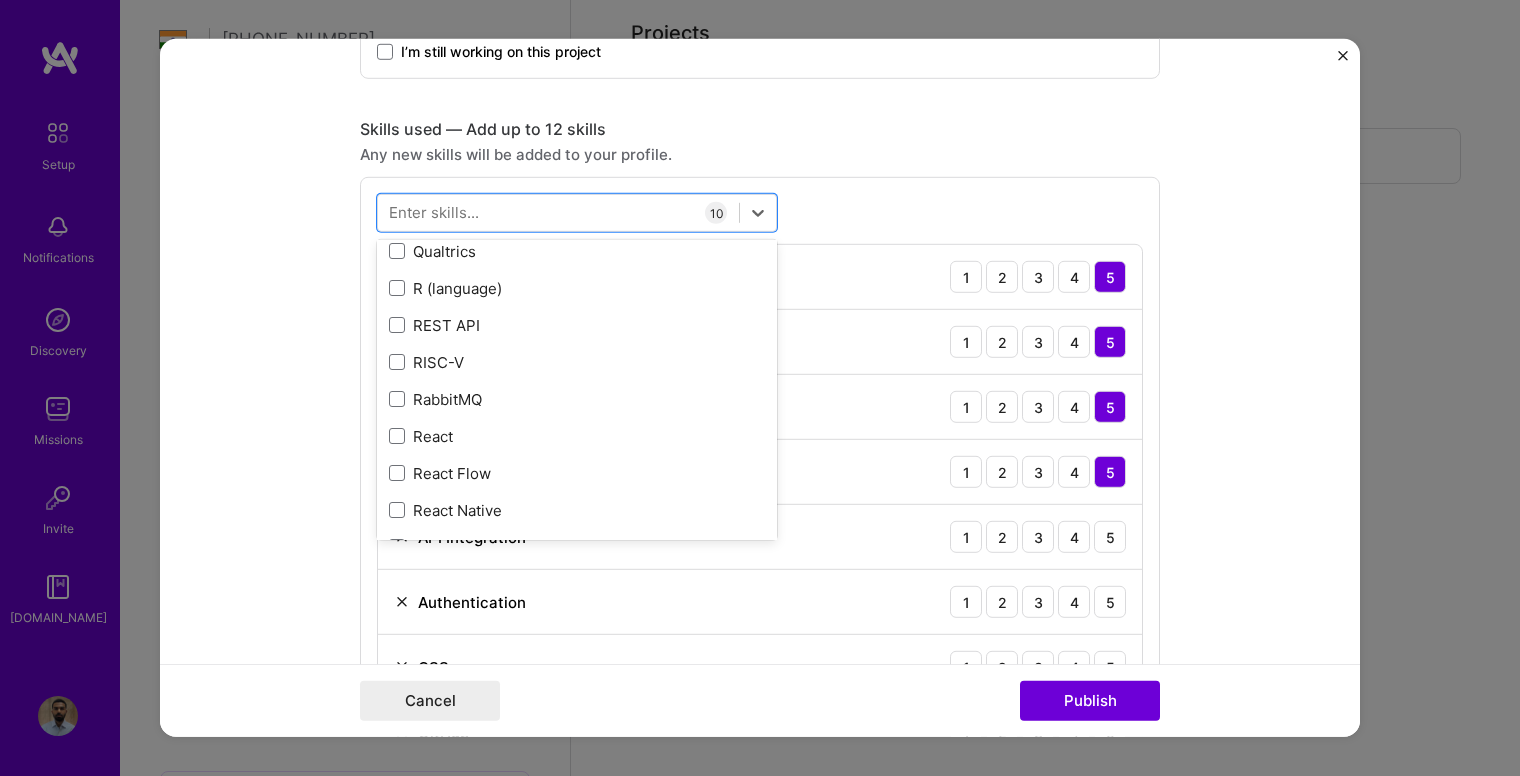 scroll, scrollTop: 9800, scrollLeft: 0, axis: vertical 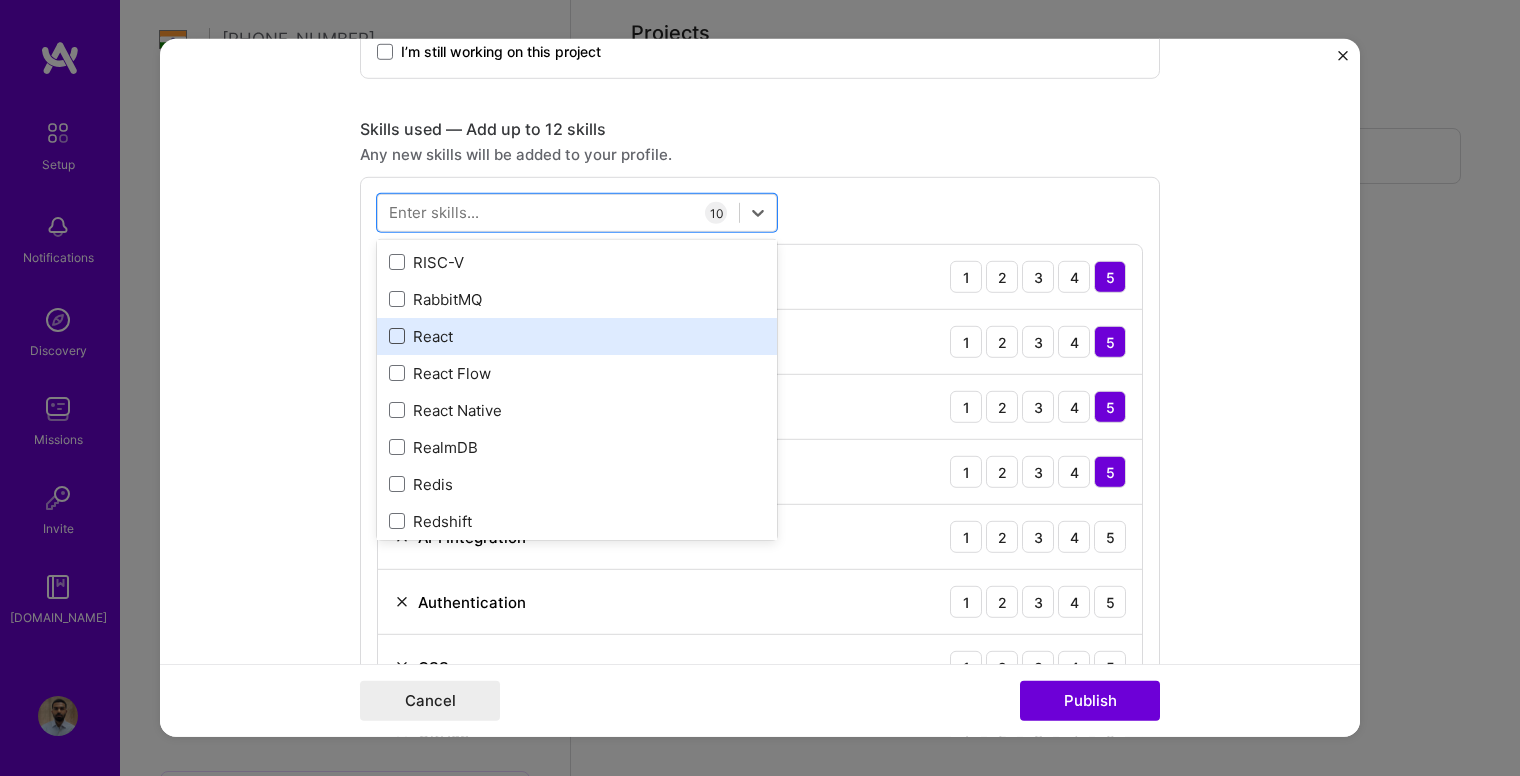 click at bounding box center (397, 336) 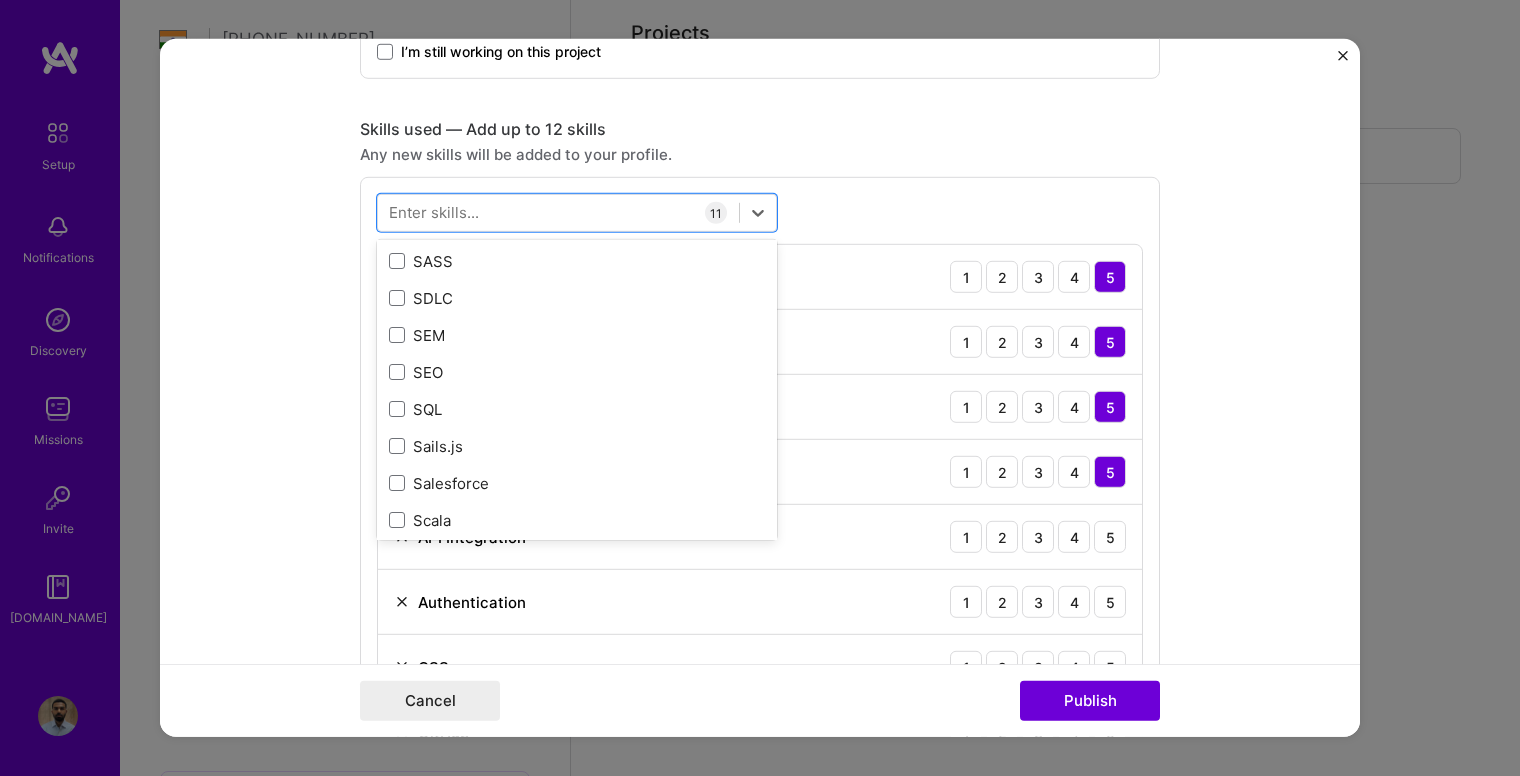 scroll, scrollTop: 10600, scrollLeft: 0, axis: vertical 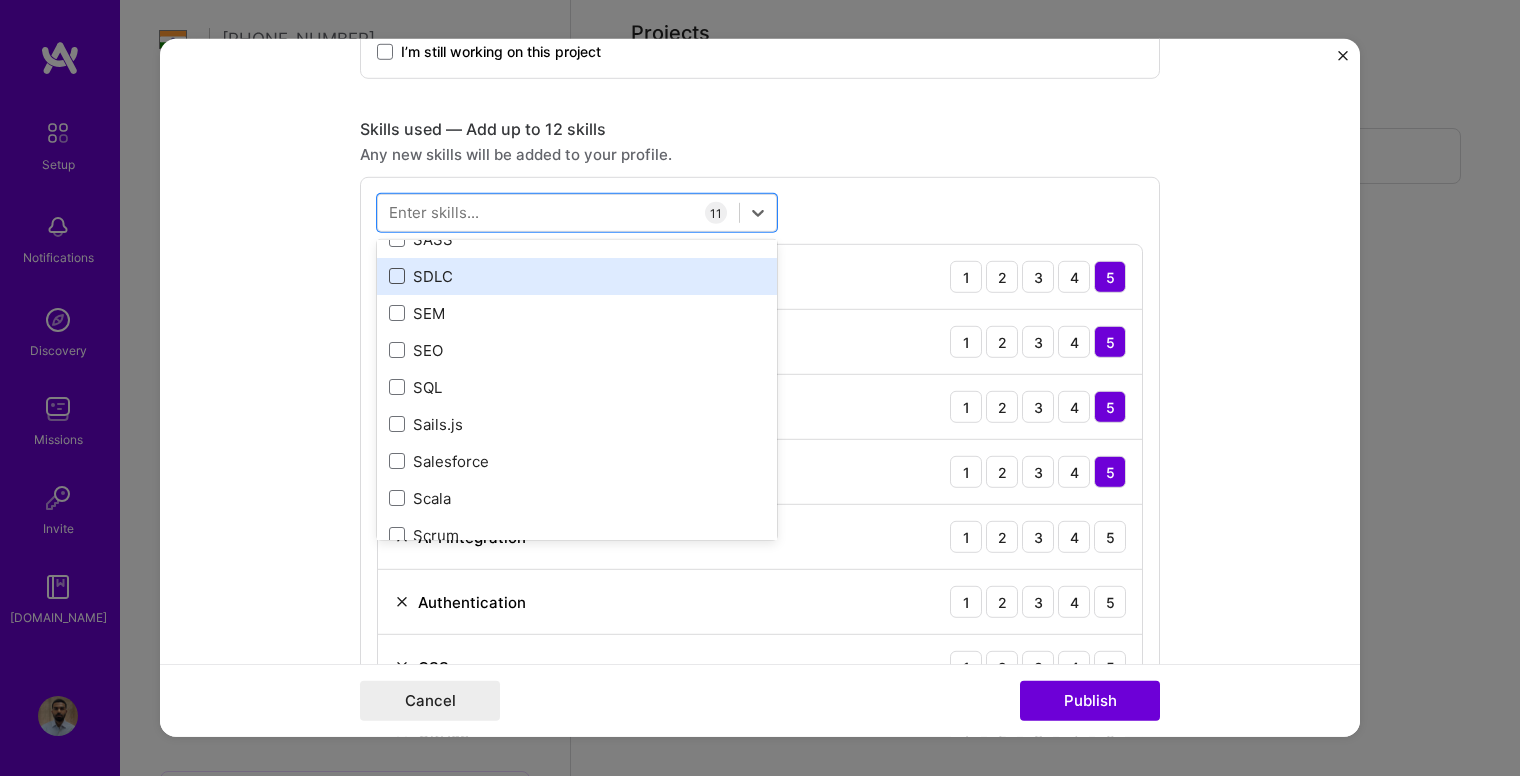 click at bounding box center [397, 276] 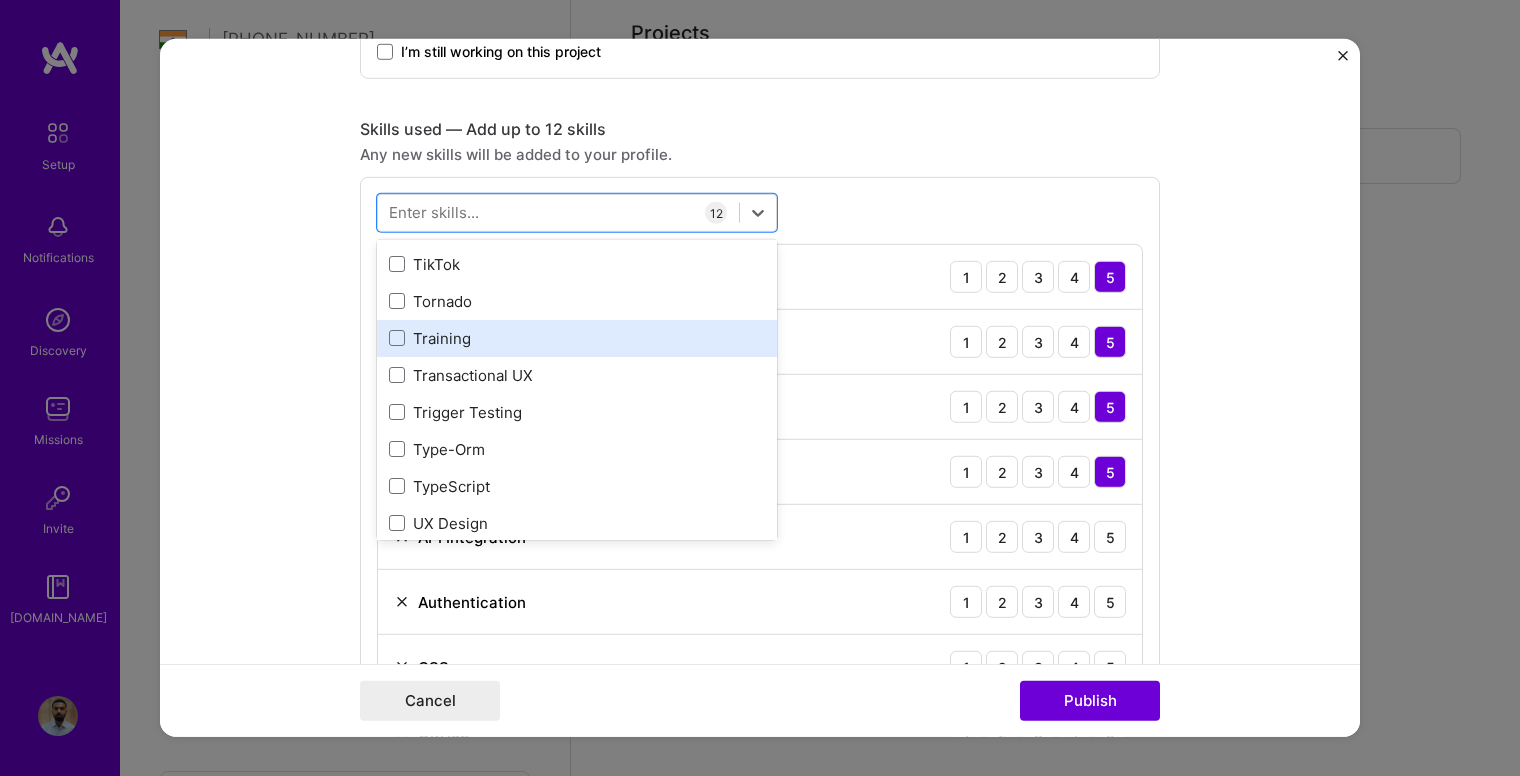scroll, scrollTop: 12600, scrollLeft: 0, axis: vertical 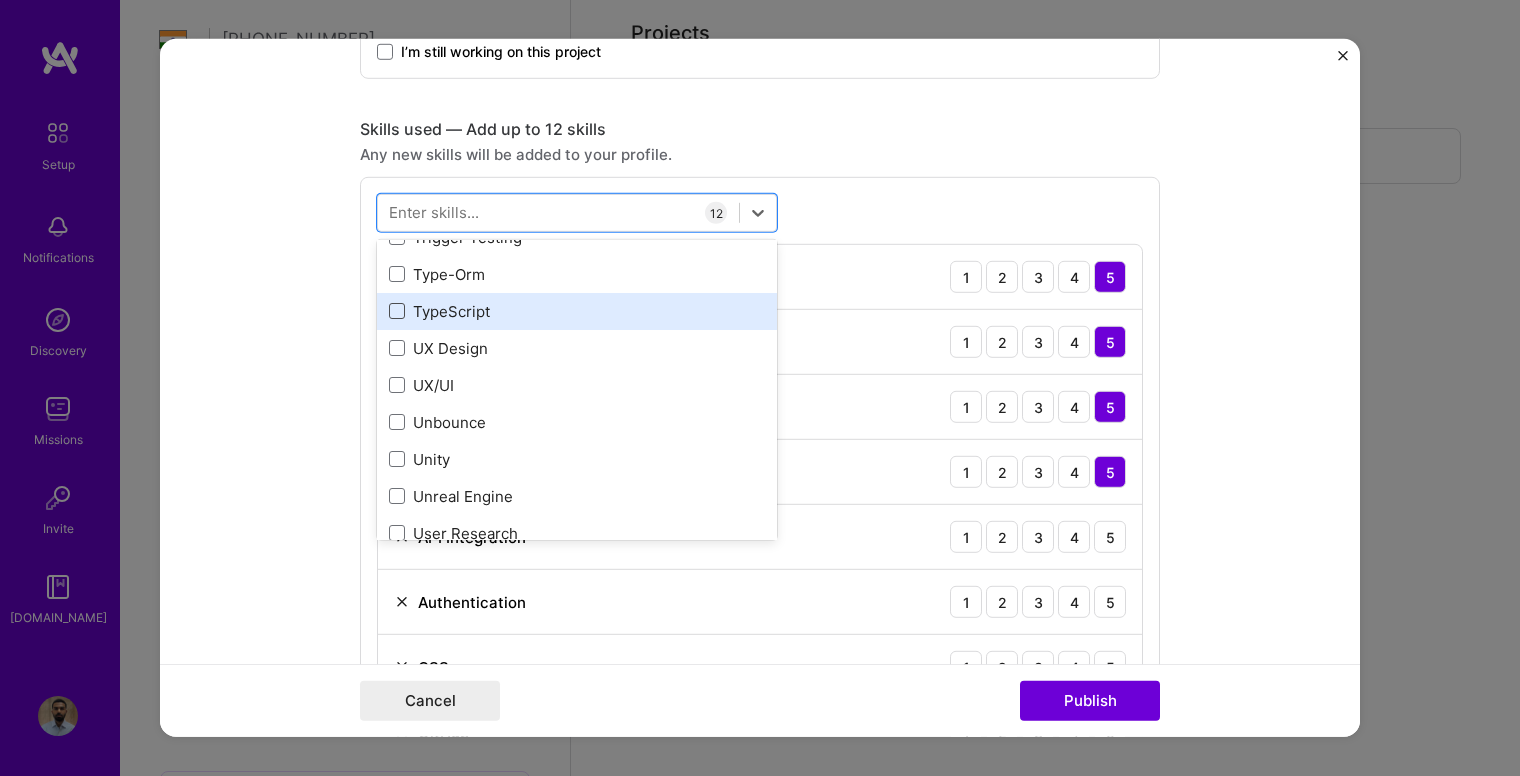 click at bounding box center [397, 311] 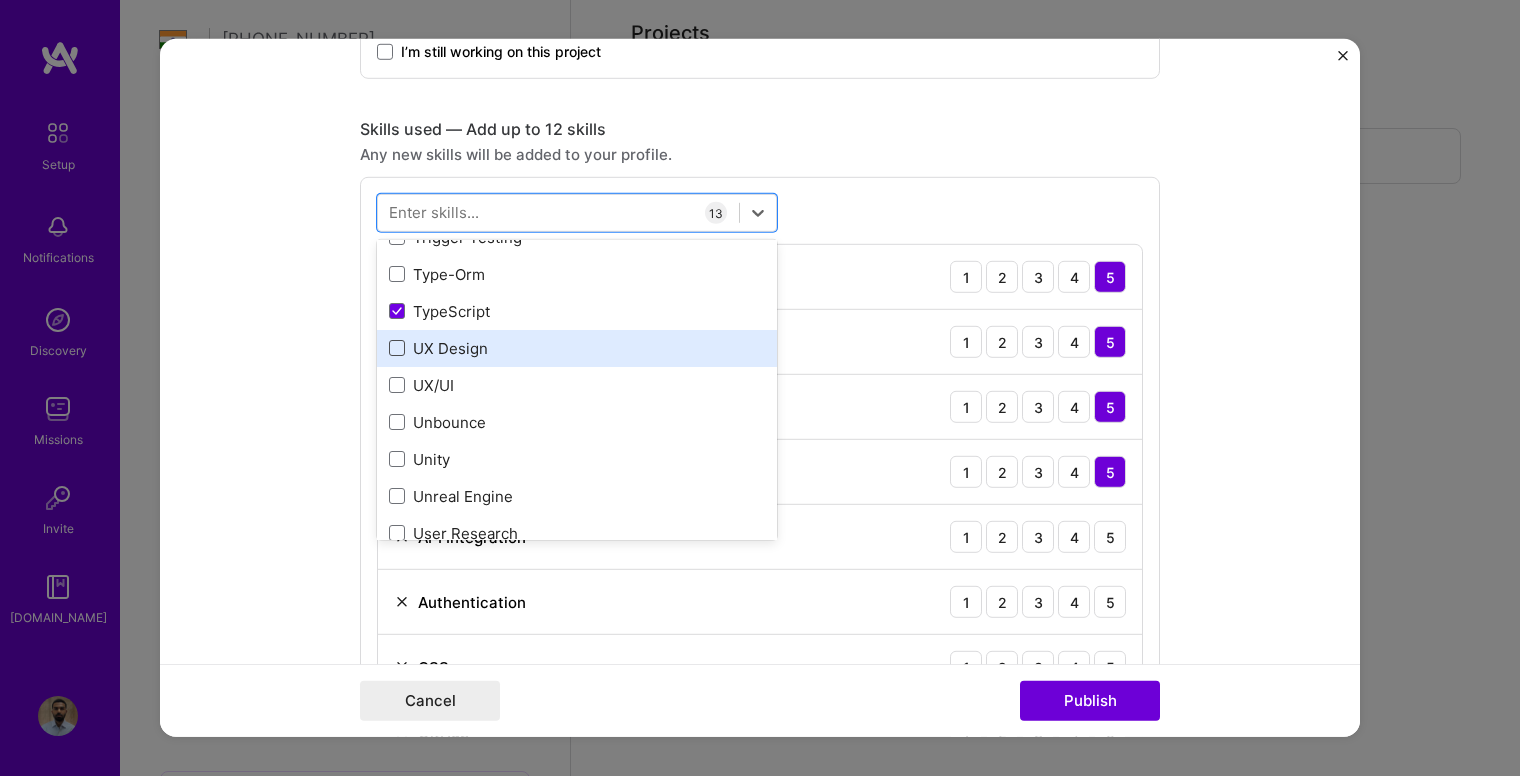click at bounding box center (397, 348) 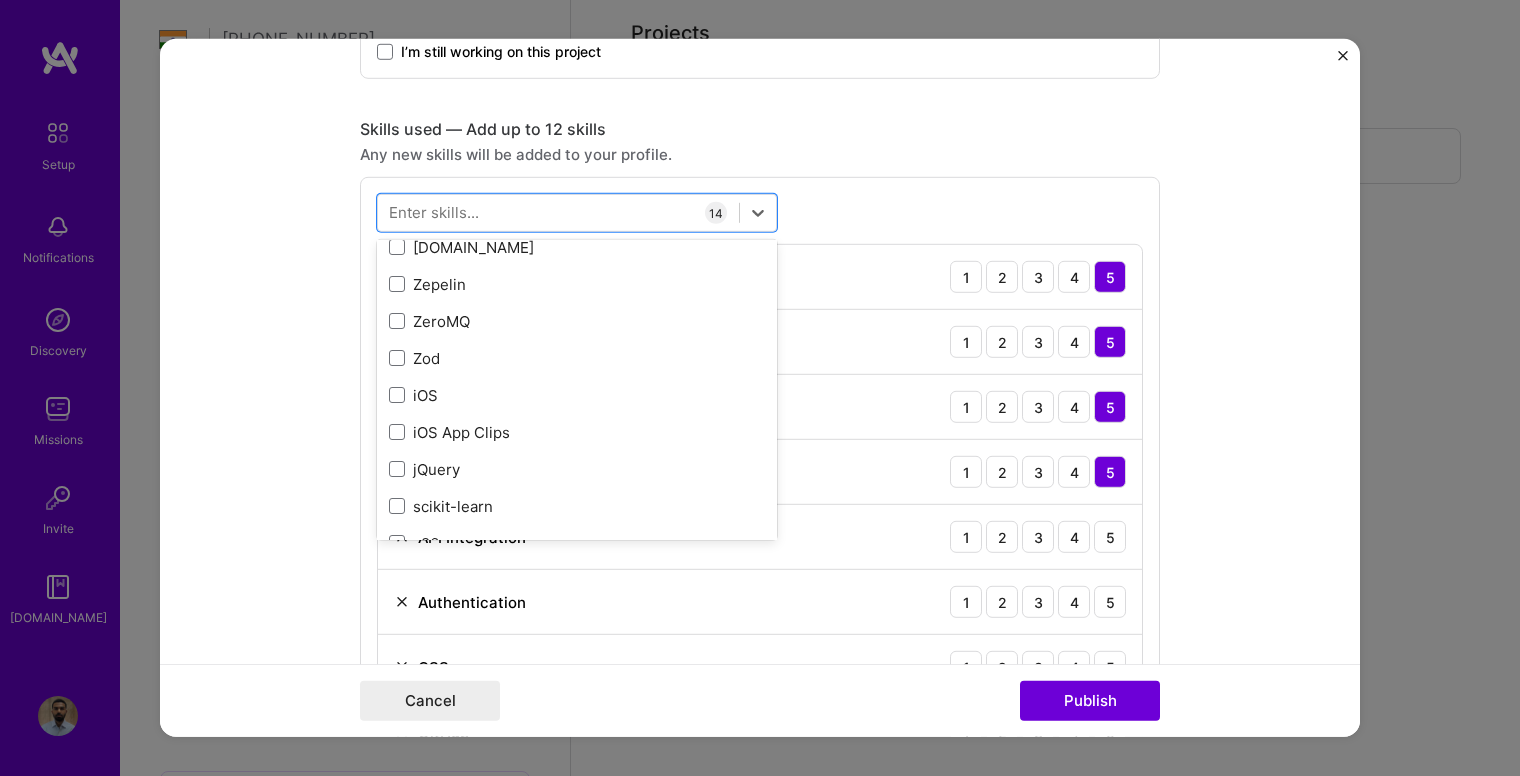 scroll, scrollTop: 13733, scrollLeft: 0, axis: vertical 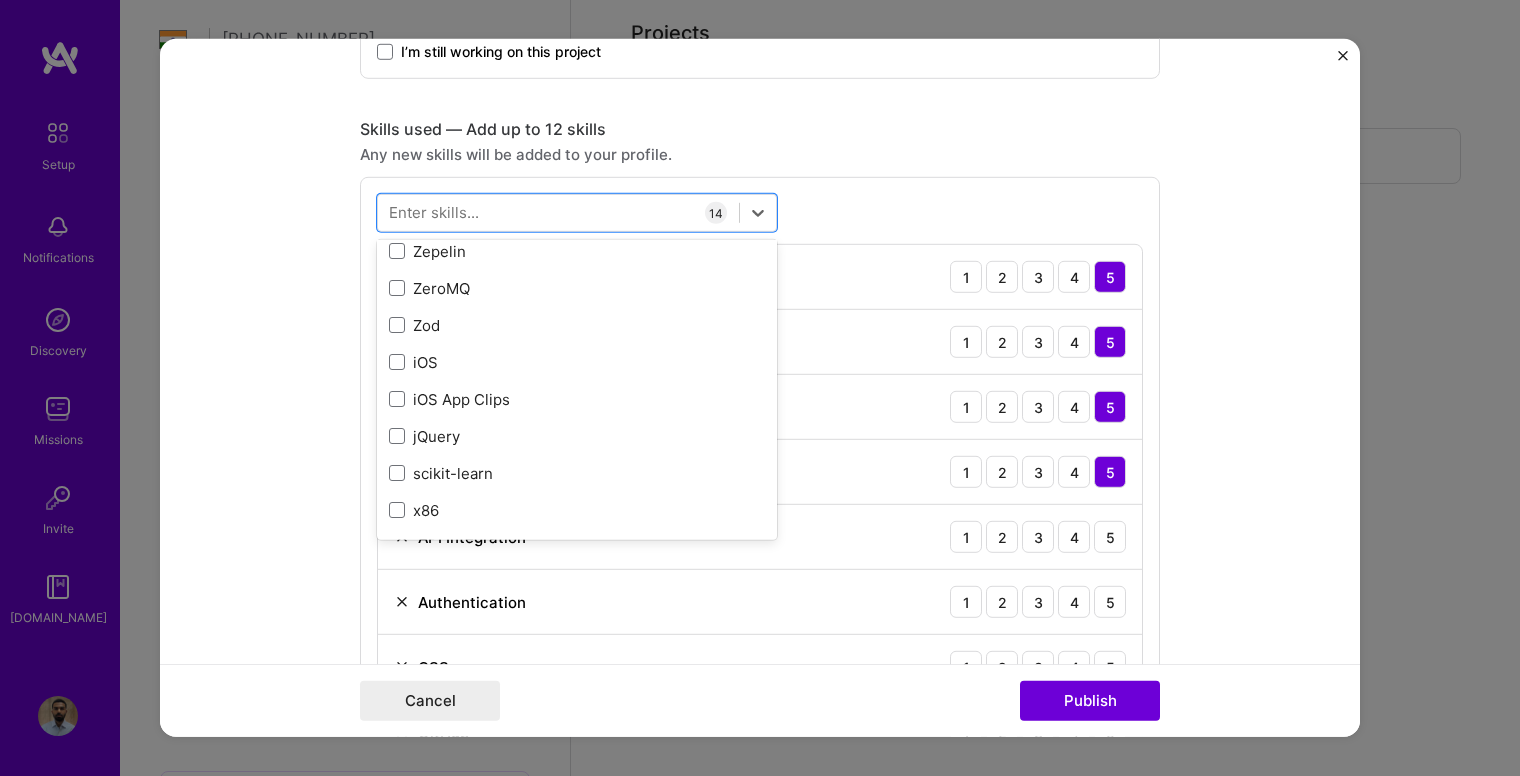 click on "option UX Design, selected. option scikit-learn focused, 0 of 2. 378 results available. Use Up and Down to choose options, press Enter to select the currently focused option, press Escape to exit the menu, press Tab to select the option and exit the menu. All Skills .NET 3D Engineering 3D Modeling API Design API Integration APNS ARM [DOMAIN_NAME] AWS AWS Aurora AWS BETA AWS CDK AWS CloudFormation AWS Lambda AWS Neptune AWS RDS Ada Adobe Creative Cloud Adobe Experience Manager Affiliate Marketing Agile Agora Airflow Airtable Algorithm Design Amazon Athena Amplitude Analytics Android Angular Angular.js Ansible Apache [PERSON_NAME] Apex (Salesforce) Apollo App Clip (iOS) ArangoDB Artifactory Artificial Intelligence (AI) Assembly [DOMAIN_NAME] [PERSON_NAME] Authentication Automated Testing Azure BLE (Bluetooth) Babylon.js Backbone.js Backlog Prioritization BigQuery Blockchain / Crypto Blog Bloomreach Bootstrap JS Boto3 Brand Strategy C C# C++ CI/CD CMS COBOL CSS CUDA Capacitor [PERSON_NAME] CircleCl Clojure Coaching Coffeescript Contentful 1" at bounding box center (760, 674) 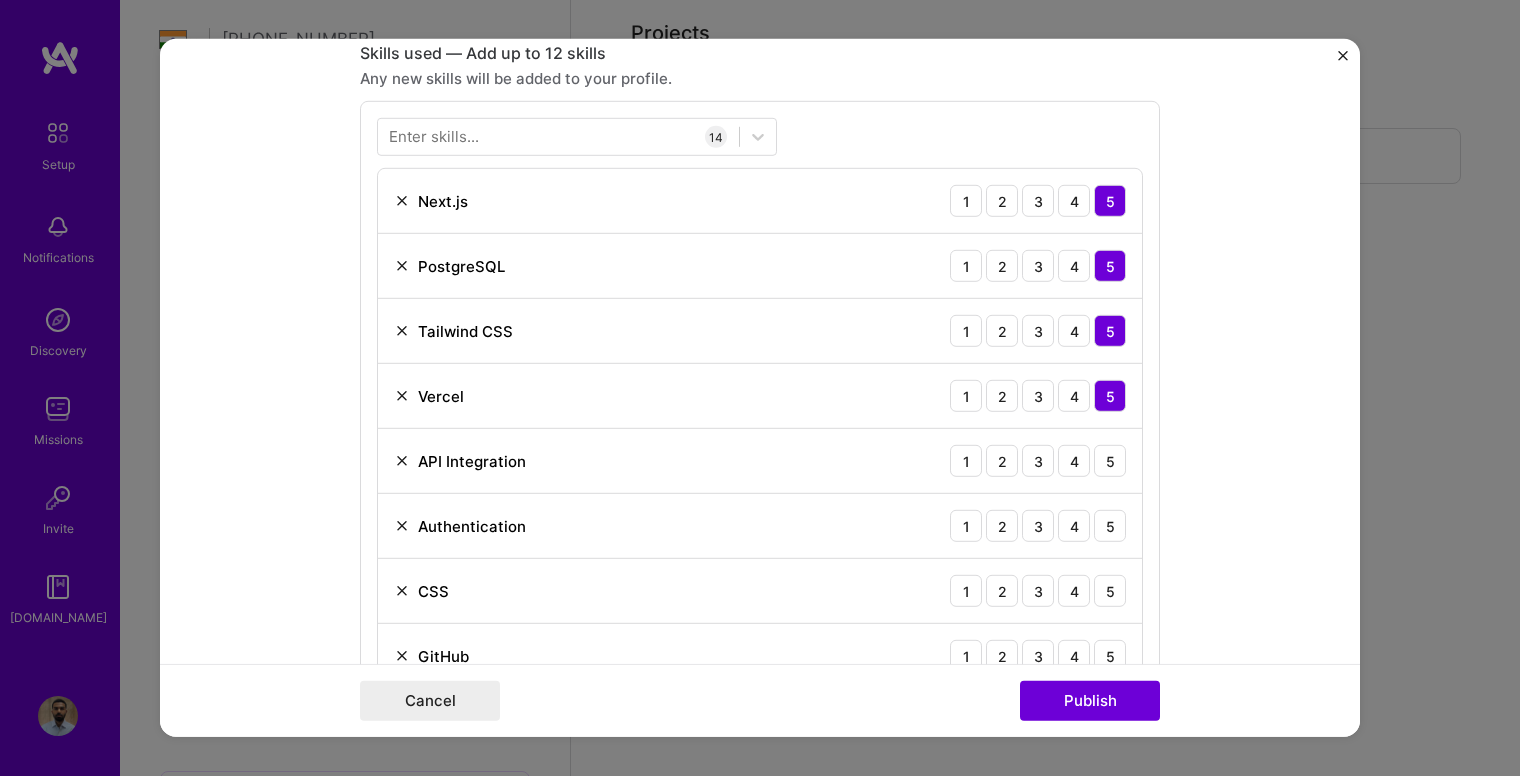 scroll, scrollTop: 1600, scrollLeft: 0, axis: vertical 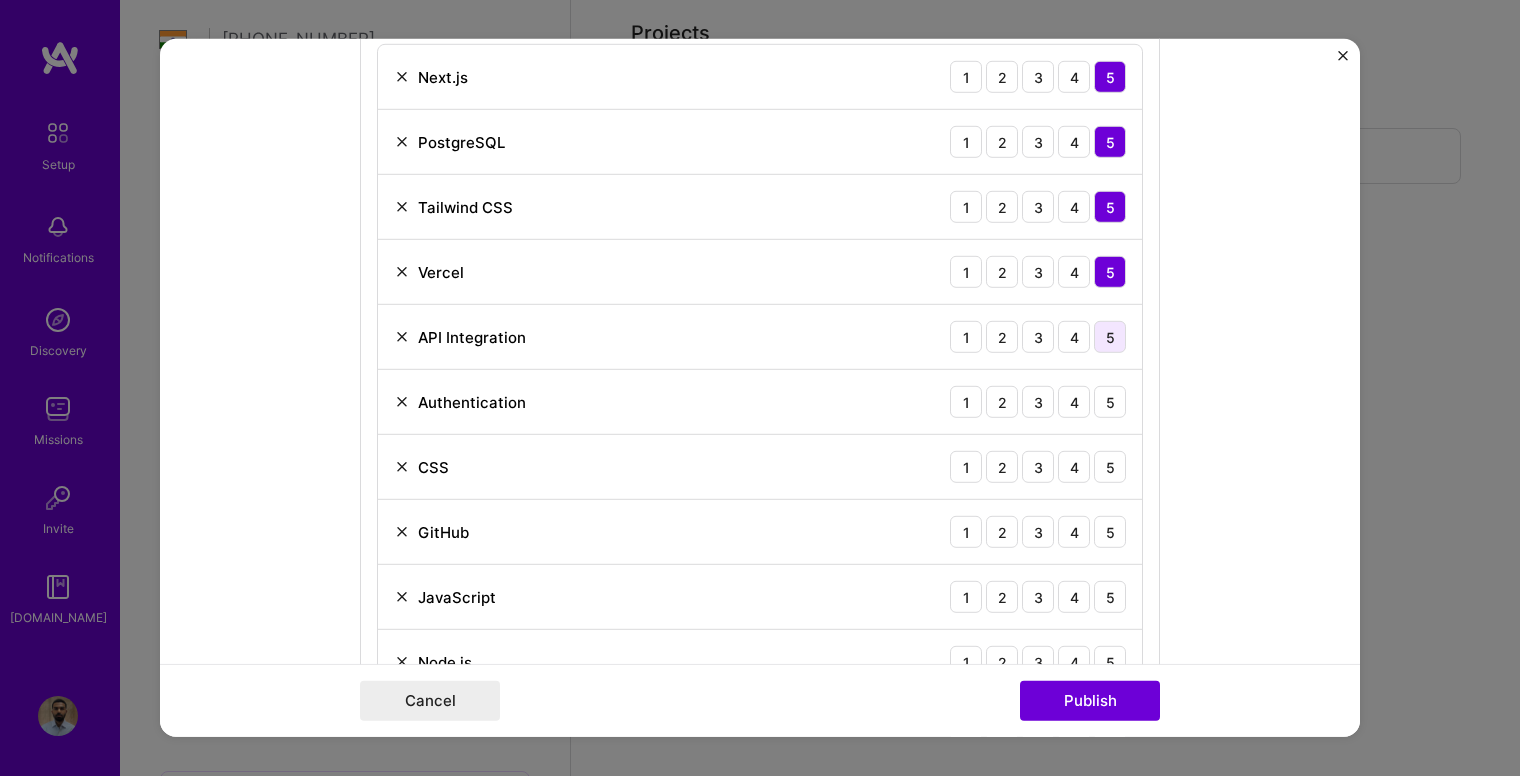 click on "5" at bounding box center (1110, 337) 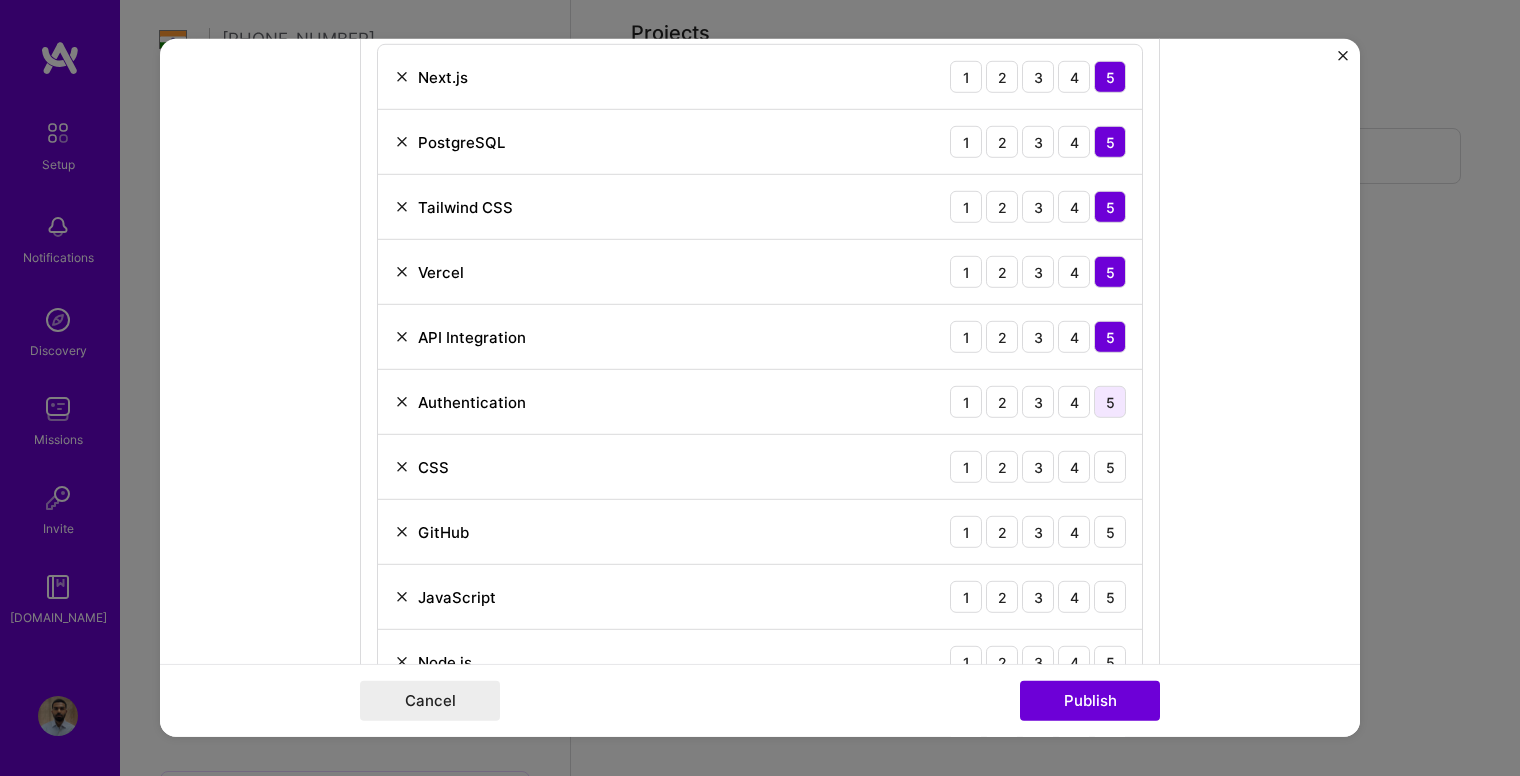 click on "5" at bounding box center (1110, 402) 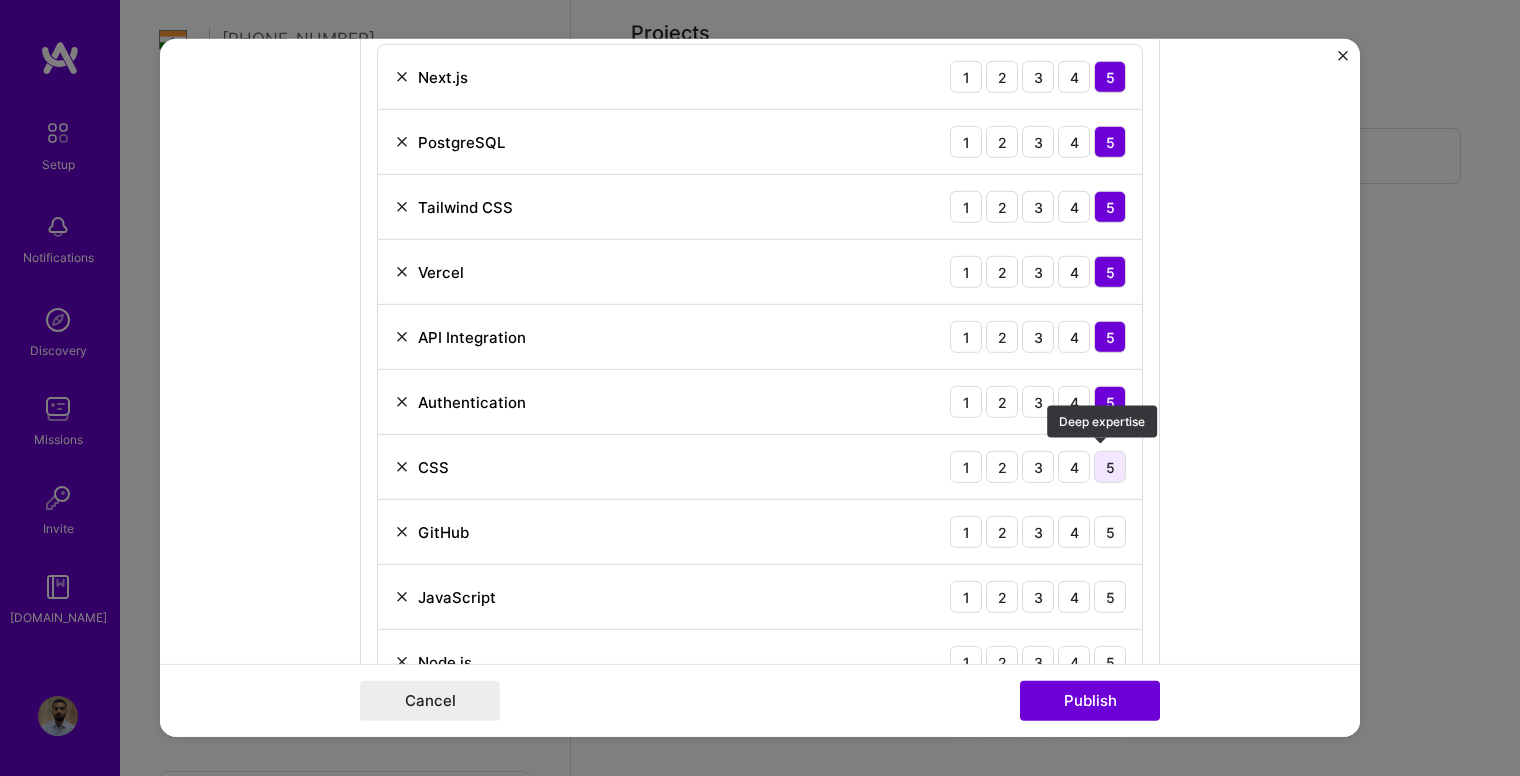 drag, startPoint x: 1093, startPoint y: 466, endPoint x: 1096, endPoint y: 476, distance: 10.440307 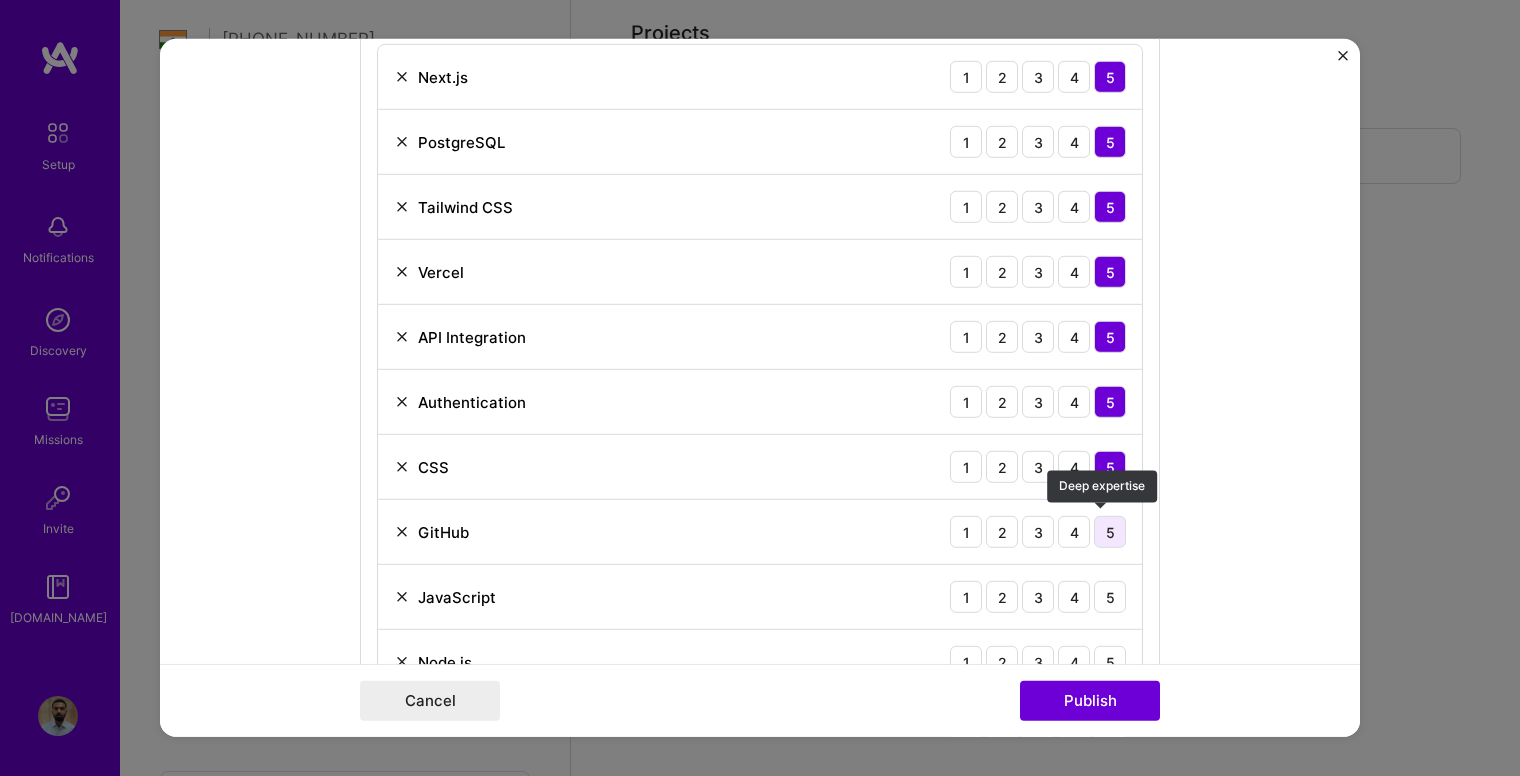 click on "5" at bounding box center [1110, 532] 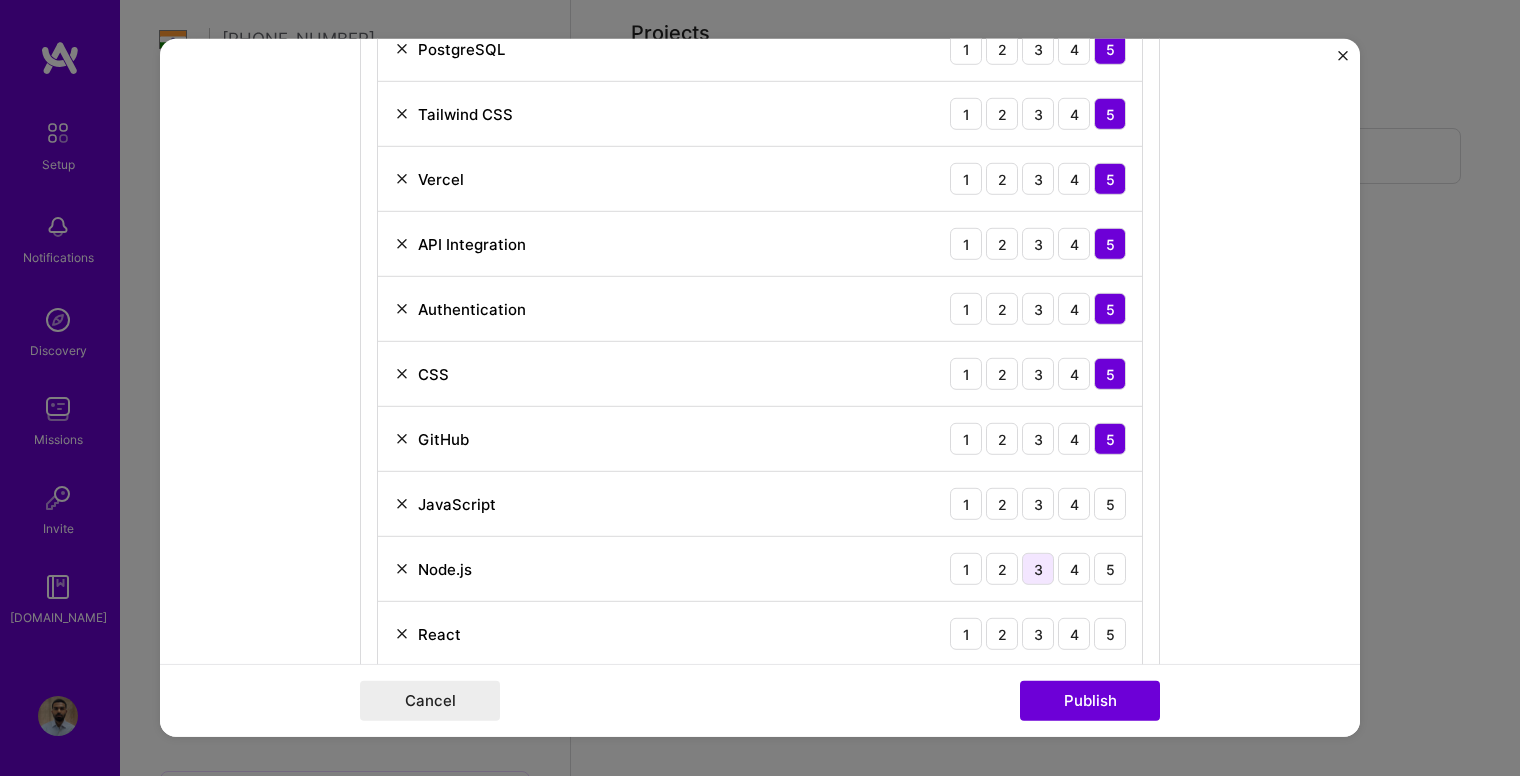 scroll, scrollTop: 1800, scrollLeft: 0, axis: vertical 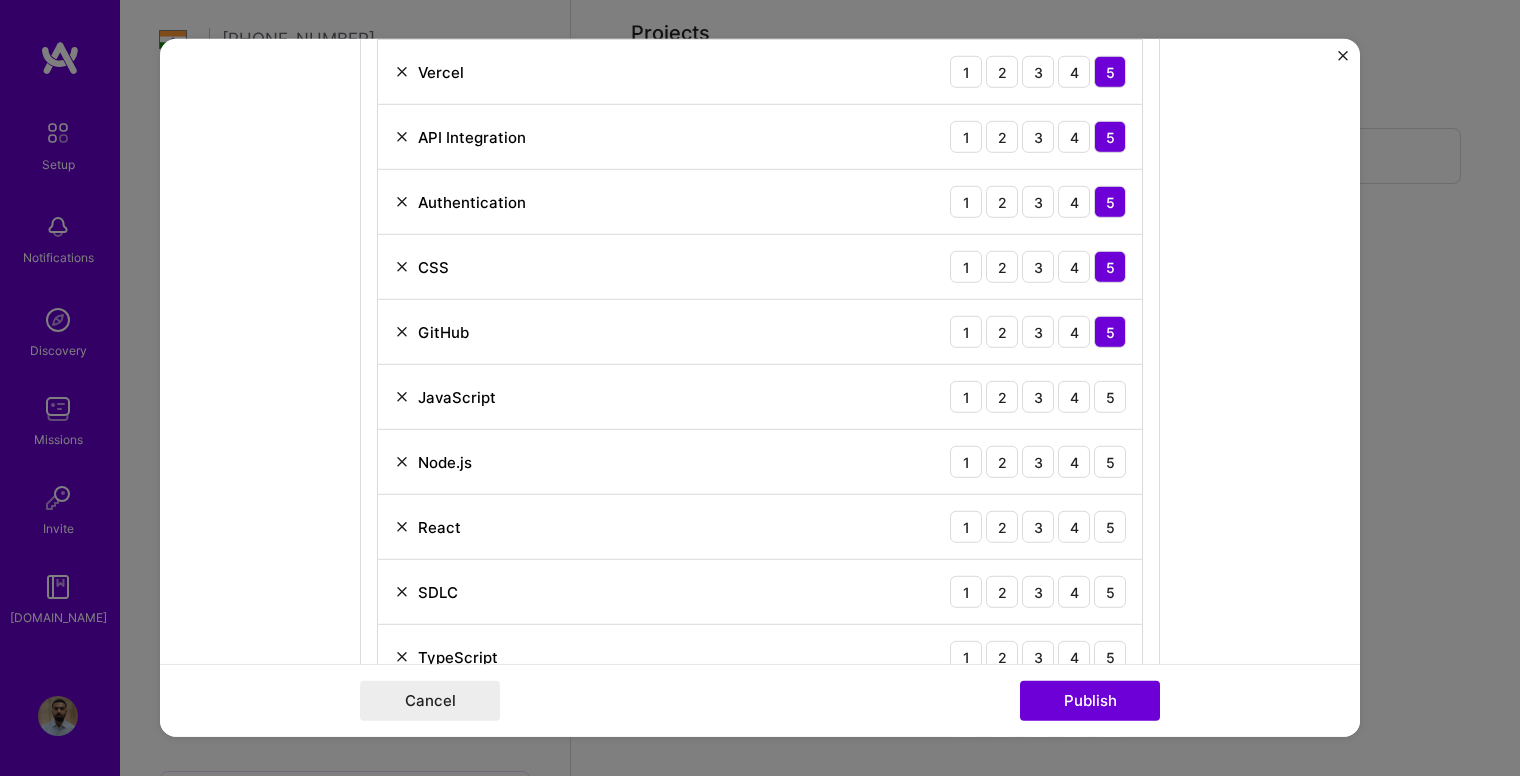 drag, startPoint x: 1084, startPoint y: 396, endPoint x: 1091, endPoint y: 418, distance: 23.086792 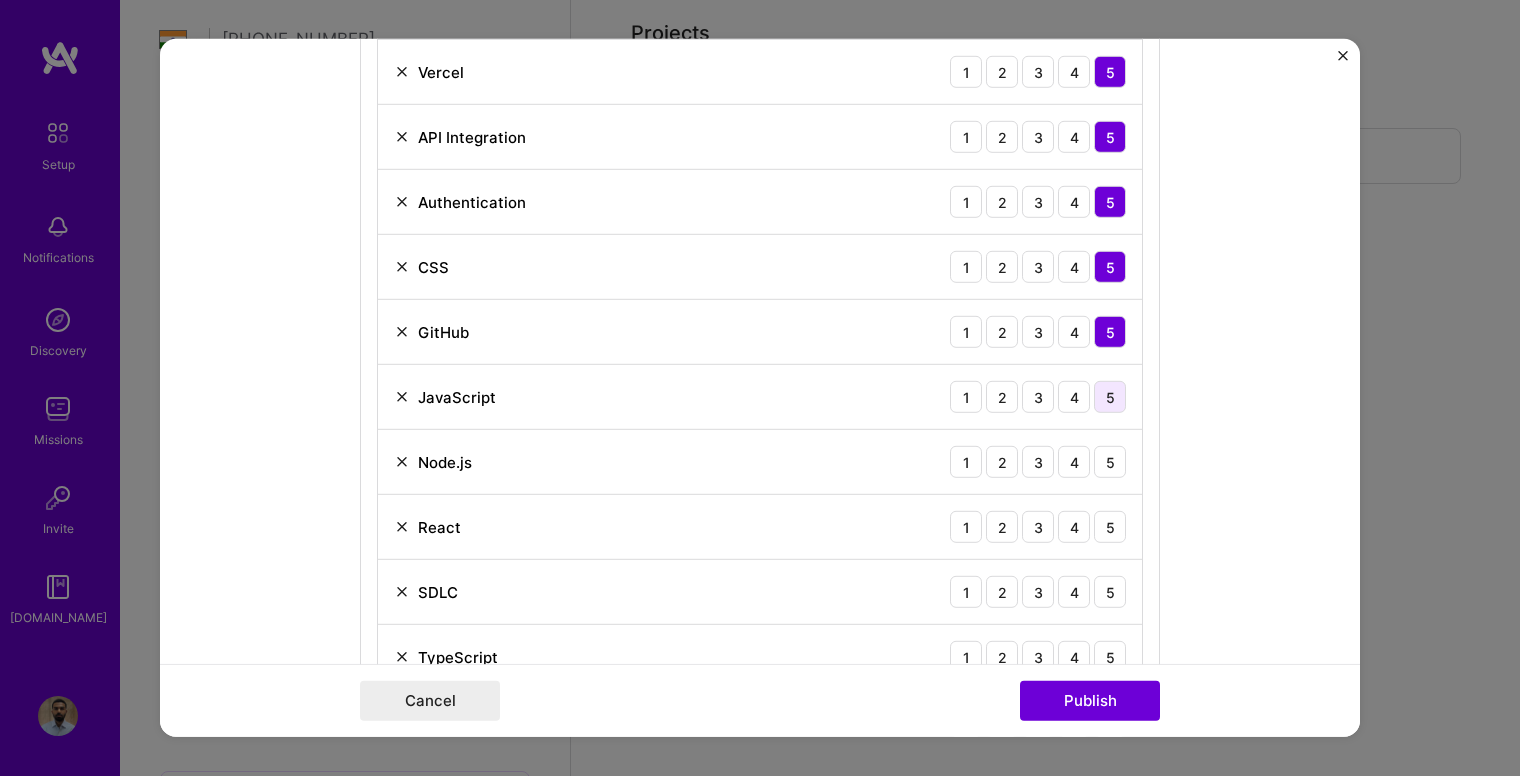 click on "5" at bounding box center [1110, 397] 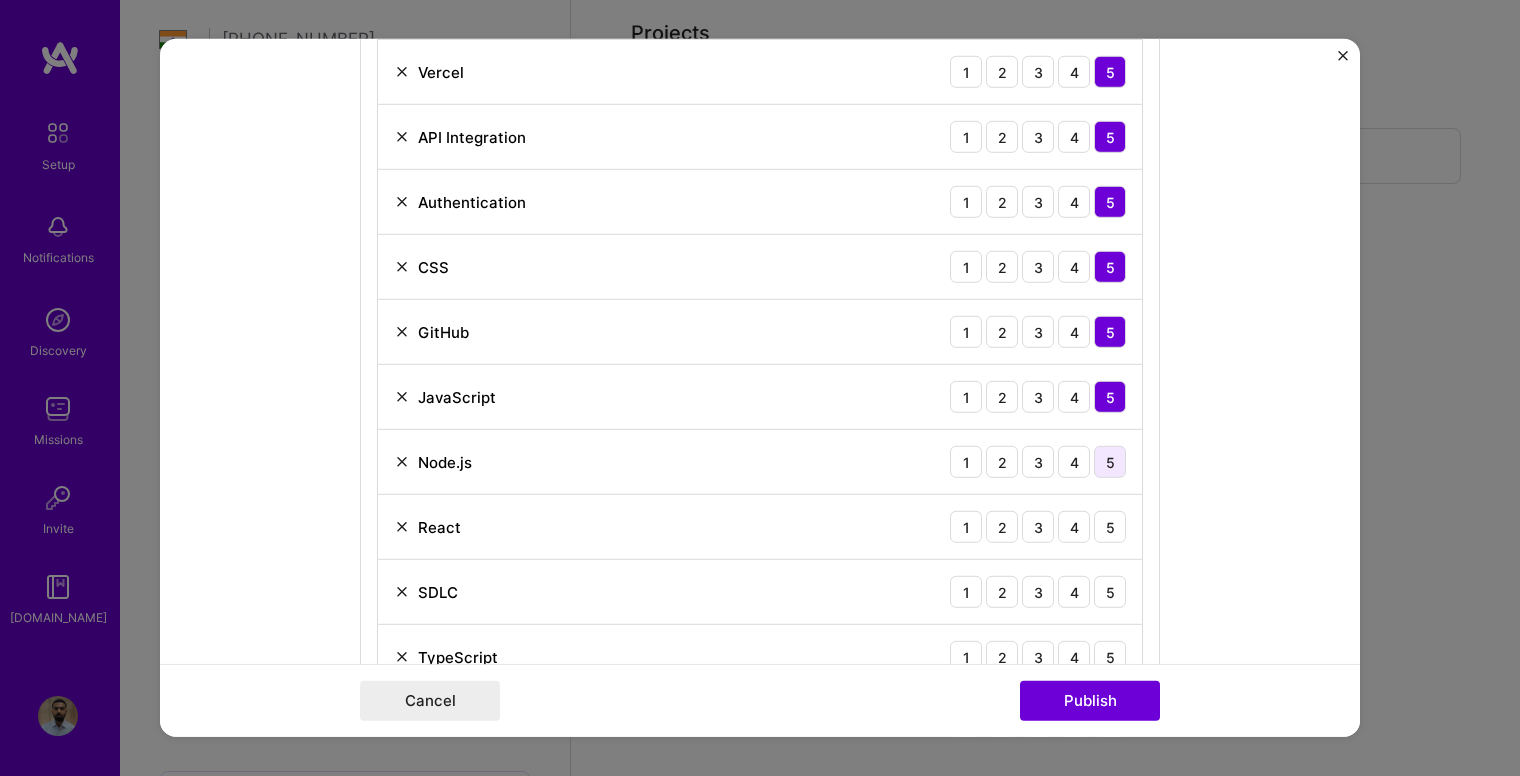 drag, startPoint x: 1096, startPoint y: 454, endPoint x: 1101, endPoint y: 468, distance: 14.866069 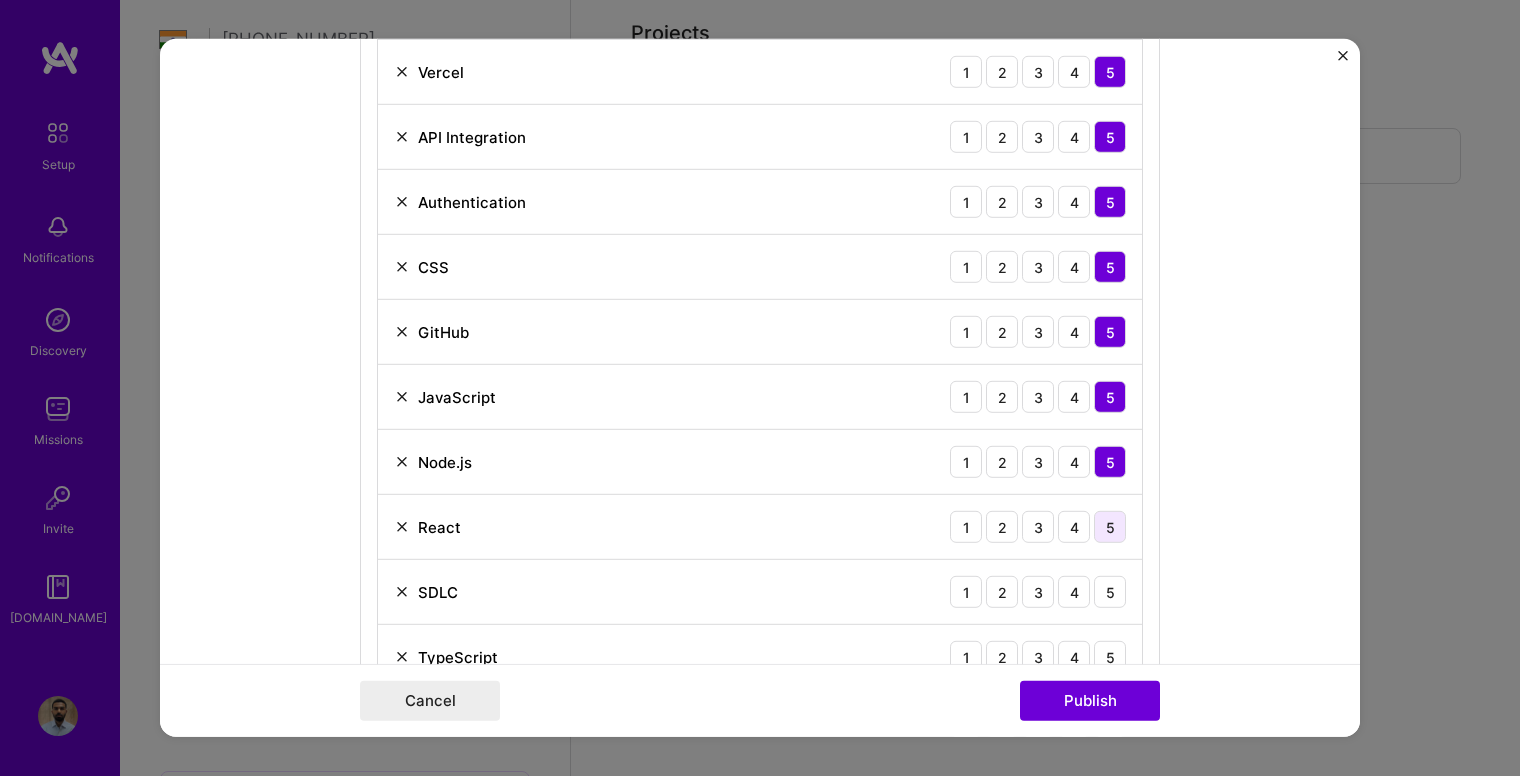 drag, startPoint x: 1103, startPoint y: 500, endPoint x: 1098, endPoint y: 514, distance: 14.866069 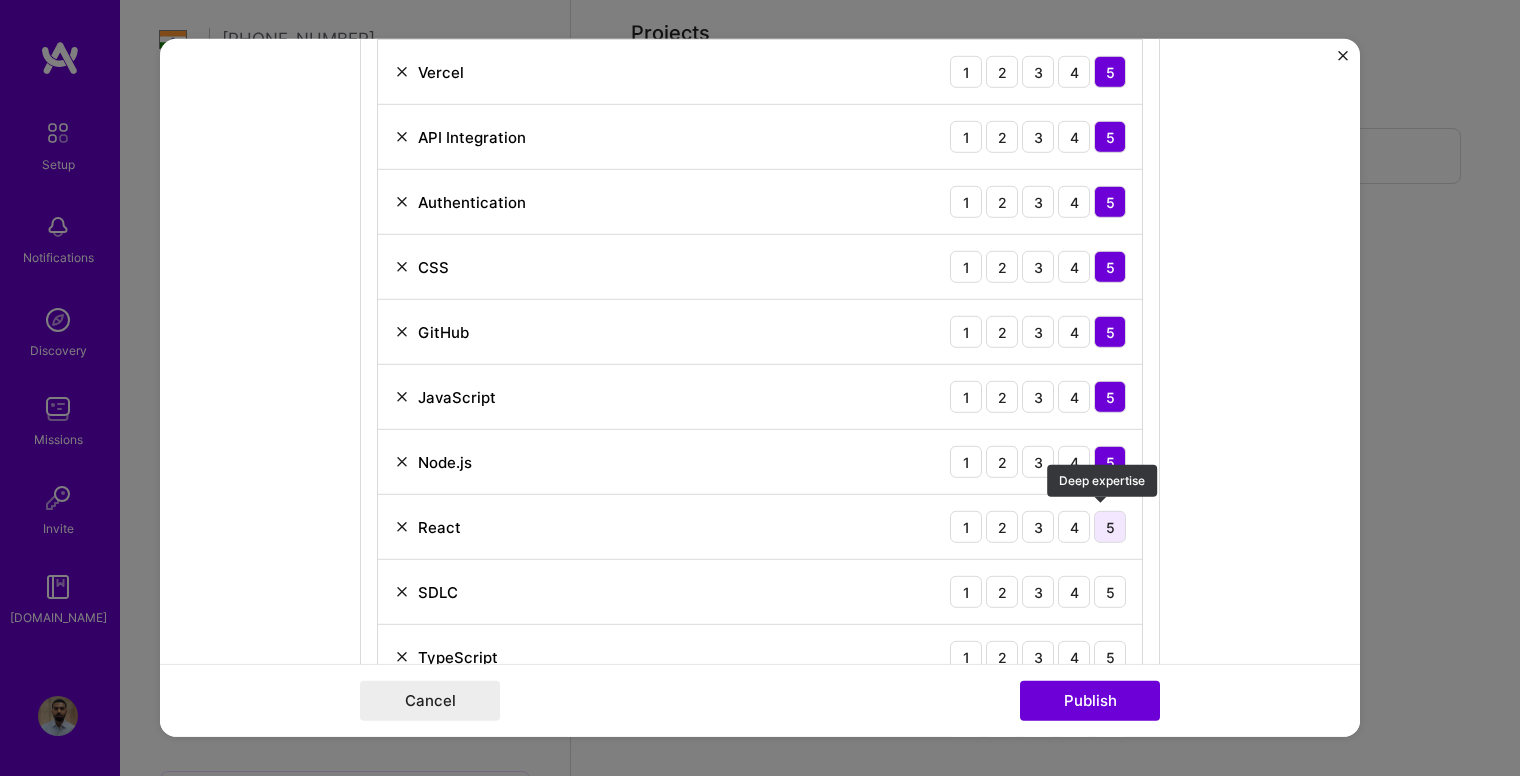 click on "5" at bounding box center [1110, 527] 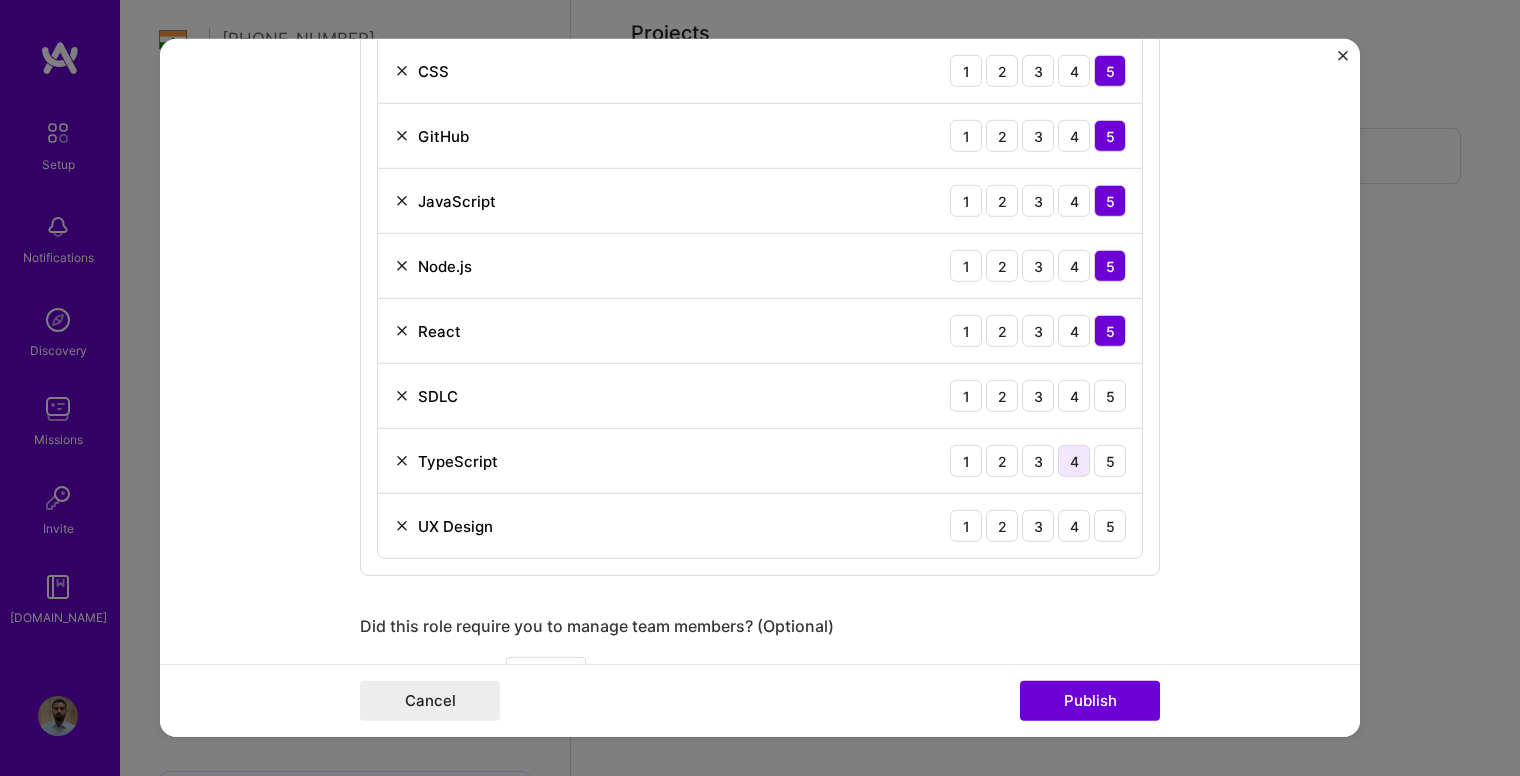 scroll, scrollTop: 2000, scrollLeft: 0, axis: vertical 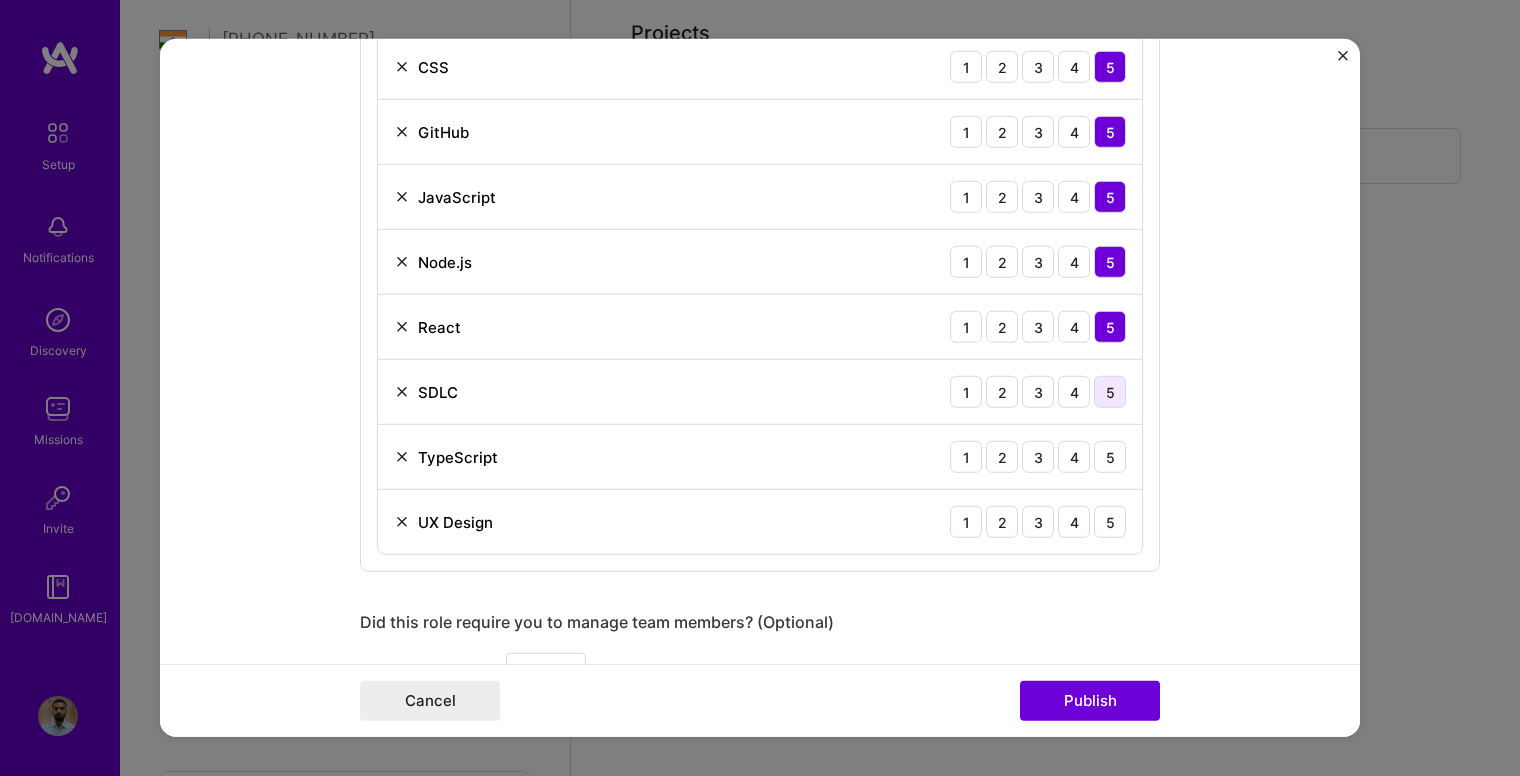 click on "5" at bounding box center [1110, 392] 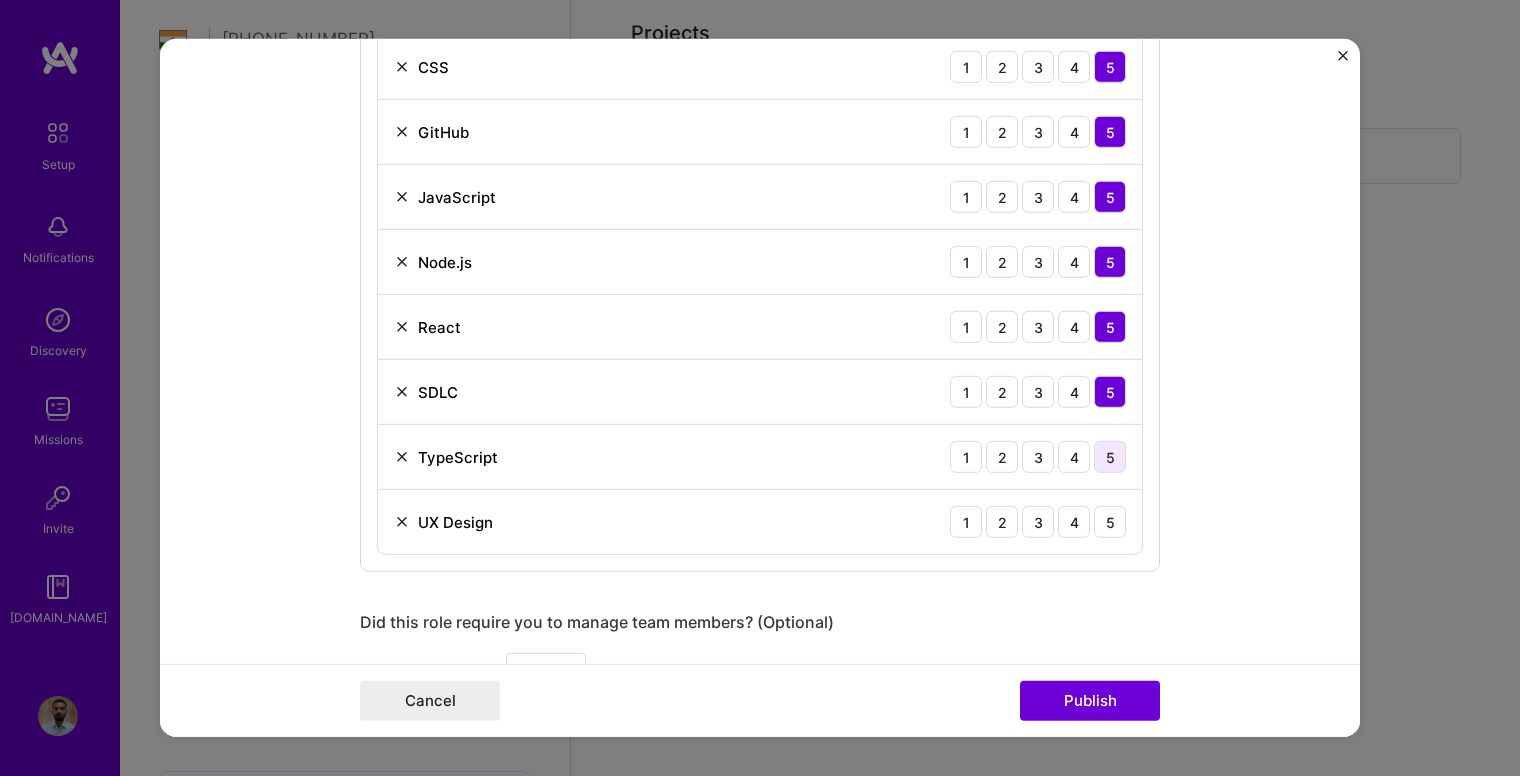 click on "5" at bounding box center (1110, 457) 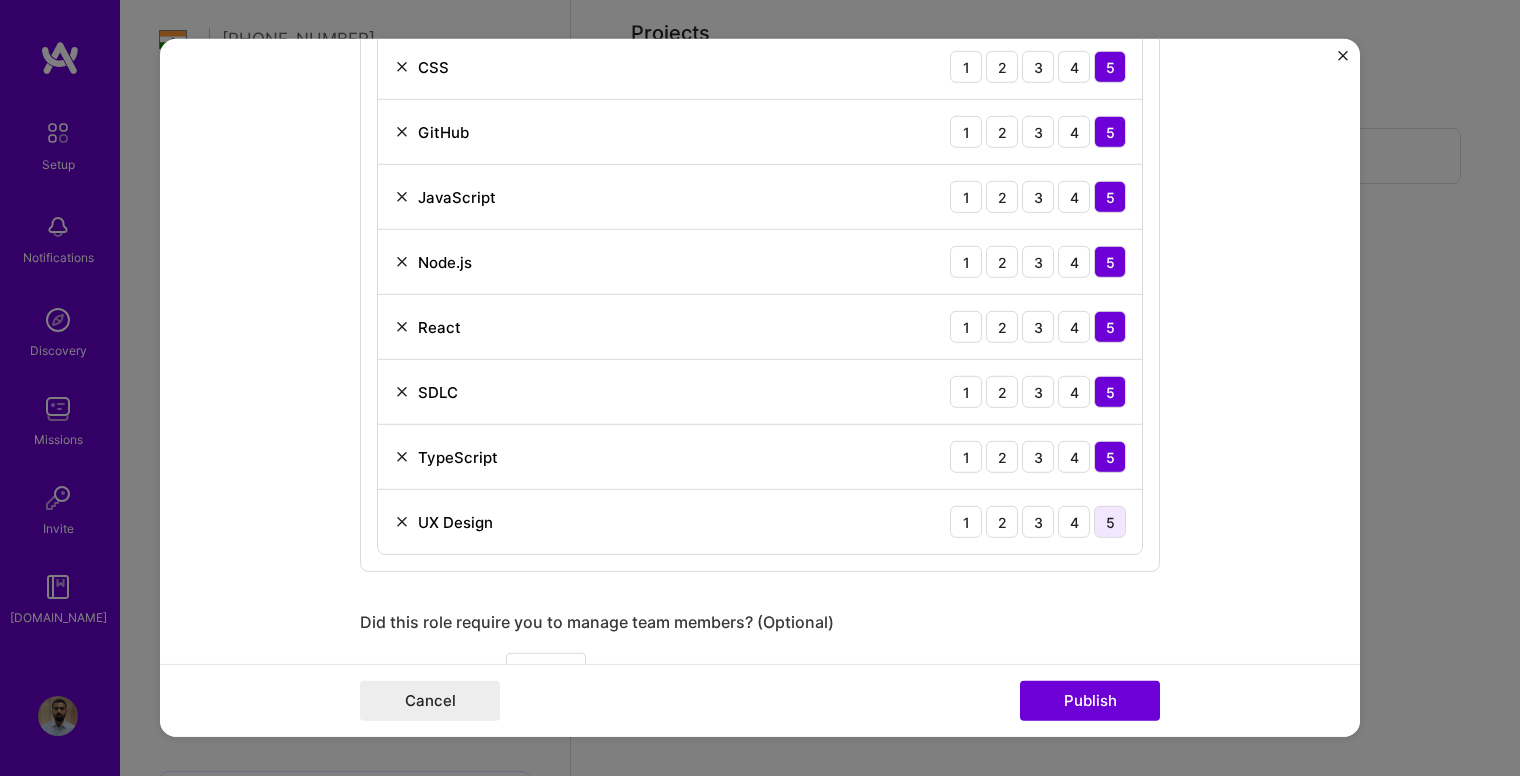 click on "5" at bounding box center [1110, 522] 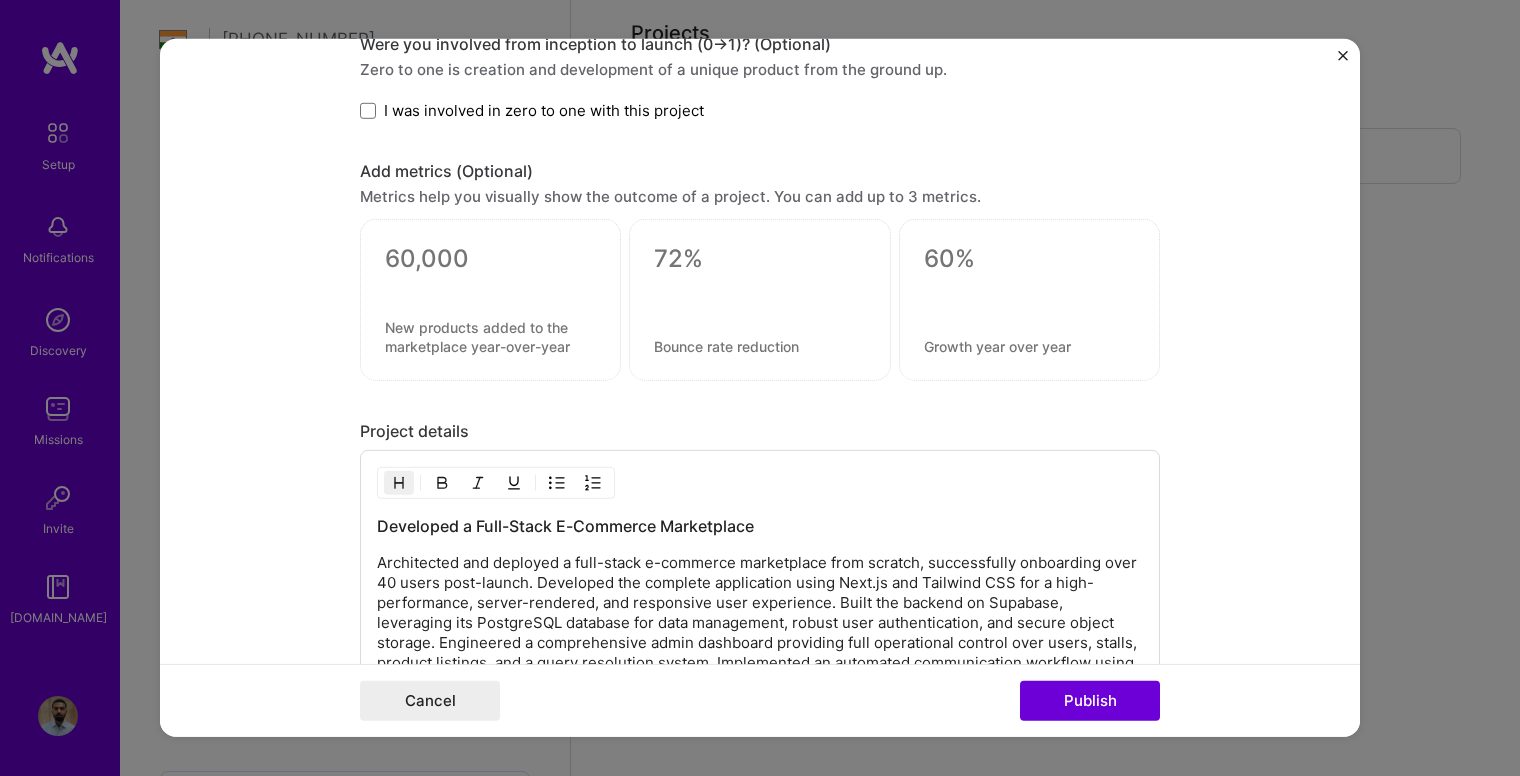 scroll, scrollTop: 3061, scrollLeft: 0, axis: vertical 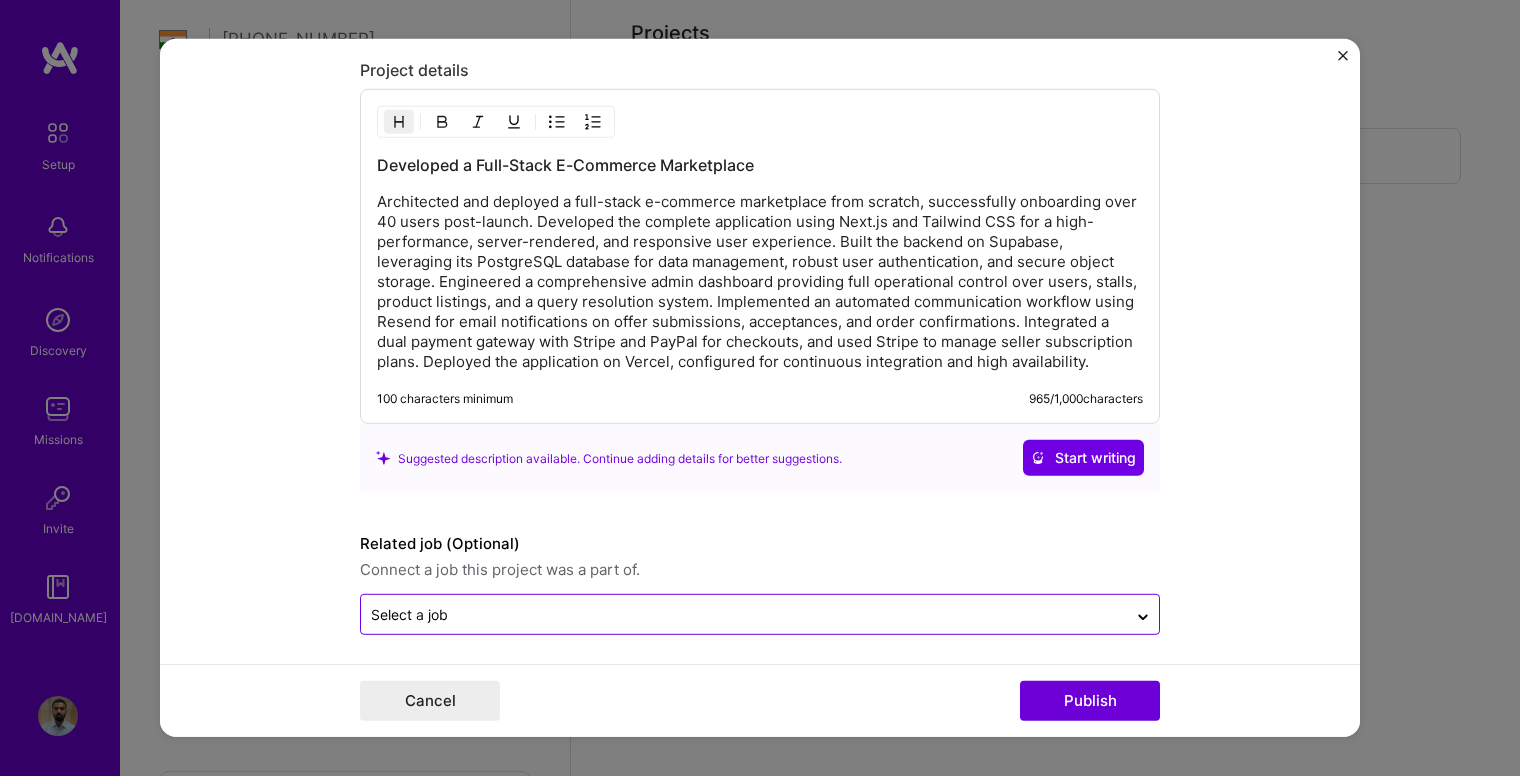 click at bounding box center [744, 614] 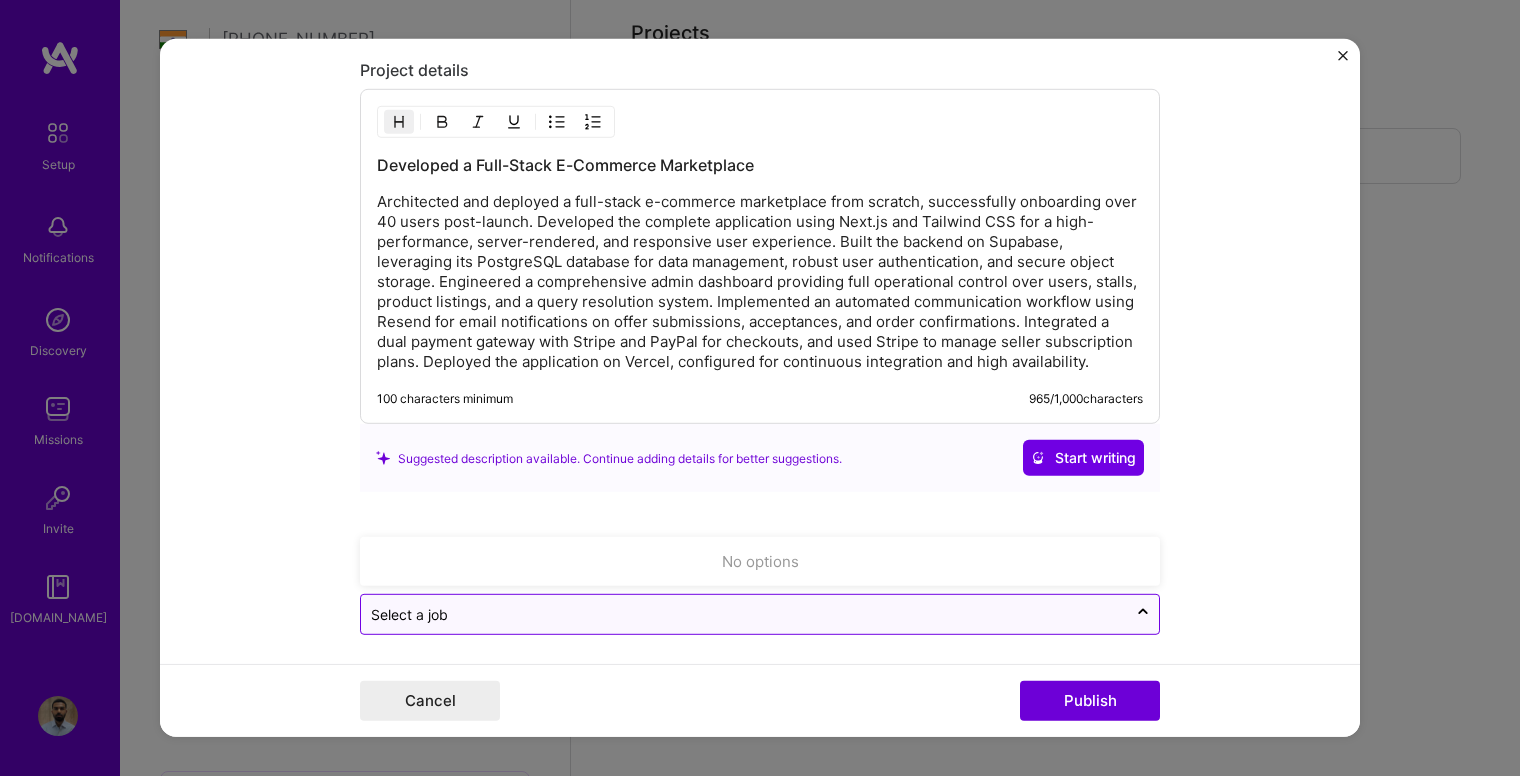 click at bounding box center (744, 614) 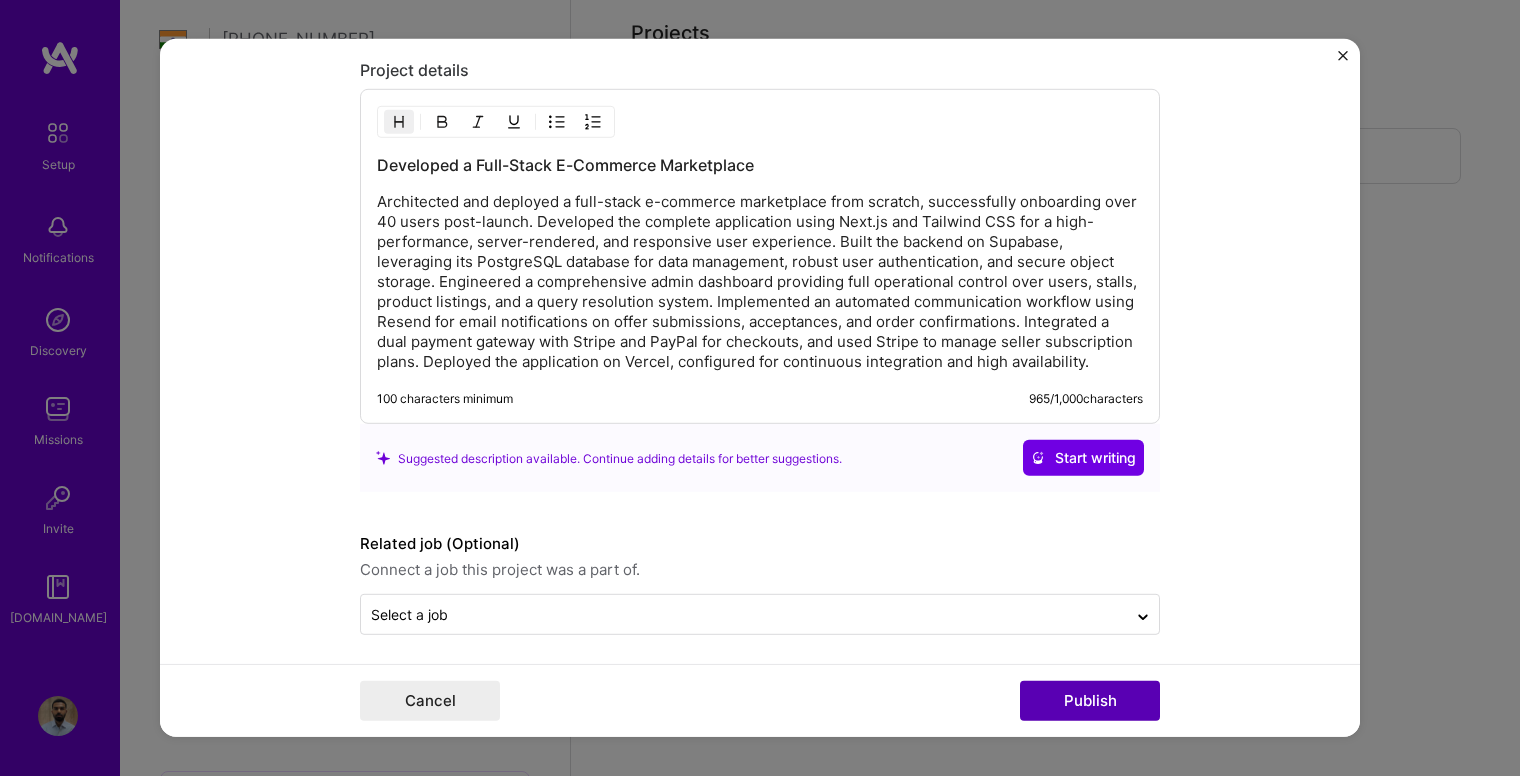 click on "Publish" at bounding box center (1090, 701) 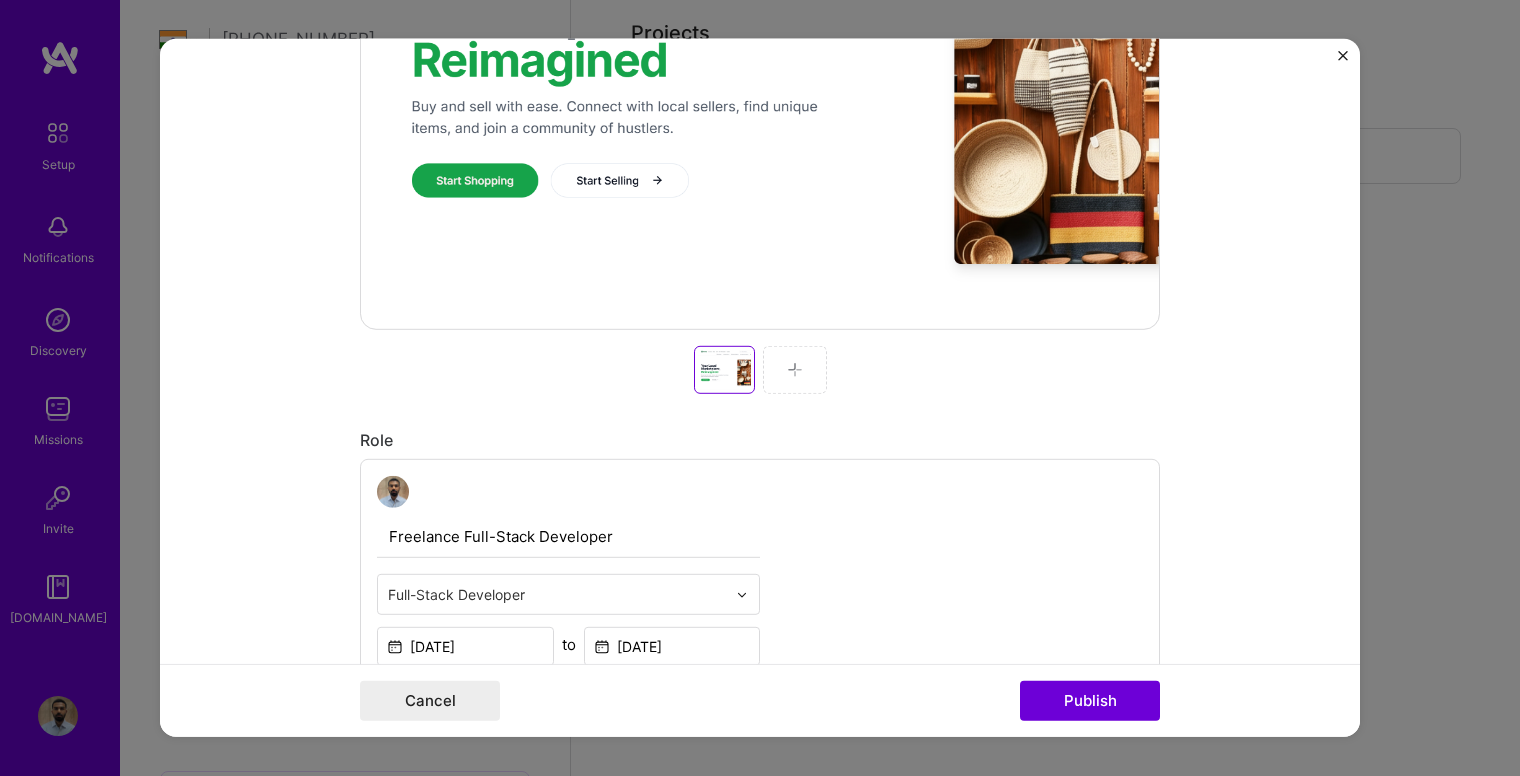 scroll, scrollTop: 131, scrollLeft: 0, axis: vertical 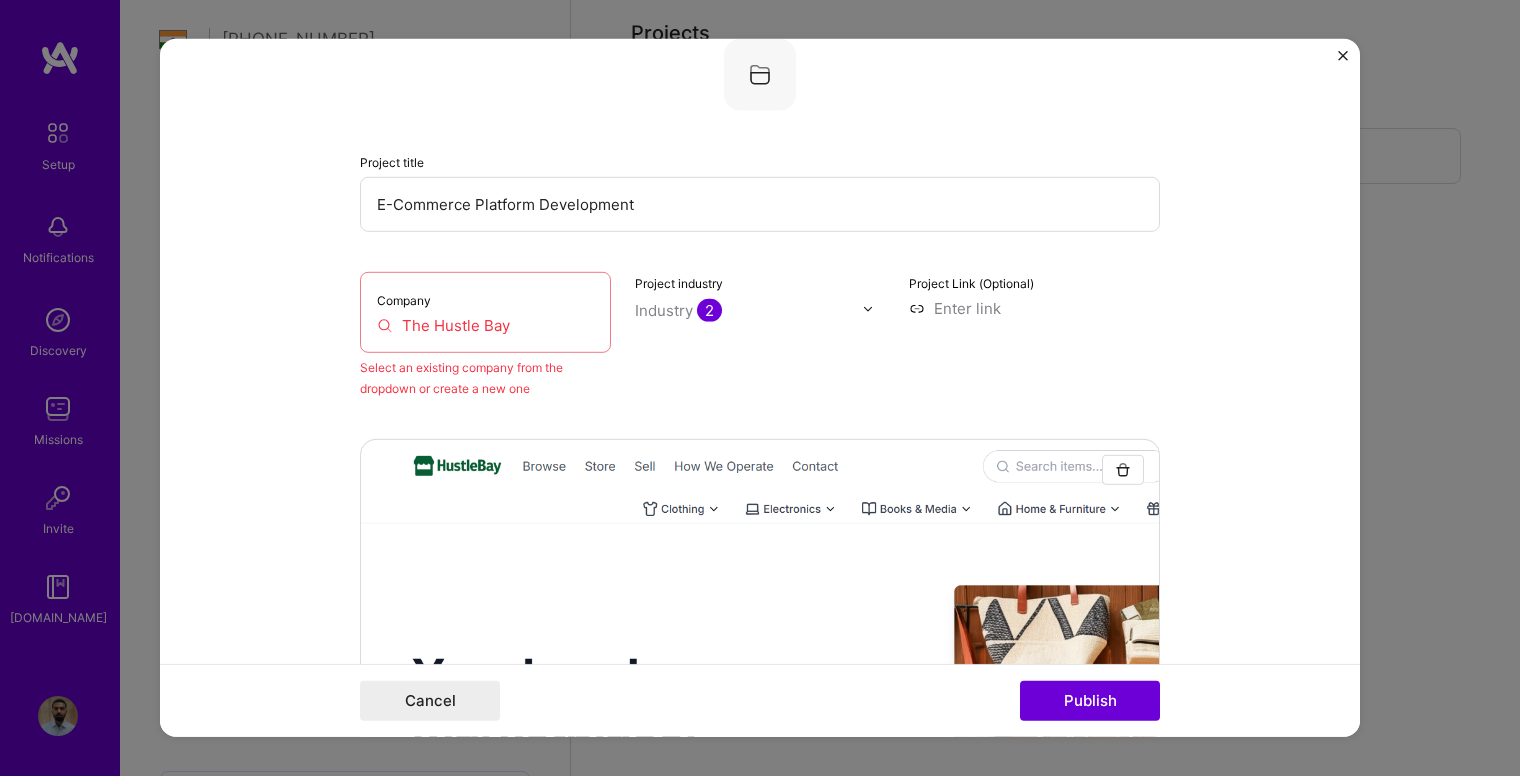 click on "Company The Hustle Bay" at bounding box center [485, 312] 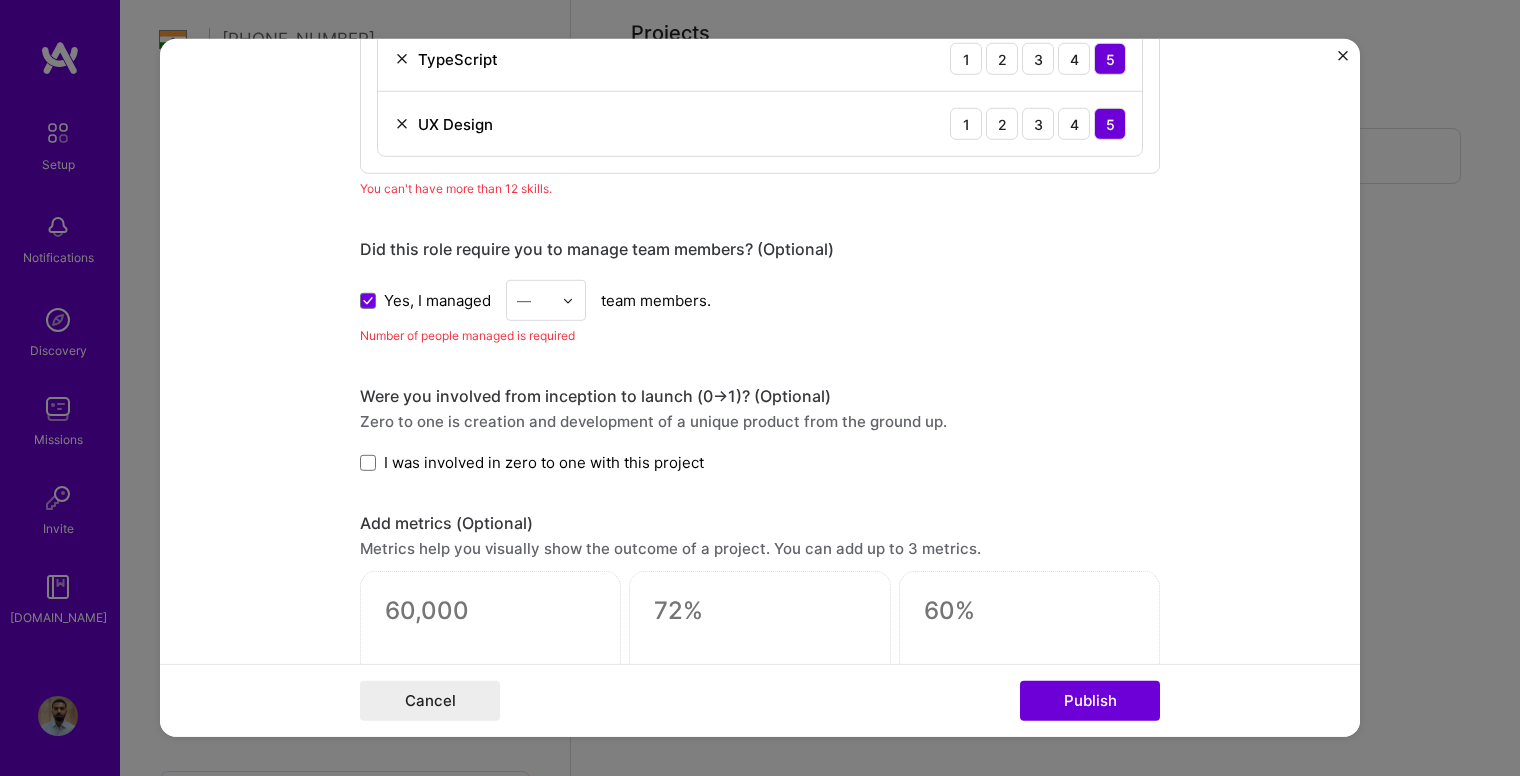 scroll, scrollTop: 2431, scrollLeft: 0, axis: vertical 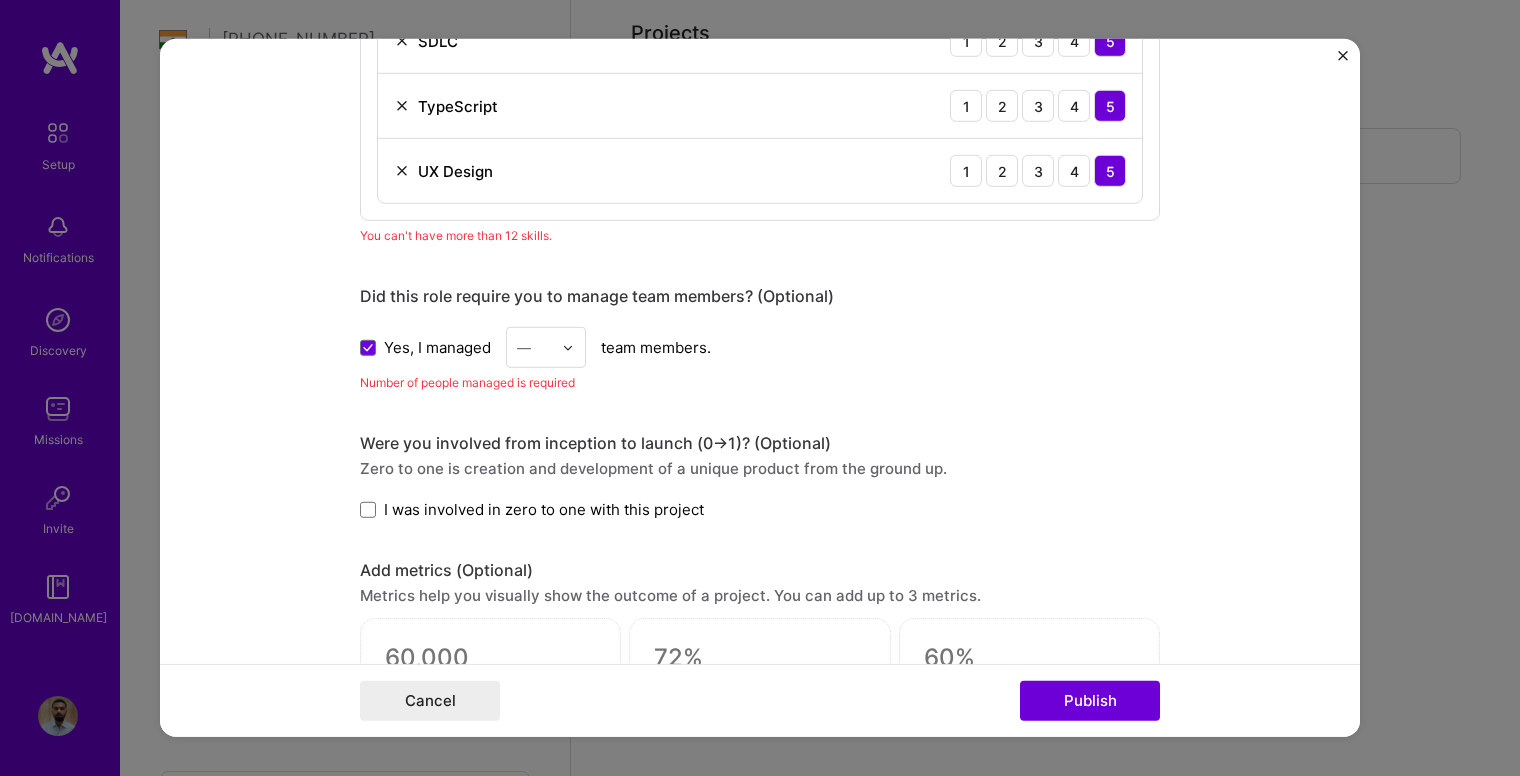 click at bounding box center [534, 347] 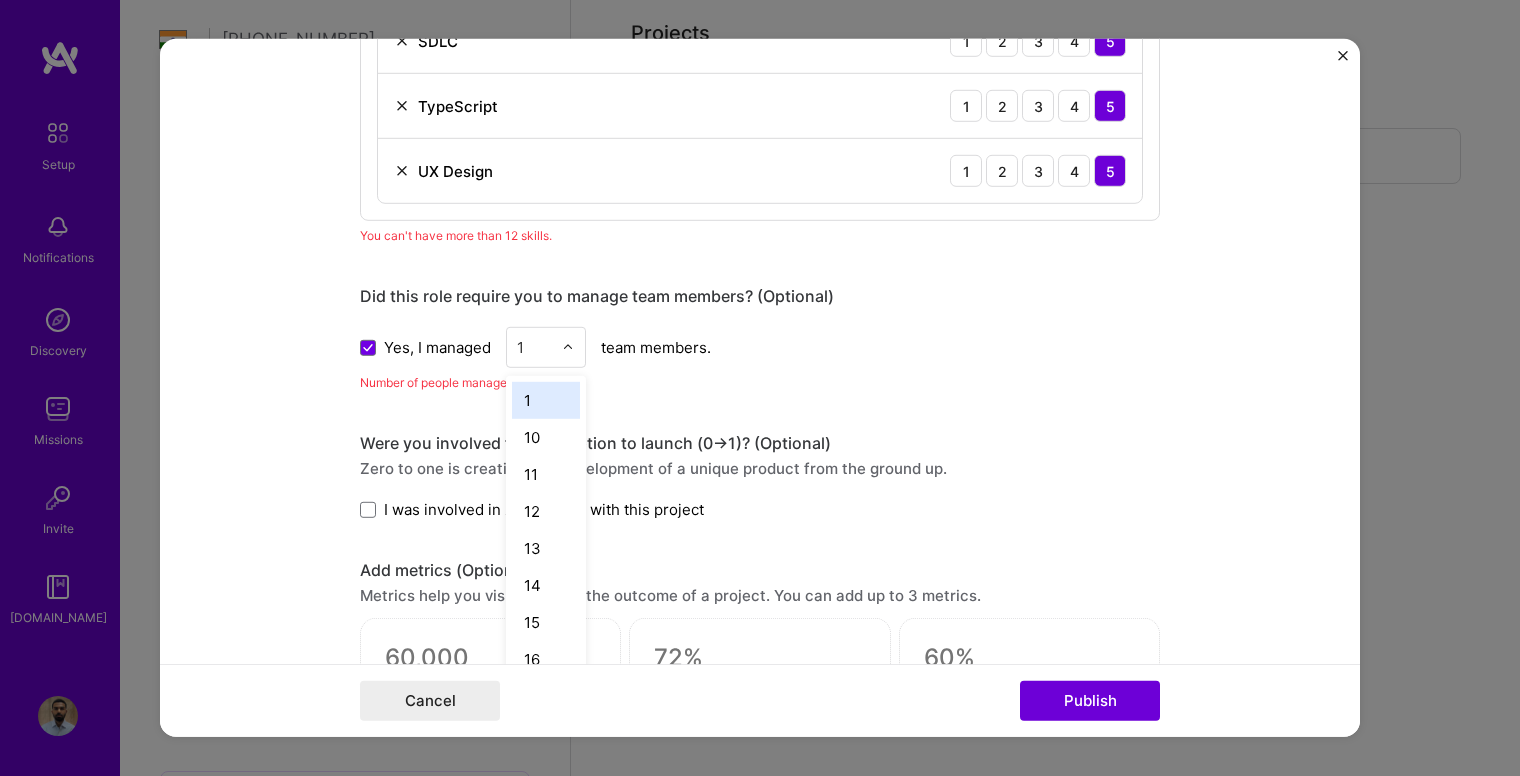type on "1" 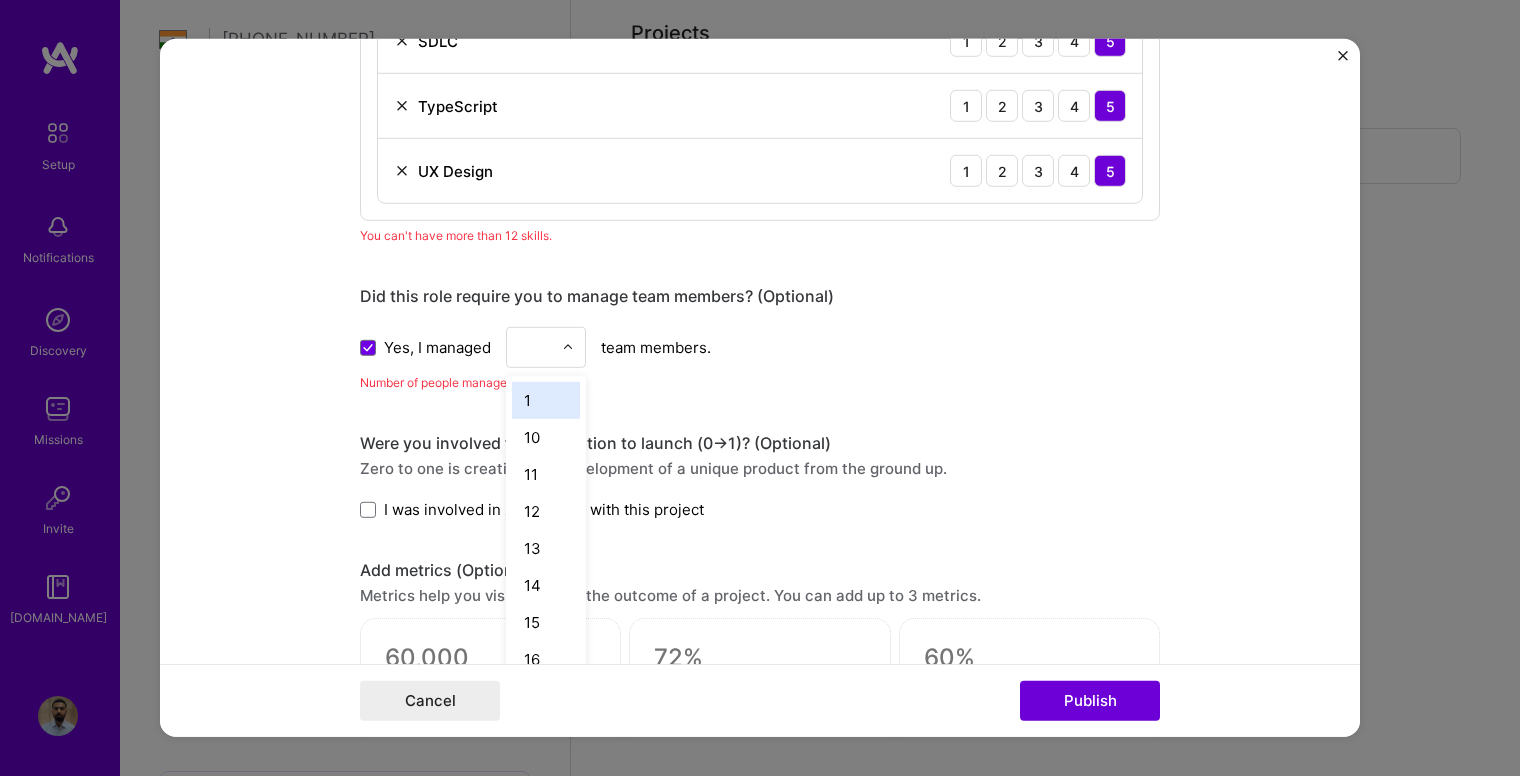 click on "Did this role require you to manage team members? (Optional) Yes, I managed option 1 focused, 1 of 25. 12 results available for search term 1. Use Up and Down to choose options, press Enter to select the currently focused option, press Escape to exit the menu, press Tab to select the option and exit the menu. 1 10 11 12 13 14 15 16 17 18 19 21 team members. Number of people managed is required" at bounding box center [760, 339] 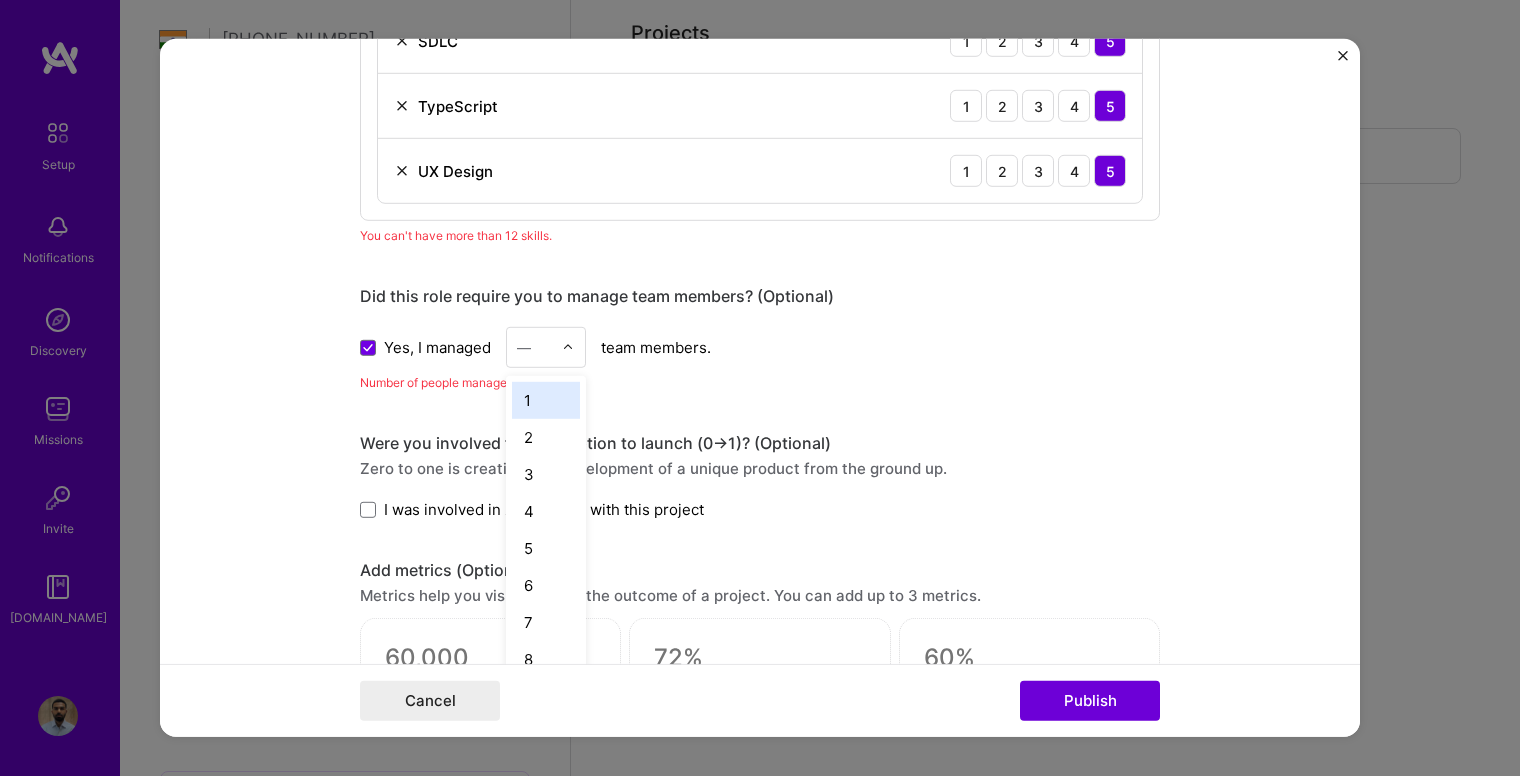 click at bounding box center [534, 347] 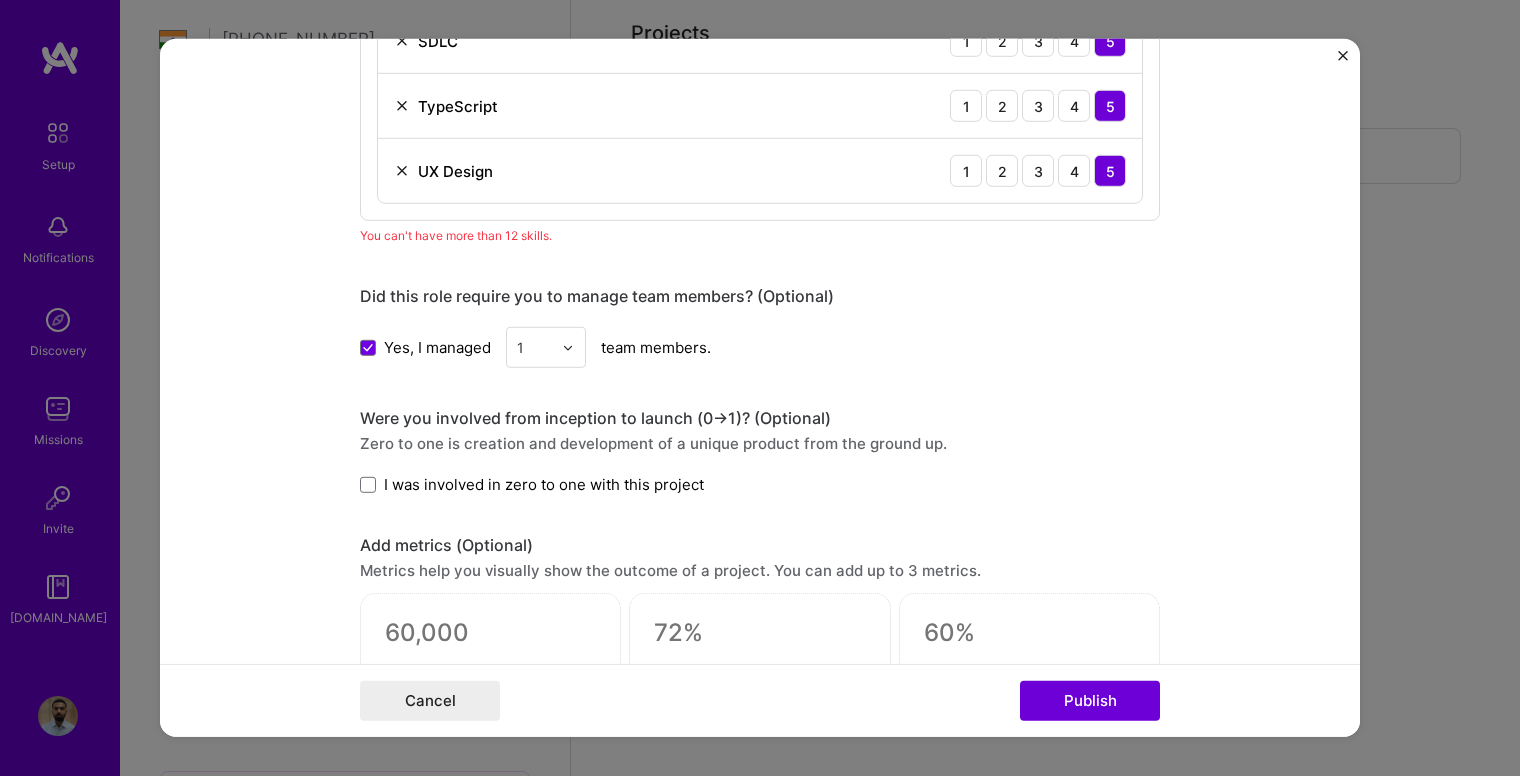 click on "Editing suggested project This project is suggested based on your LinkedIn, resume or [DOMAIN_NAME] activity. Project title E-Commerce Platform Development Company The [GEOGRAPHIC_DATA]
Select an existing company from the dropdown or create a new one Project industry Industry 2 Project Link (Optional)
Add New Image Remove Image Role Freelance Full-Stack Developer Full-Stack Developer [DATE]
to [DATE]
I’m still working on this project Skills used — Add up to 12 skills Any new skills will be added to your profile. Enter skills... 14 Next.js 1 2 3 4 5 PostgreSQL 1 2 3 4 5 Tailwind CSS 1 2 3 4 5 Vercel 1 2 3 4 5 API Integration 1 2 3 4 5 Authentication 1 2 3 4 5 CSS 1 2 3 4 5 GitHub 1 2 3 4 5 JavaScript 1 2 3 4 5 Node.js 1 2 3 4 5 React 1 2 3 4 5 SDLC 1 2 3 4 5 TypeScript 1 2 3 4 5 UX Design 1 2 3 4 5 You can't have more than 12 skills. Yes, I managed 1 team members. ->  1)? (Optional)   965" at bounding box center [760, -491] 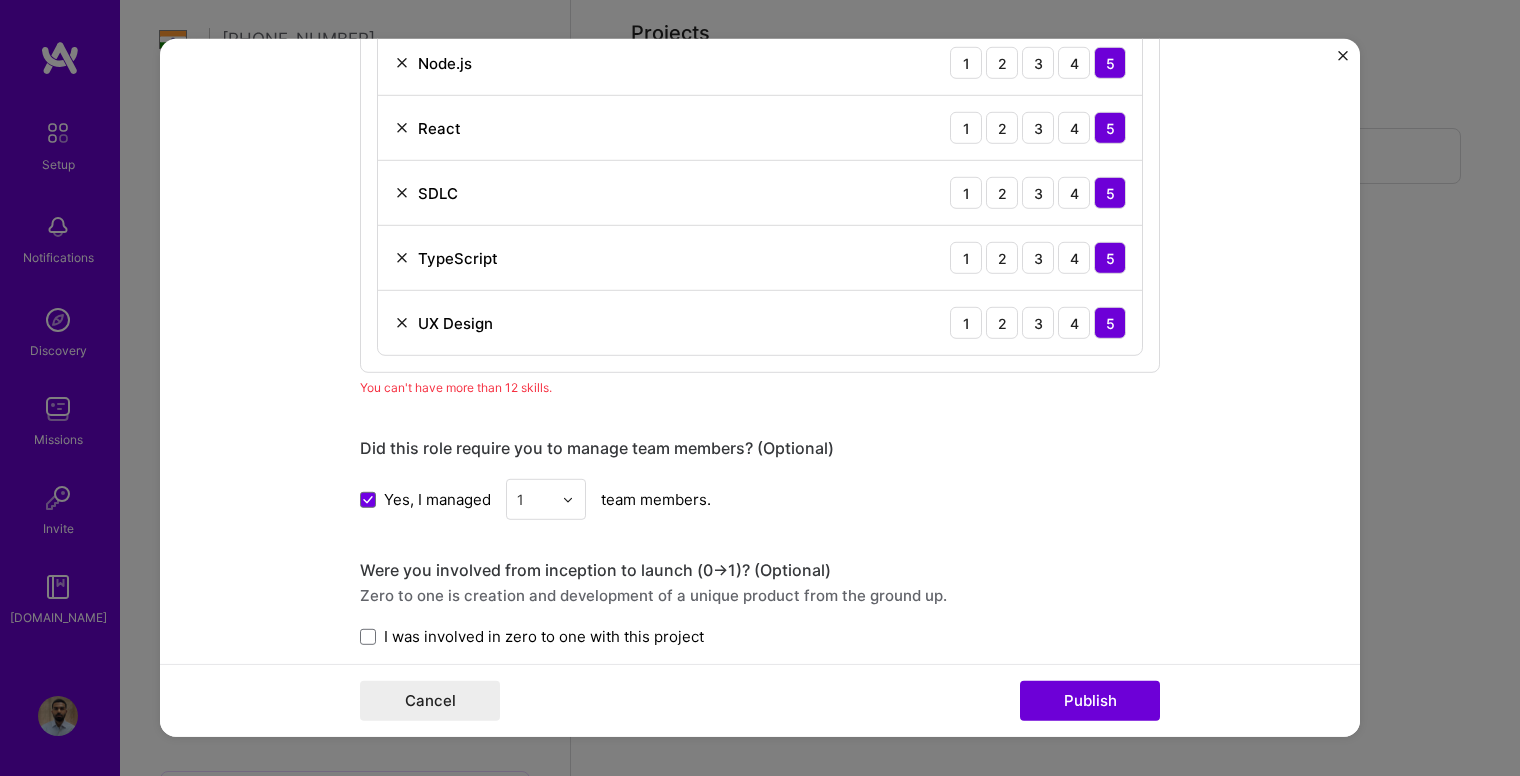scroll, scrollTop: 2231, scrollLeft: 0, axis: vertical 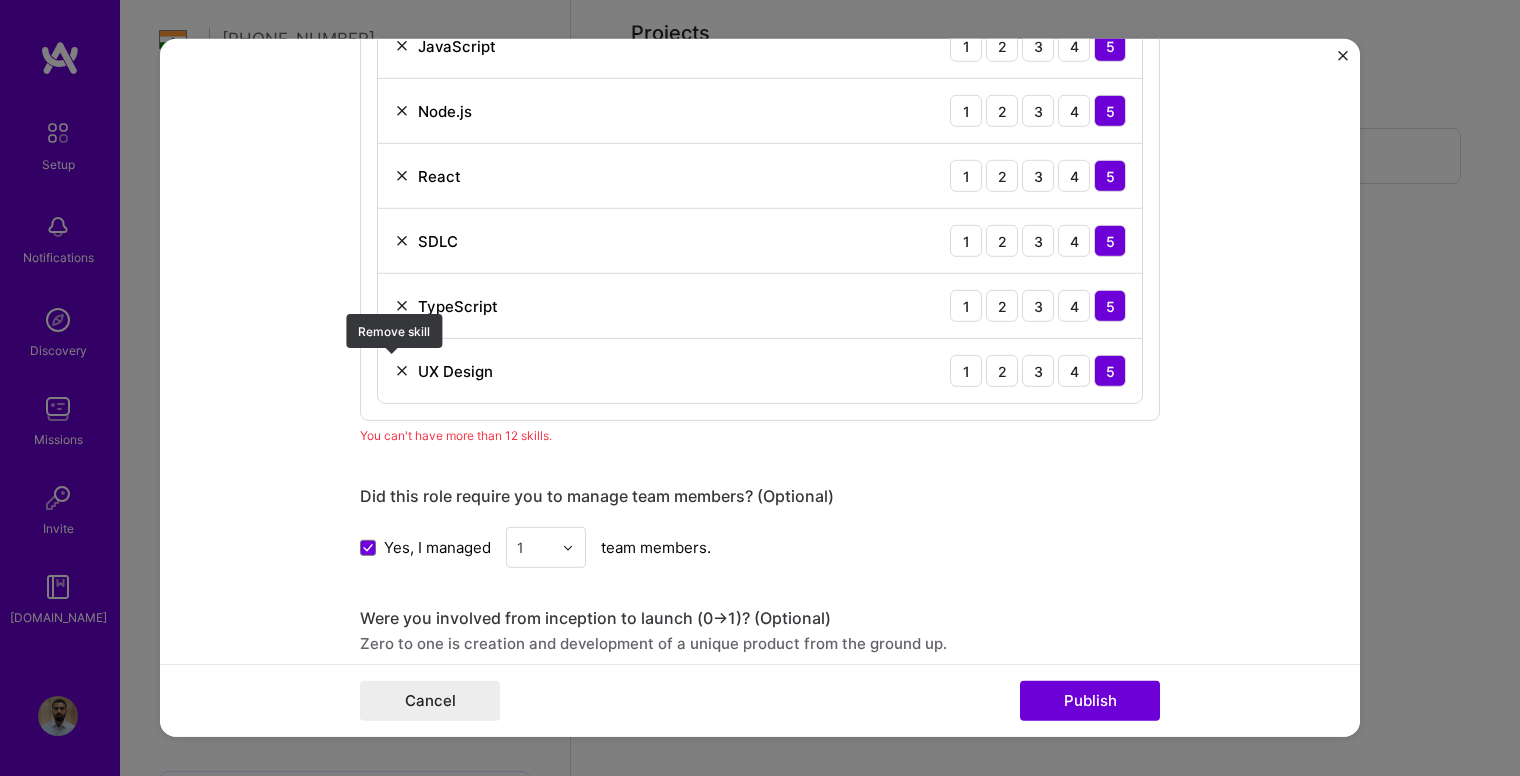 click at bounding box center [402, 371] 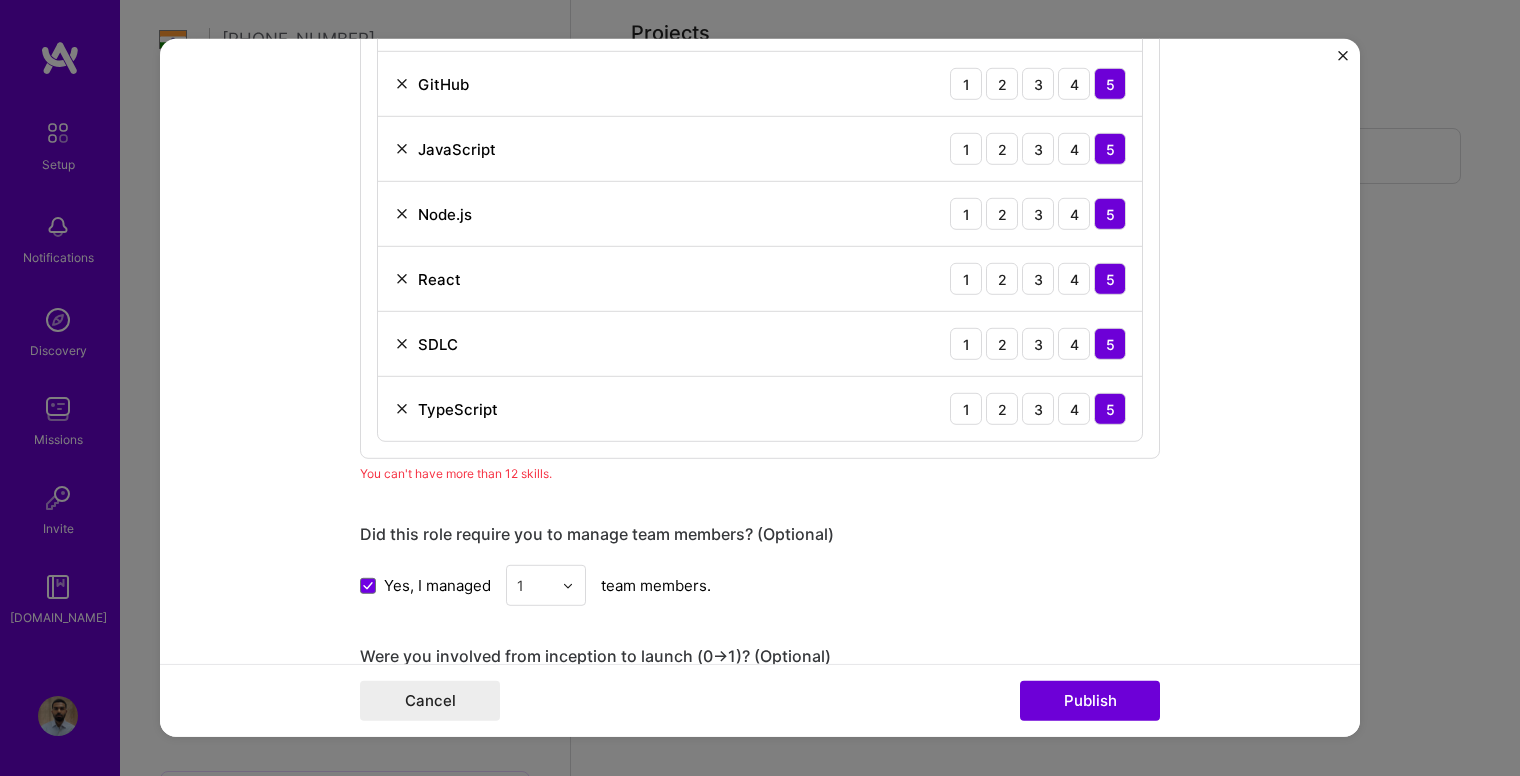 scroll, scrollTop: 2131, scrollLeft: 0, axis: vertical 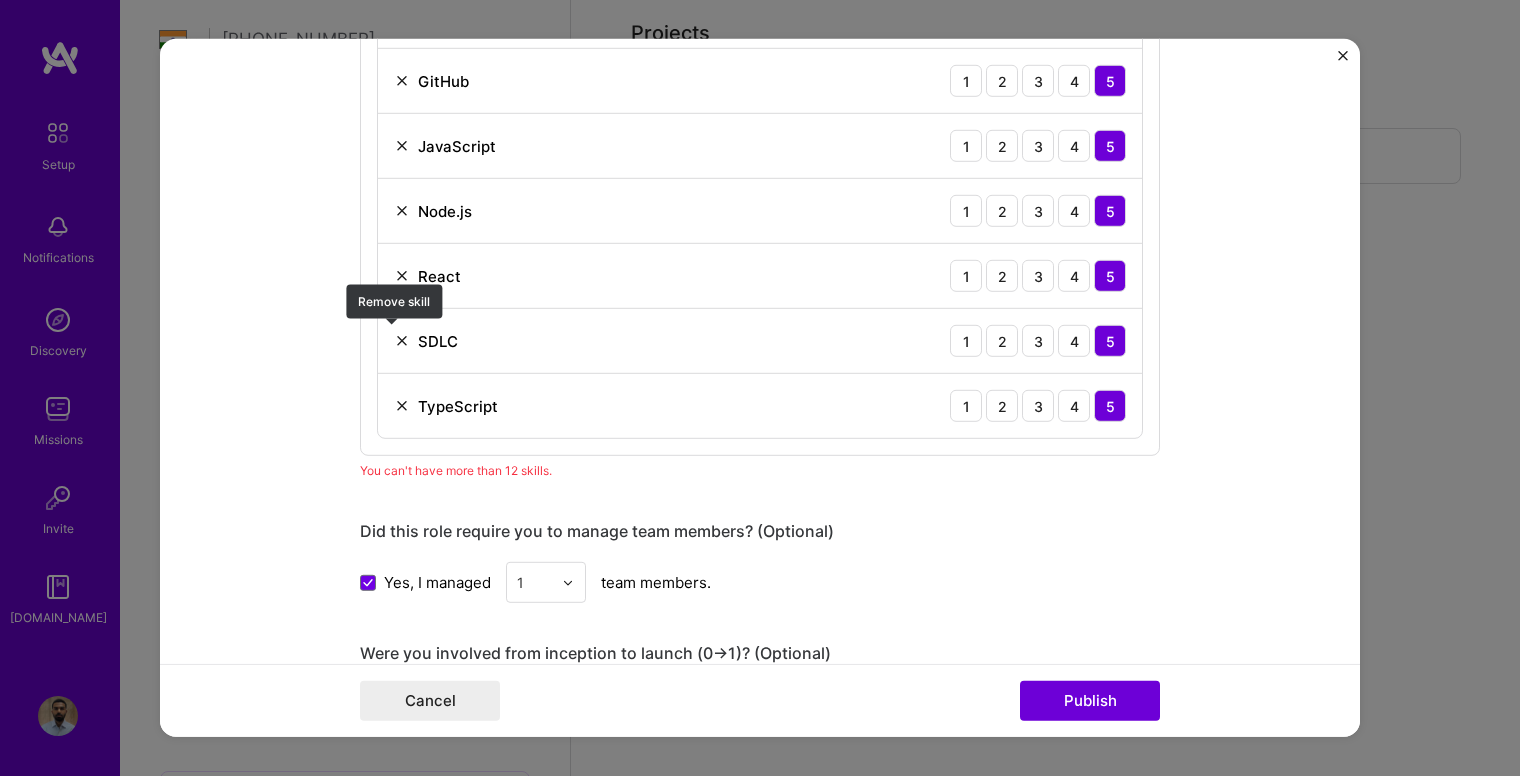 click at bounding box center (402, 341) 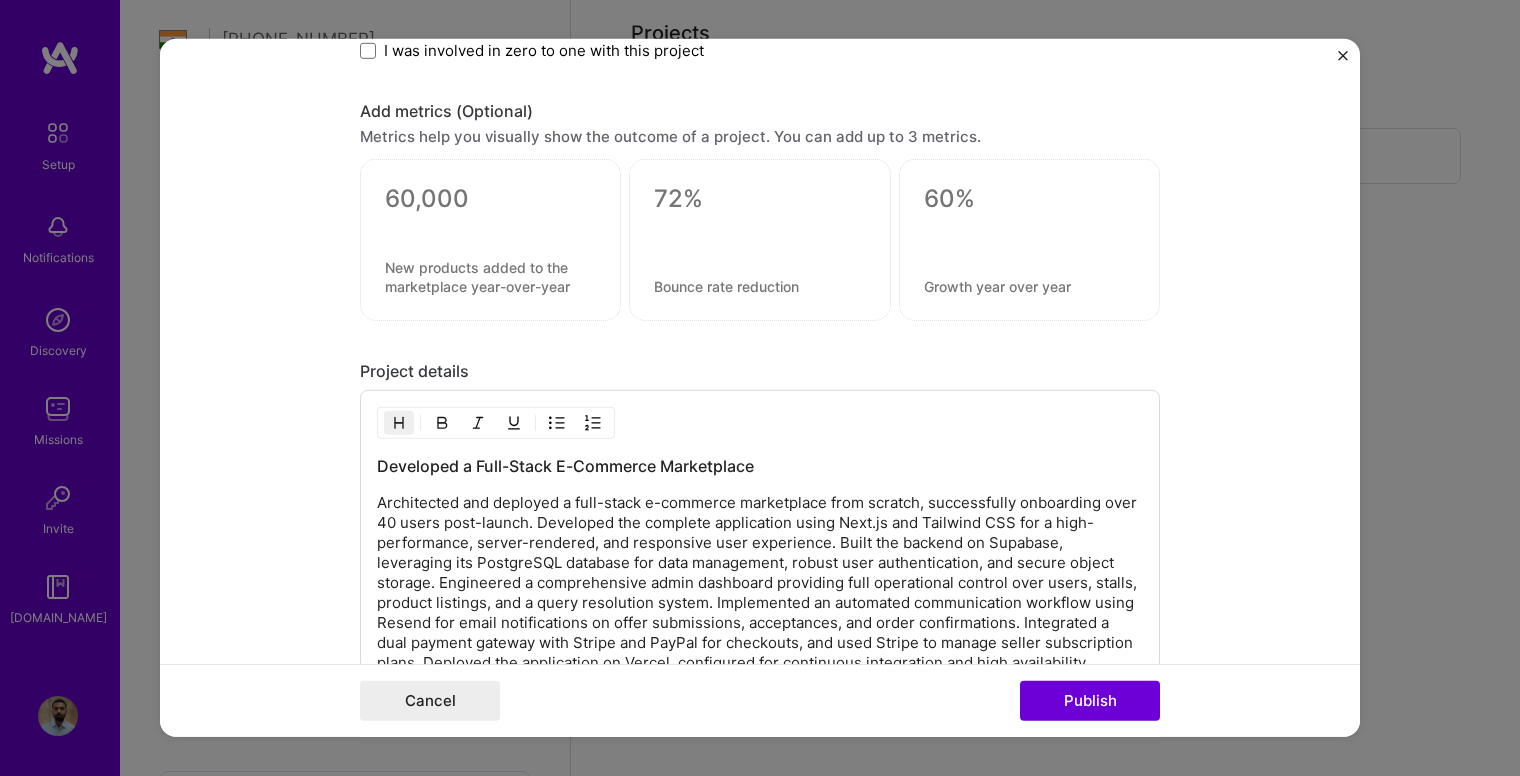 scroll, scrollTop: 3011, scrollLeft: 0, axis: vertical 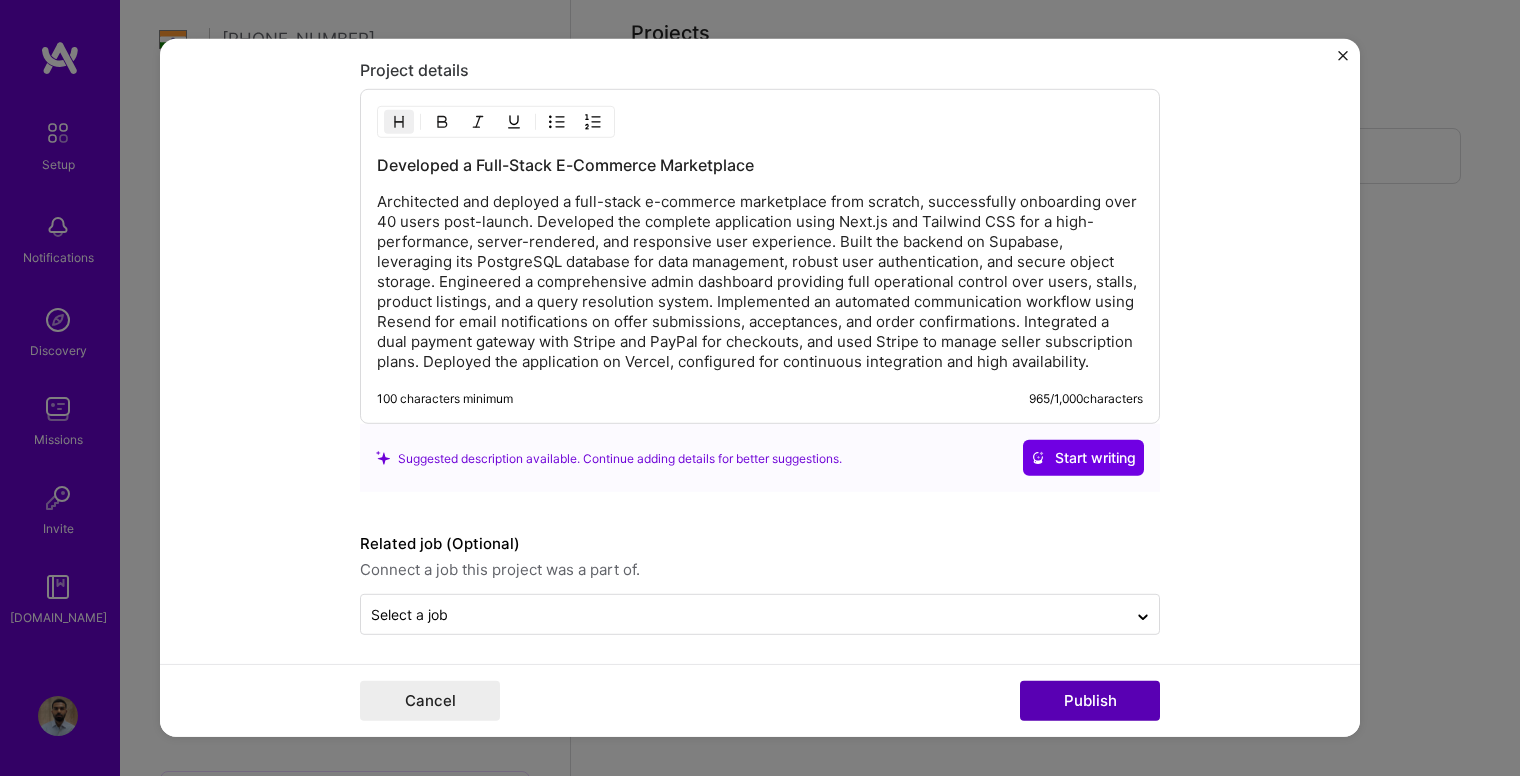 click on "Publish" at bounding box center [1090, 701] 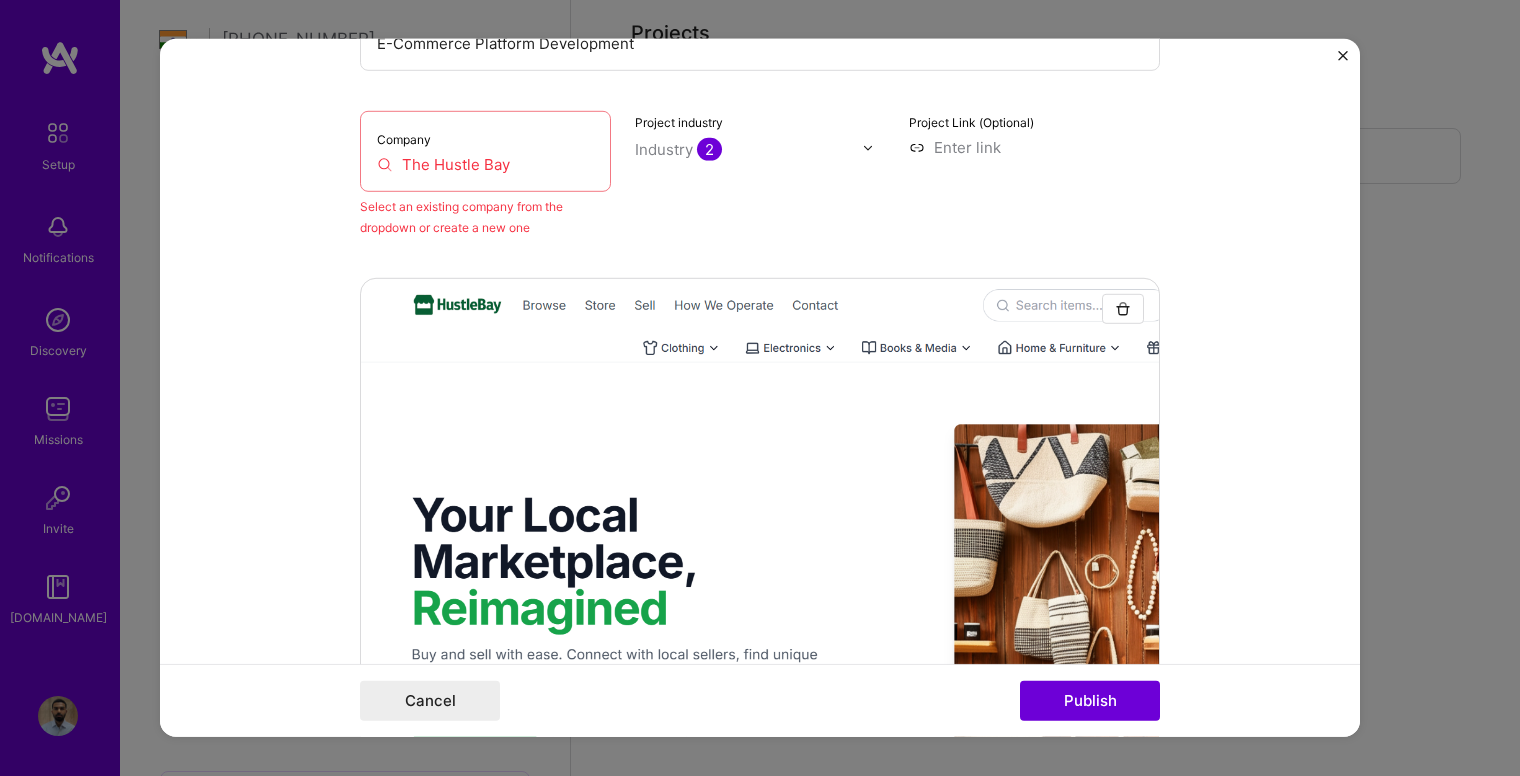 scroll, scrollTop: 131, scrollLeft: 0, axis: vertical 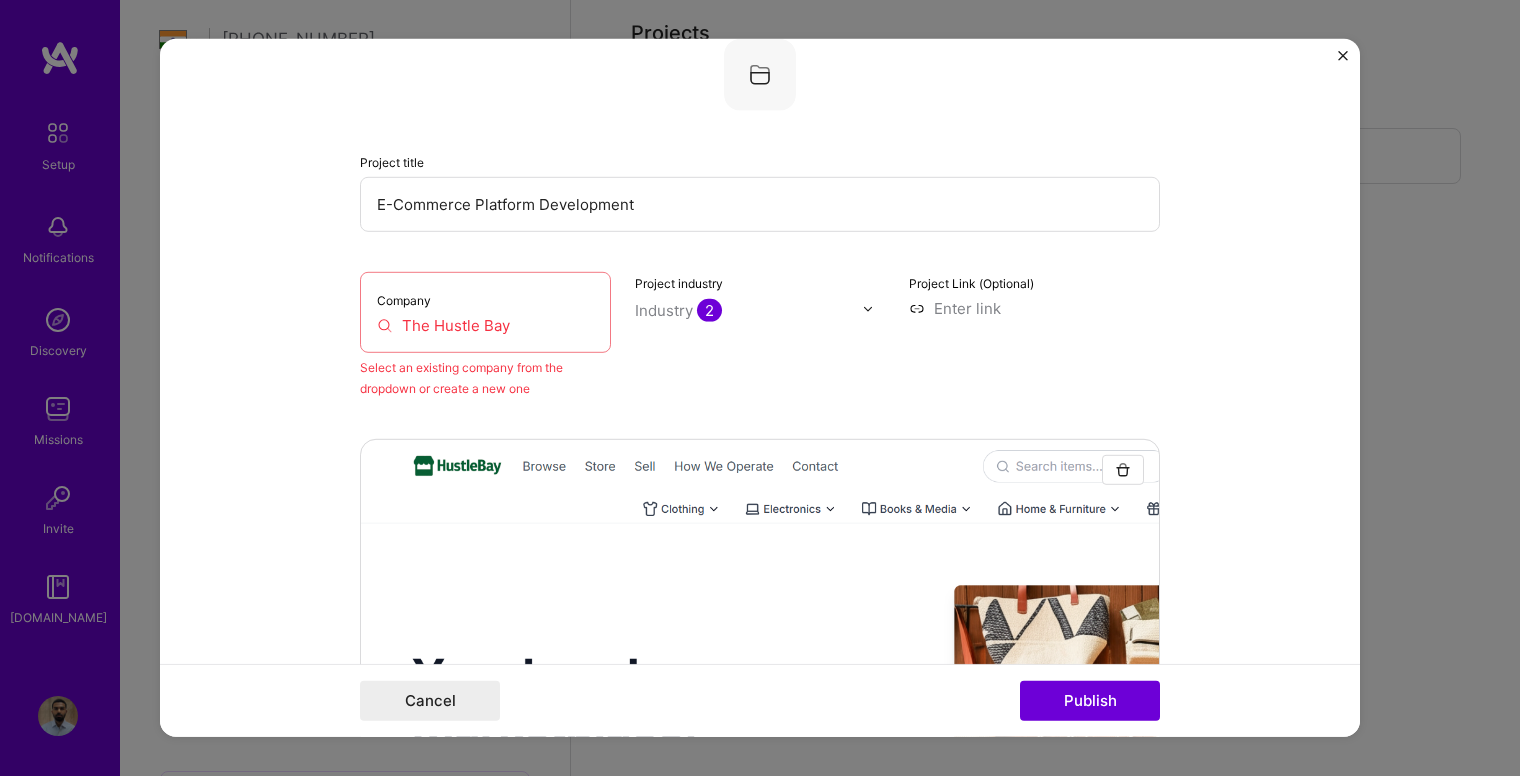click on "The Hustle Bay" at bounding box center [485, 325] 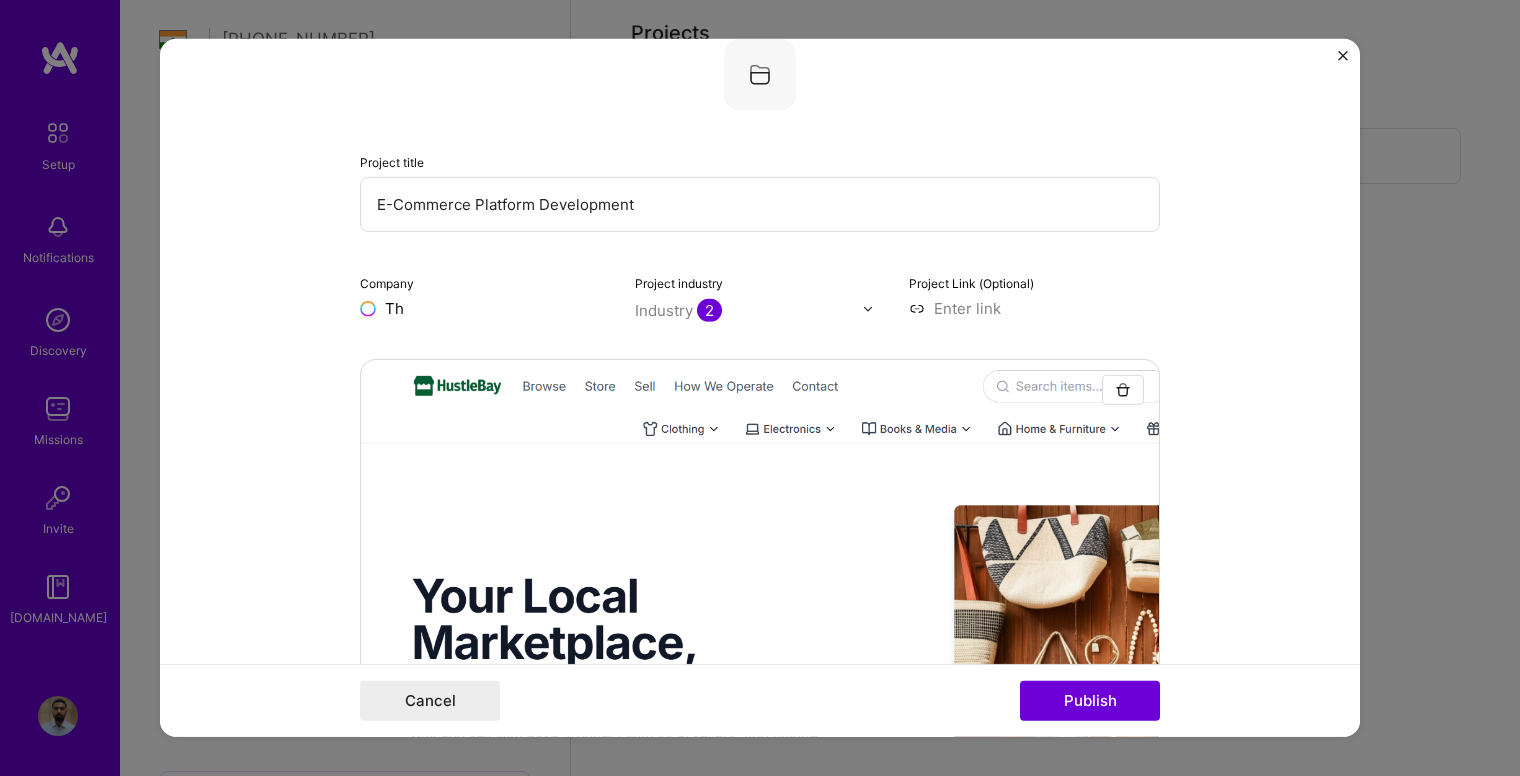 type on "T" 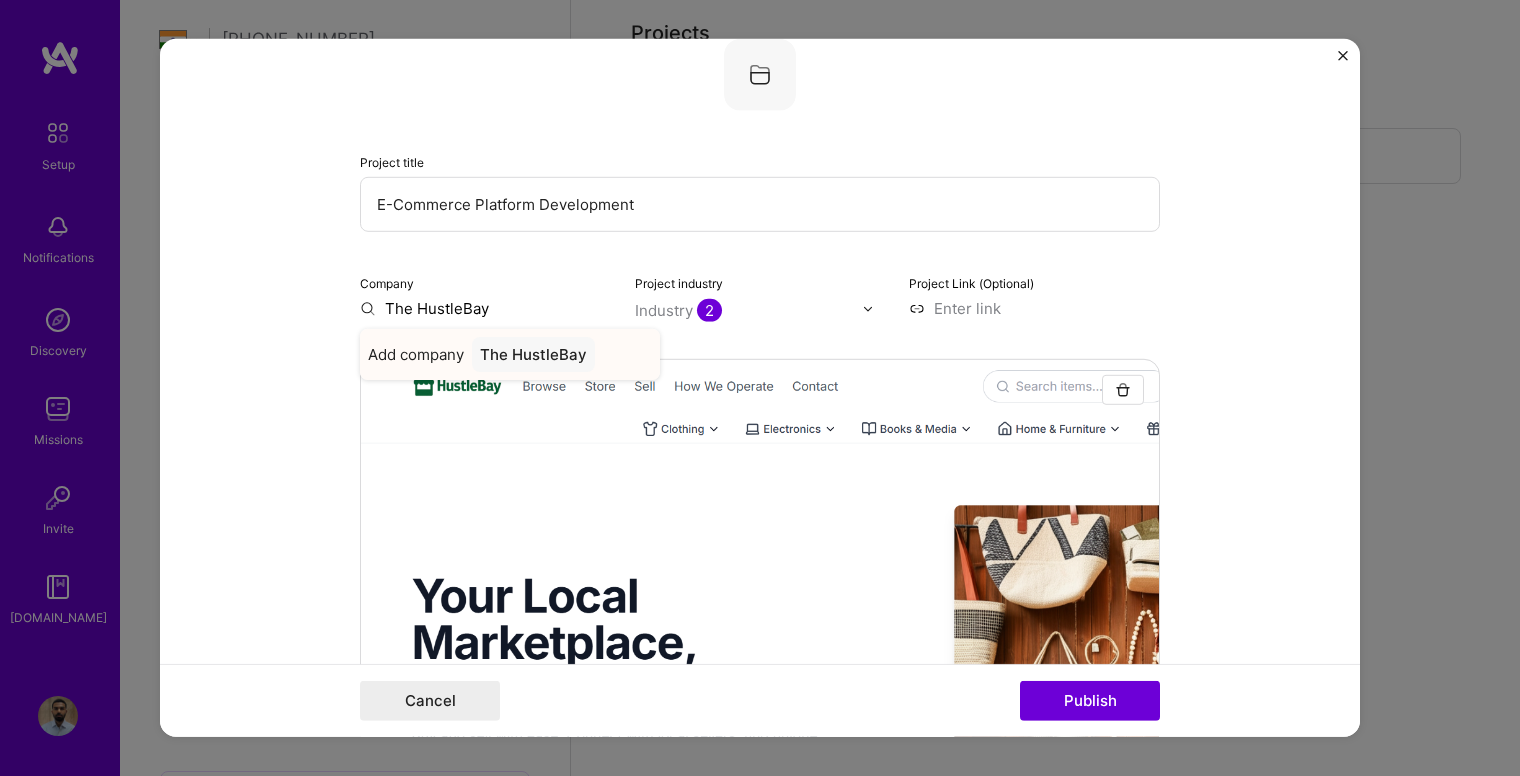 type on "The HustleBay" 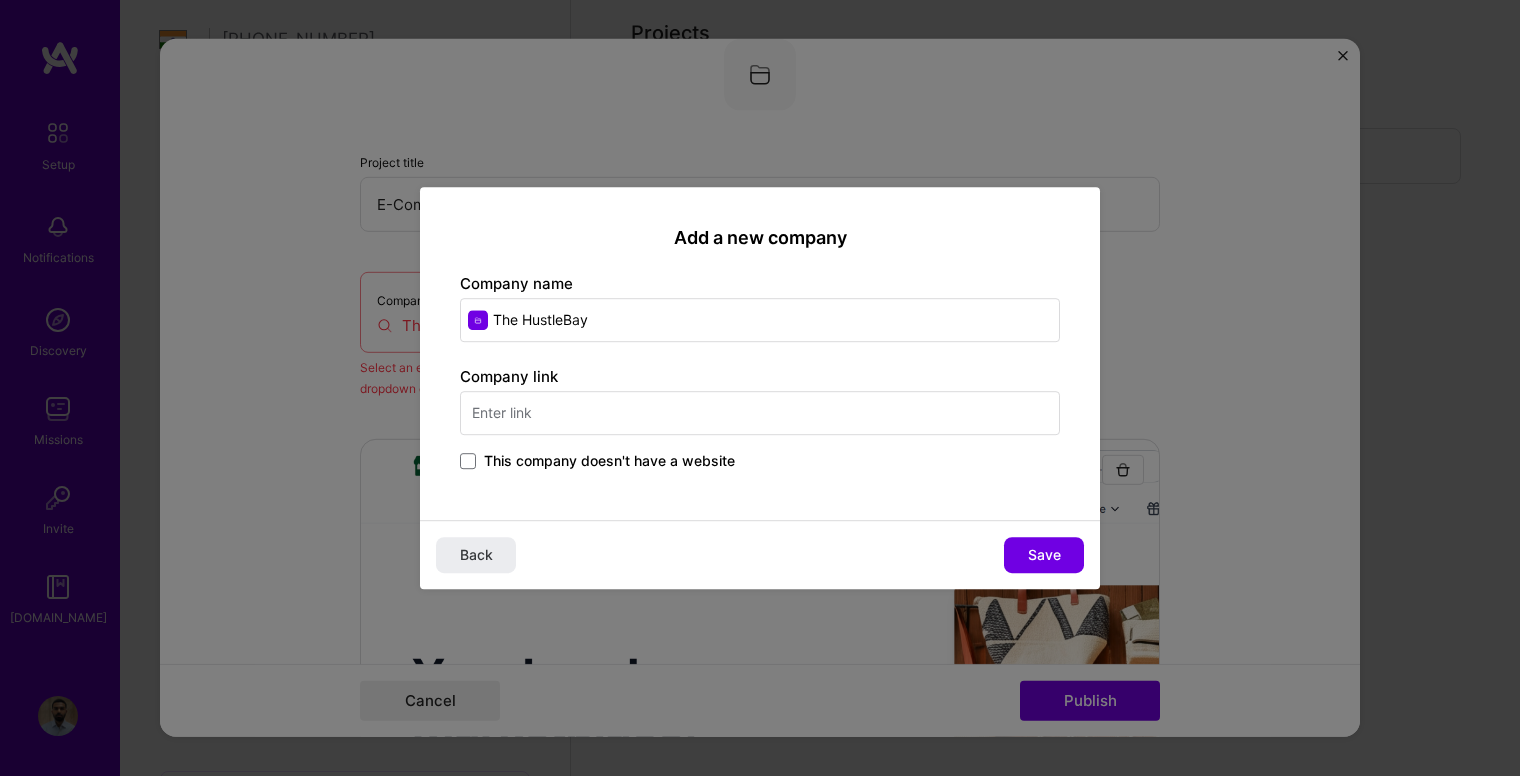 click at bounding box center (760, 413) 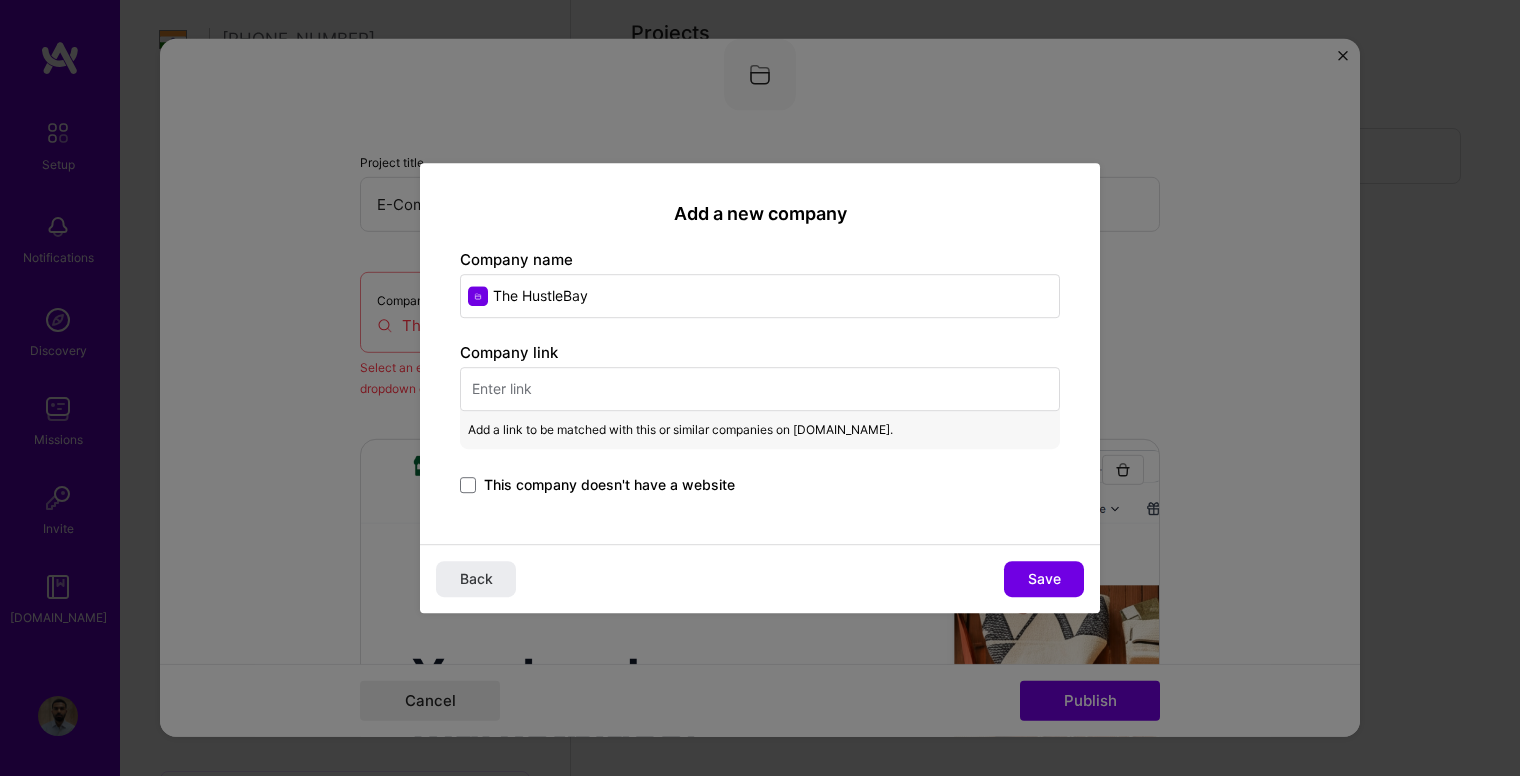 click at bounding box center (760, 389) 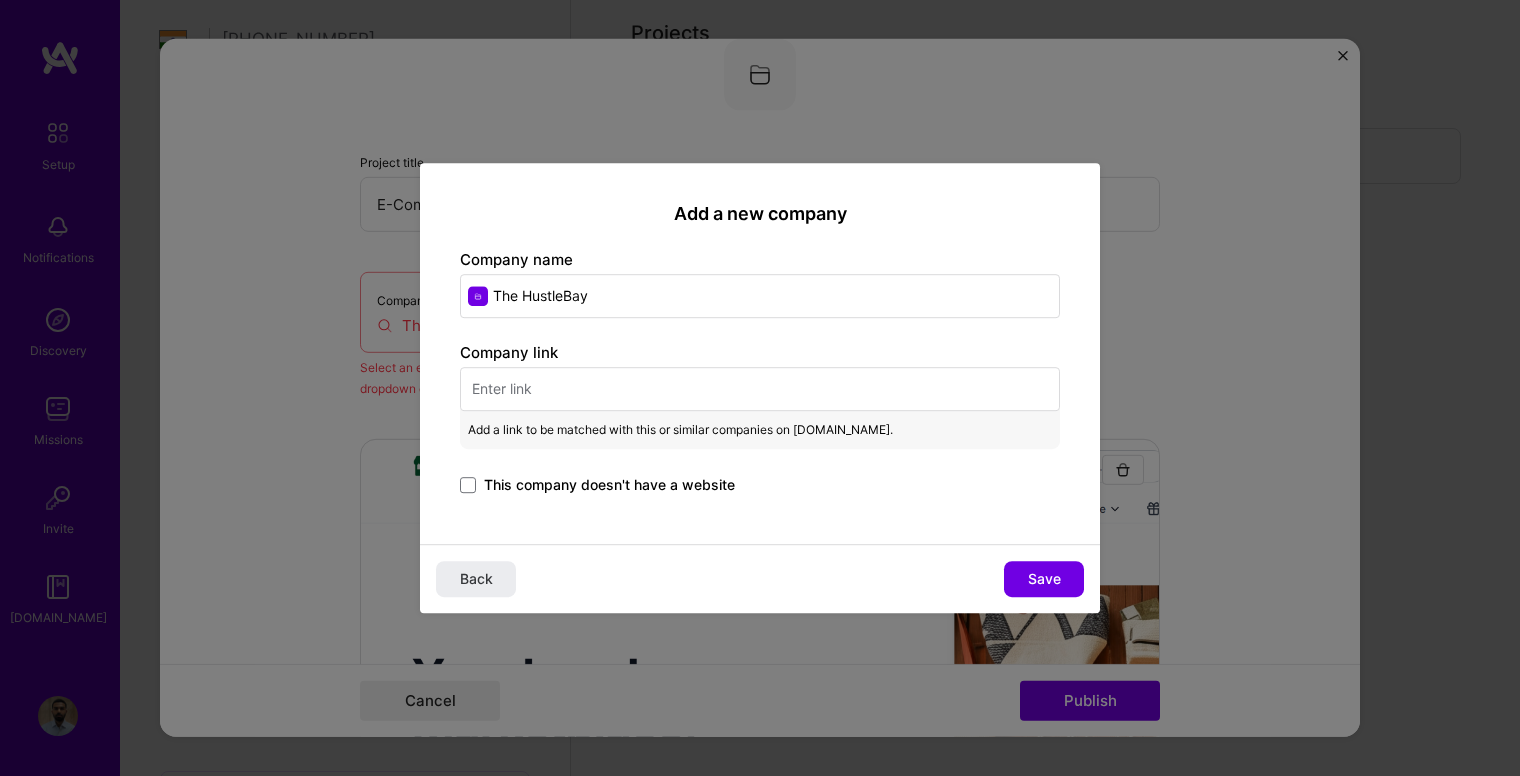click at bounding box center (760, 389) 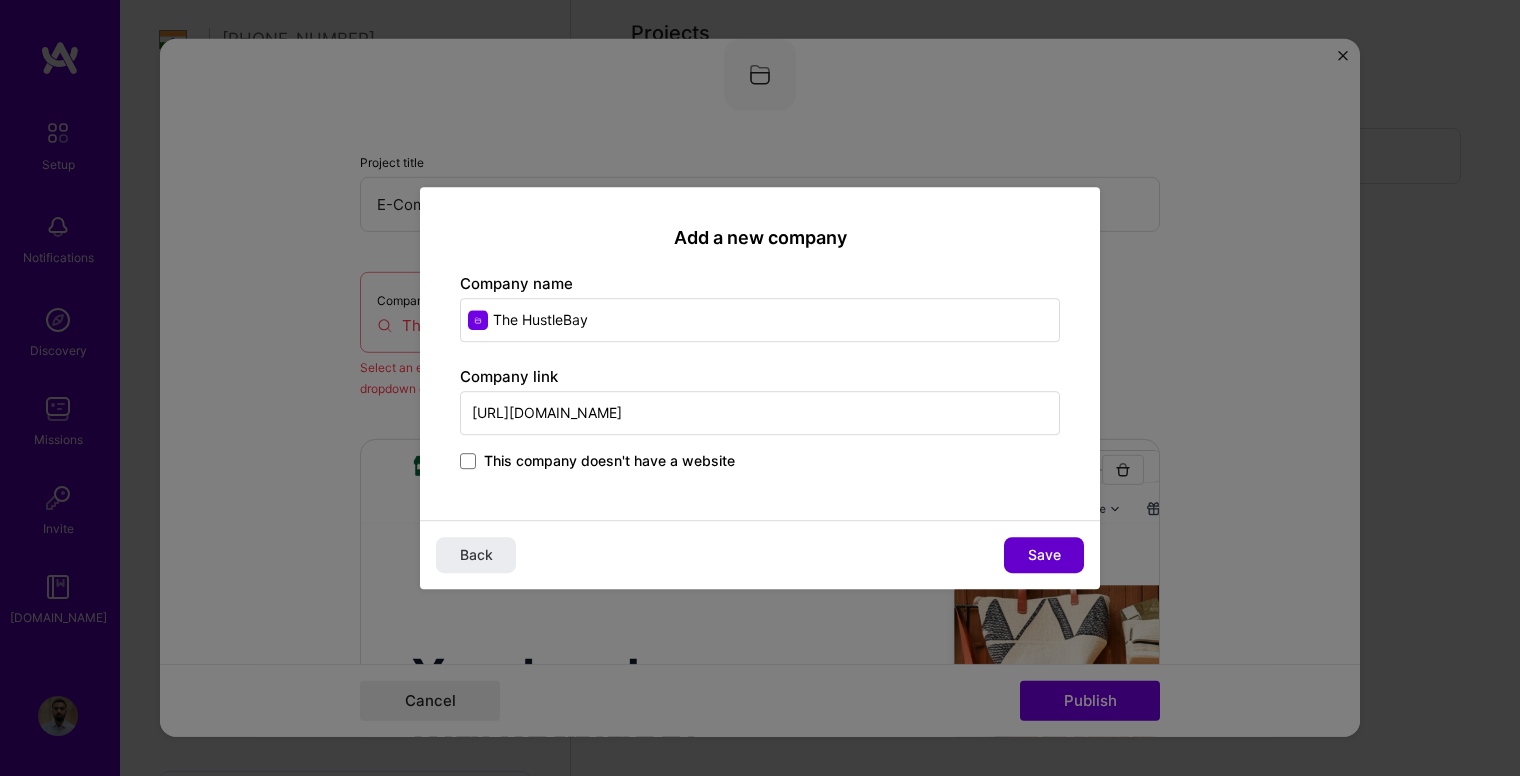 type on "[URL][DOMAIN_NAME]" 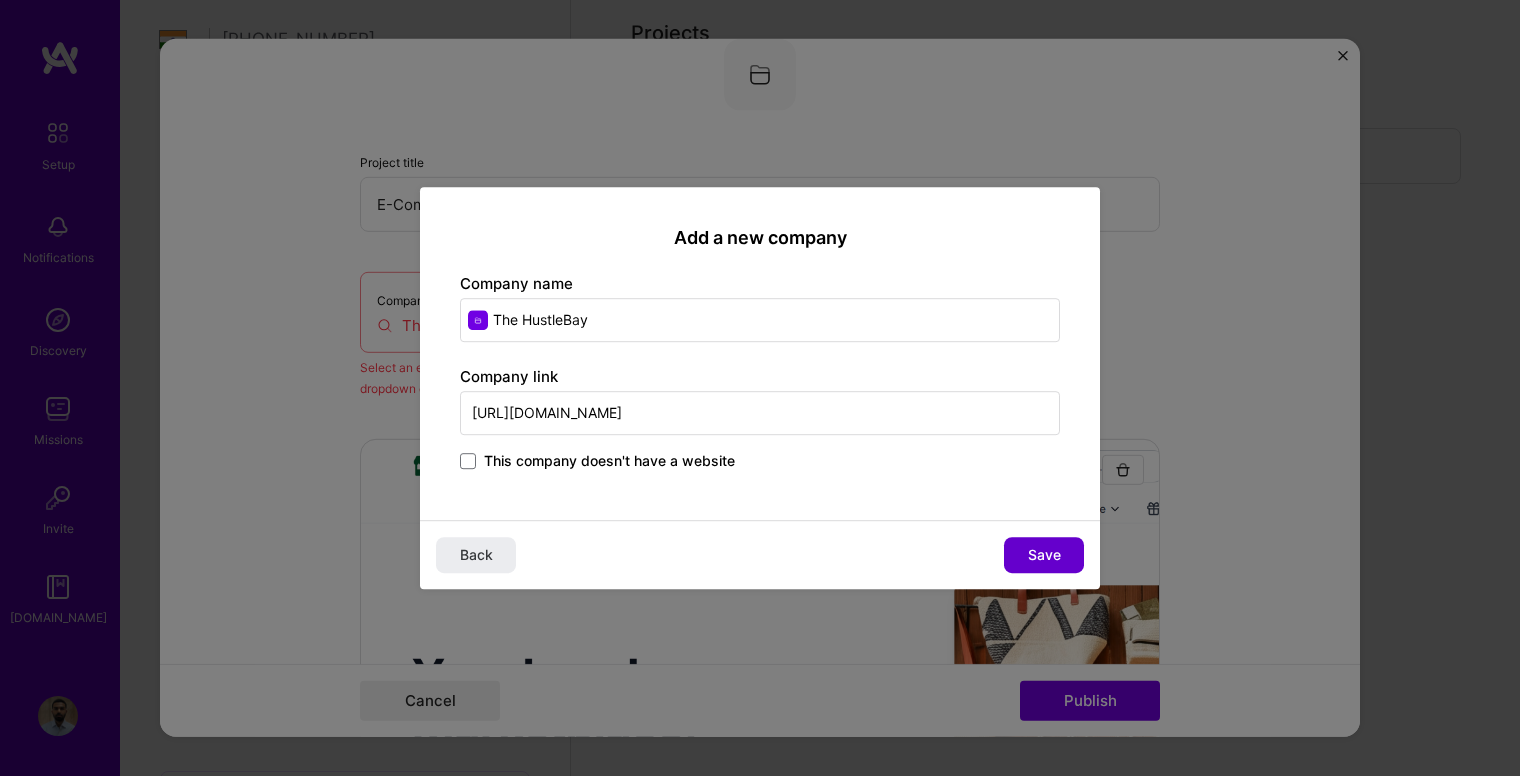 click on "Save" at bounding box center (1044, 555) 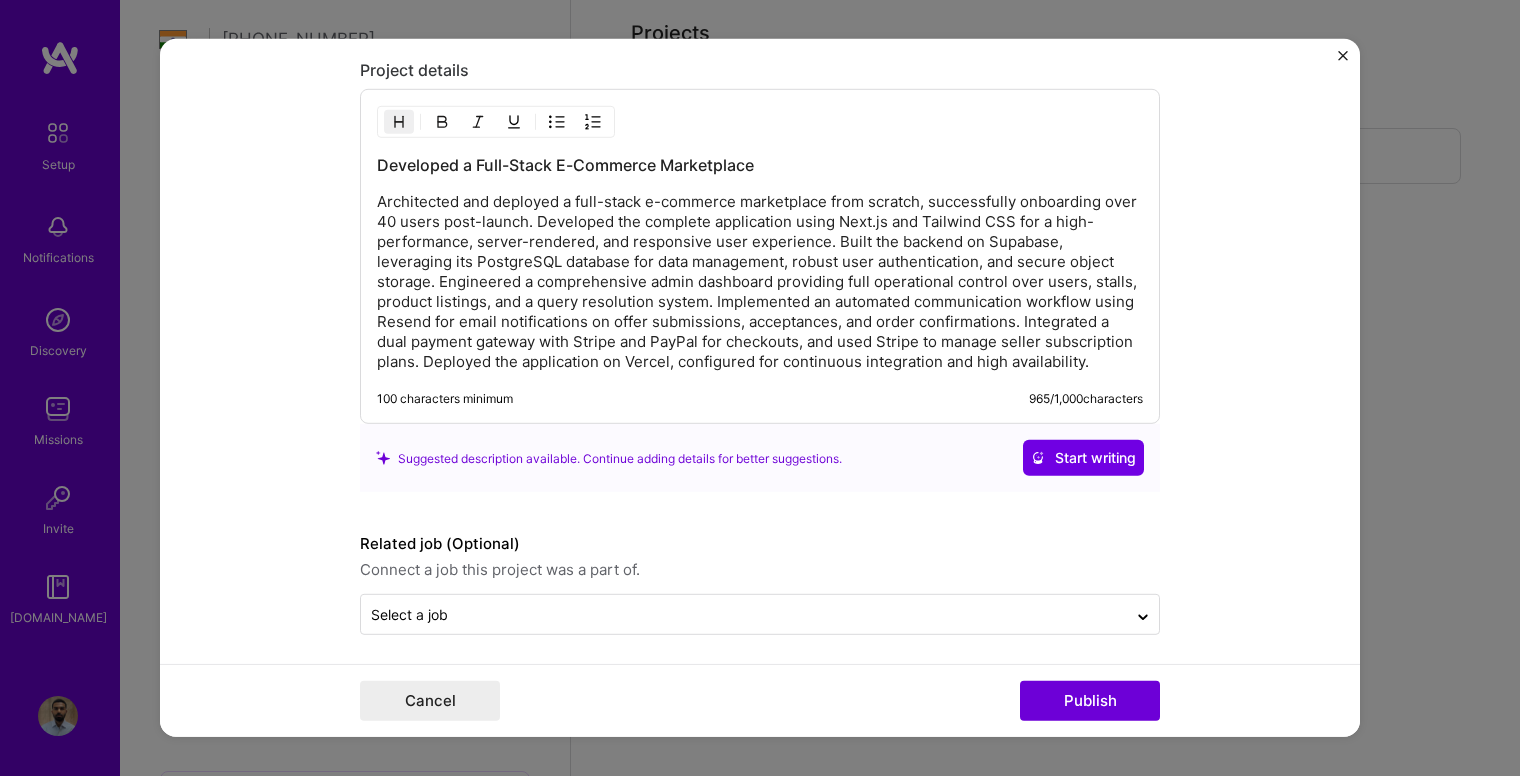 scroll, scrollTop: 2932, scrollLeft: 0, axis: vertical 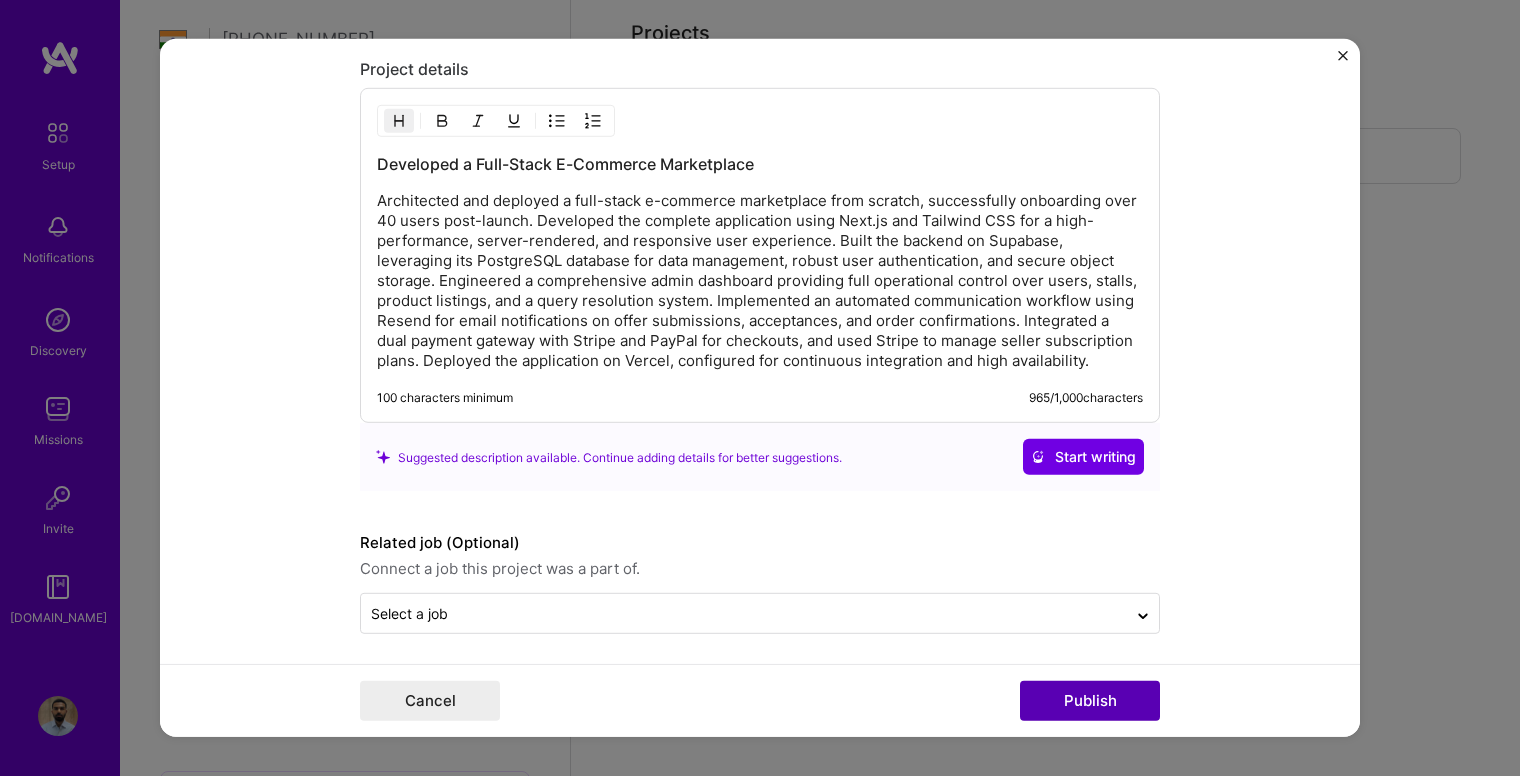 click on "Publish" at bounding box center (1090, 701) 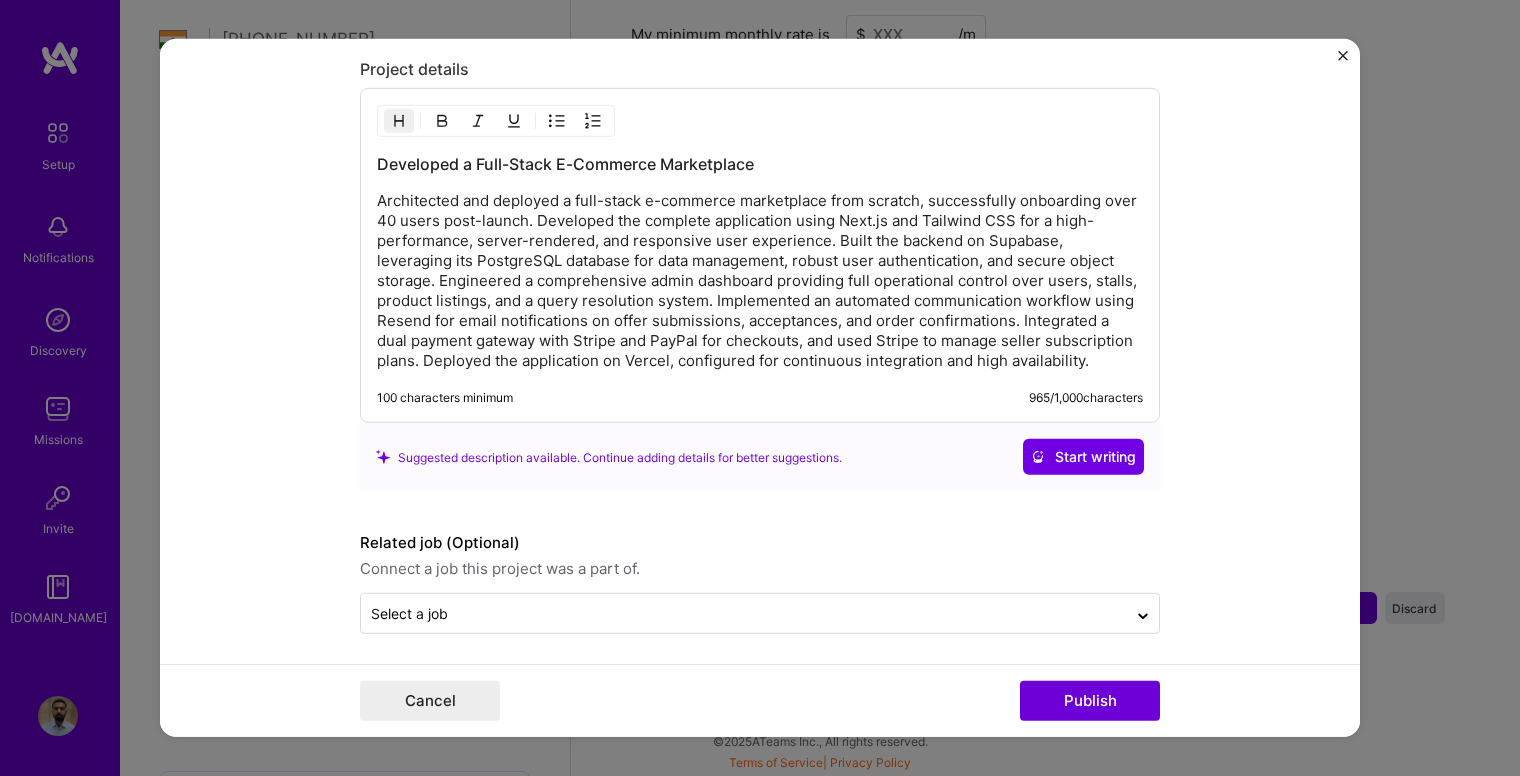 type 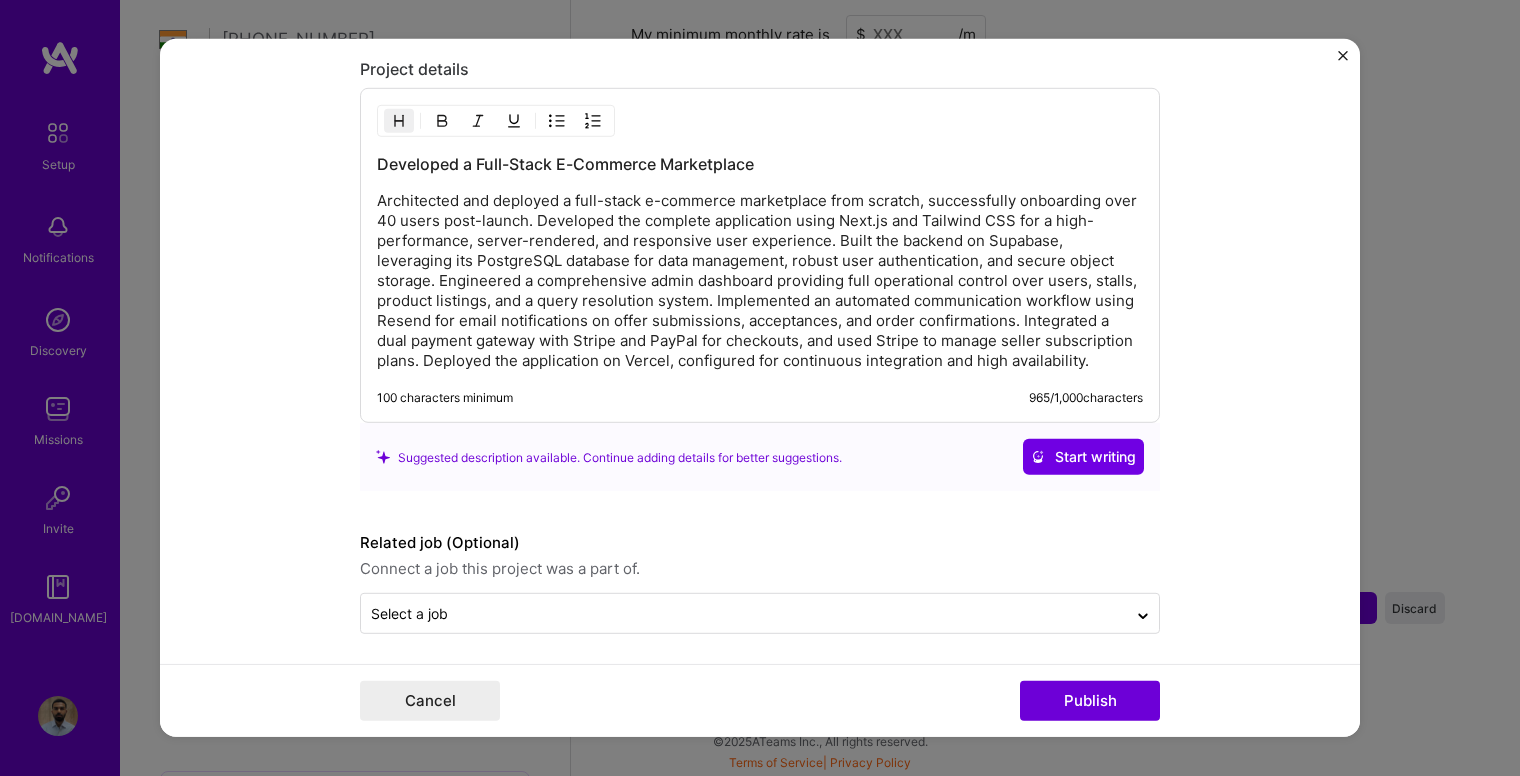 type 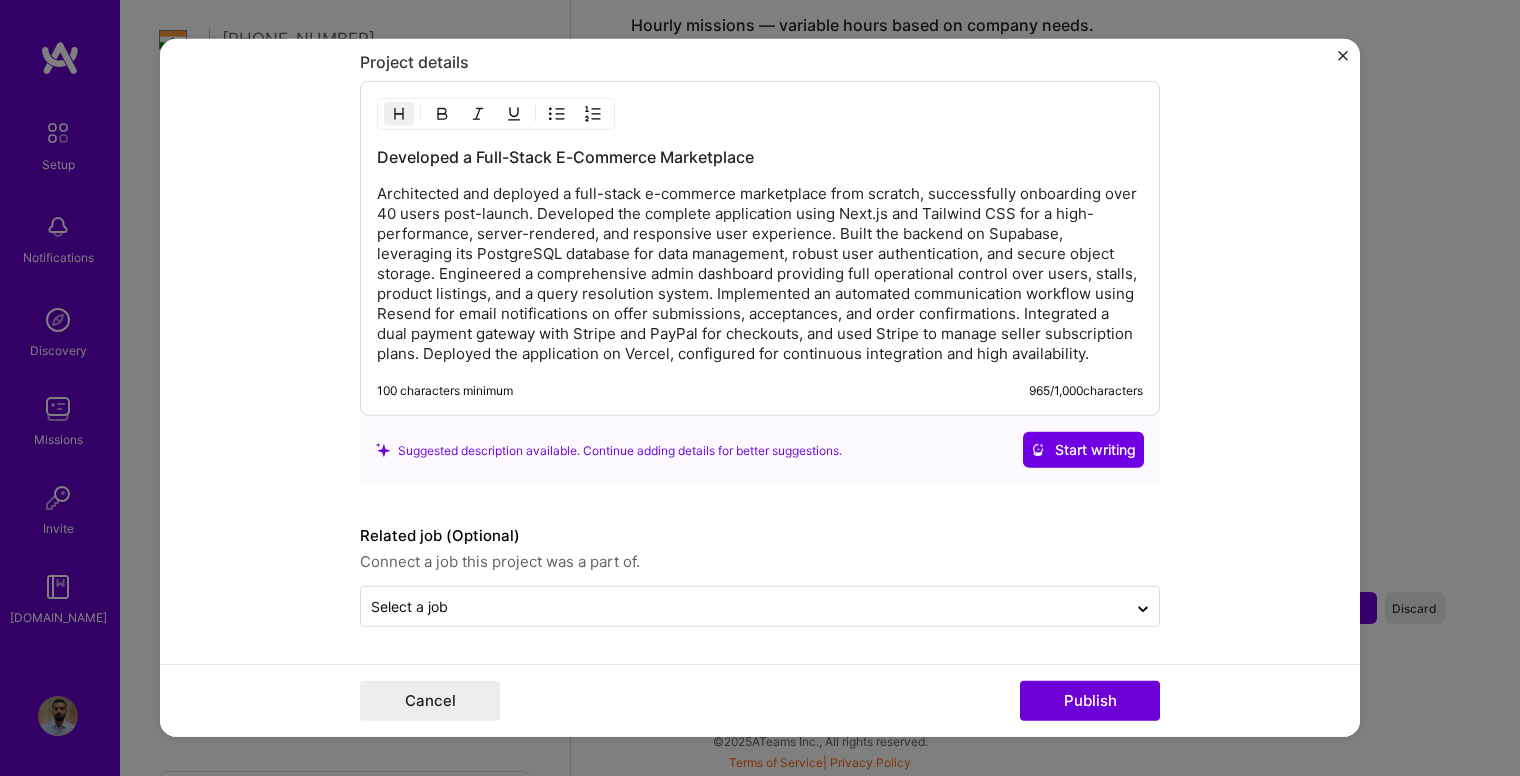 scroll, scrollTop: 1358, scrollLeft: 0, axis: vertical 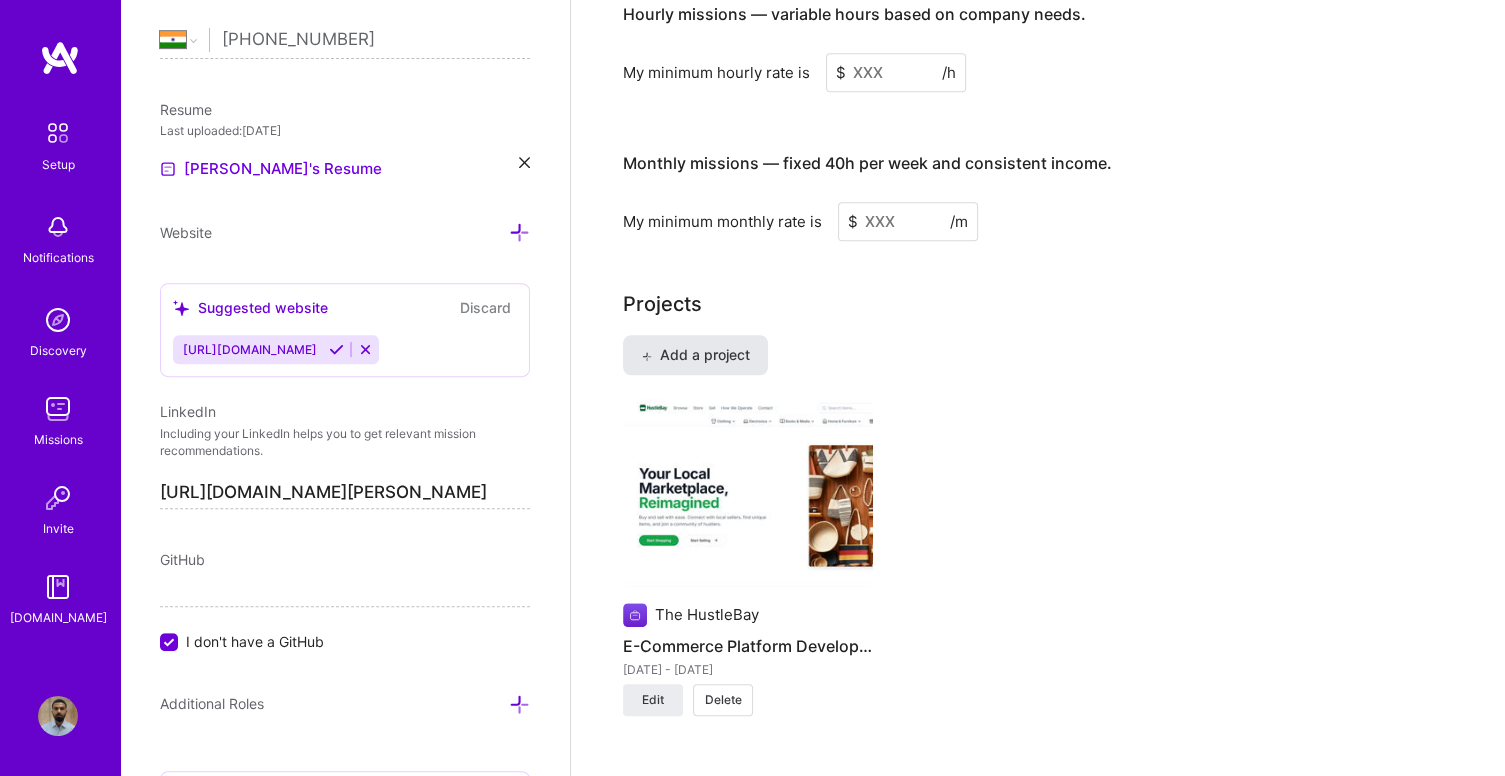 click on "Add a project" at bounding box center (695, 355) 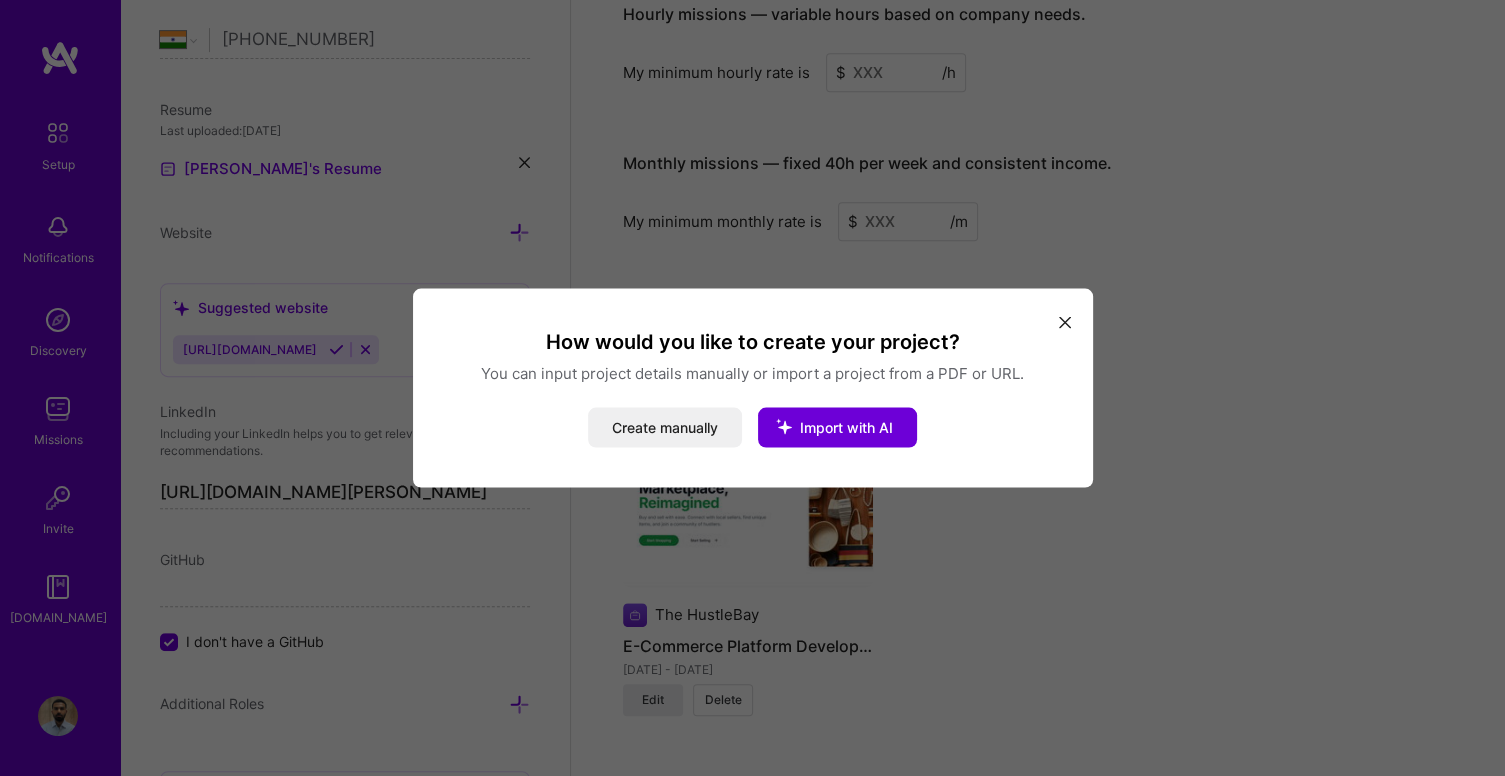 click at bounding box center [1065, 322] 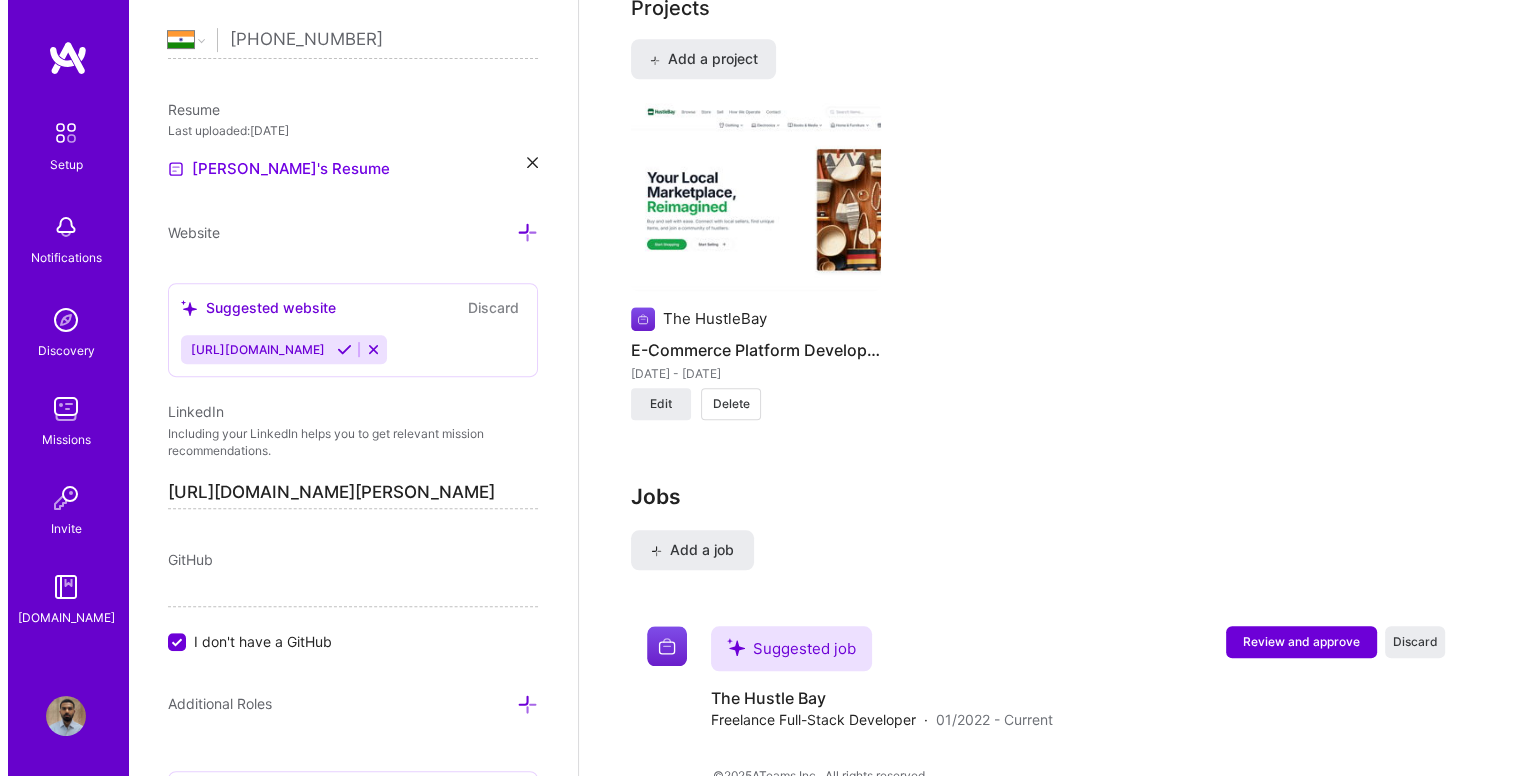 scroll, scrollTop: 1698, scrollLeft: 0, axis: vertical 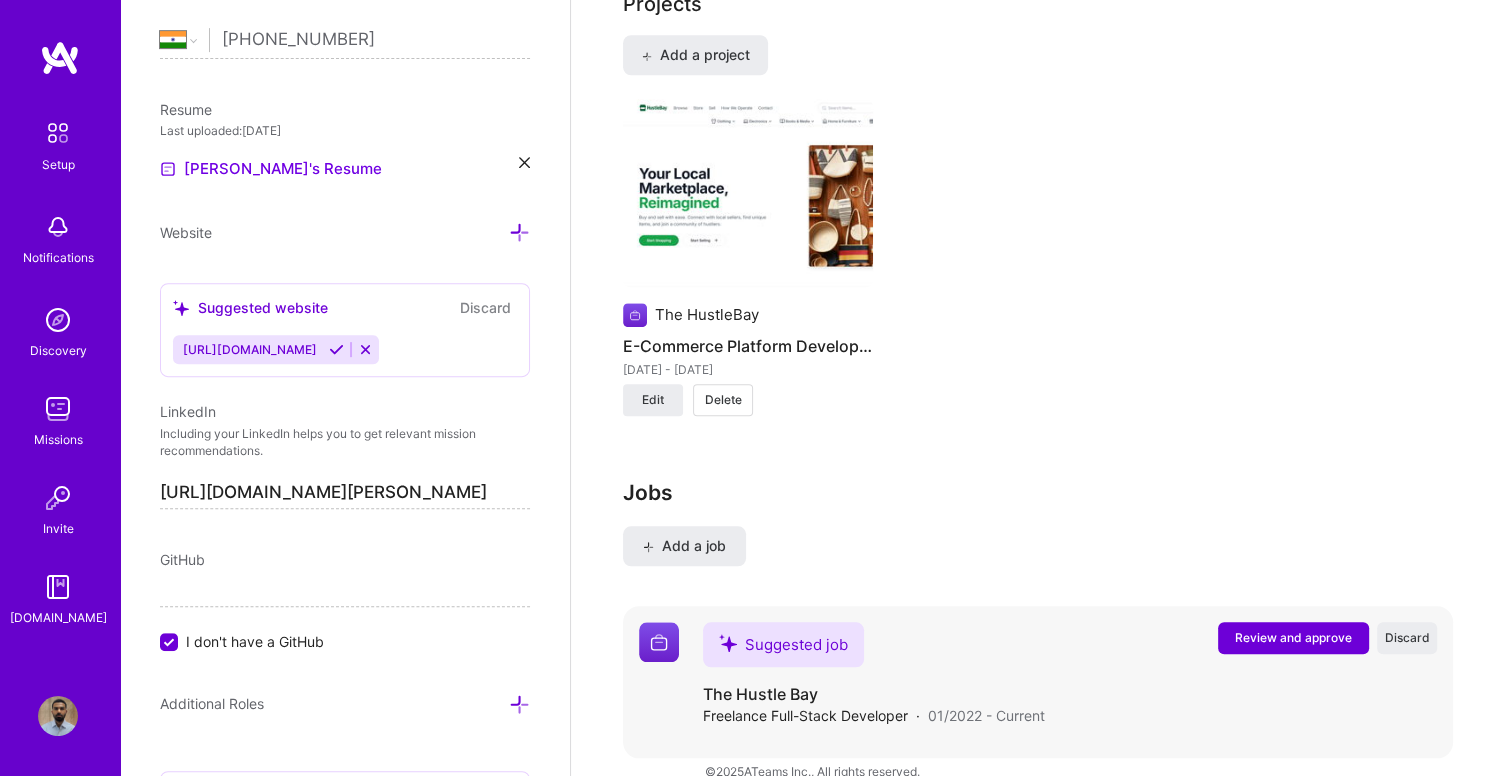 click on "Review and approve" at bounding box center [1293, 637] 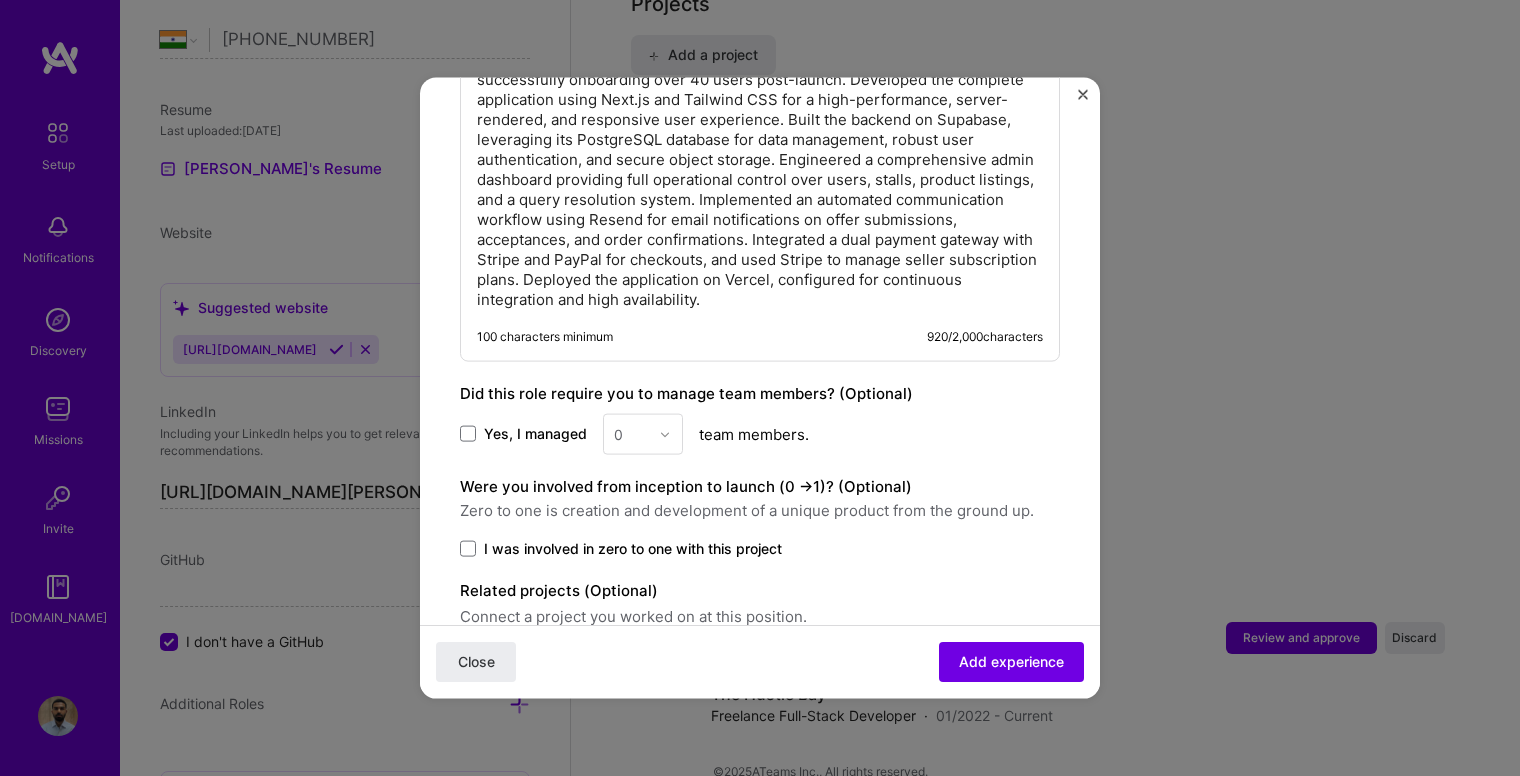 scroll, scrollTop: 1270, scrollLeft: 0, axis: vertical 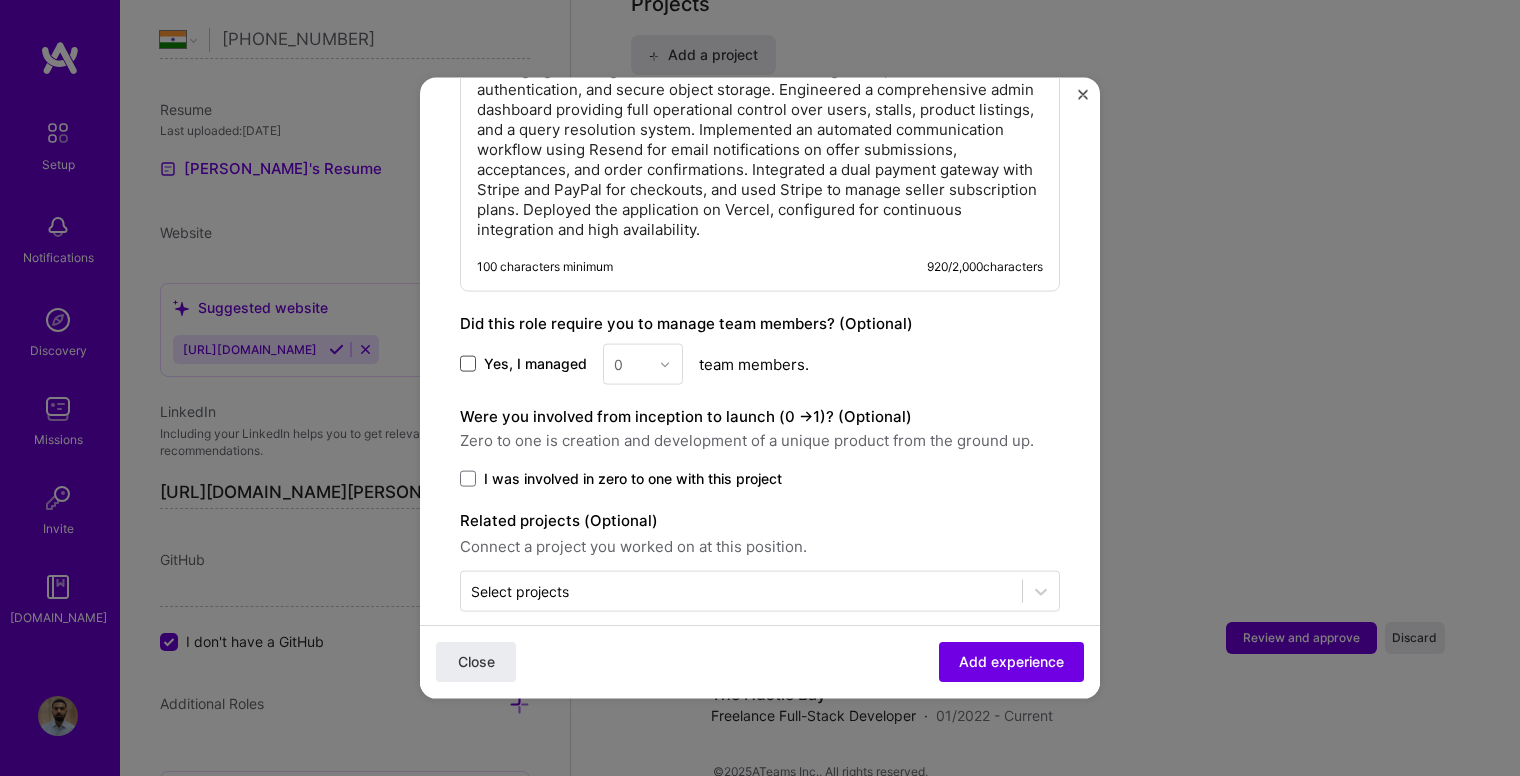 click at bounding box center (468, 364) 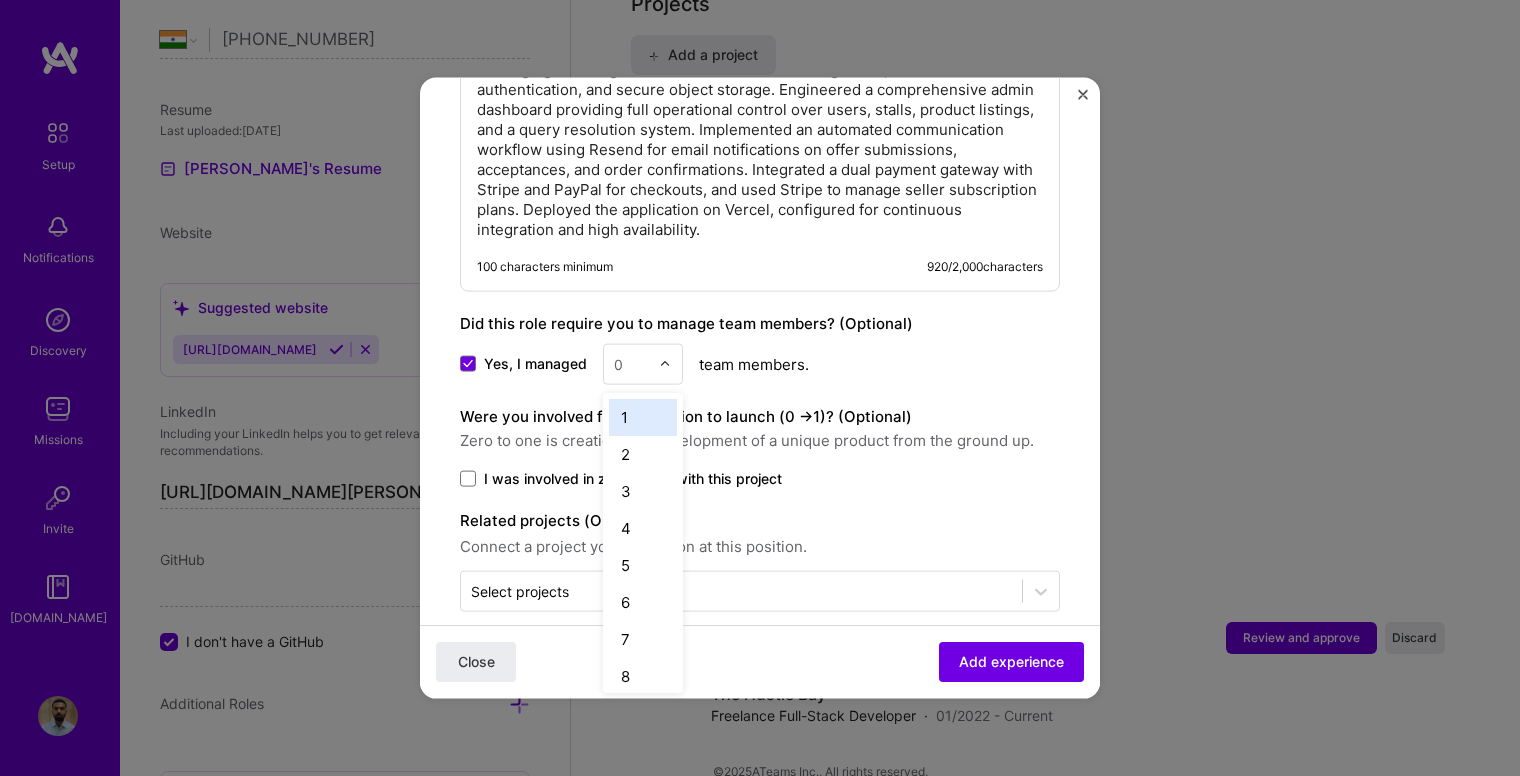 click at bounding box center [631, 364] 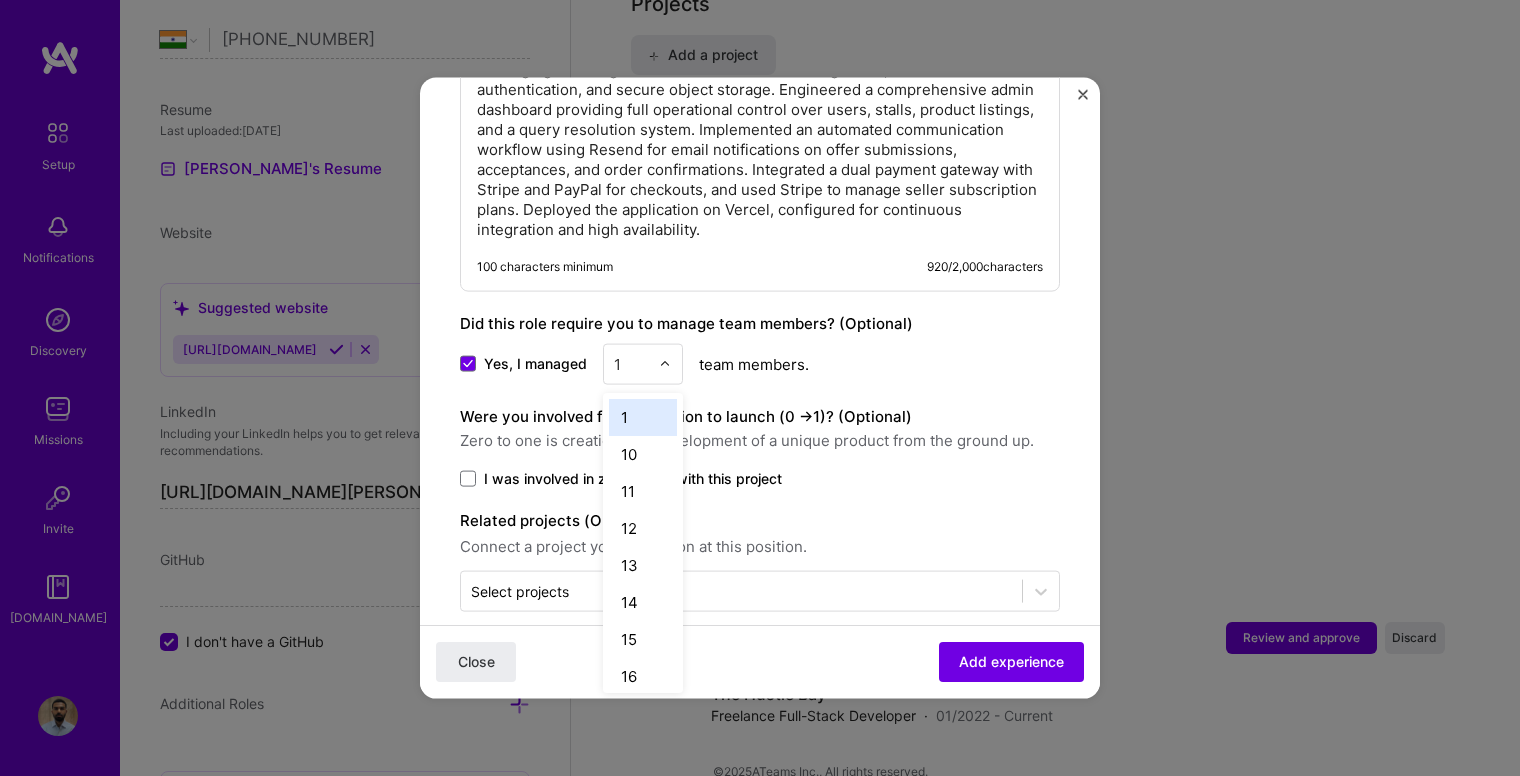 type on "1" 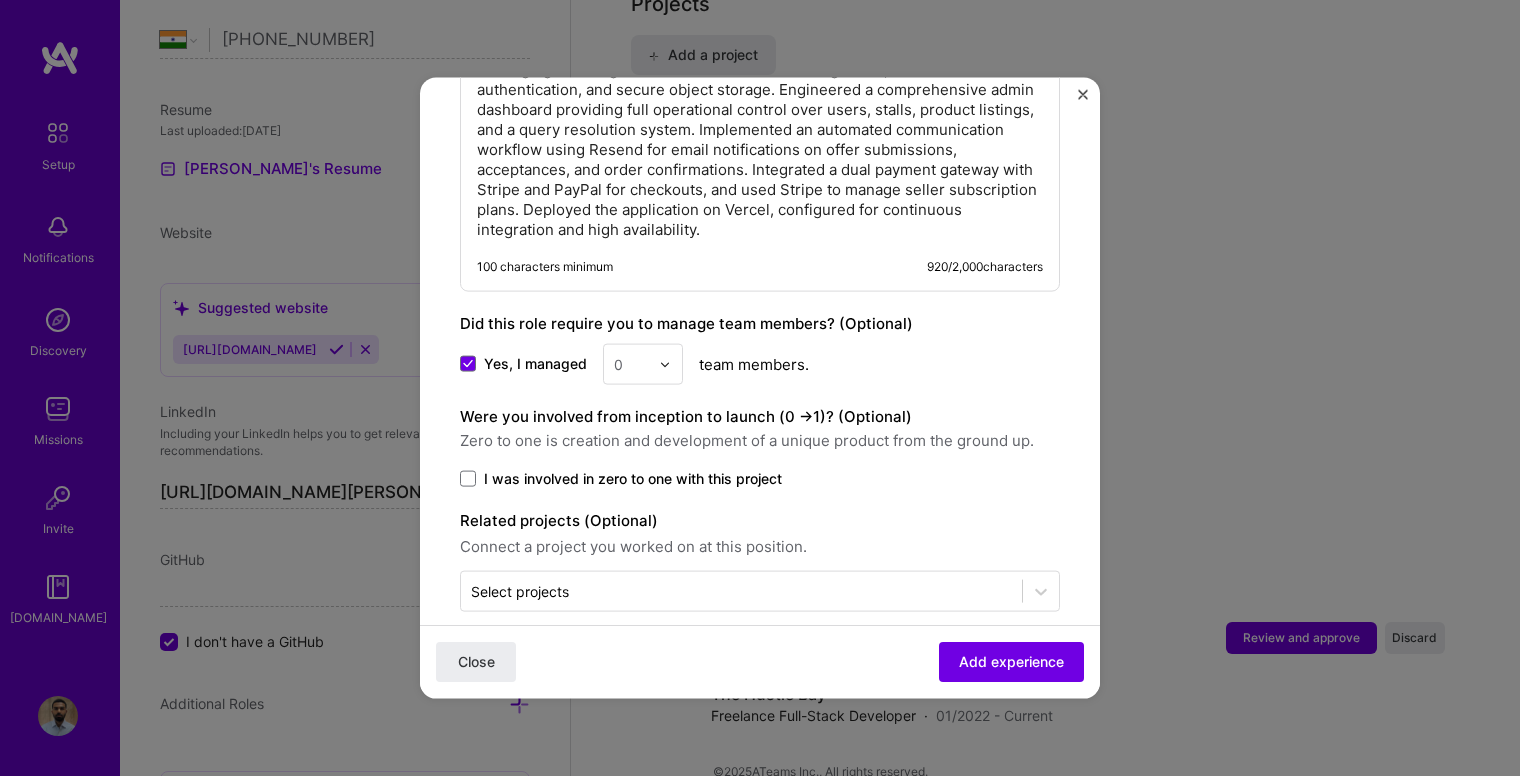 click on "Yes, I managed 0 team members." at bounding box center (760, 364) 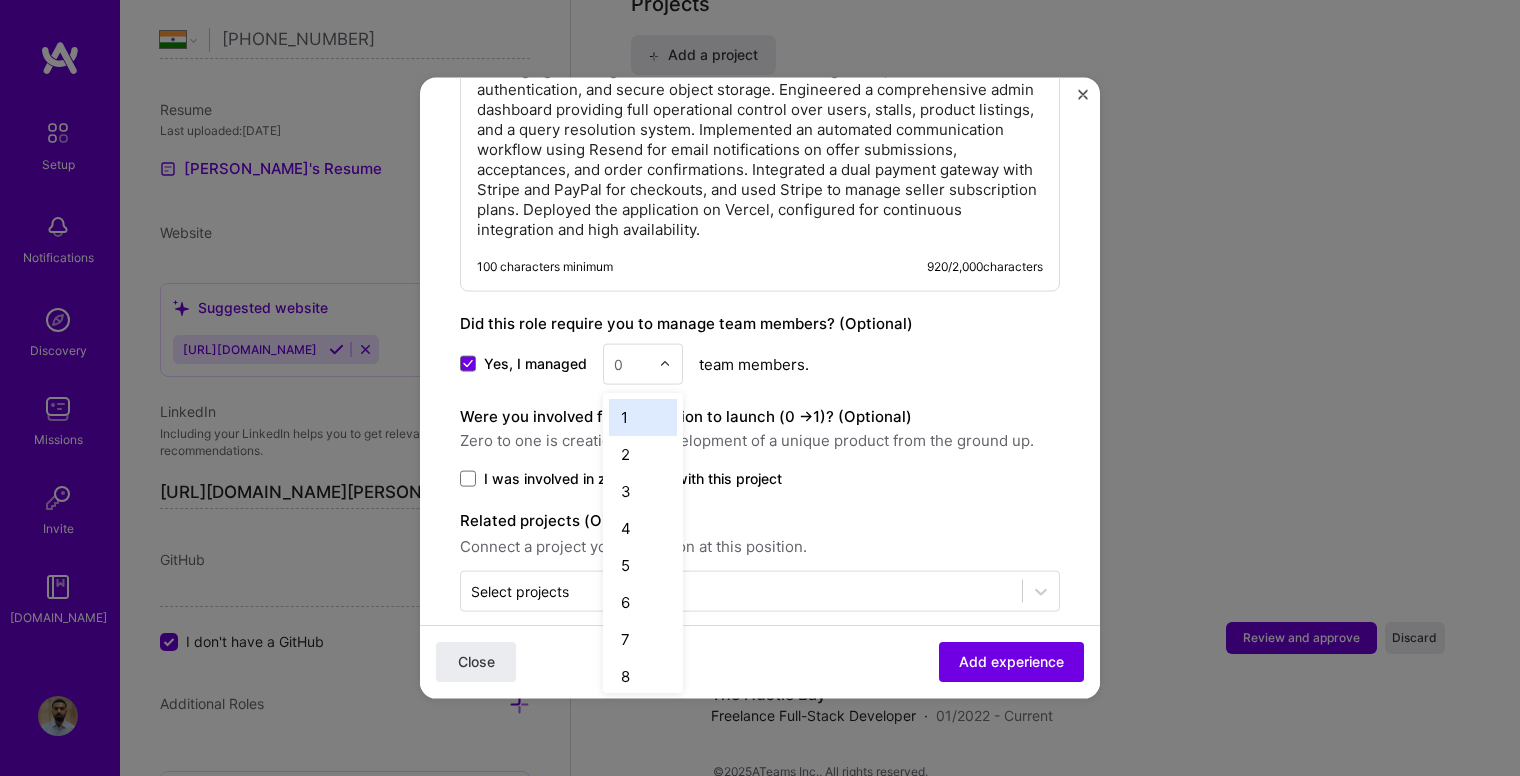 click on "1" at bounding box center (643, 417) 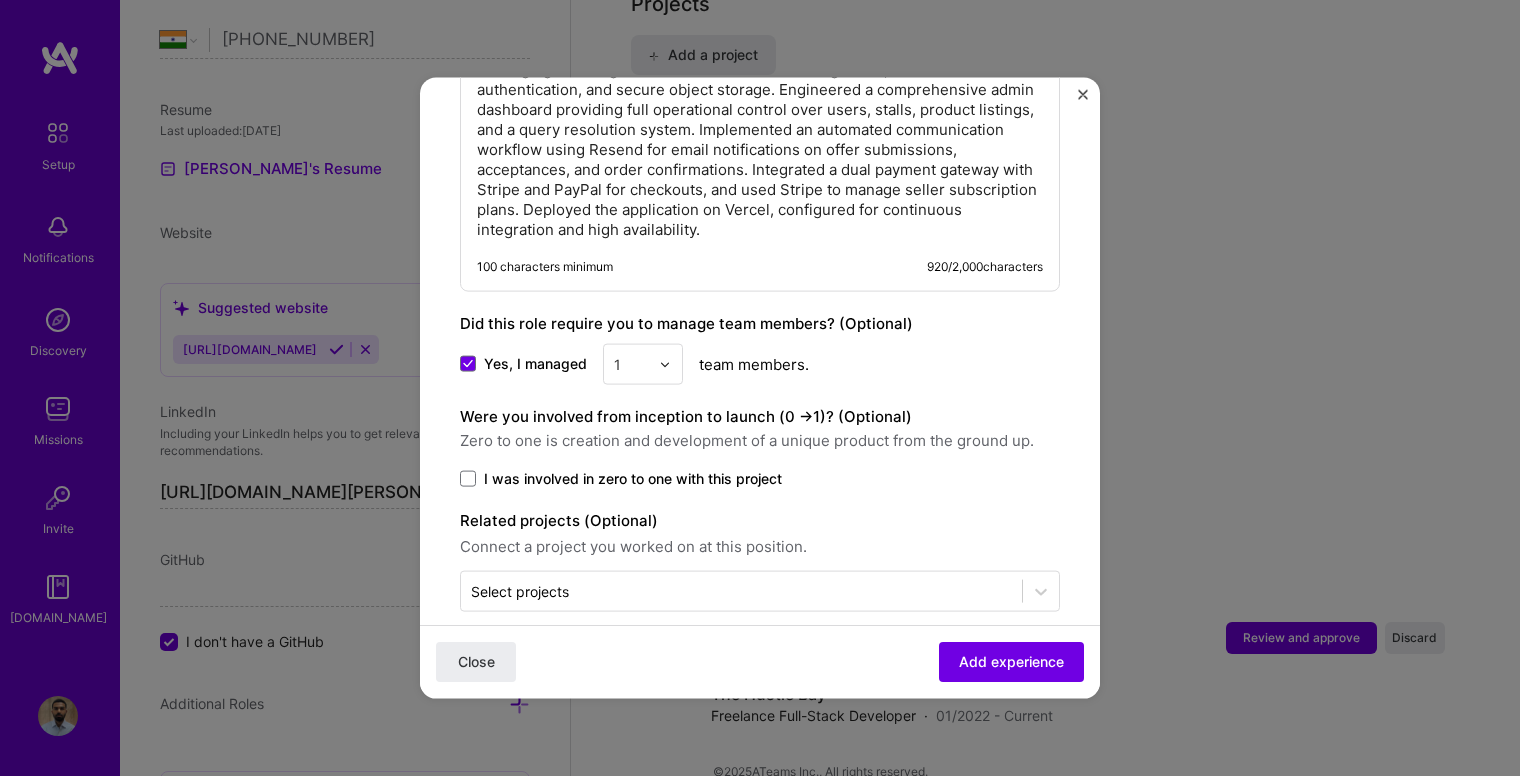 click on "Were you involved from inception to launch (0 - >  1)? (Optional)" at bounding box center [686, 416] 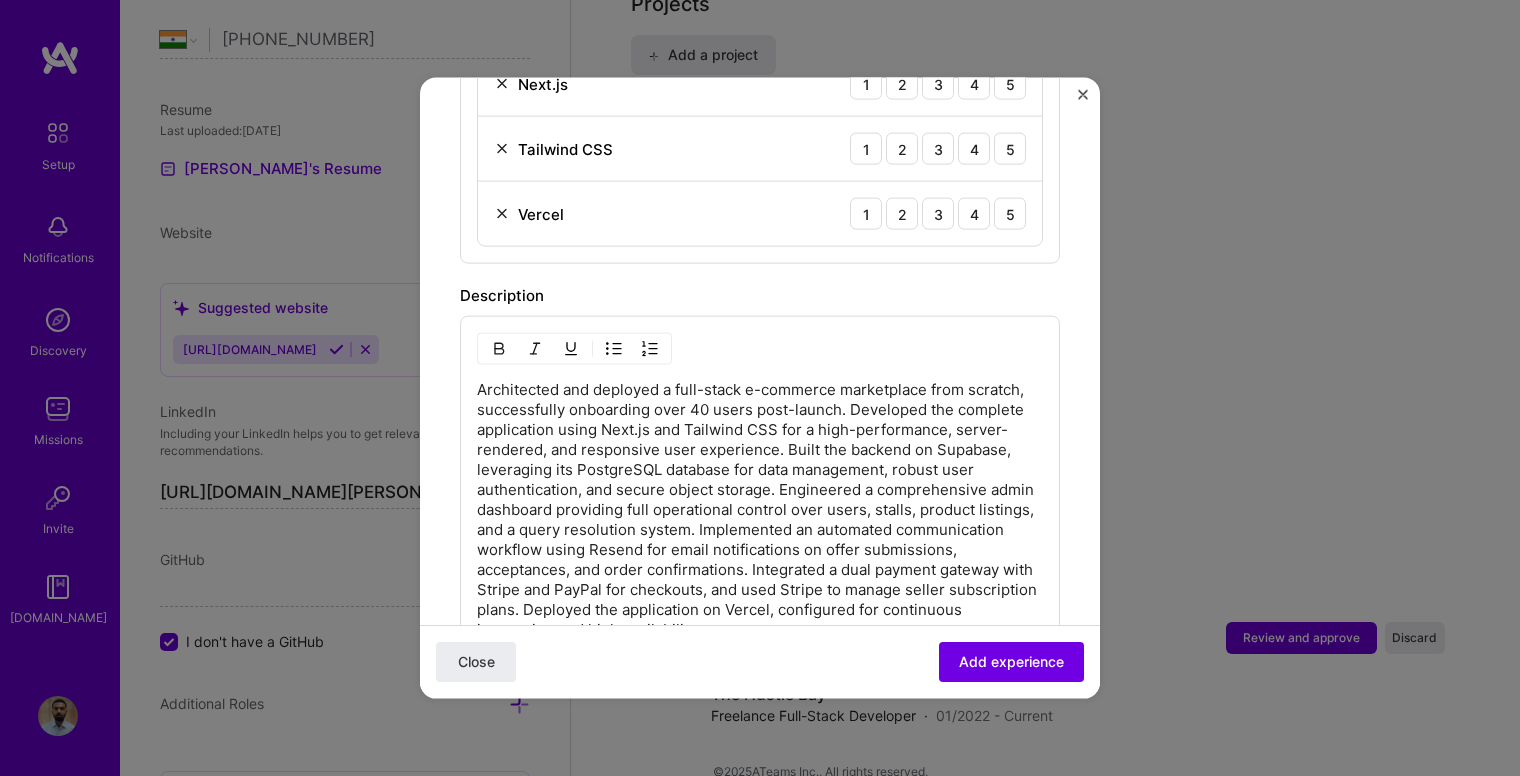 scroll, scrollTop: 1270, scrollLeft: 0, axis: vertical 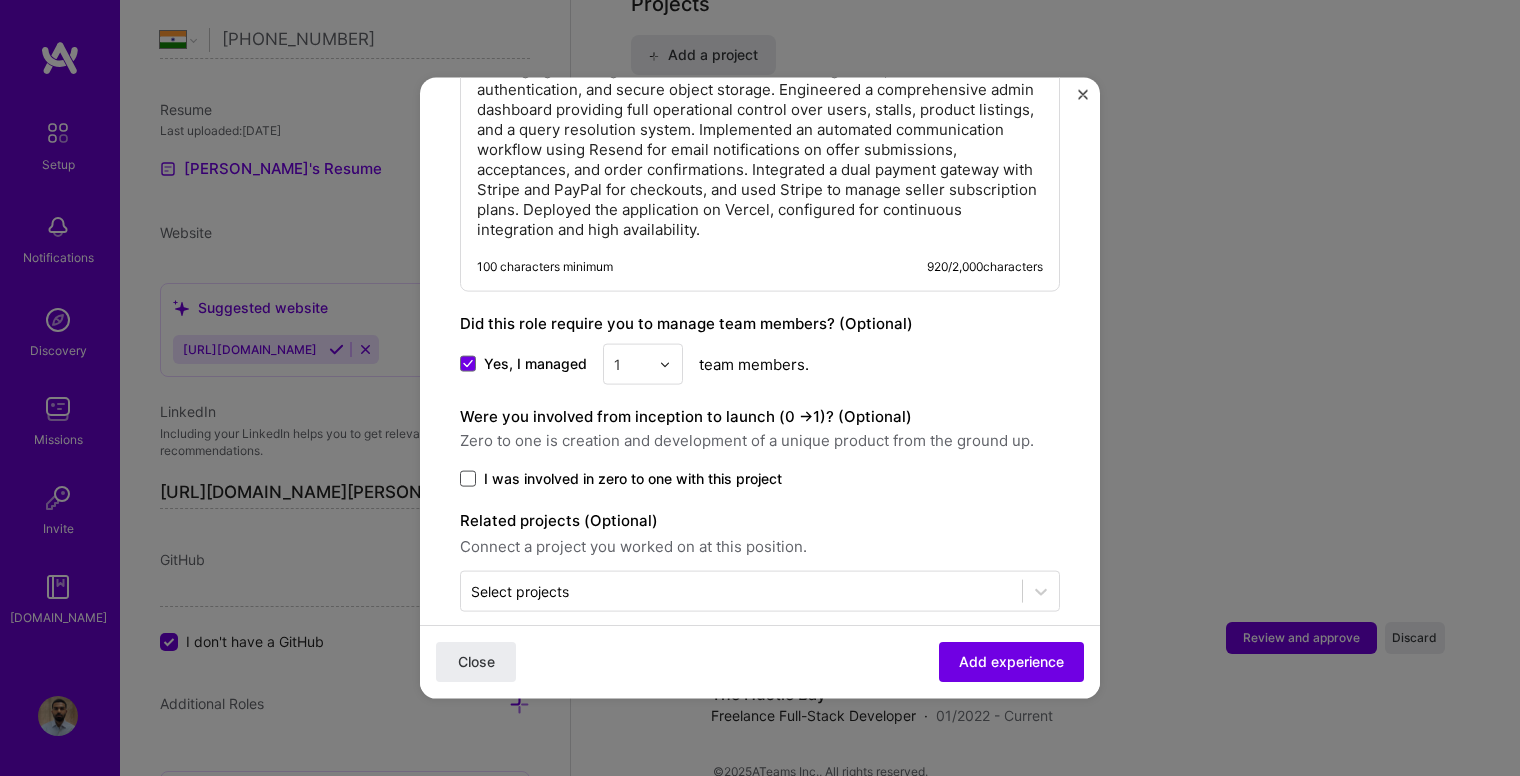 click at bounding box center (468, 479) 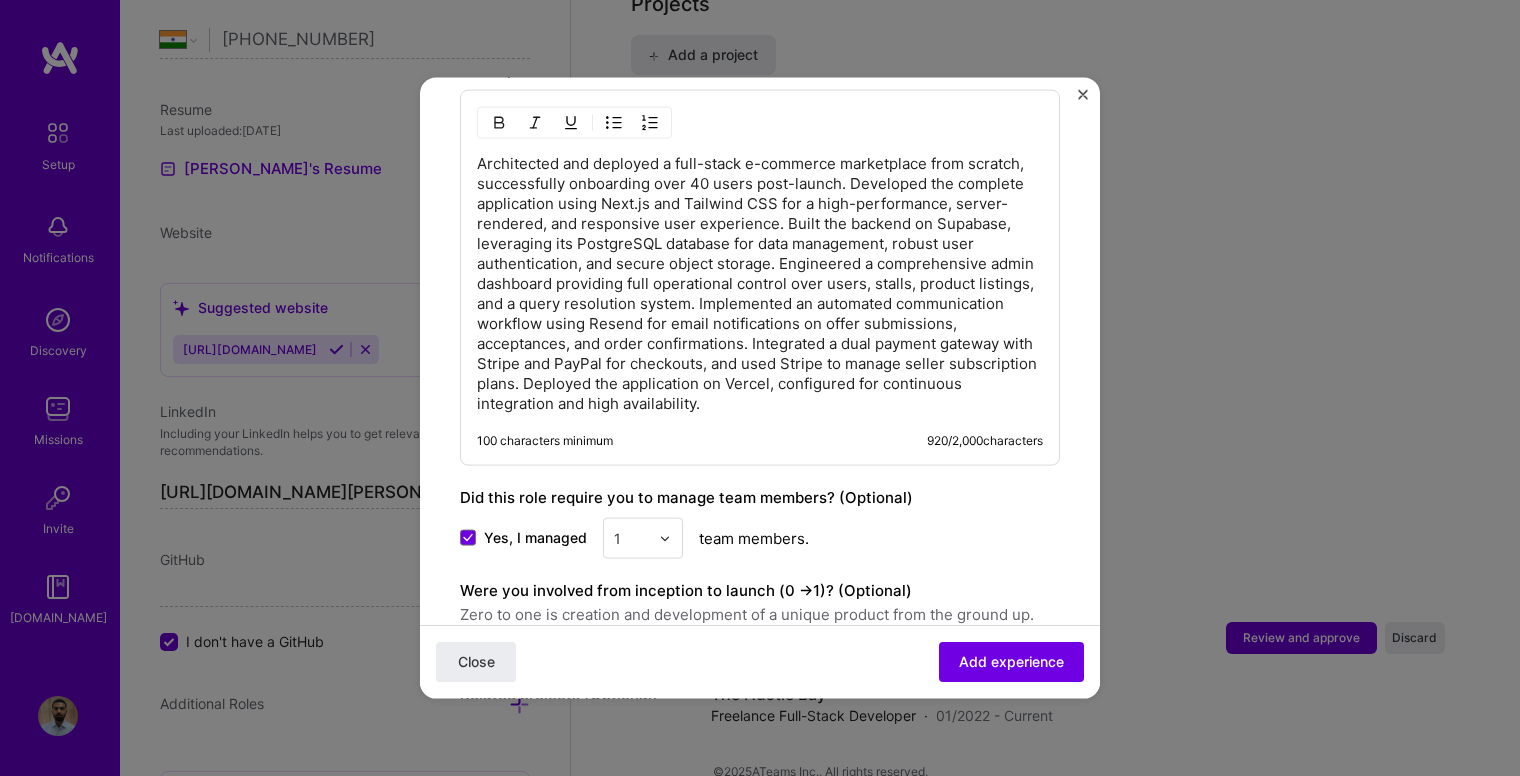 scroll, scrollTop: 1270, scrollLeft: 0, axis: vertical 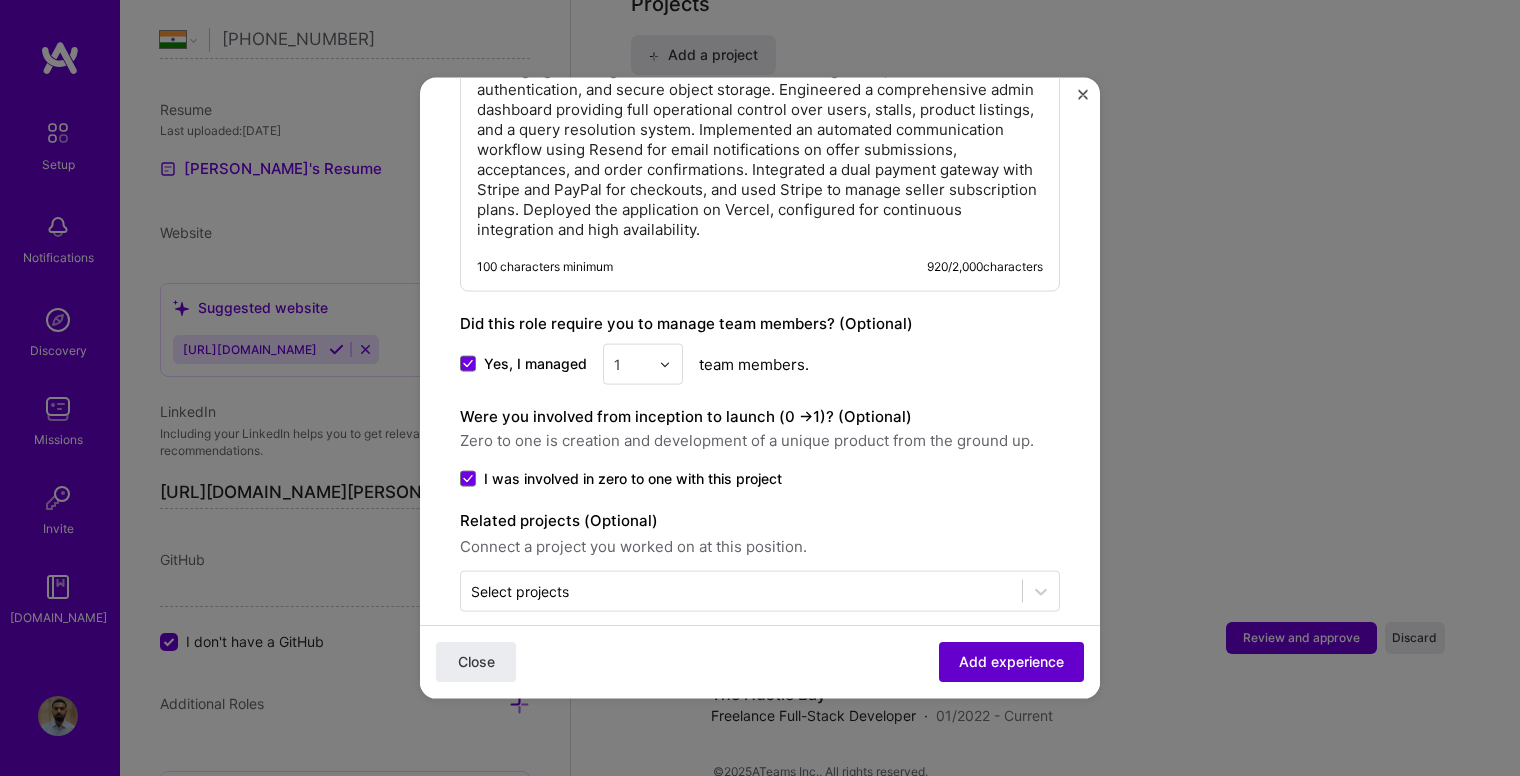 click on "Add experience" at bounding box center [1011, 662] 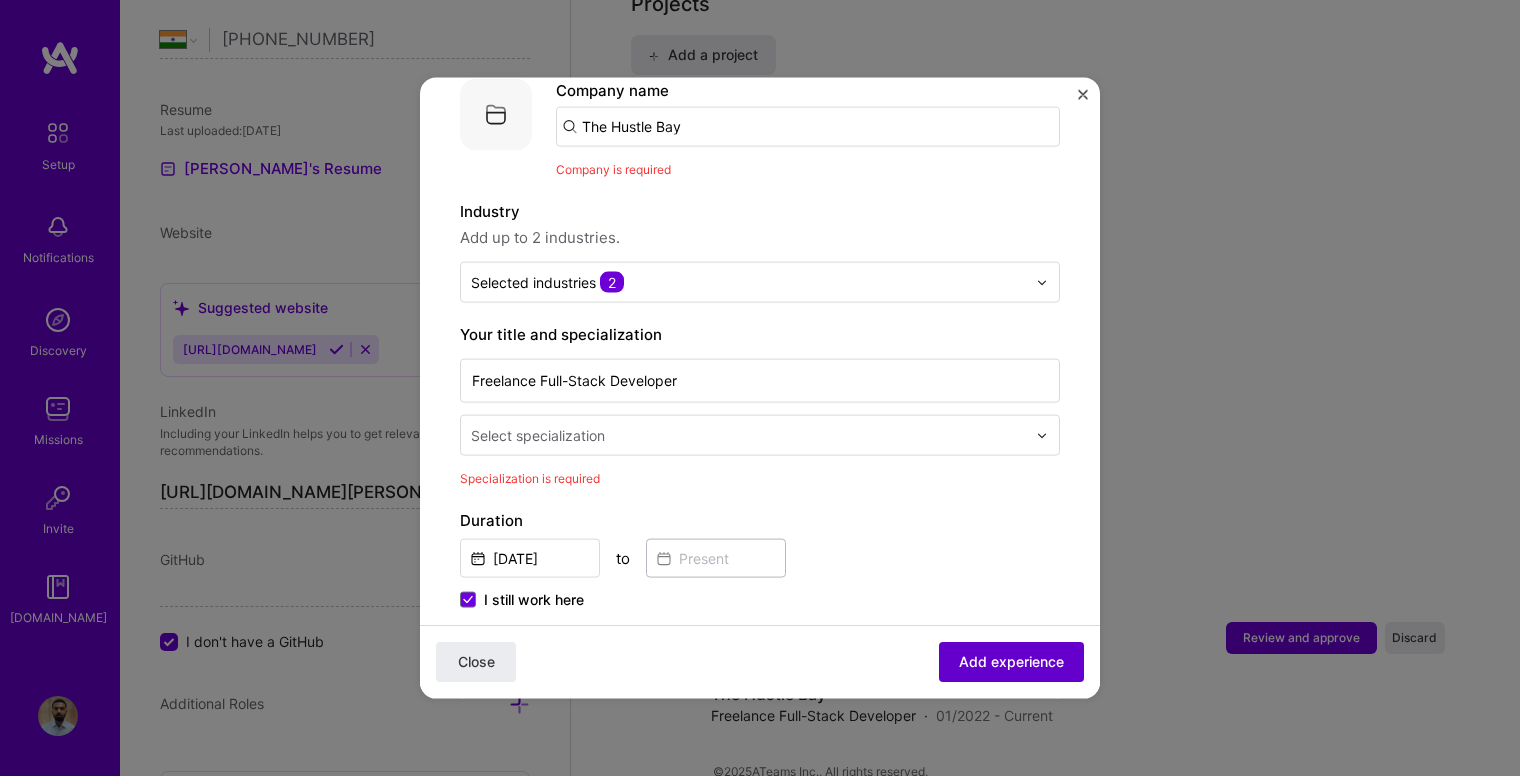 scroll, scrollTop: 200, scrollLeft: 0, axis: vertical 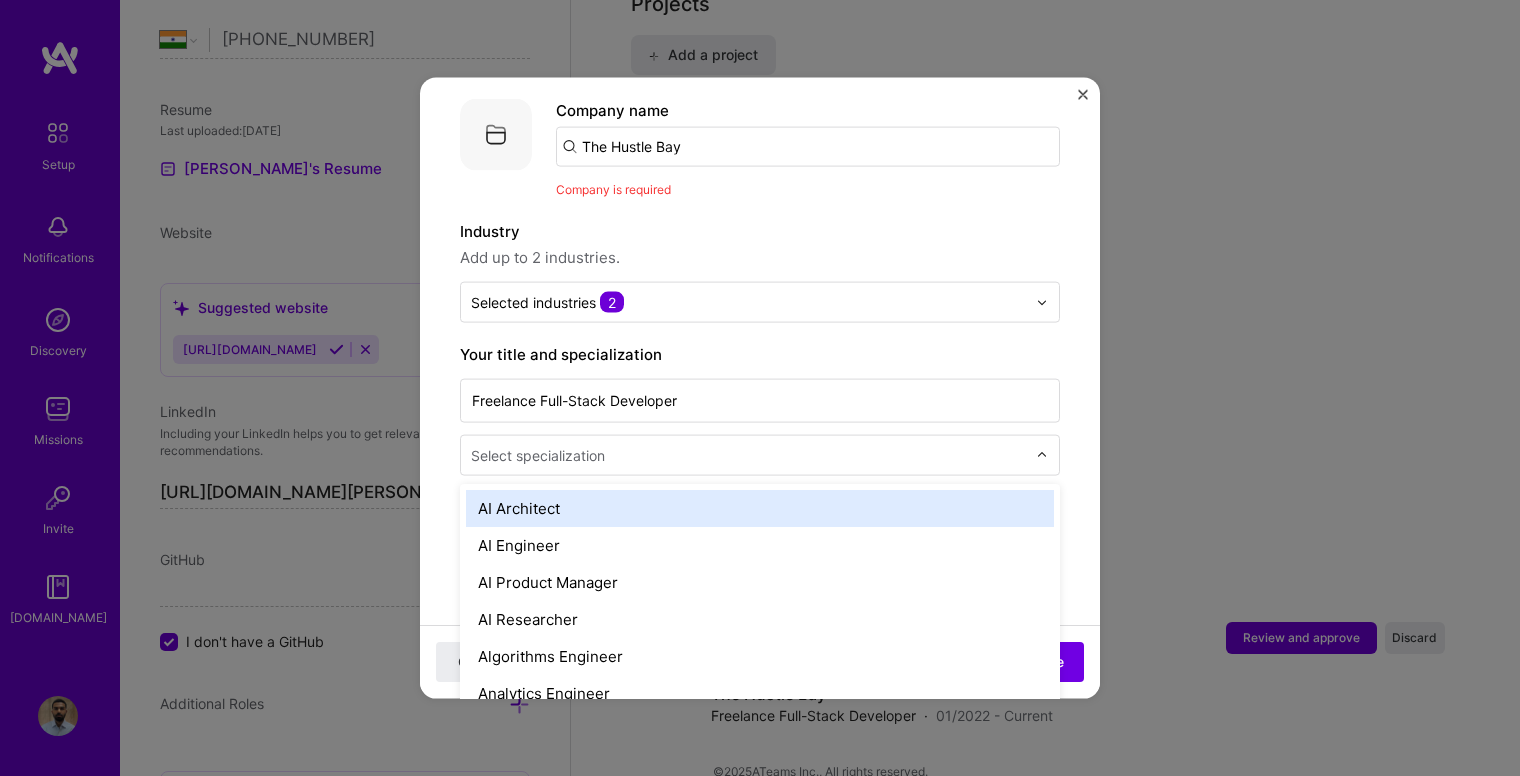 click on "Select specialization" at bounding box center (538, 455) 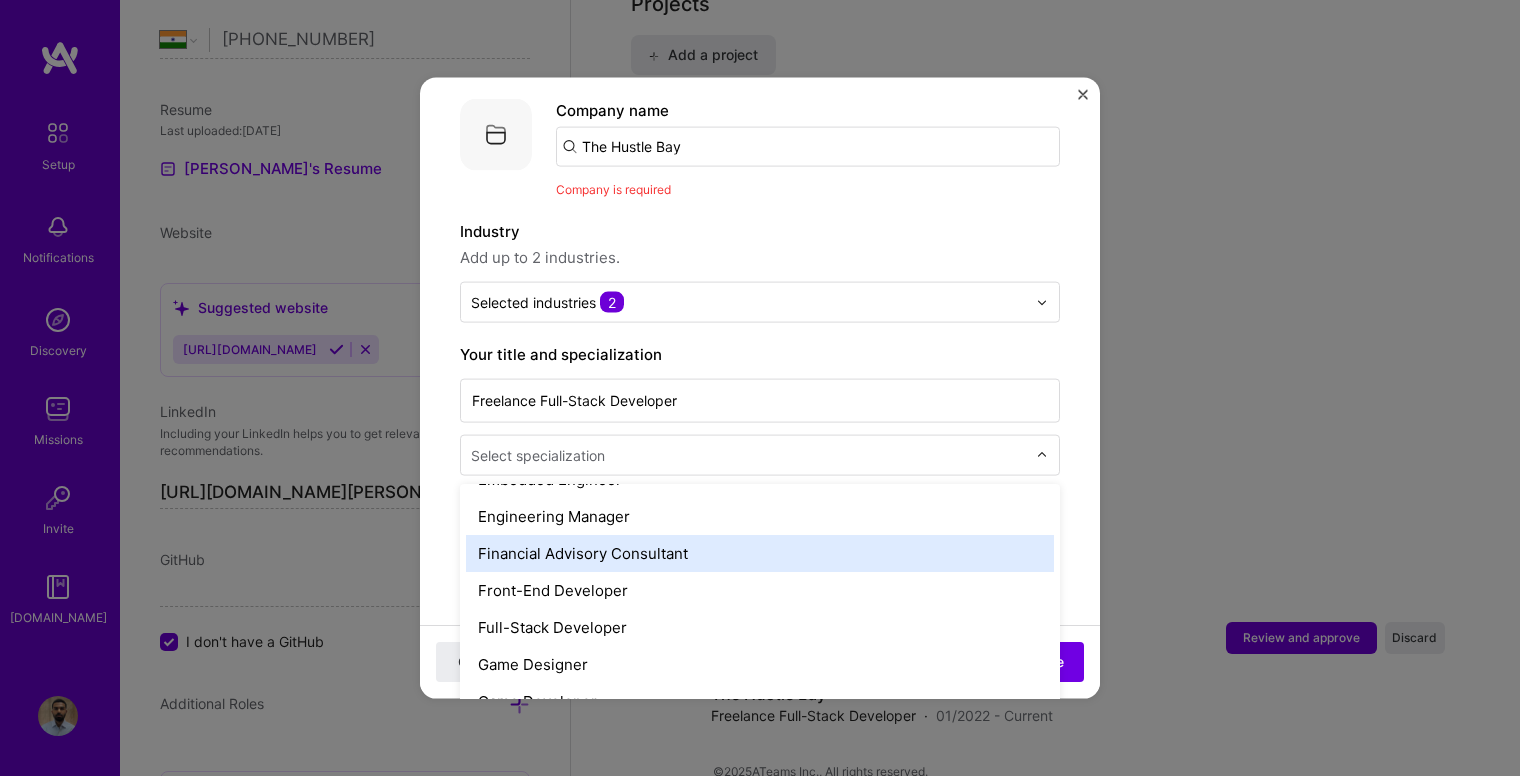 scroll, scrollTop: 1100, scrollLeft: 0, axis: vertical 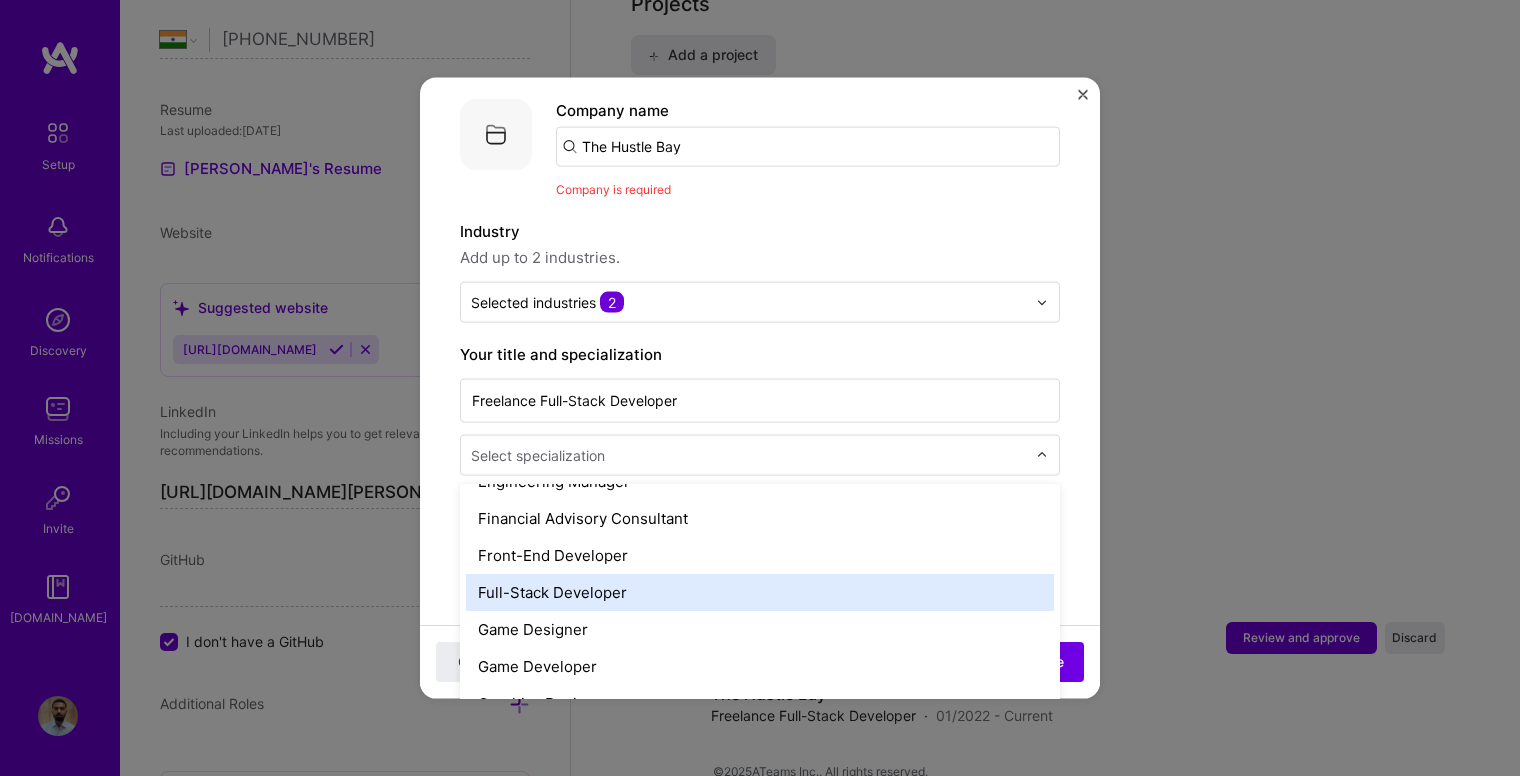 click on "Full-Stack Developer" at bounding box center (760, 592) 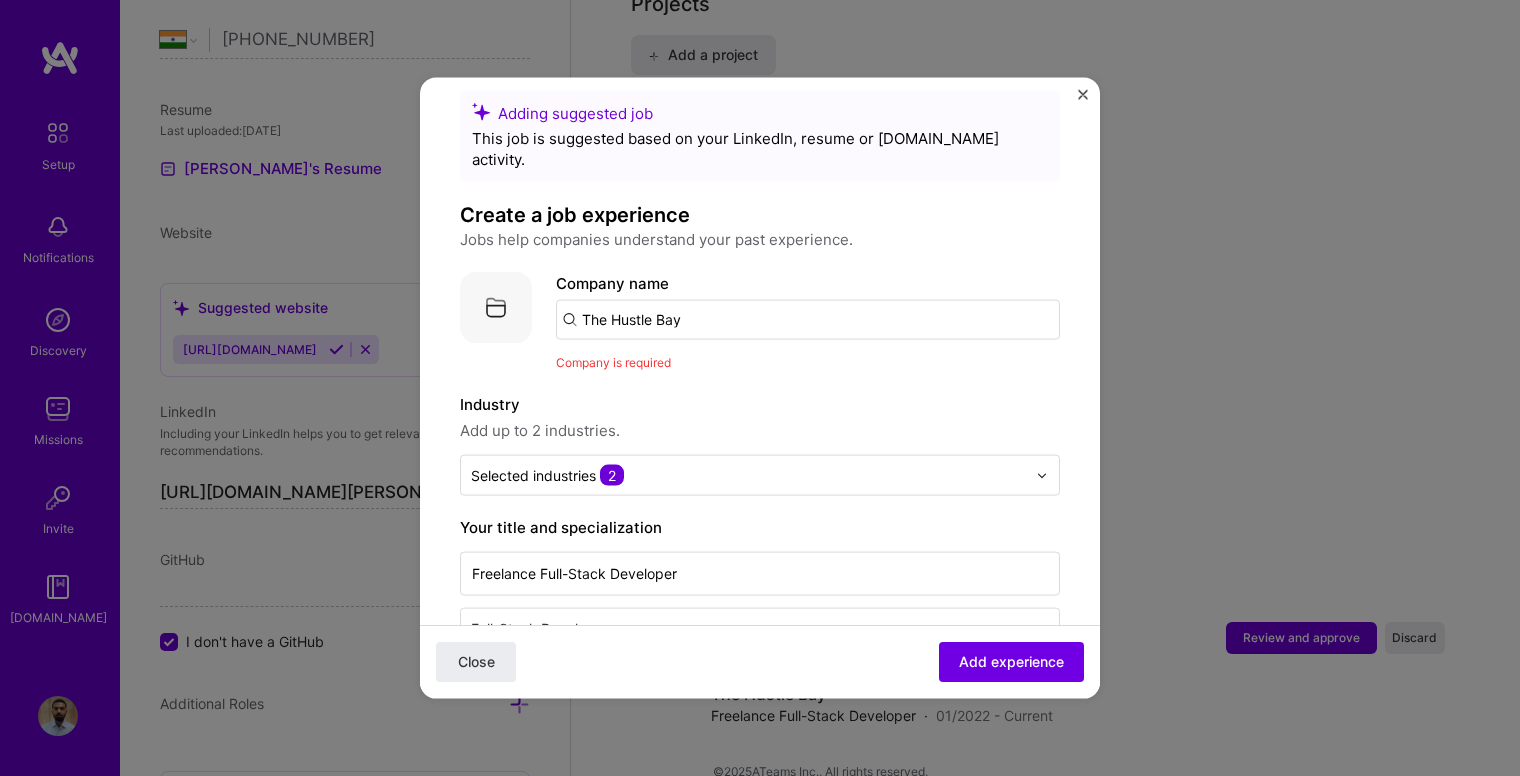 scroll, scrollTop: 0, scrollLeft: 0, axis: both 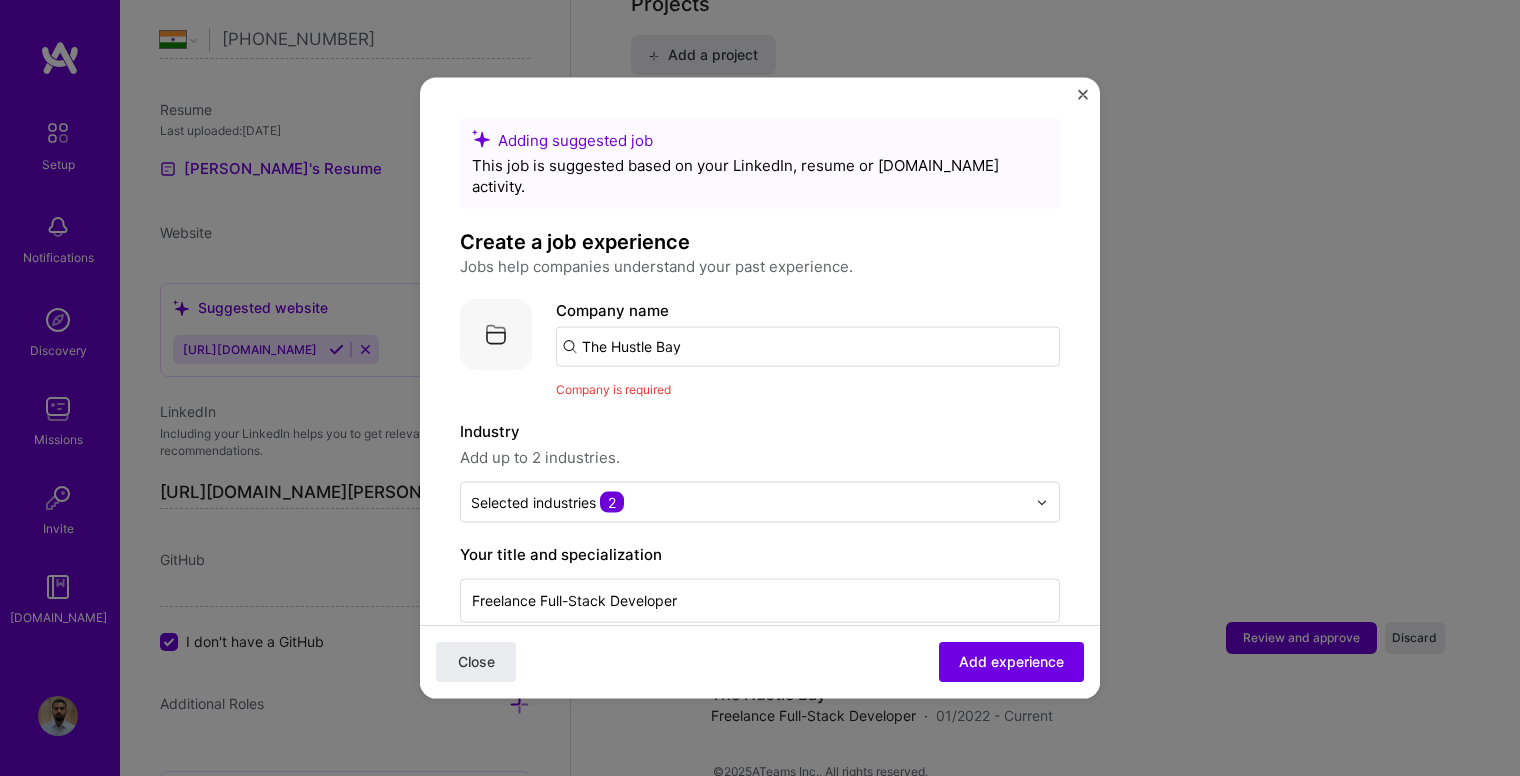 click on "The Hustle Bay" at bounding box center [808, 347] 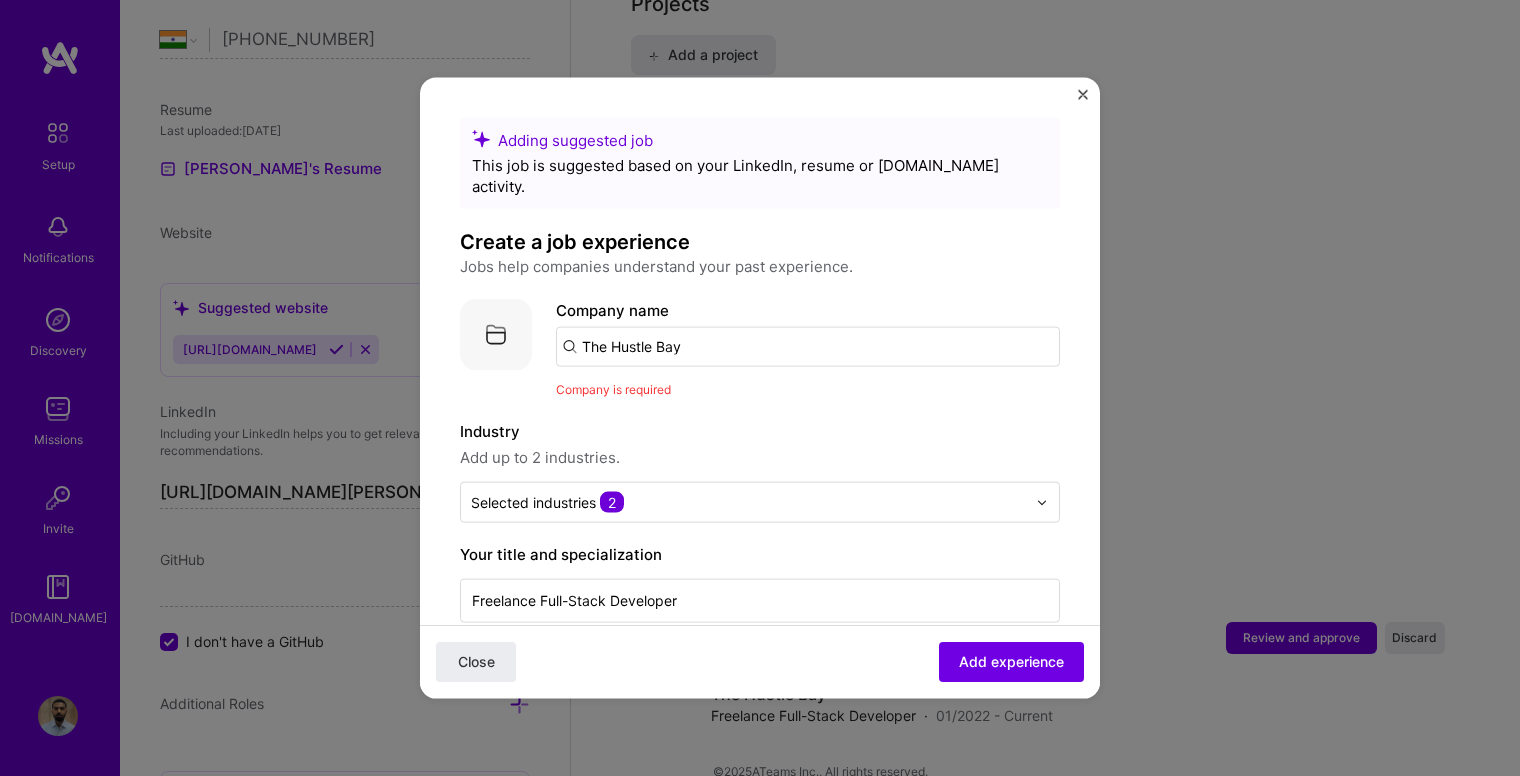 drag, startPoint x: 700, startPoint y: 323, endPoint x: 536, endPoint y: 333, distance: 164.3046 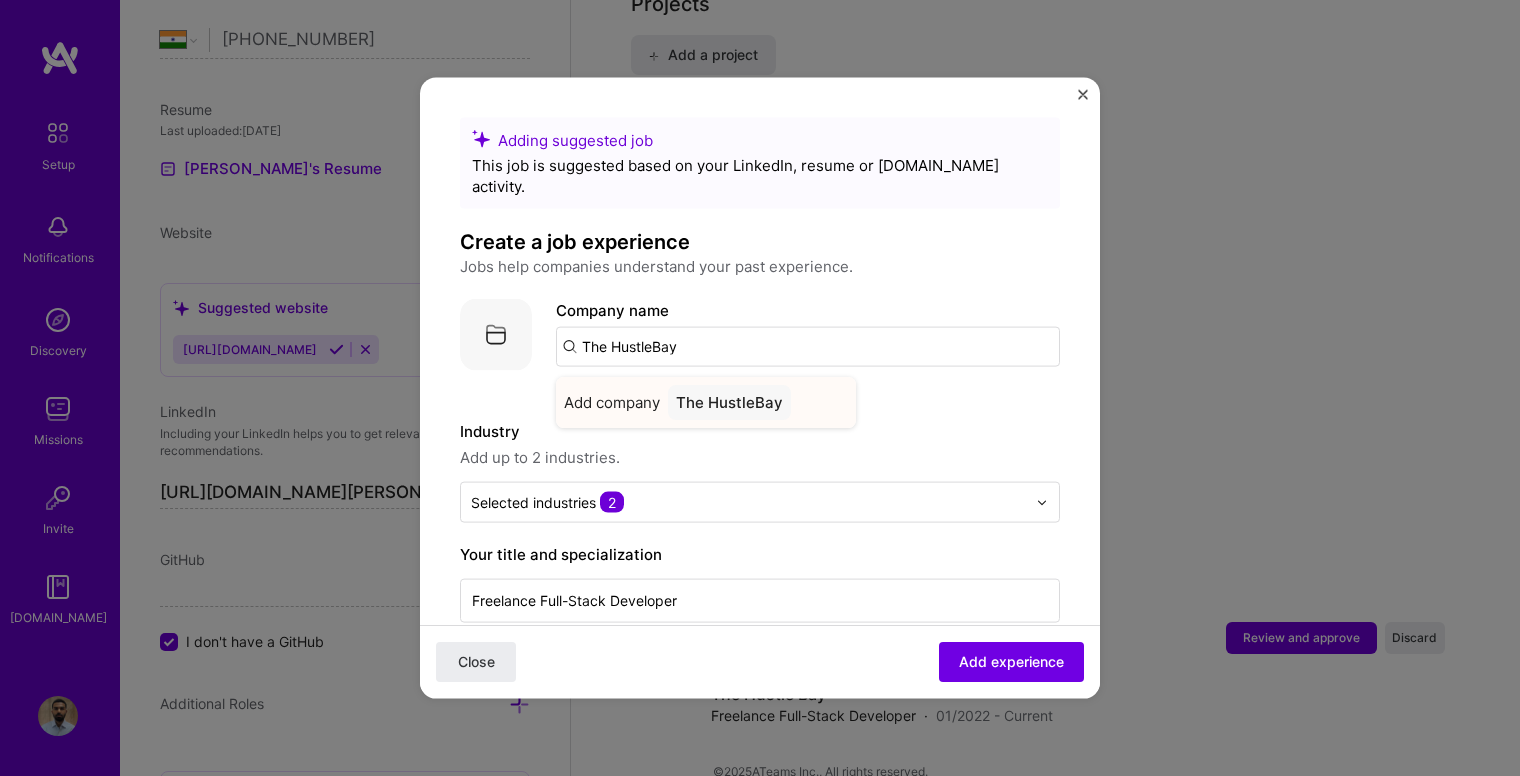 type on "The HustleBay" 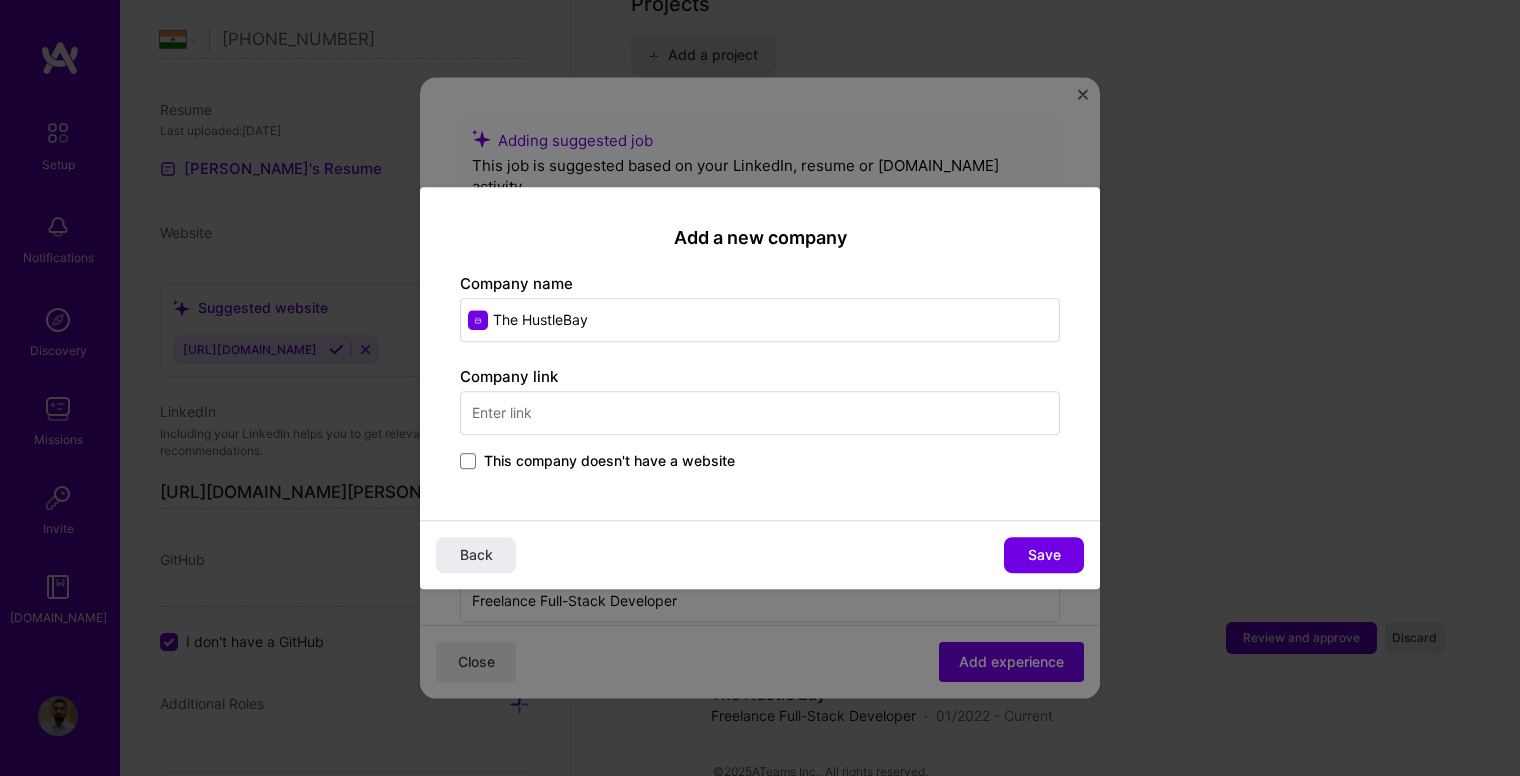 click at bounding box center (760, 413) 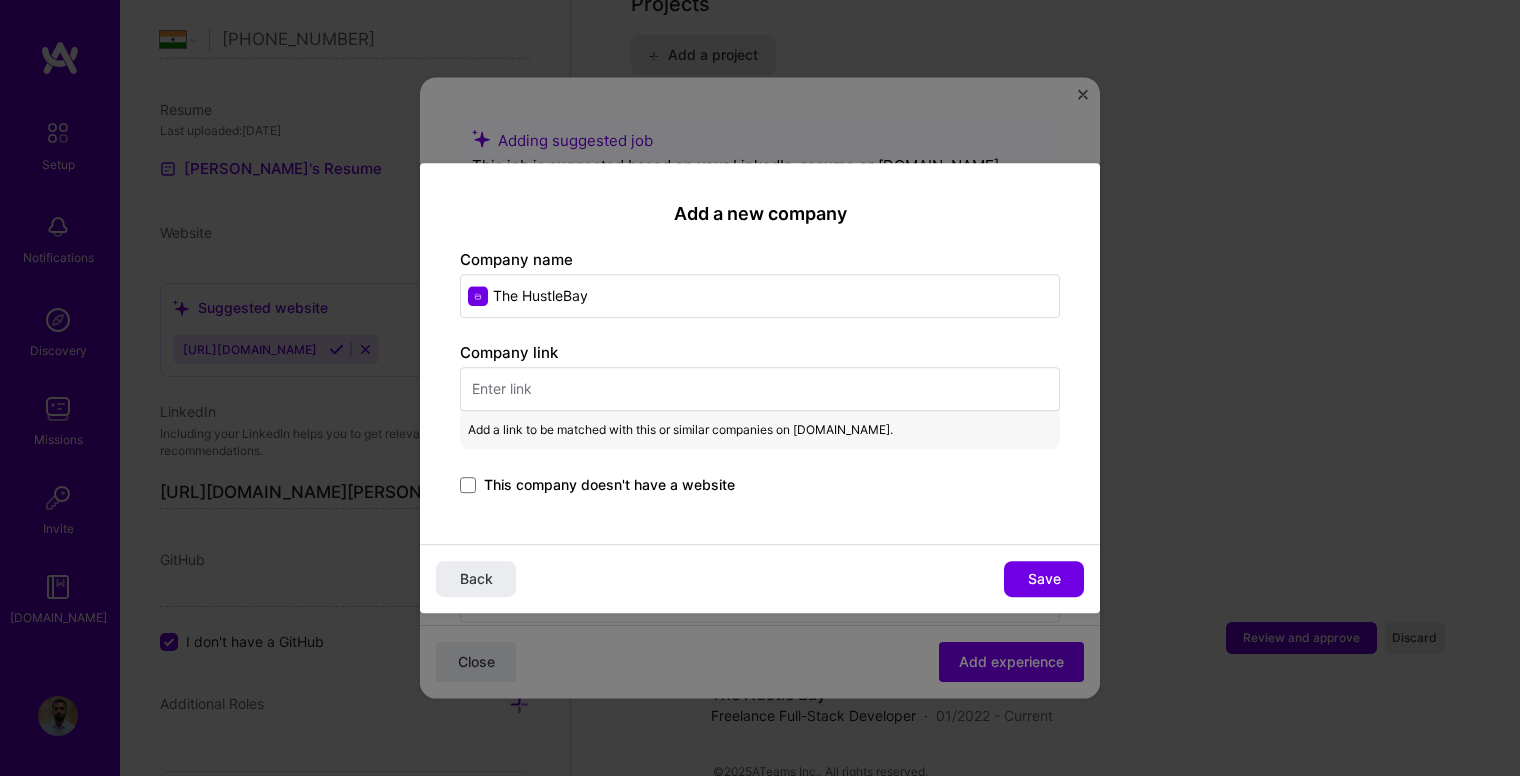 paste on "[URL][DOMAIN_NAME]" 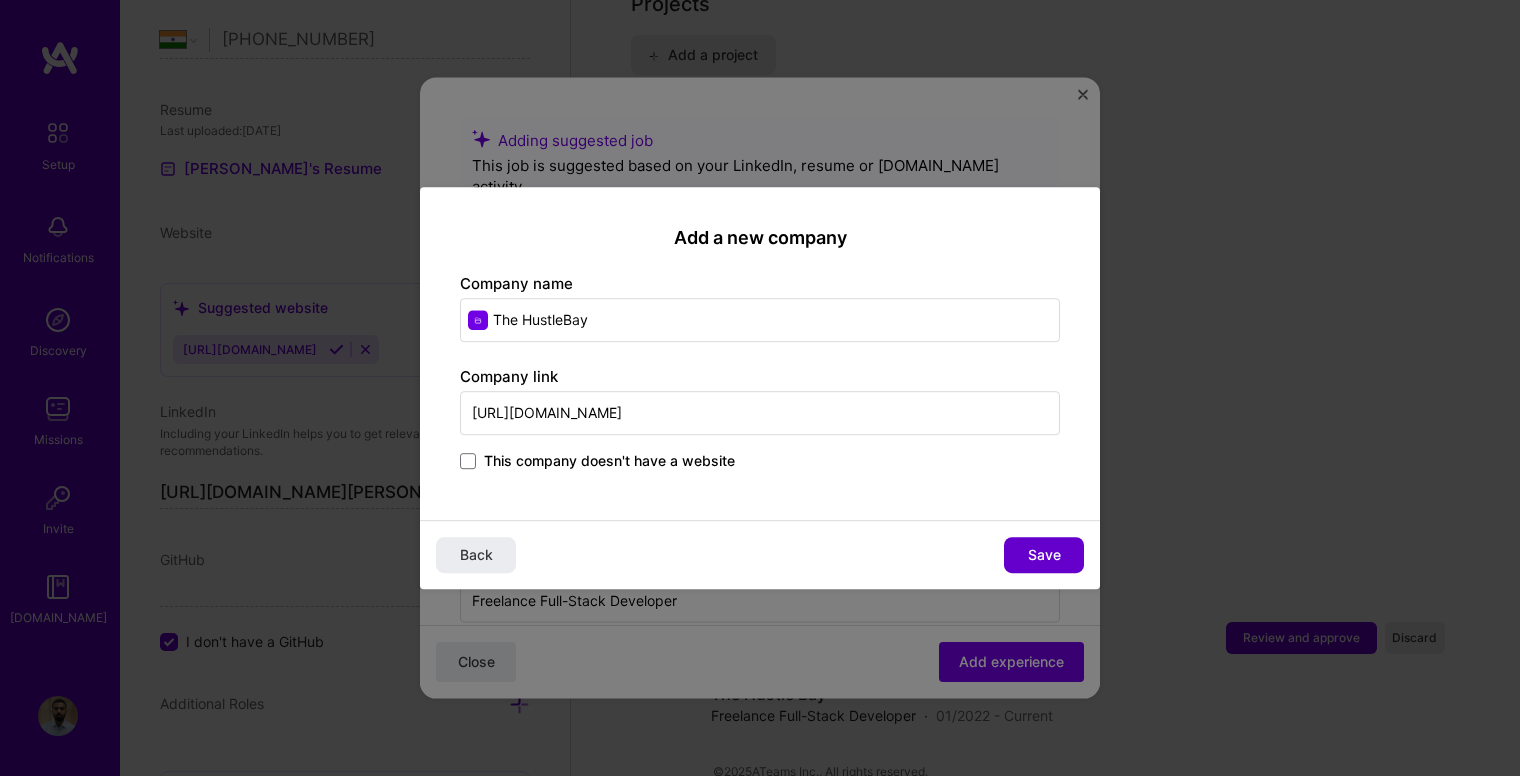 type on "[URL][DOMAIN_NAME]" 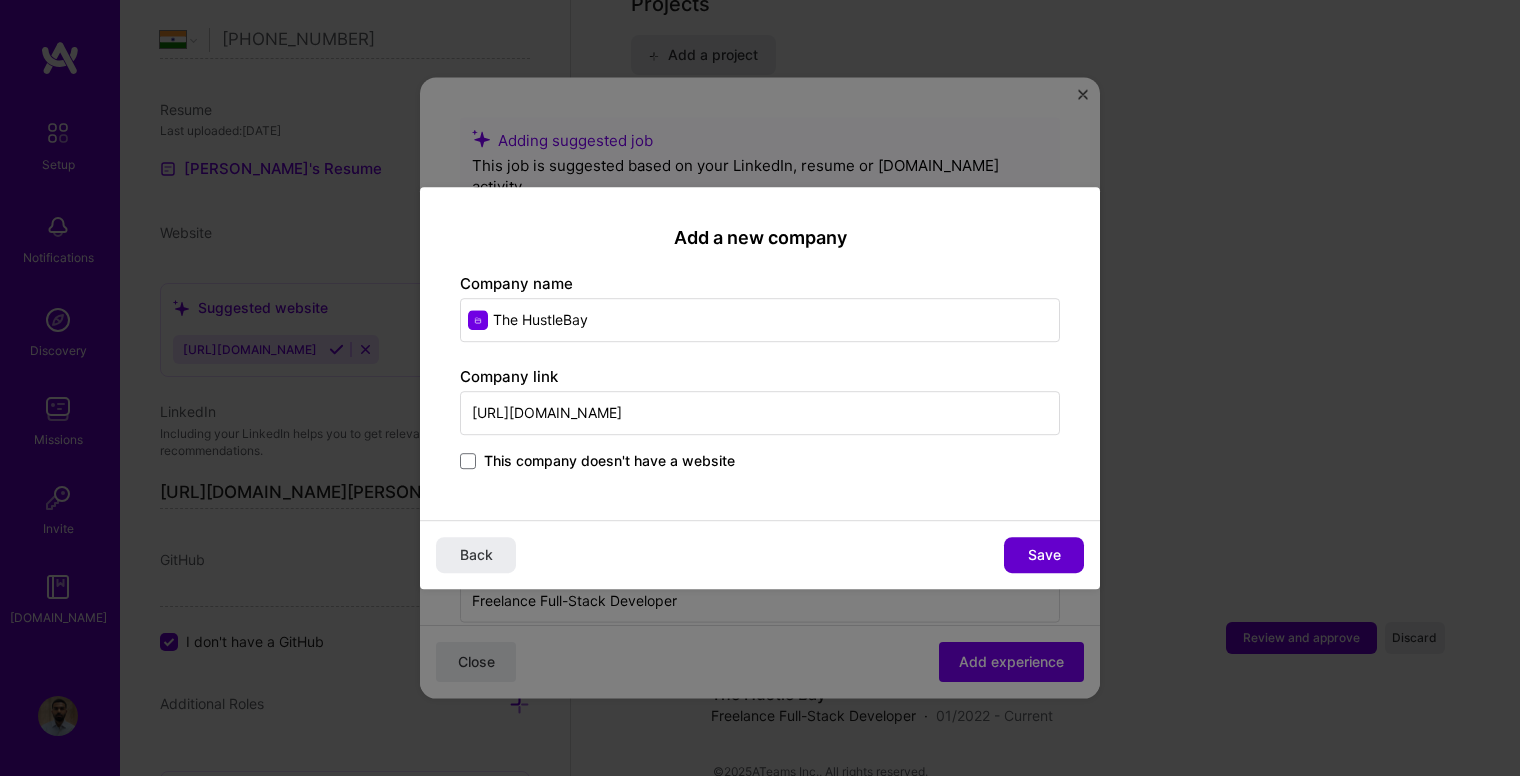 click on "Save" at bounding box center [1044, 555] 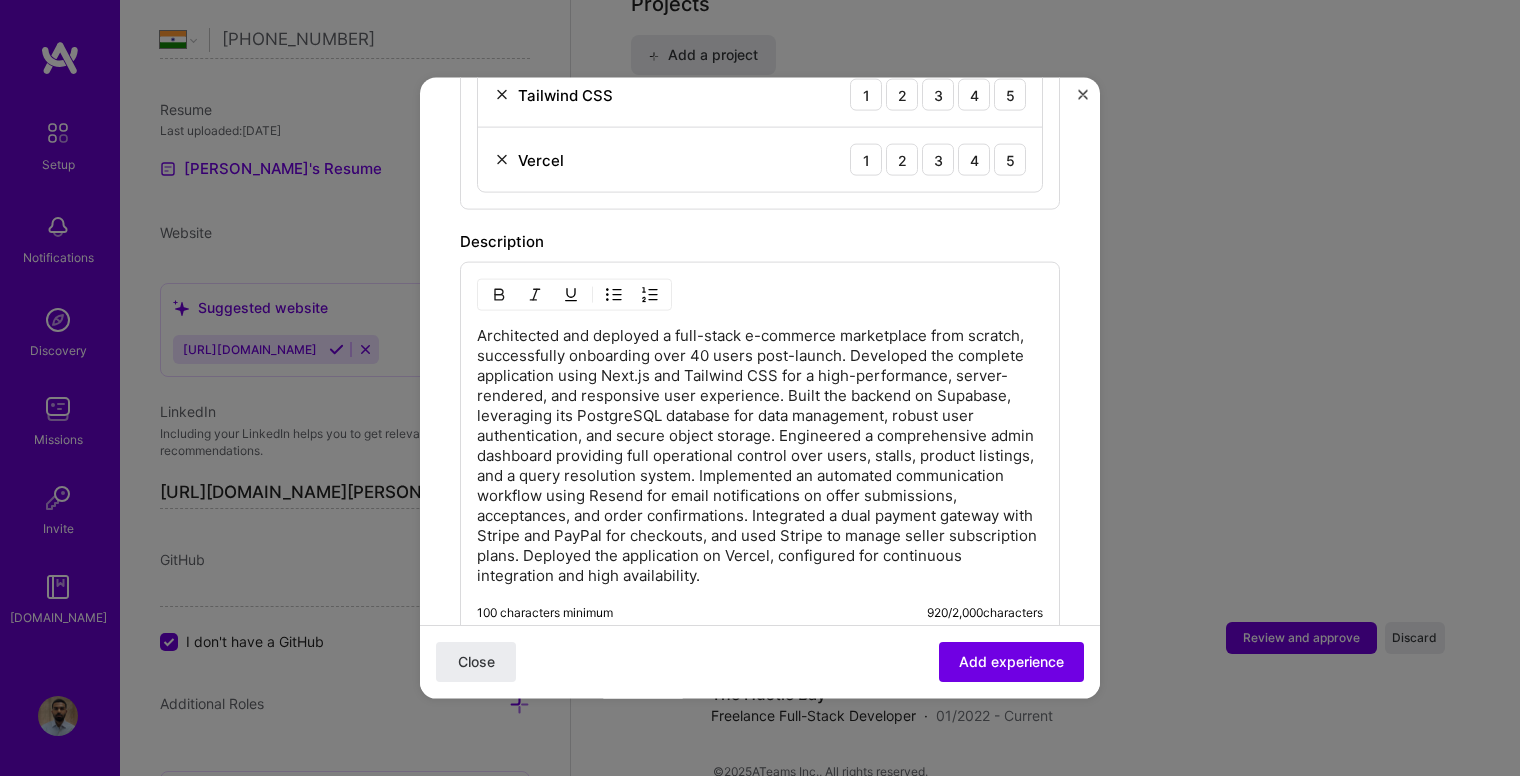scroll, scrollTop: 1299, scrollLeft: 0, axis: vertical 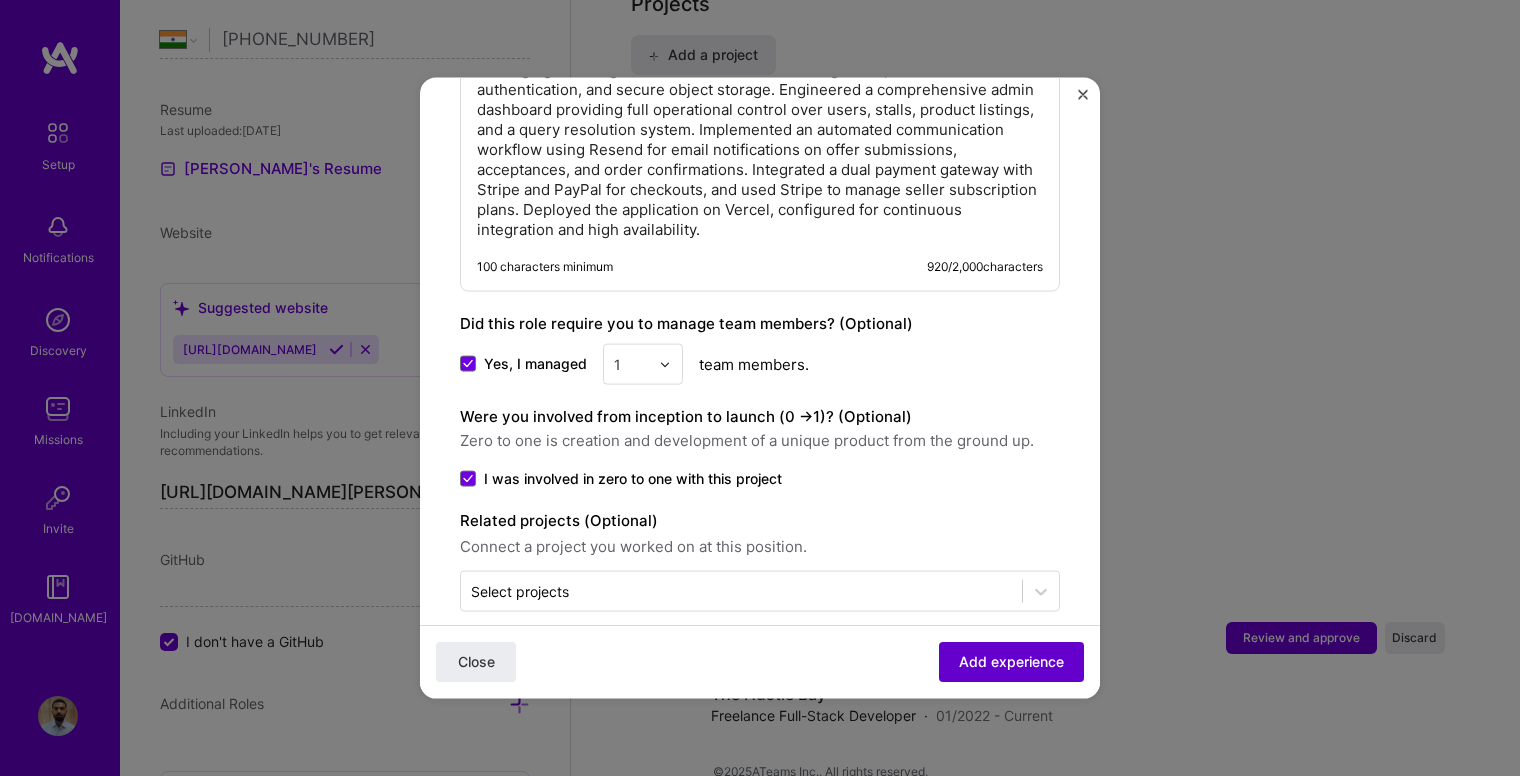 click on "Add experience" at bounding box center [1011, 662] 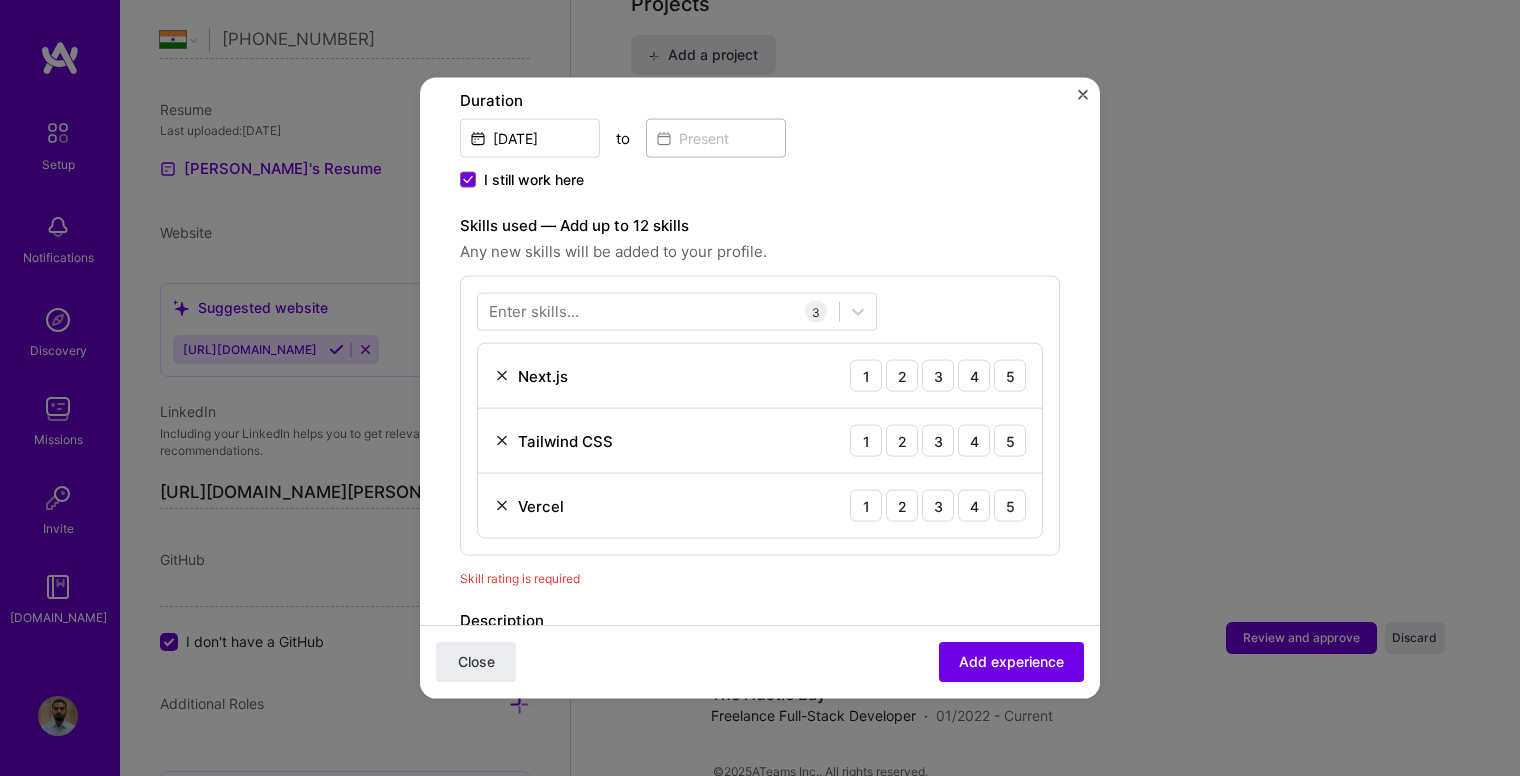 scroll, scrollTop: 591, scrollLeft: 0, axis: vertical 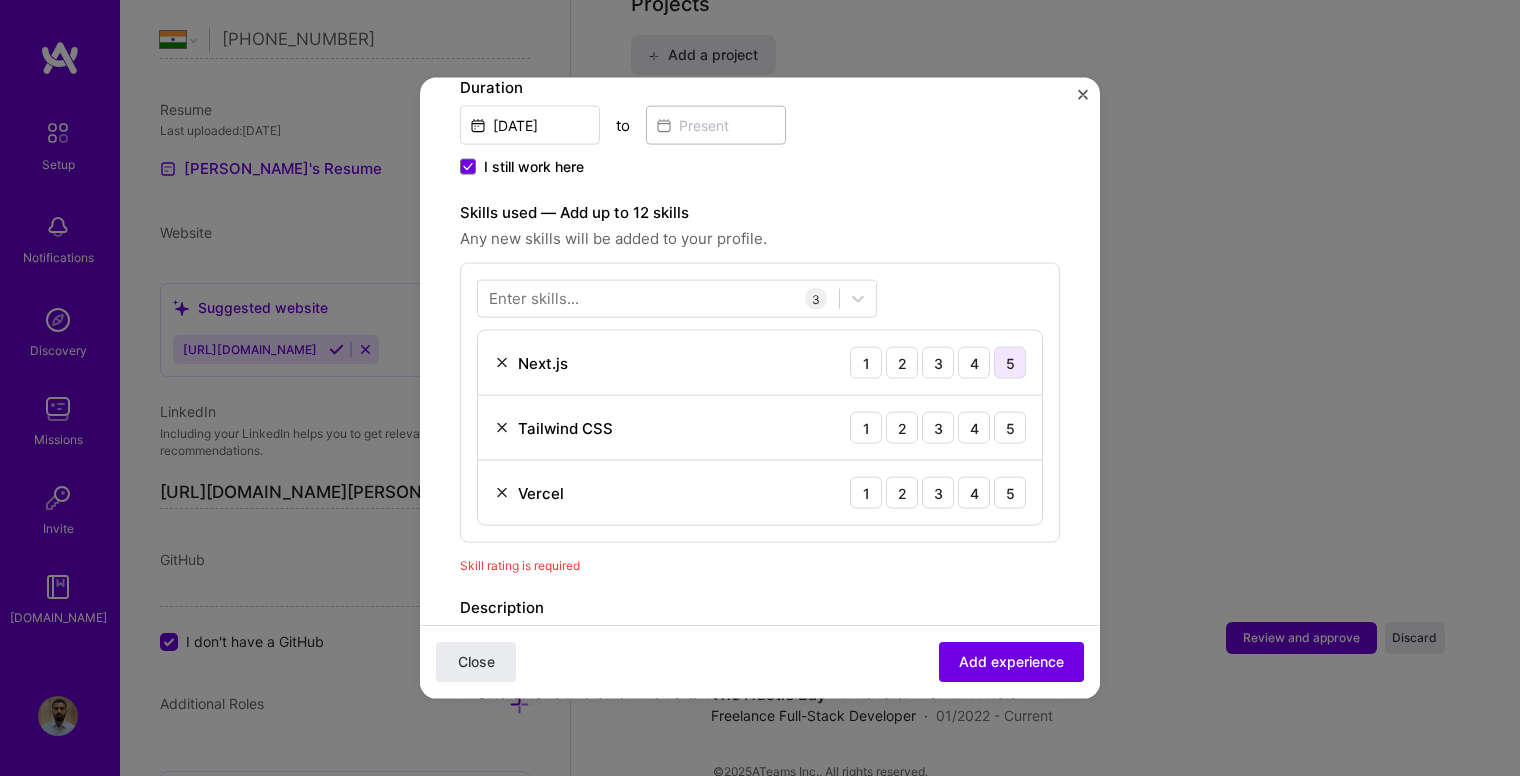 click on "5" at bounding box center (1010, 363) 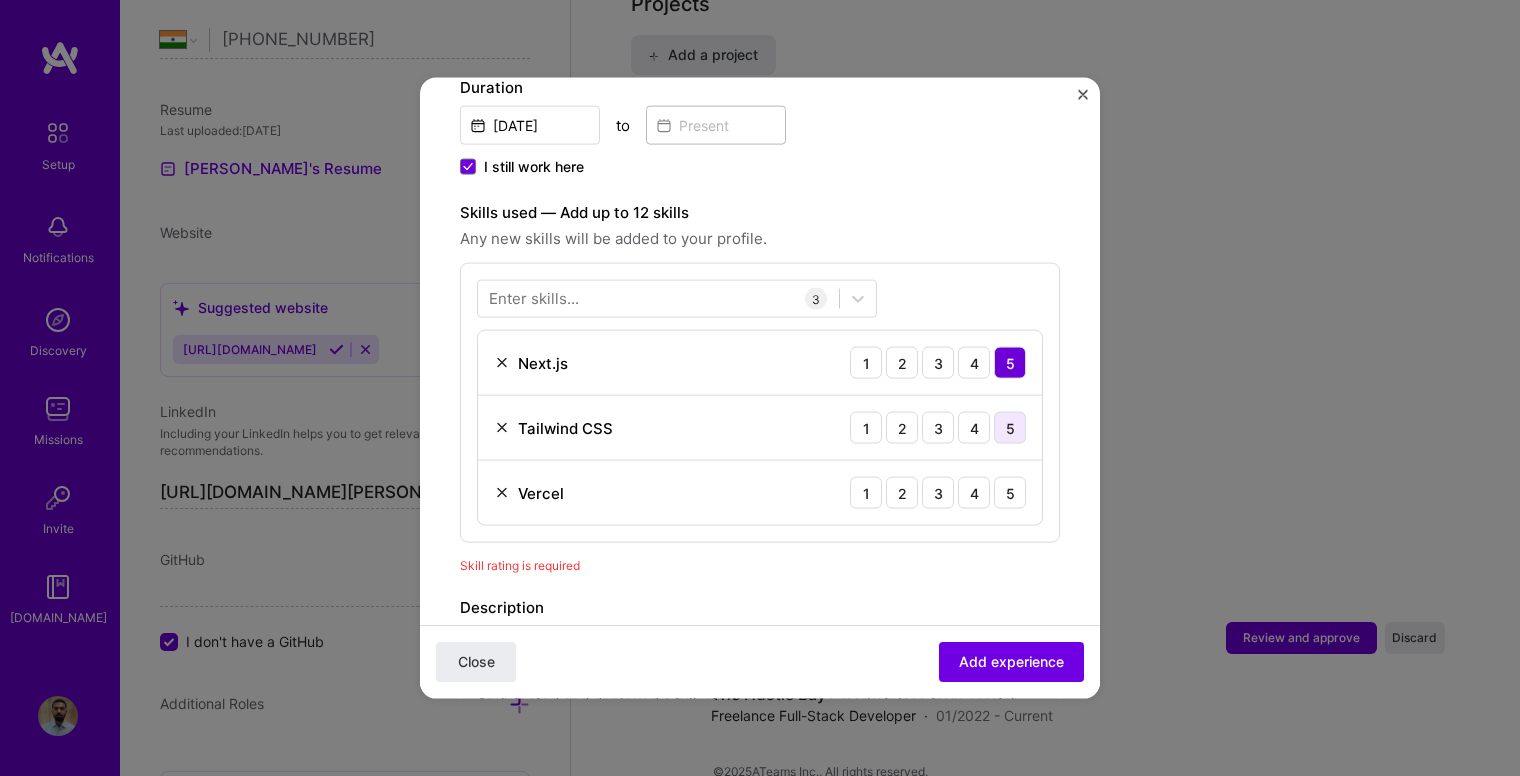 click on "5" at bounding box center [1010, 428] 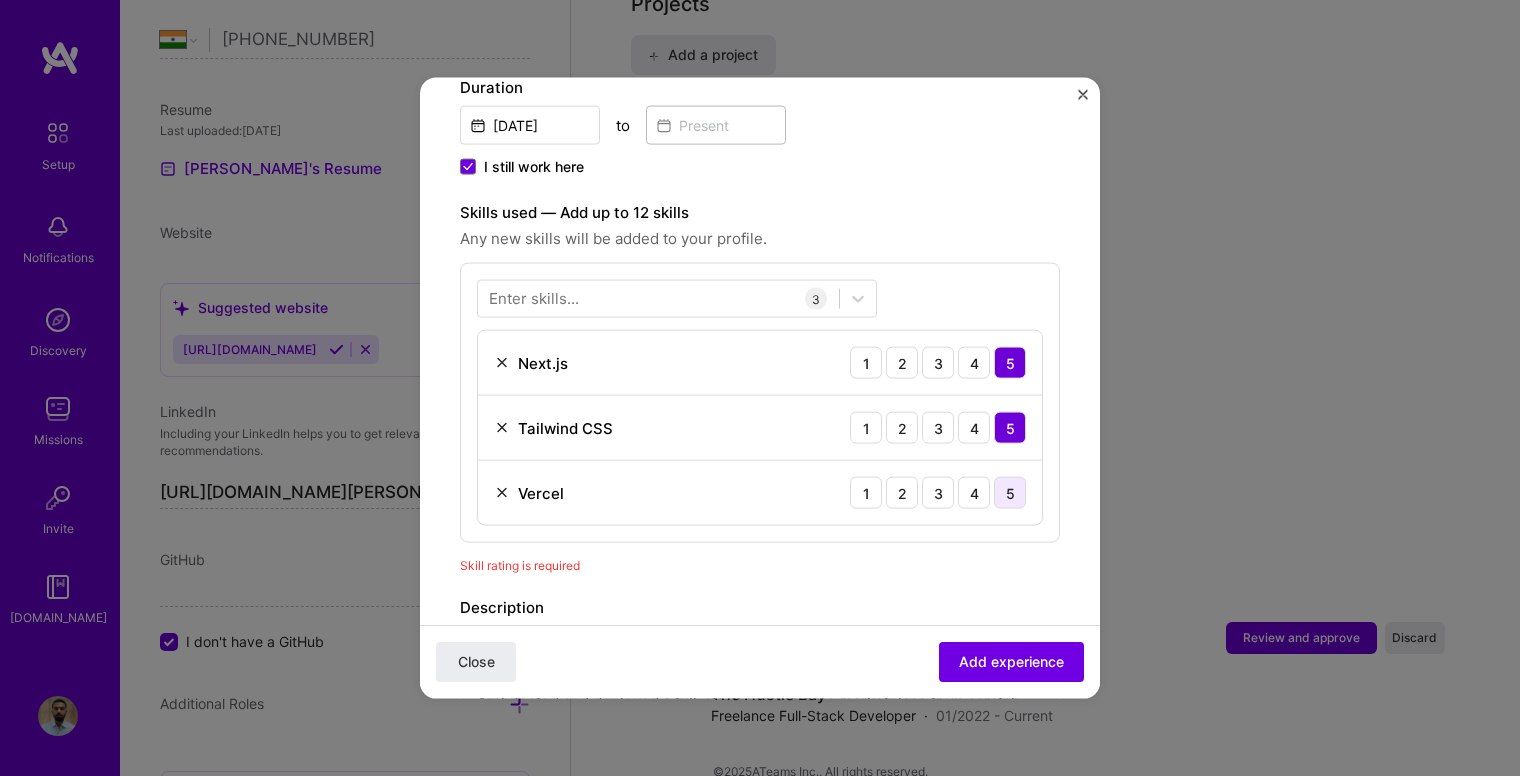 click on "5" at bounding box center (1010, 493) 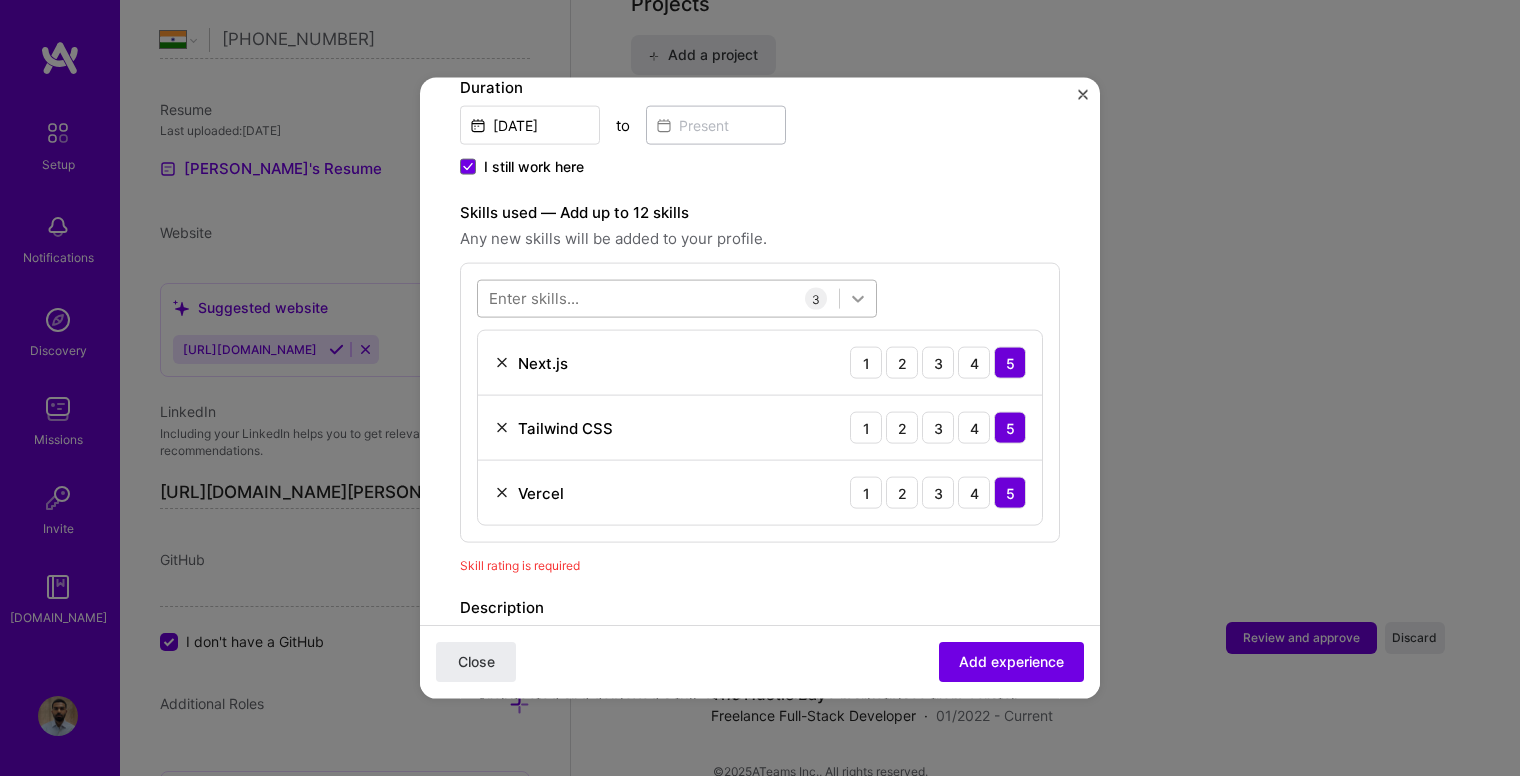 click 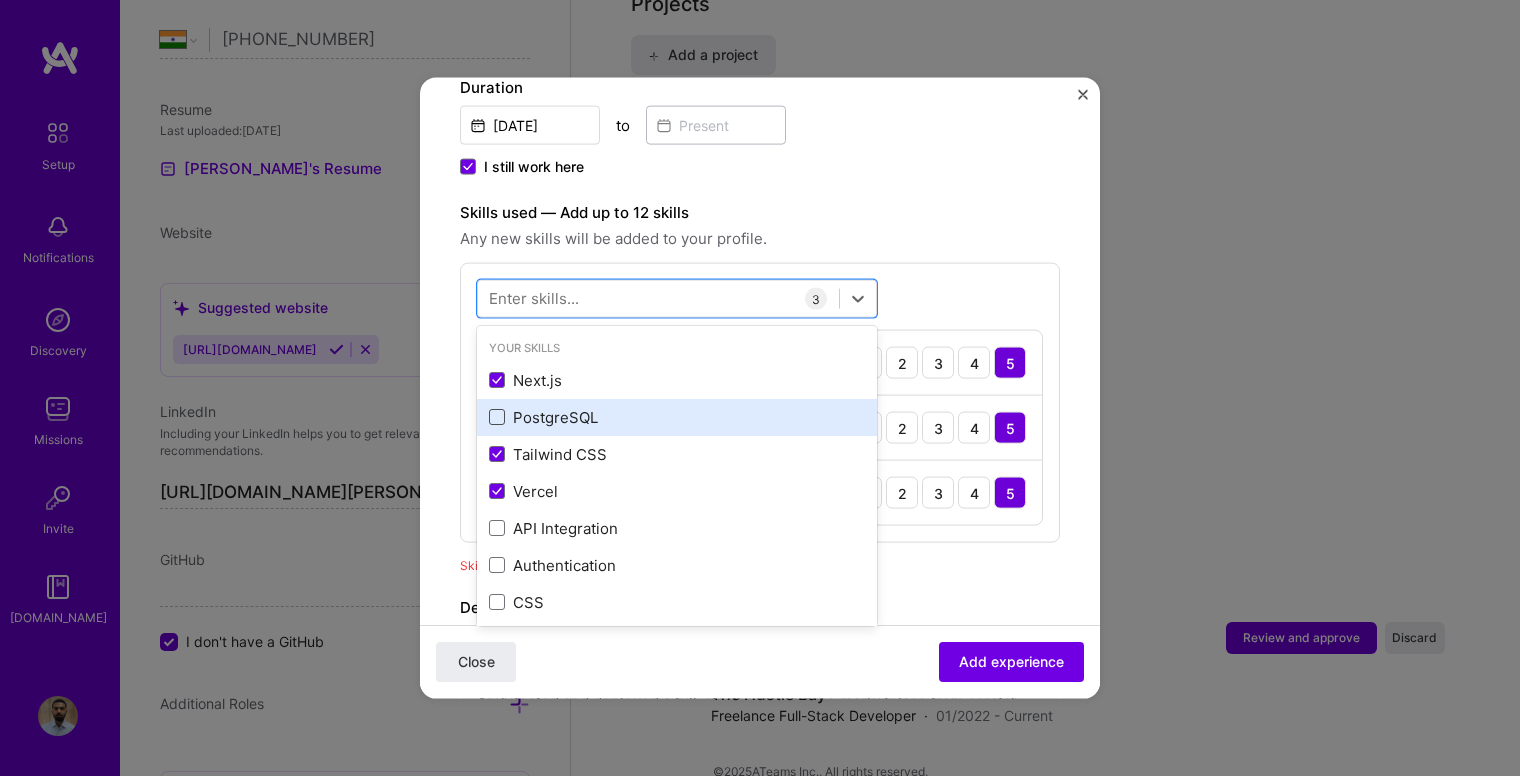 click at bounding box center [497, 417] 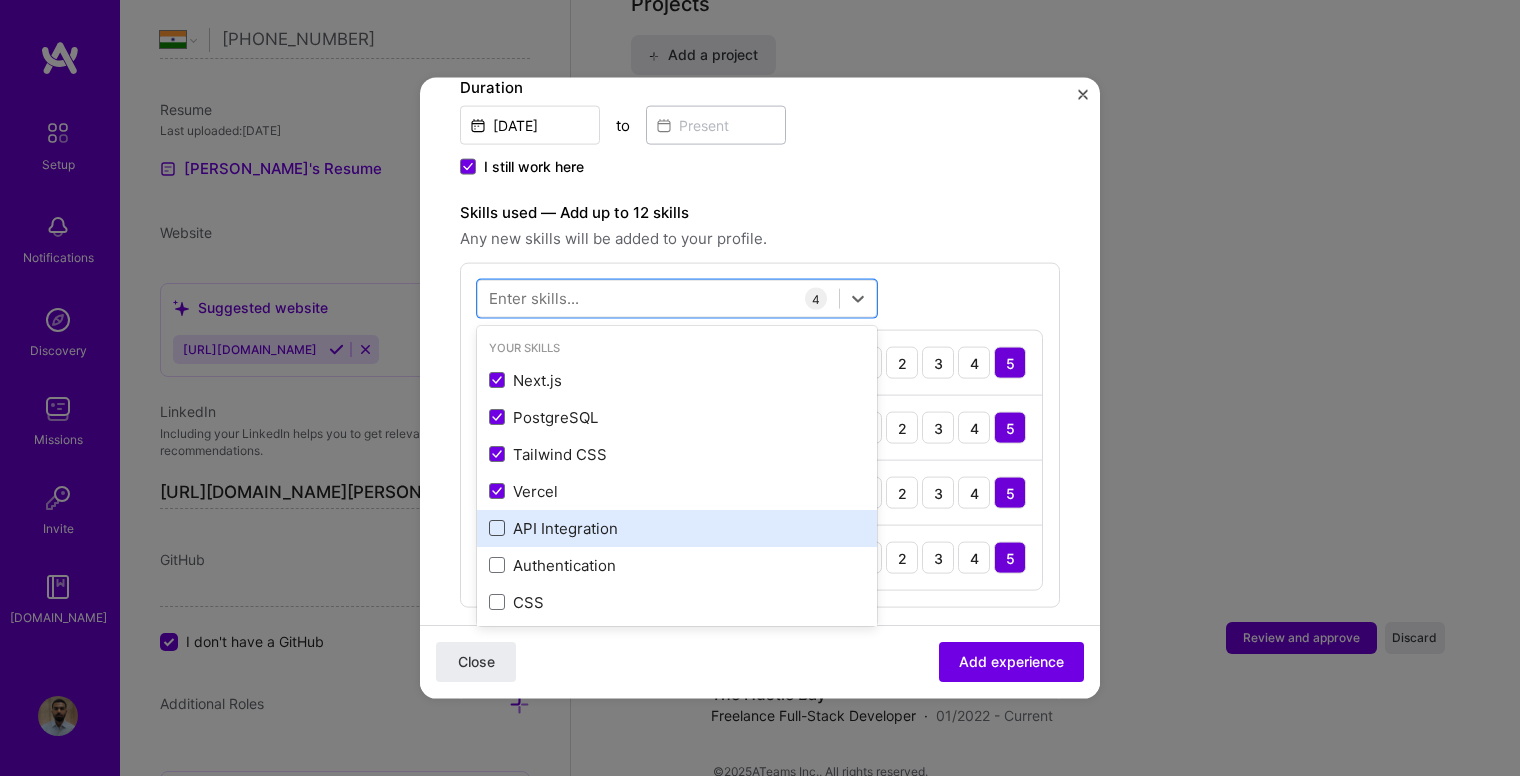 click at bounding box center (497, 528) 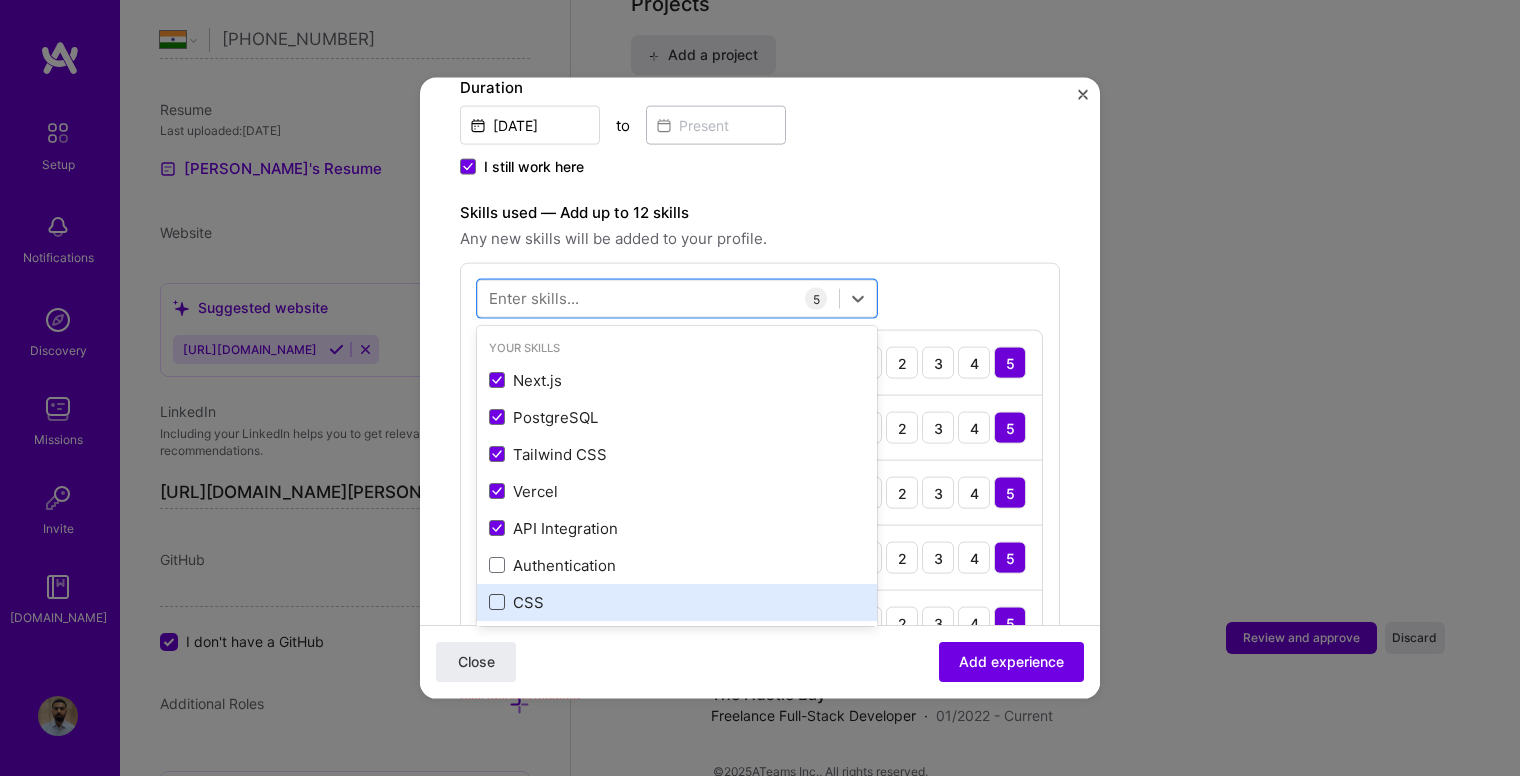 drag, startPoint x: 497, startPoint y: 544, endPoint x: 499, endPoint y: 570, distance: 26.076809 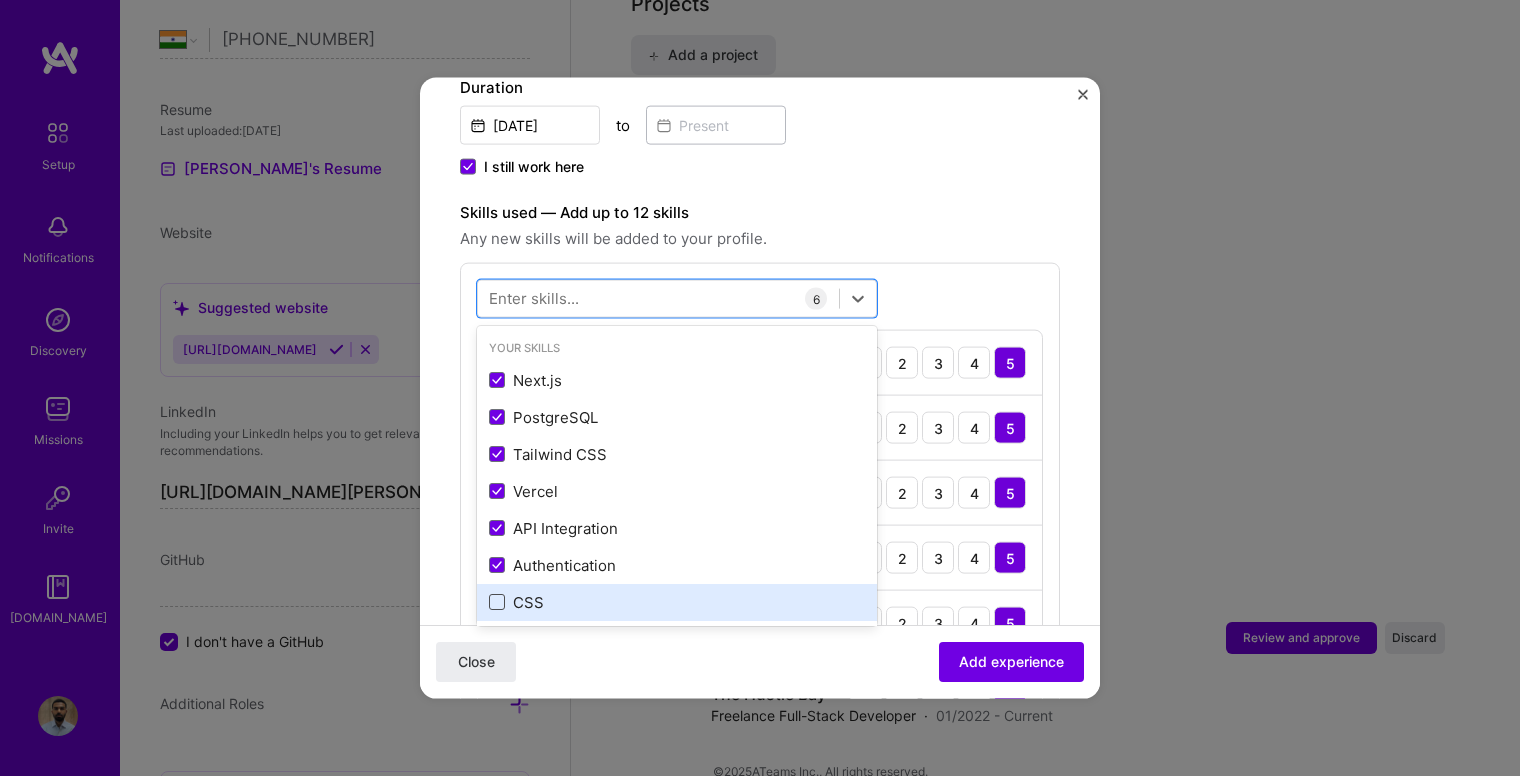 click at bounding box center (497, 602) 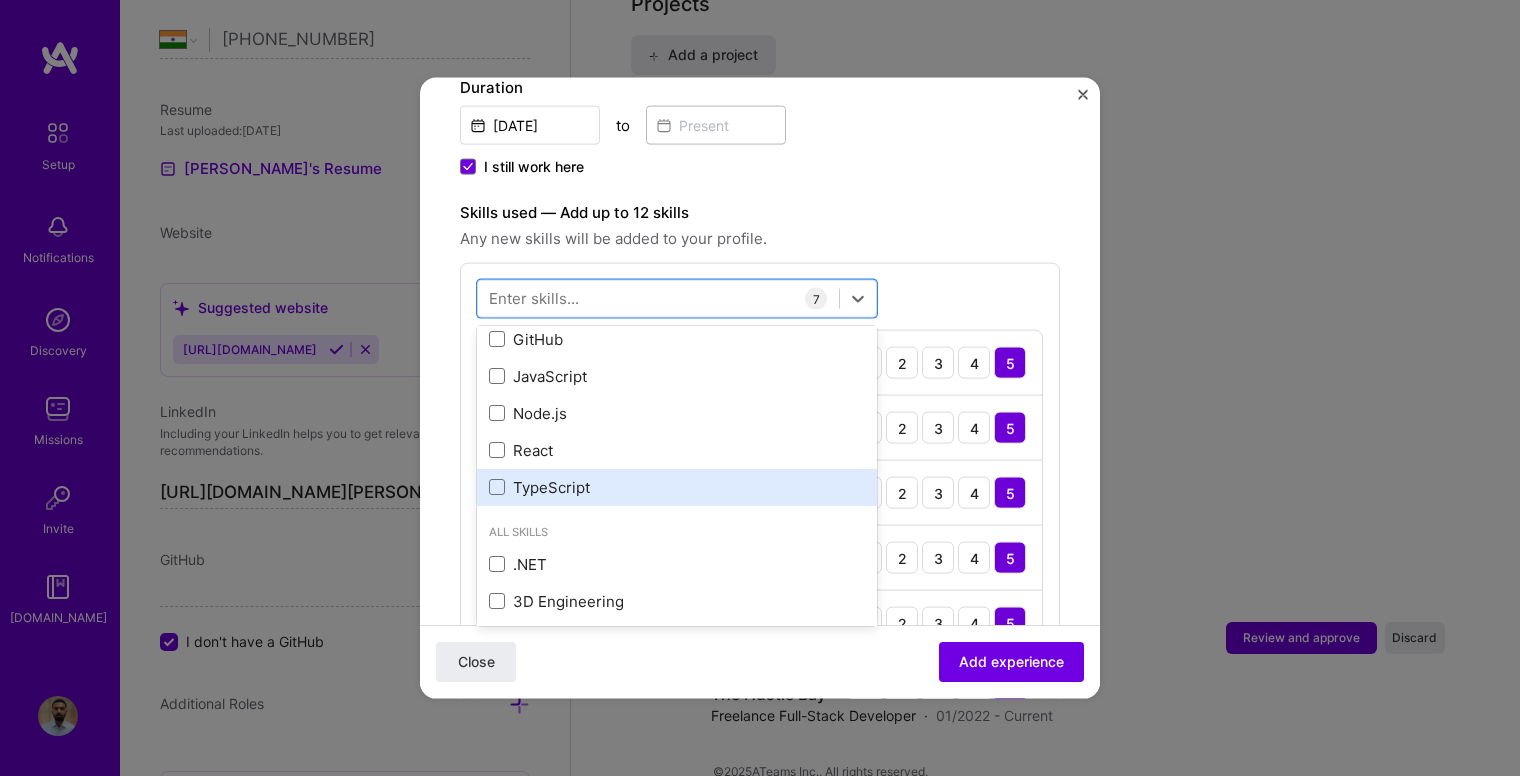 scroll, scrollTop: 200, scrollLeft: 0, axis: vertical 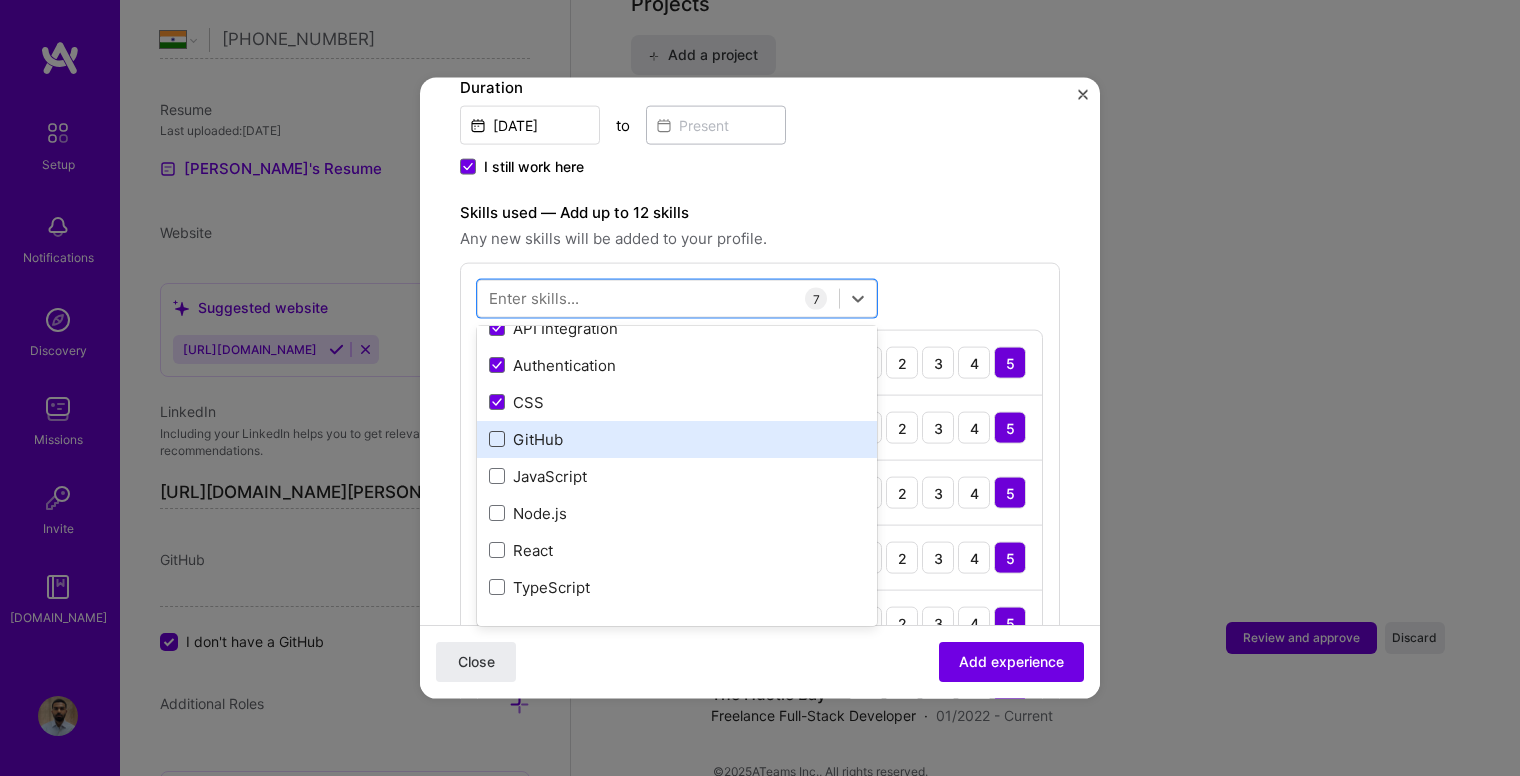 click at bounding box center [497, 439] 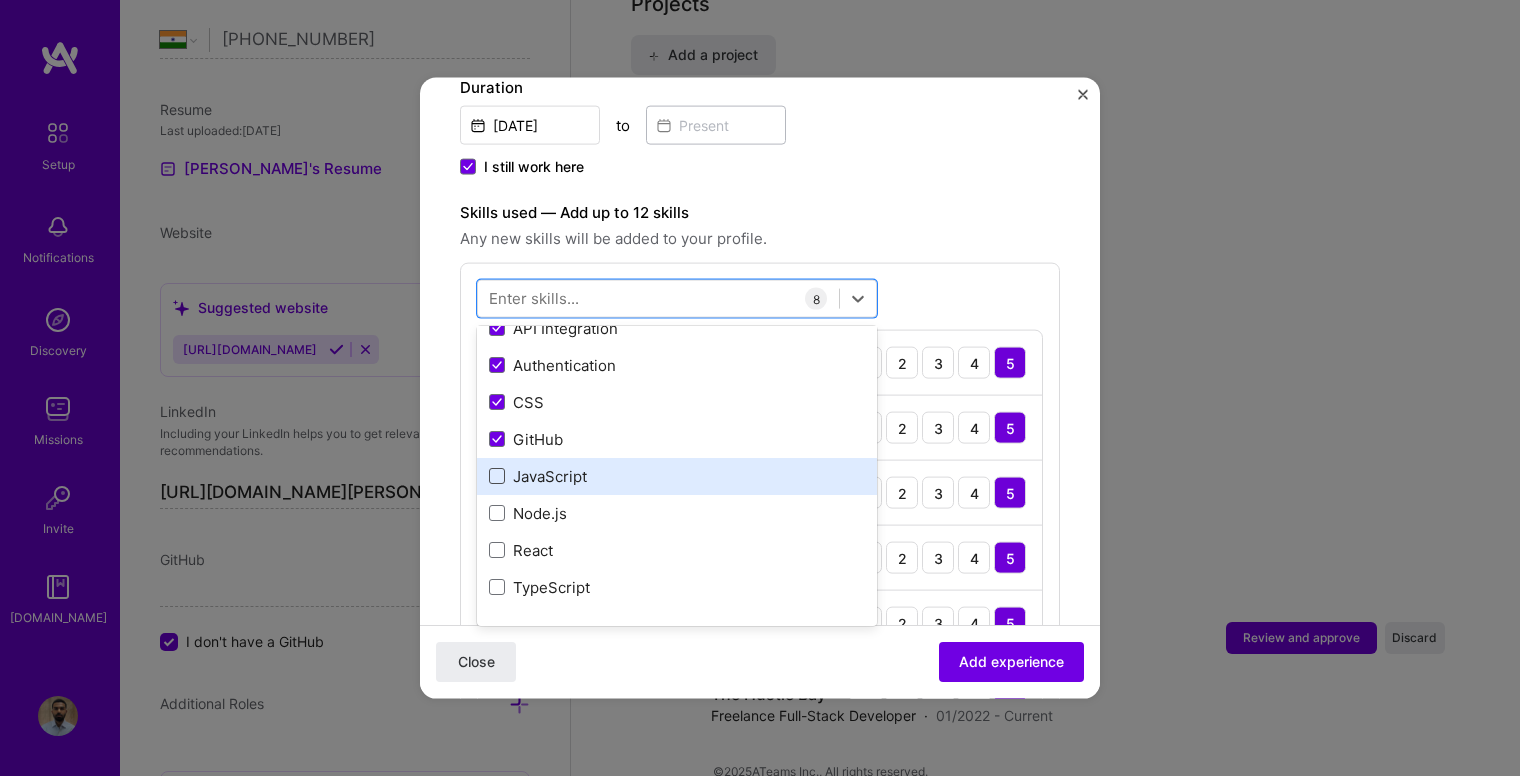 click at bounding box center (497, 476) 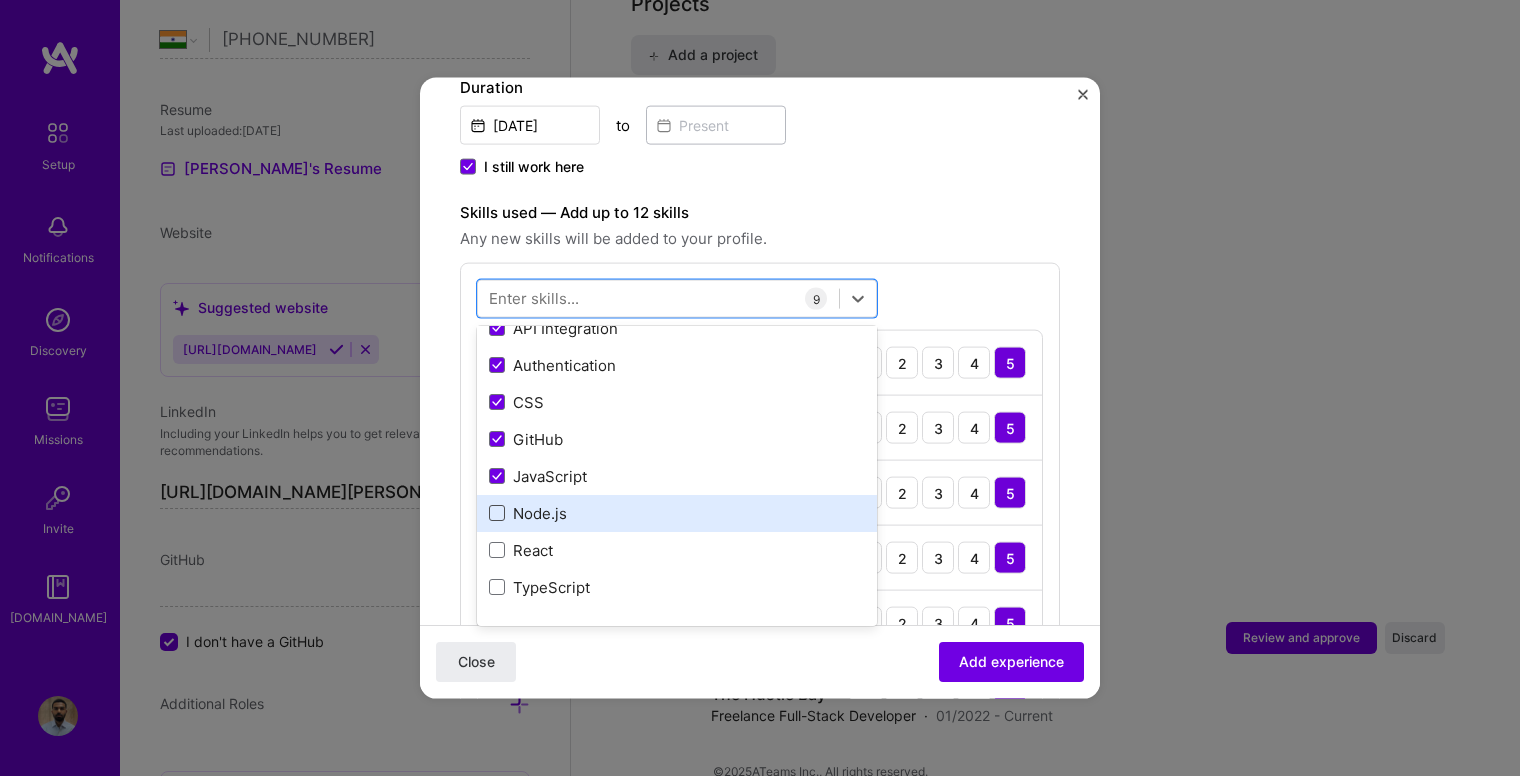 click at bounding box center (497, 513) 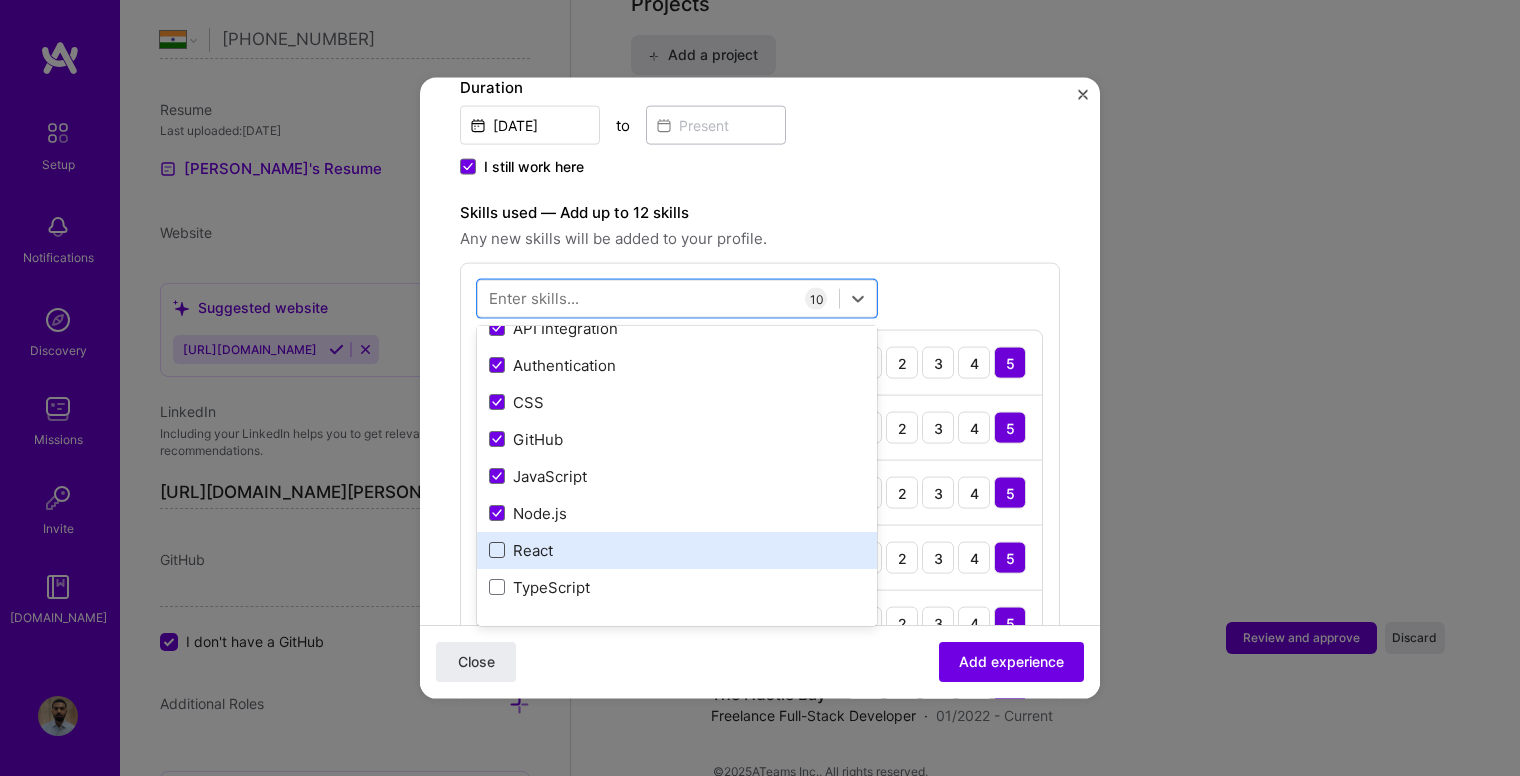 click at bounding box center [497, 550] 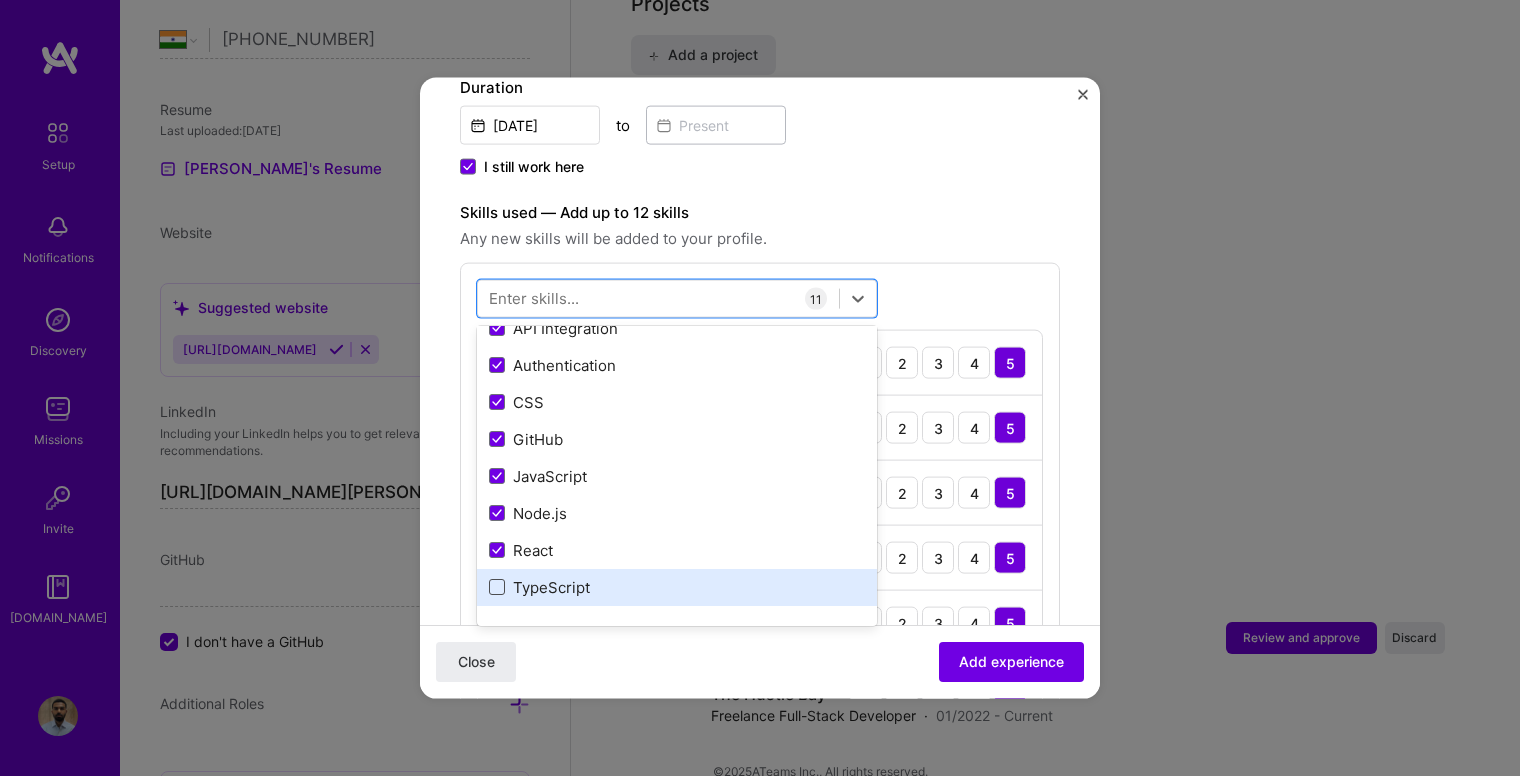click at bounding box center (497, 587) 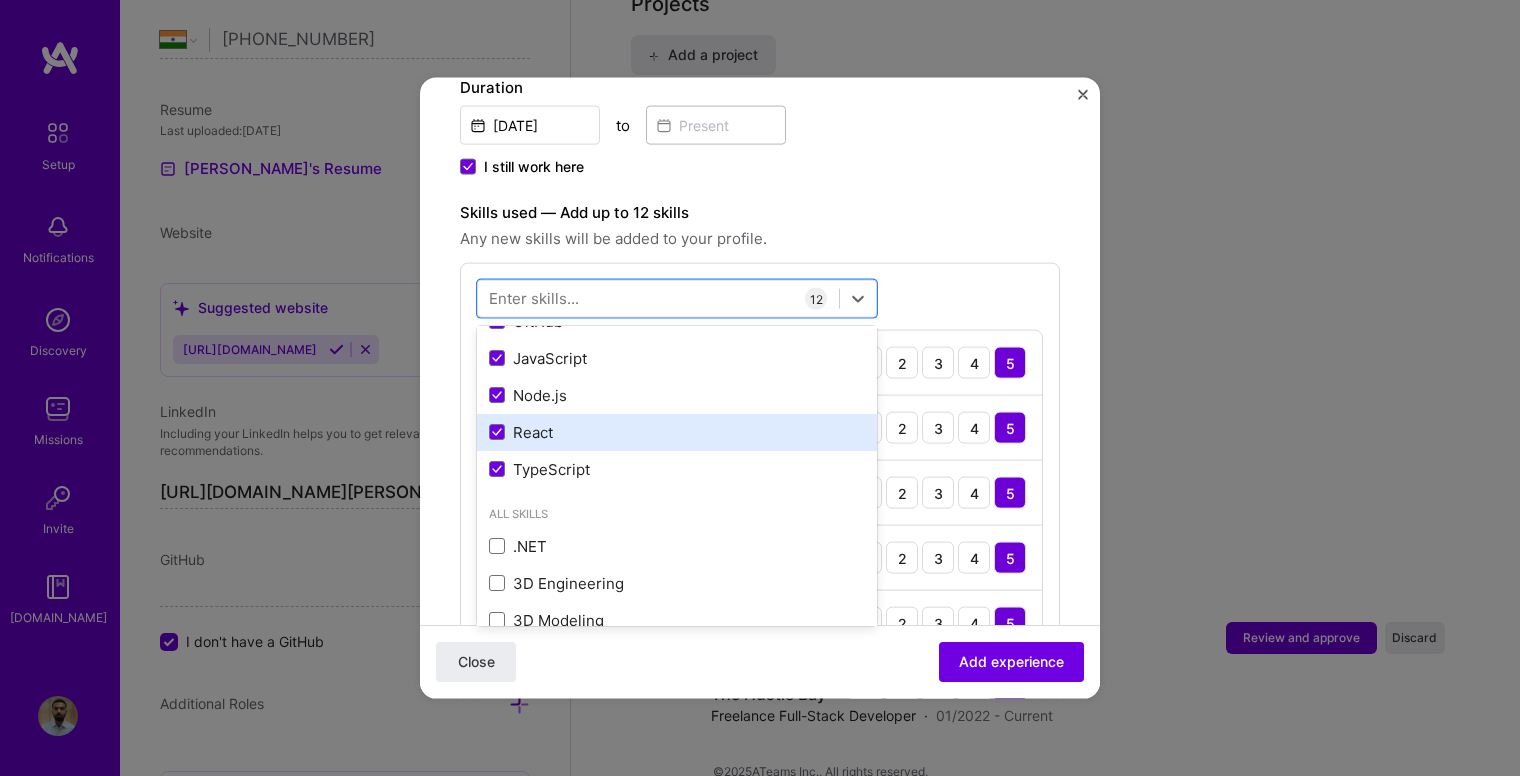 scroll, scrollTop: 400, scrollLeft: 0, axis: vertical 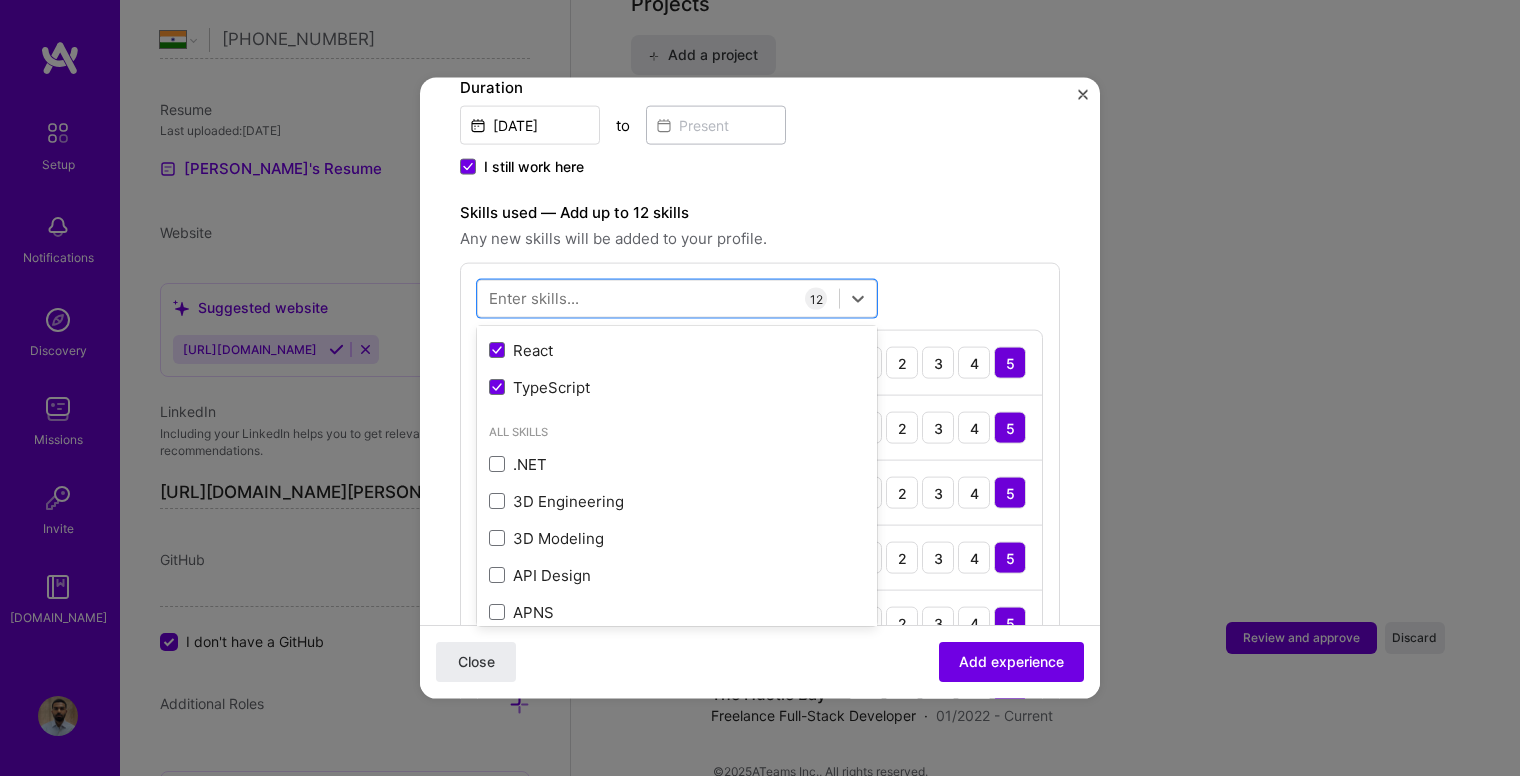drag, startPoint x: 1069, startPoint y: 535, endPoint x: 1059, endPoint y: 525, distance: 14.142136 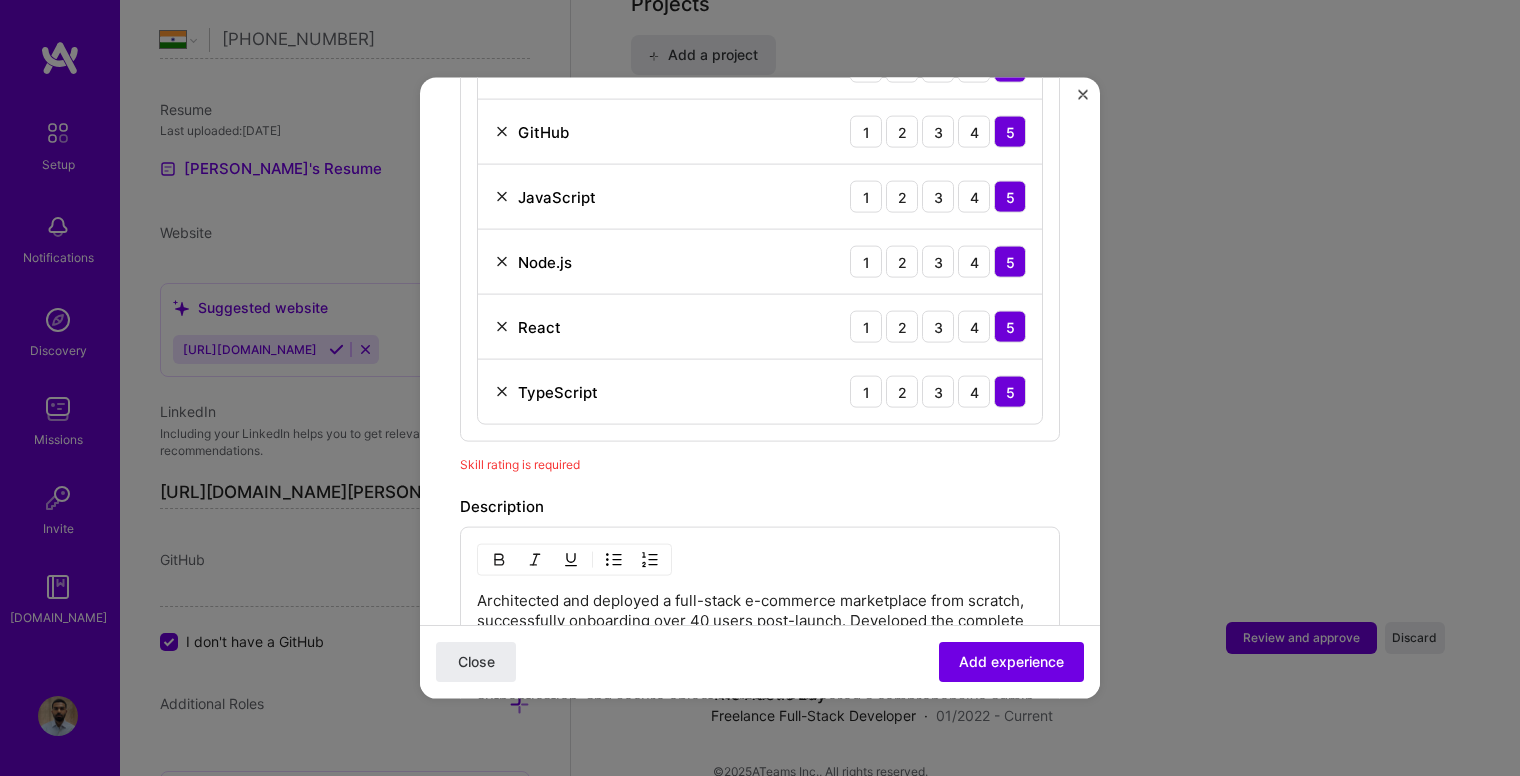 scroll, scrollTop: 1291, scrollLeft: 0, axis: vertical 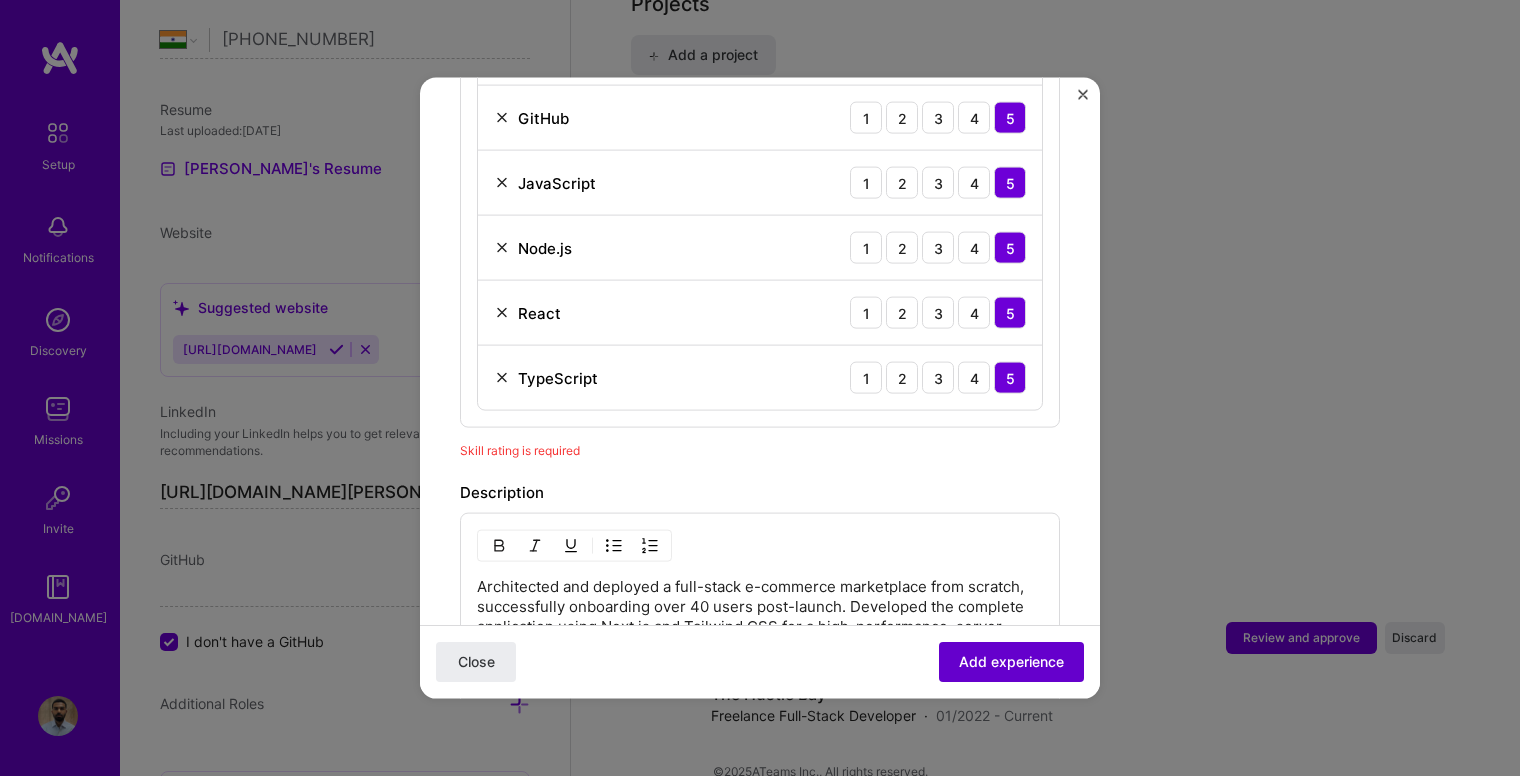 click on "Add experience" at bounding box center [1011, 662] 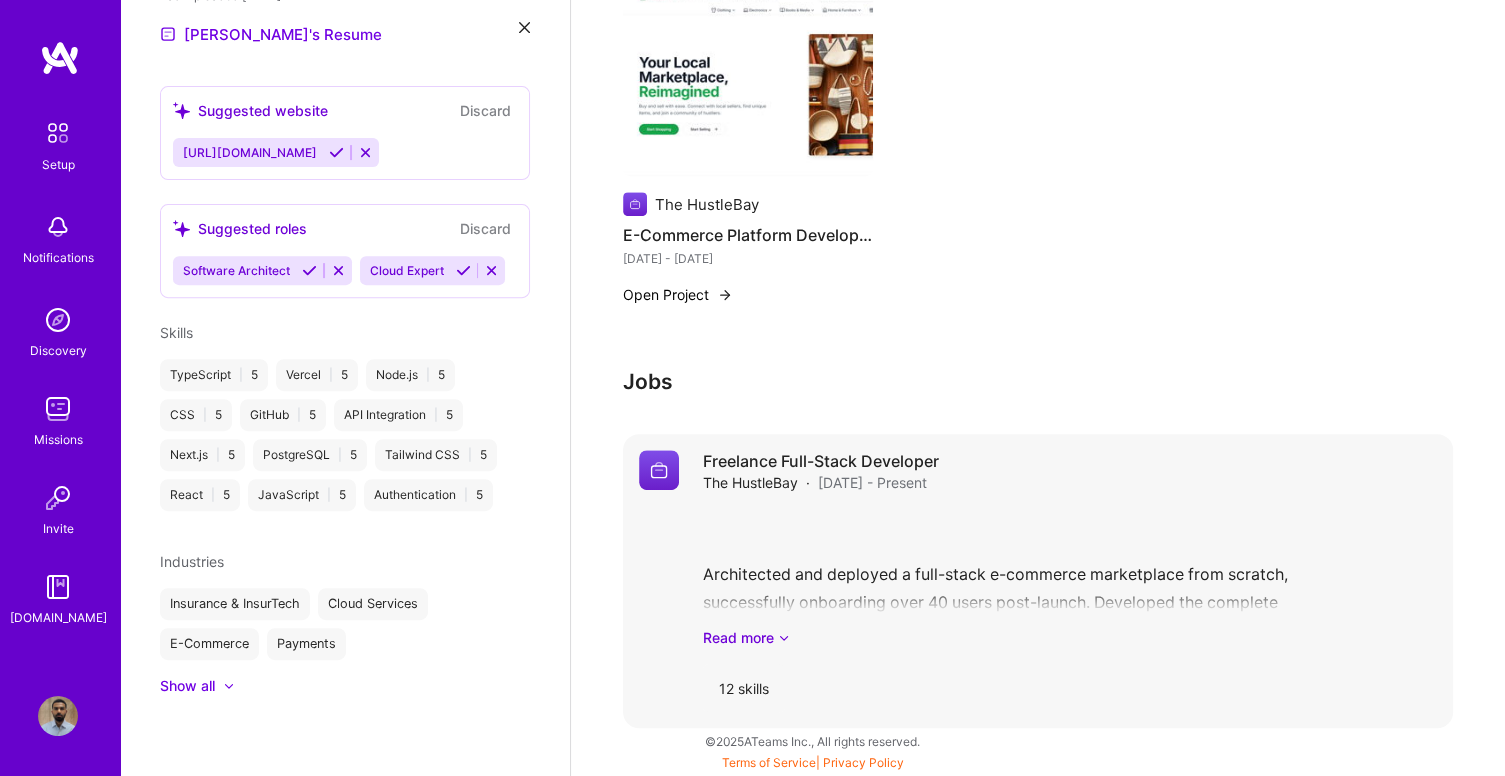 scroll, scrollTop: 1595, scrollLeft: 0, axis: vertical 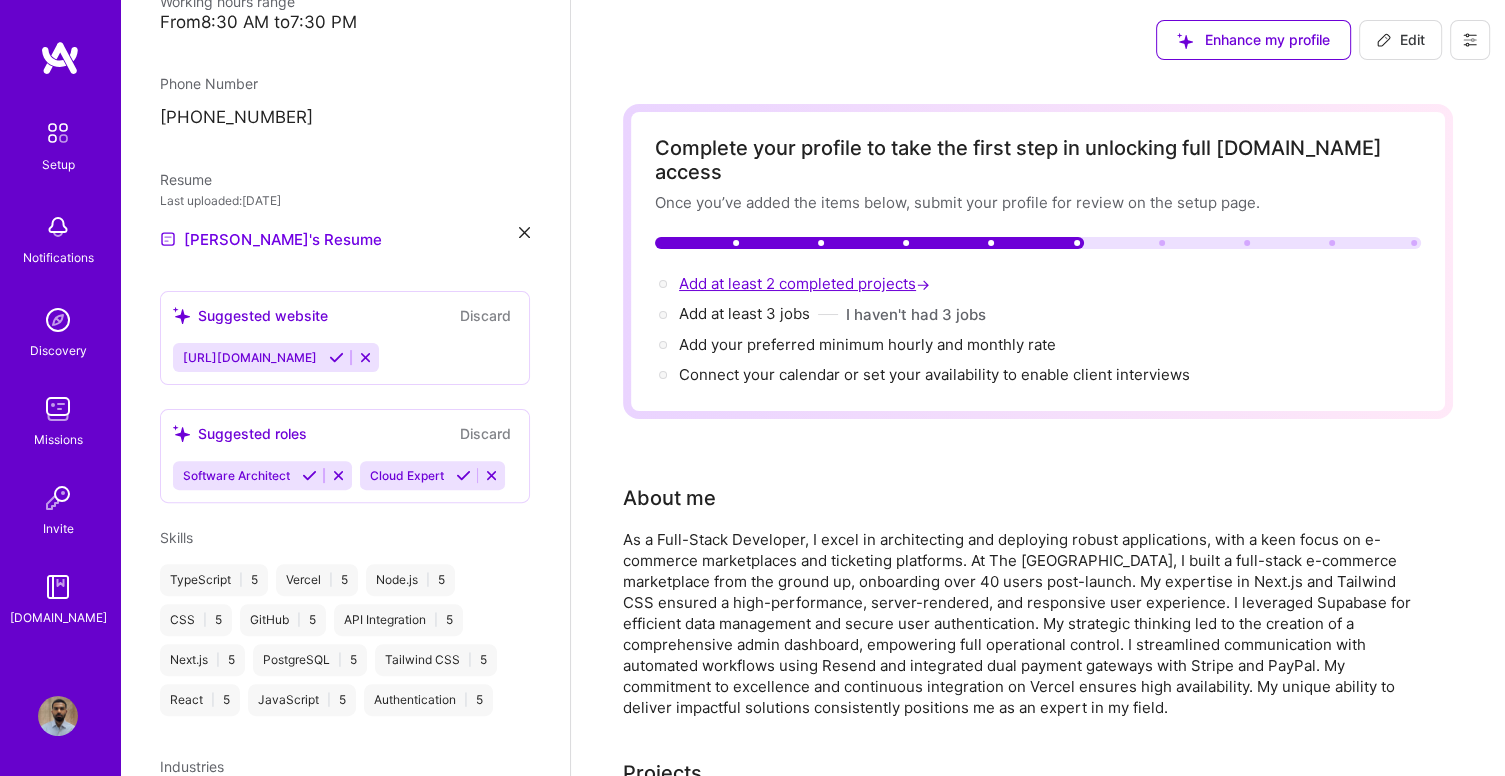 click on "Add at least 2 completed projects  →" at bounding box center [806, 283] 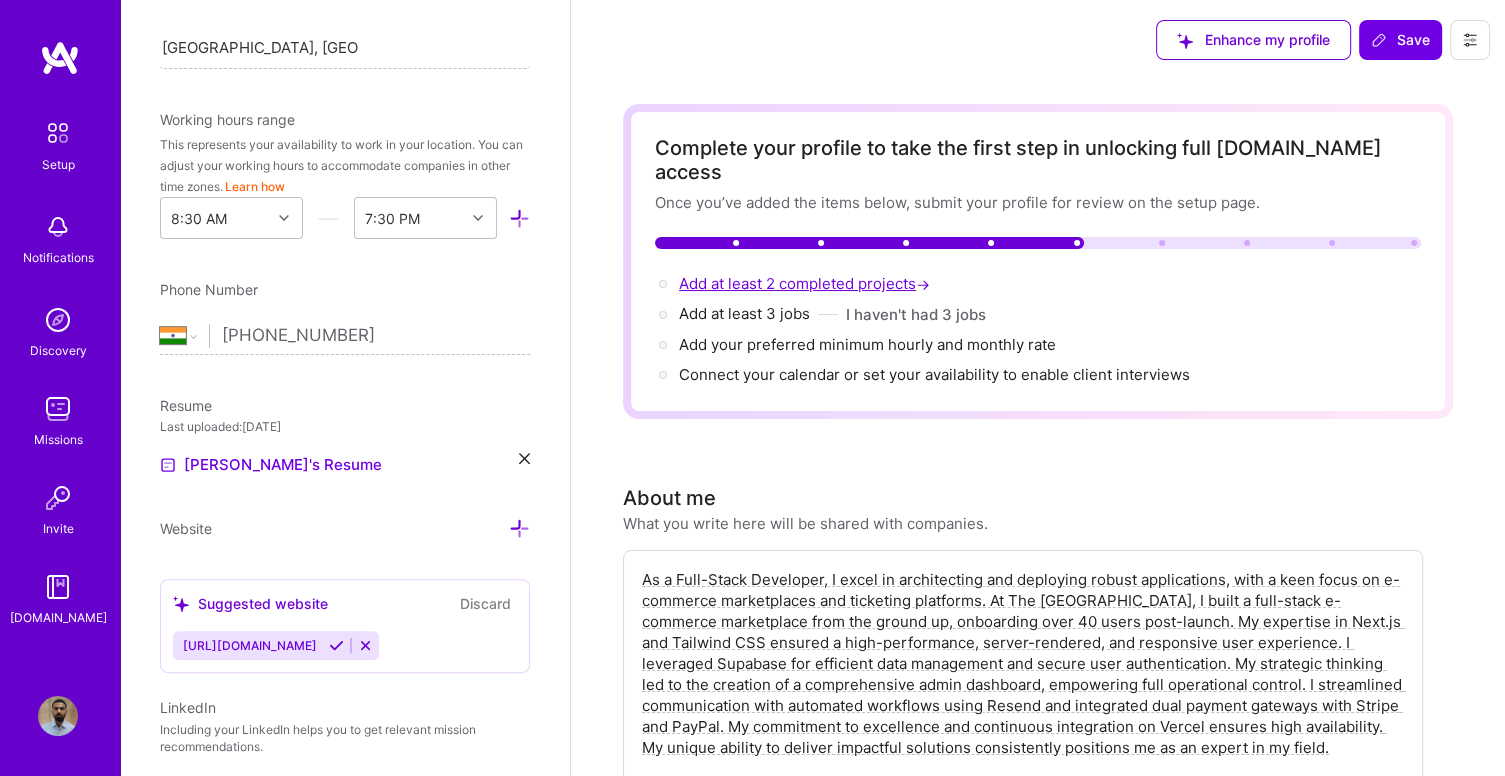 scroll, scrollTop: 708, scrollLeft: 0, axis: vertical 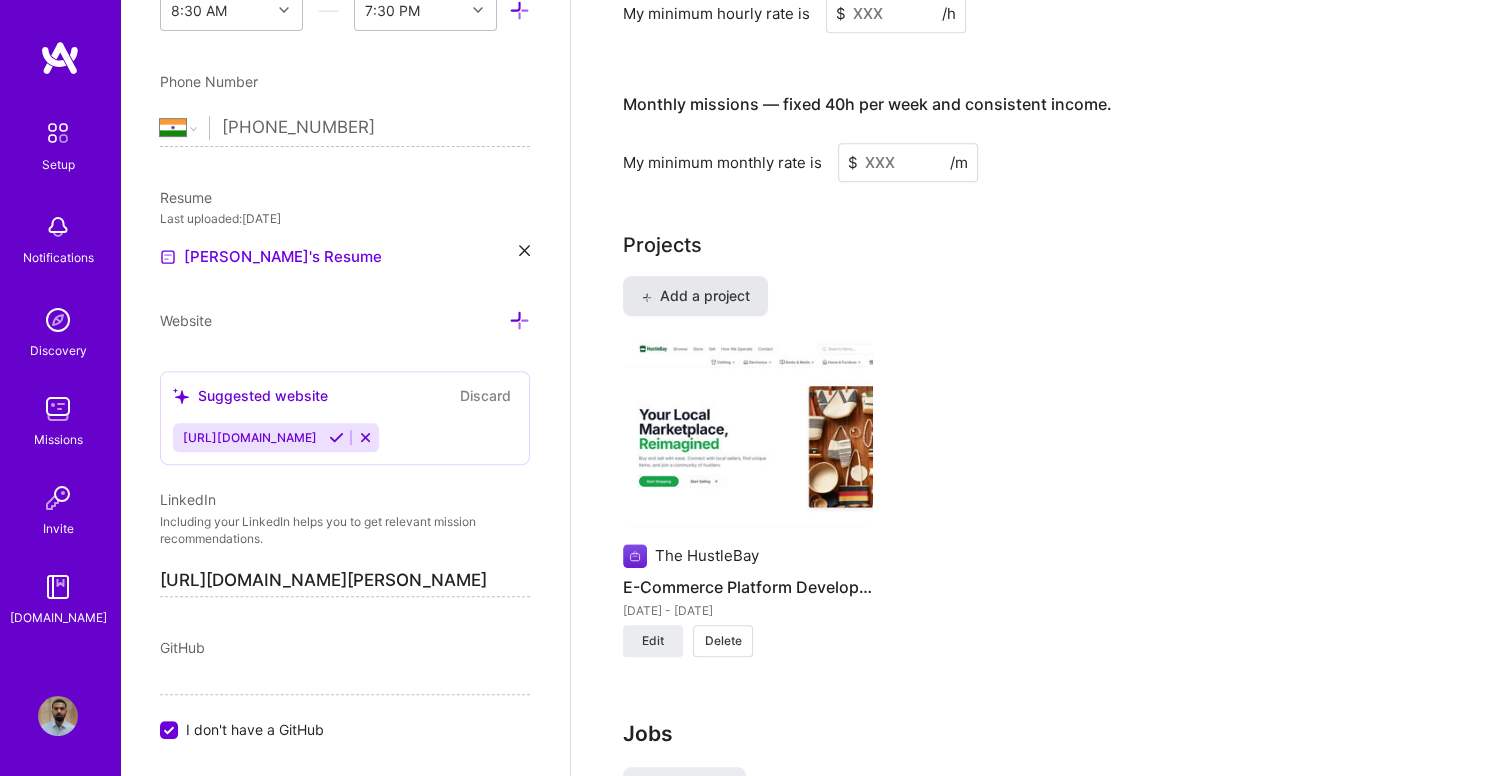 click on "Add a project" at bounding box center (695, 296) 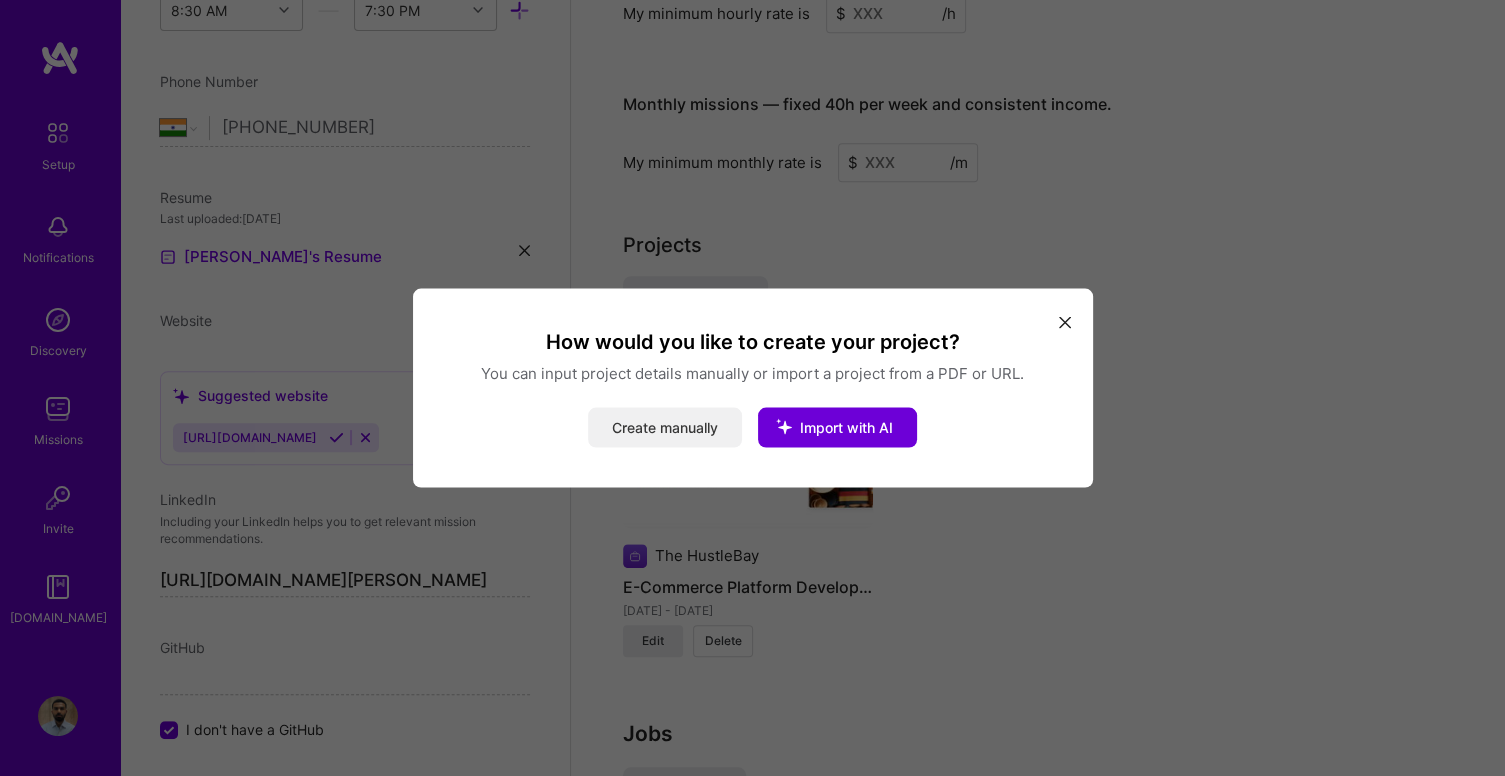 click on "Create manually" at bounding box center [665, 428] 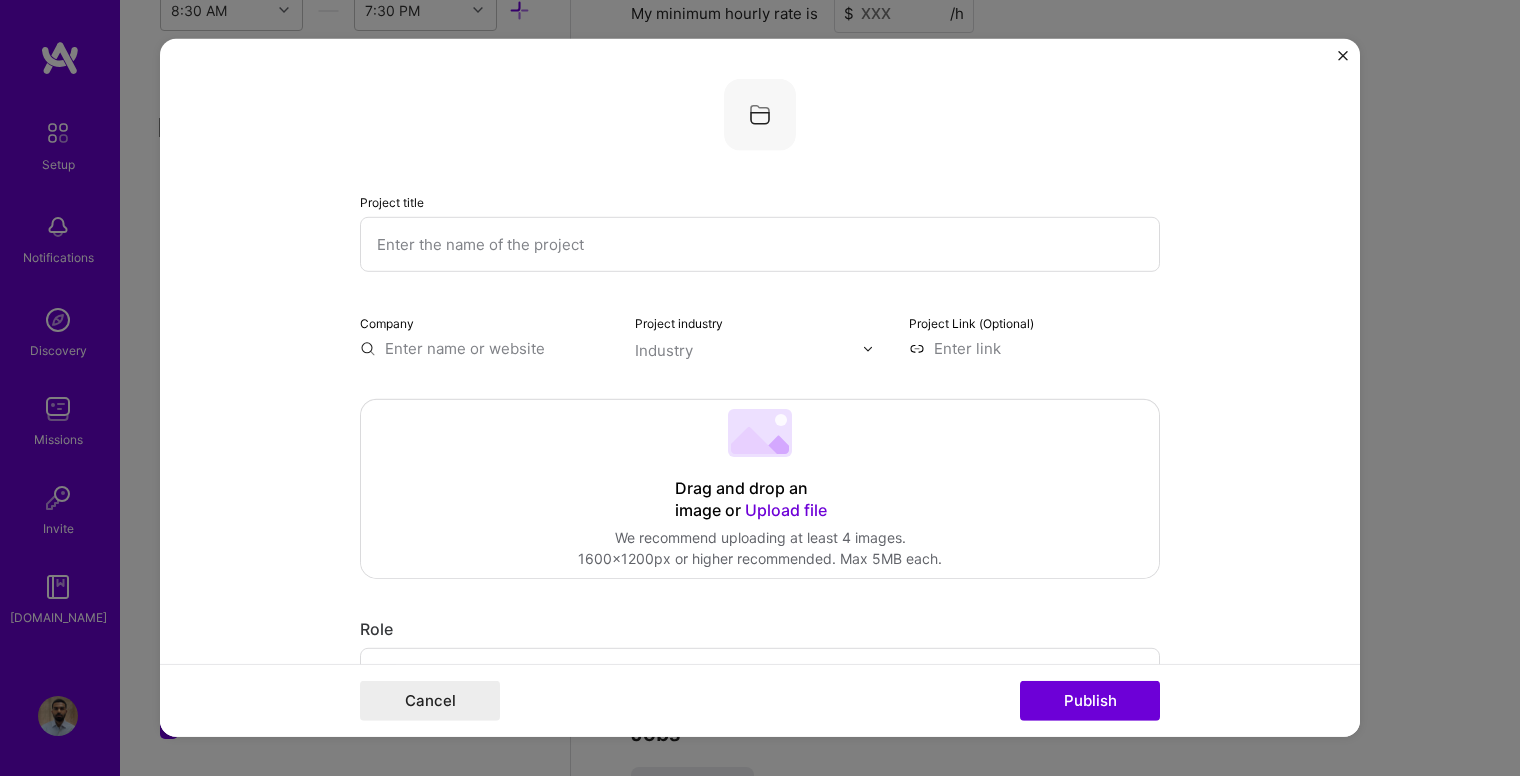 click at bounding box center [1343, 56] 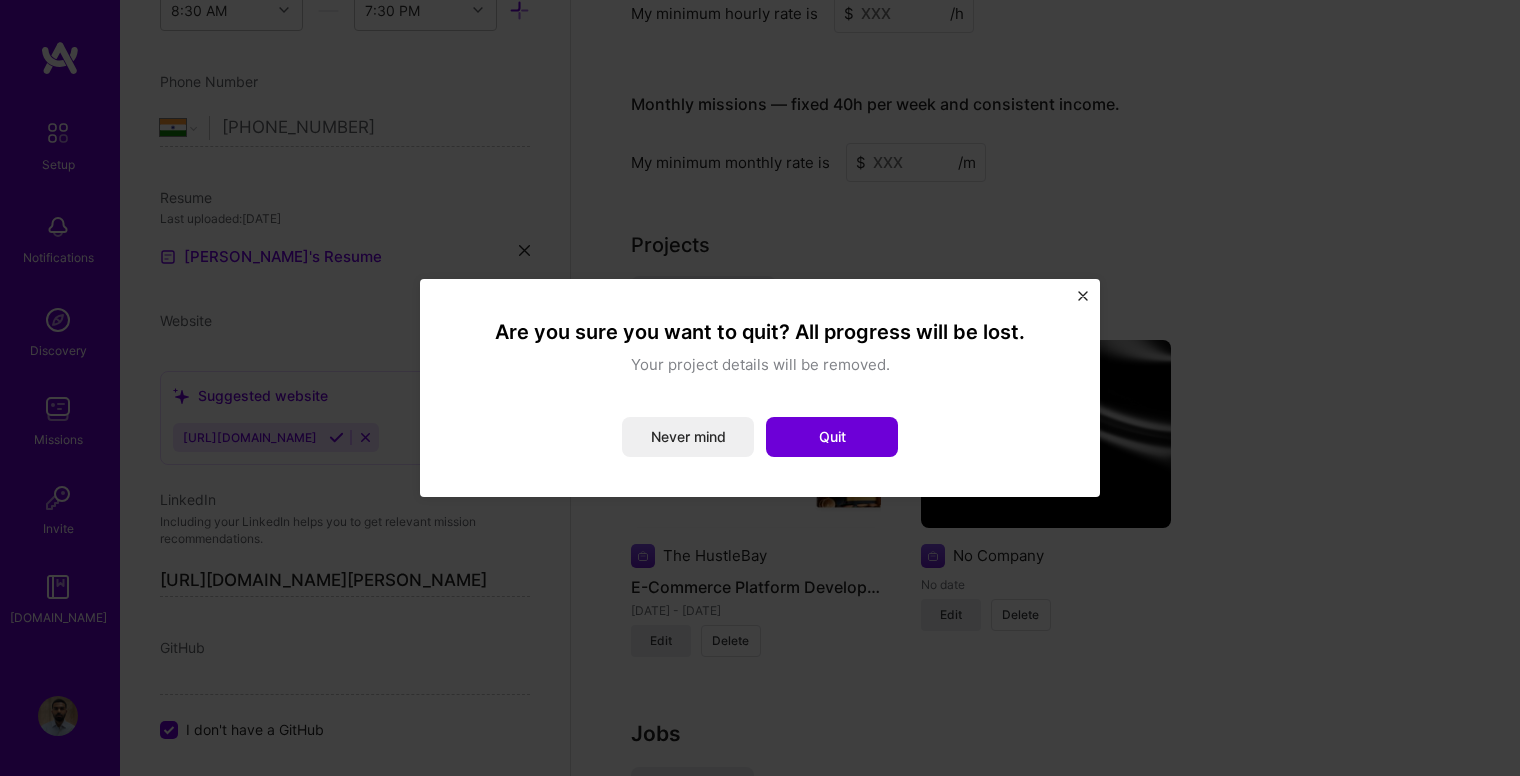 click on "Are you sure you want to quit? All progress will be lost. Your project details will be removed. Never mind Quit" at bounding box center [760, 388] 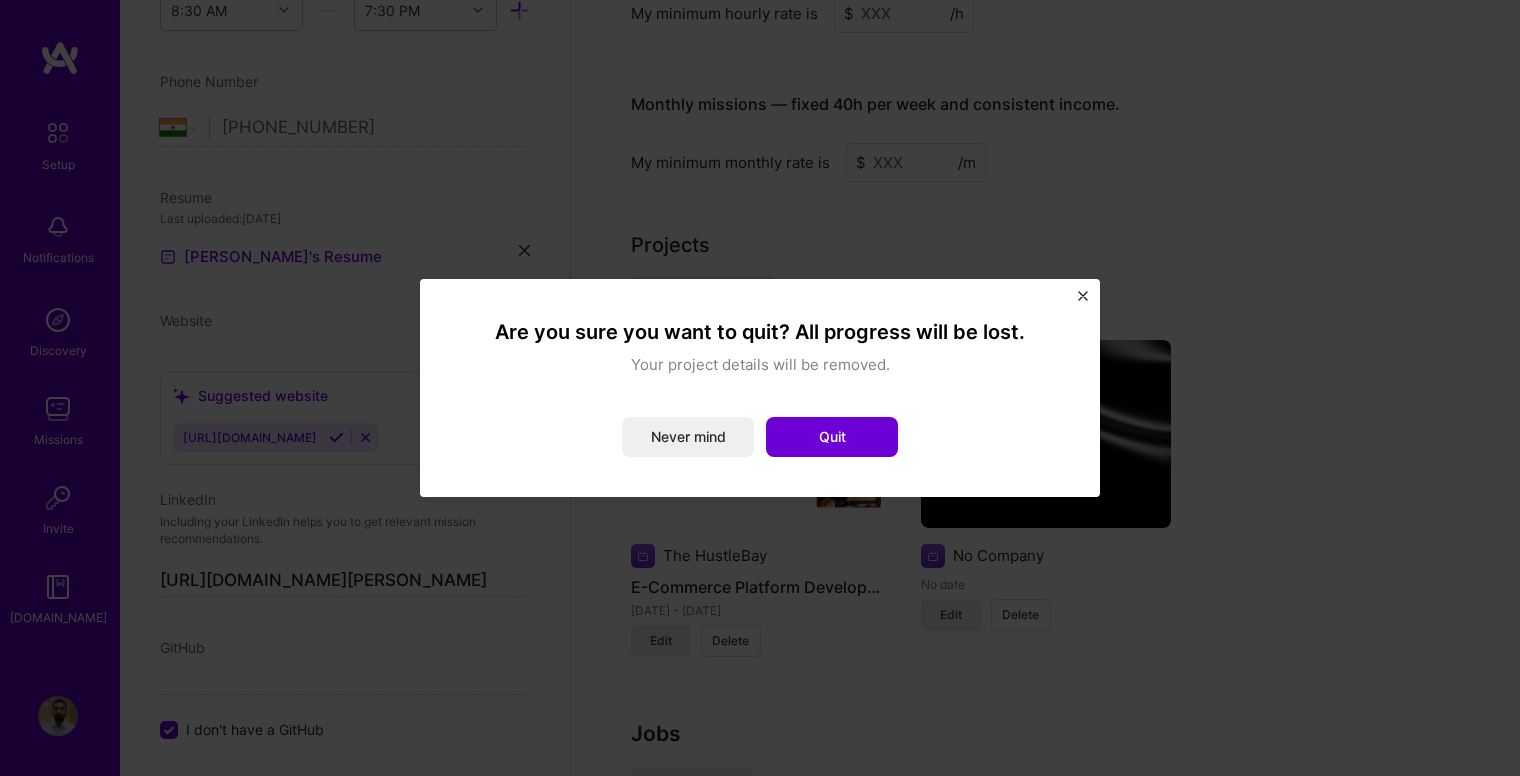 click at bounding box center [1083, 296] 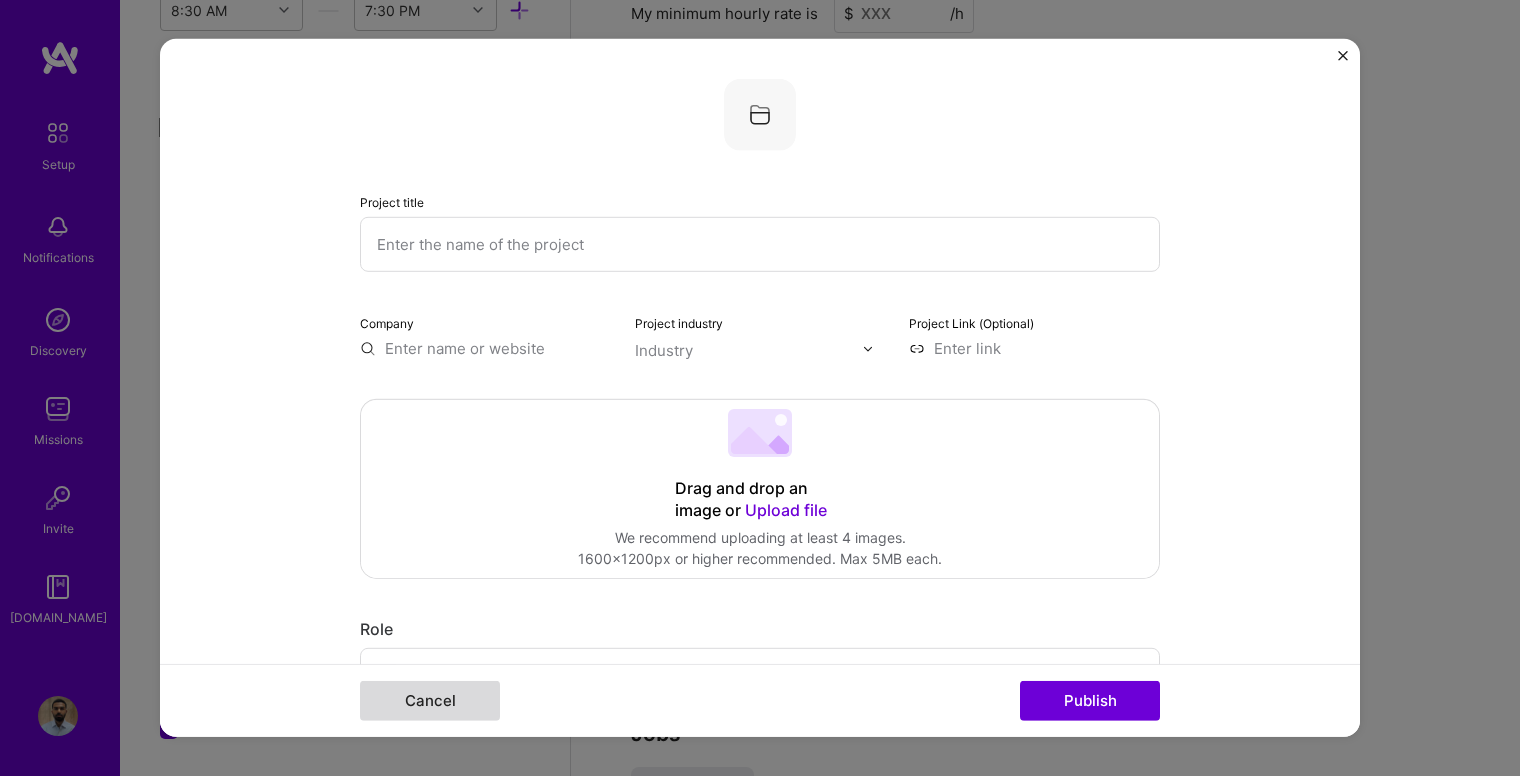 click on "Cancel" at bounding box center (430, 701) 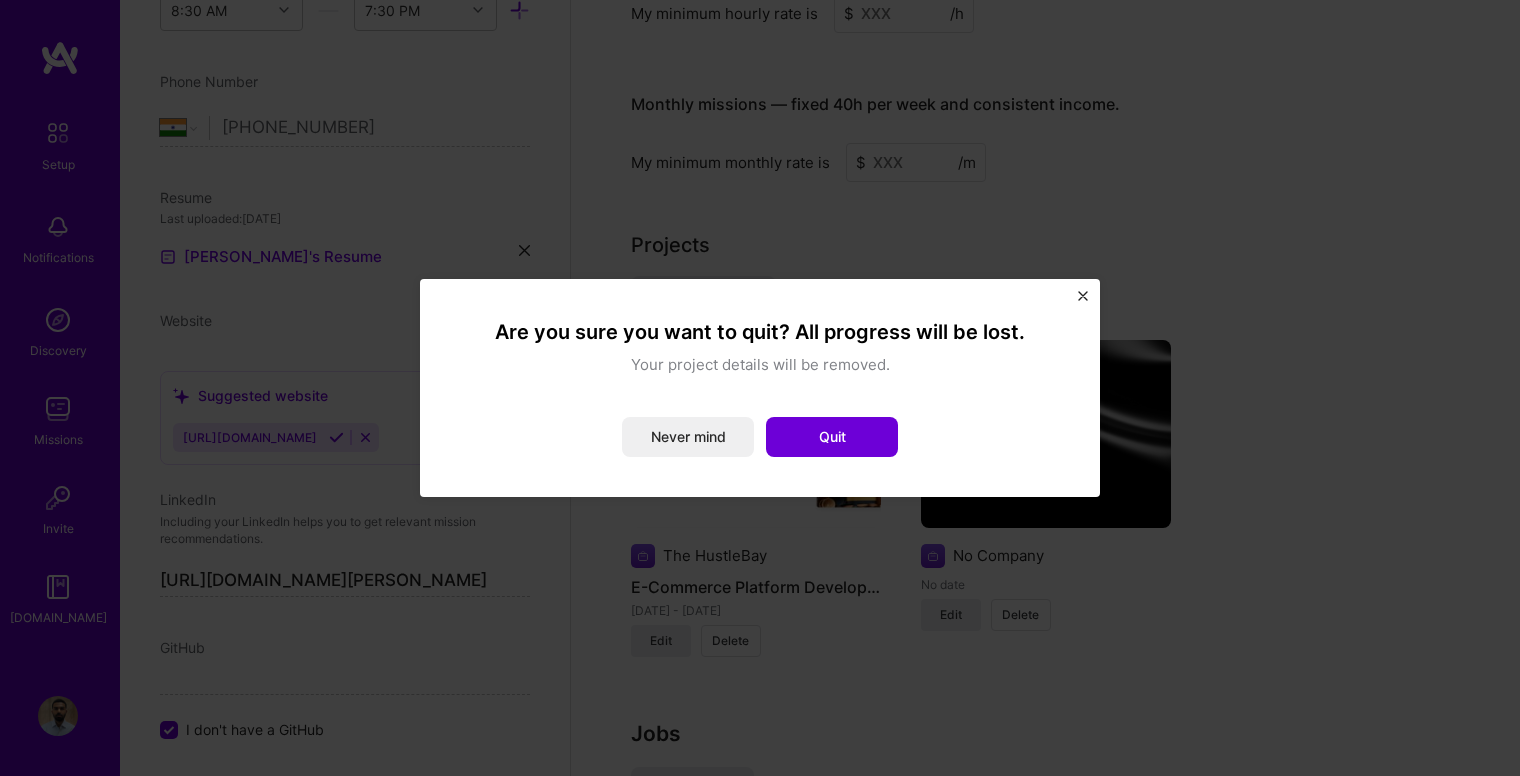 click on "Quit" at bounding box center (832, 437) 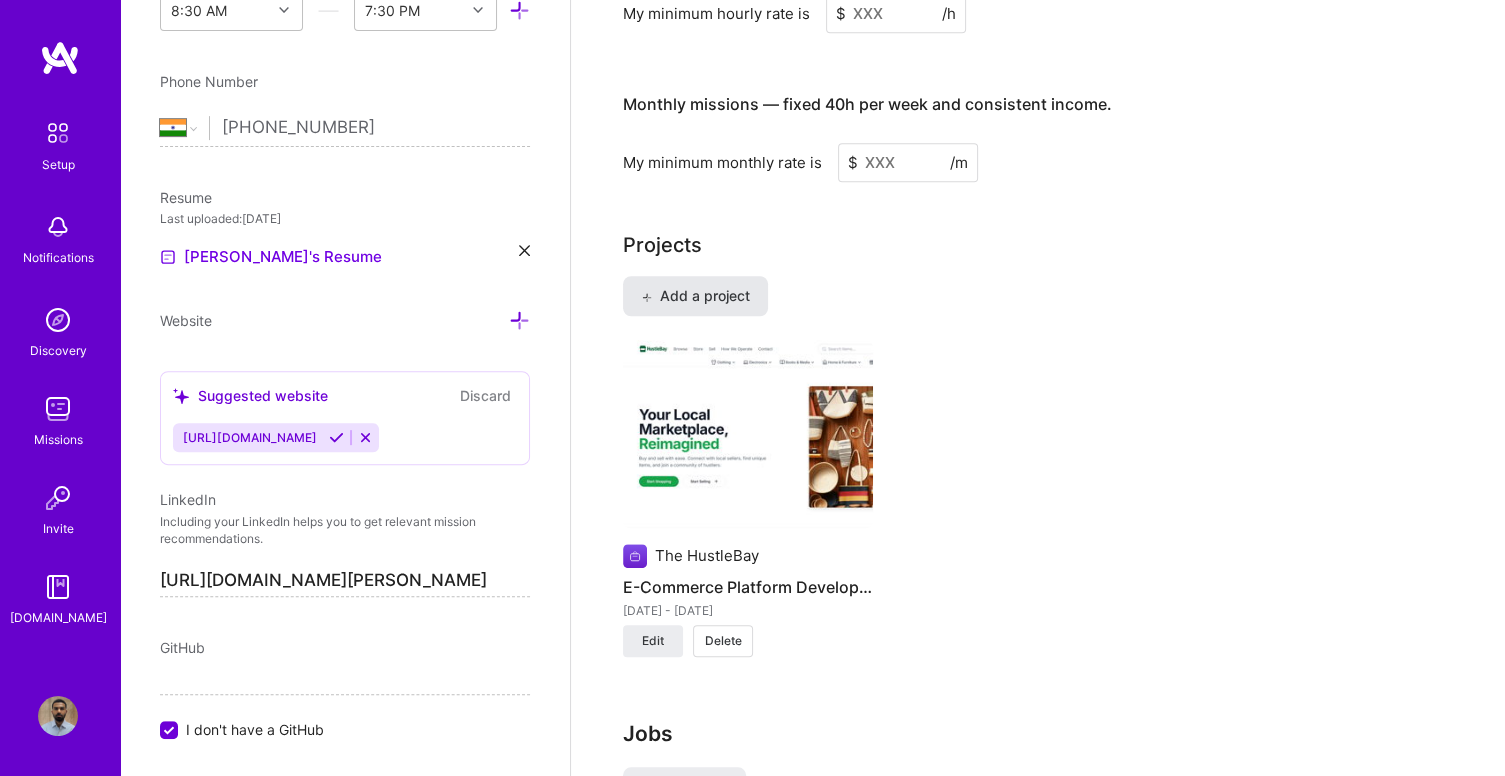 click on "Add a project" at bounding box center [695, 296] 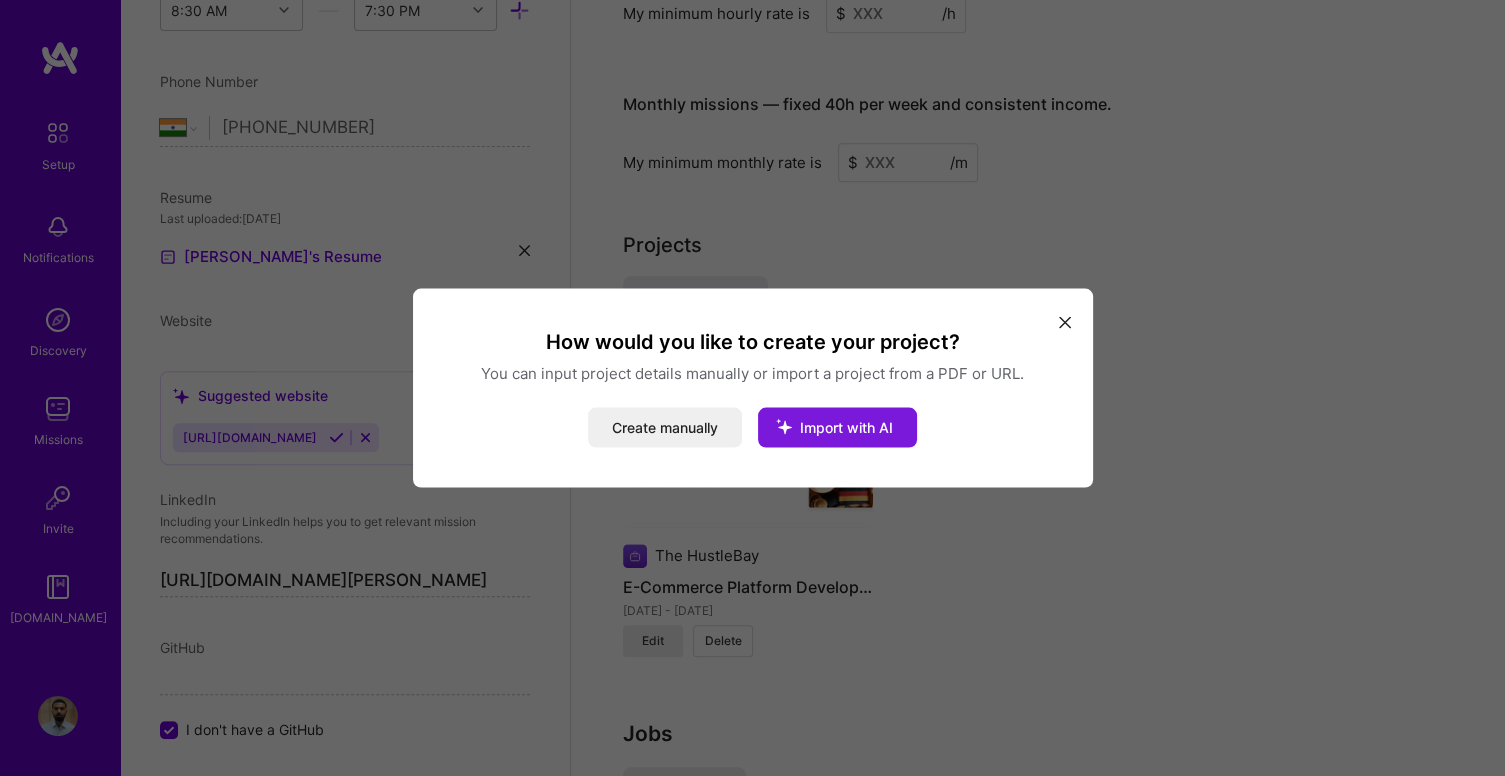 click on "Import with AI" at bounding box center [837, 428] 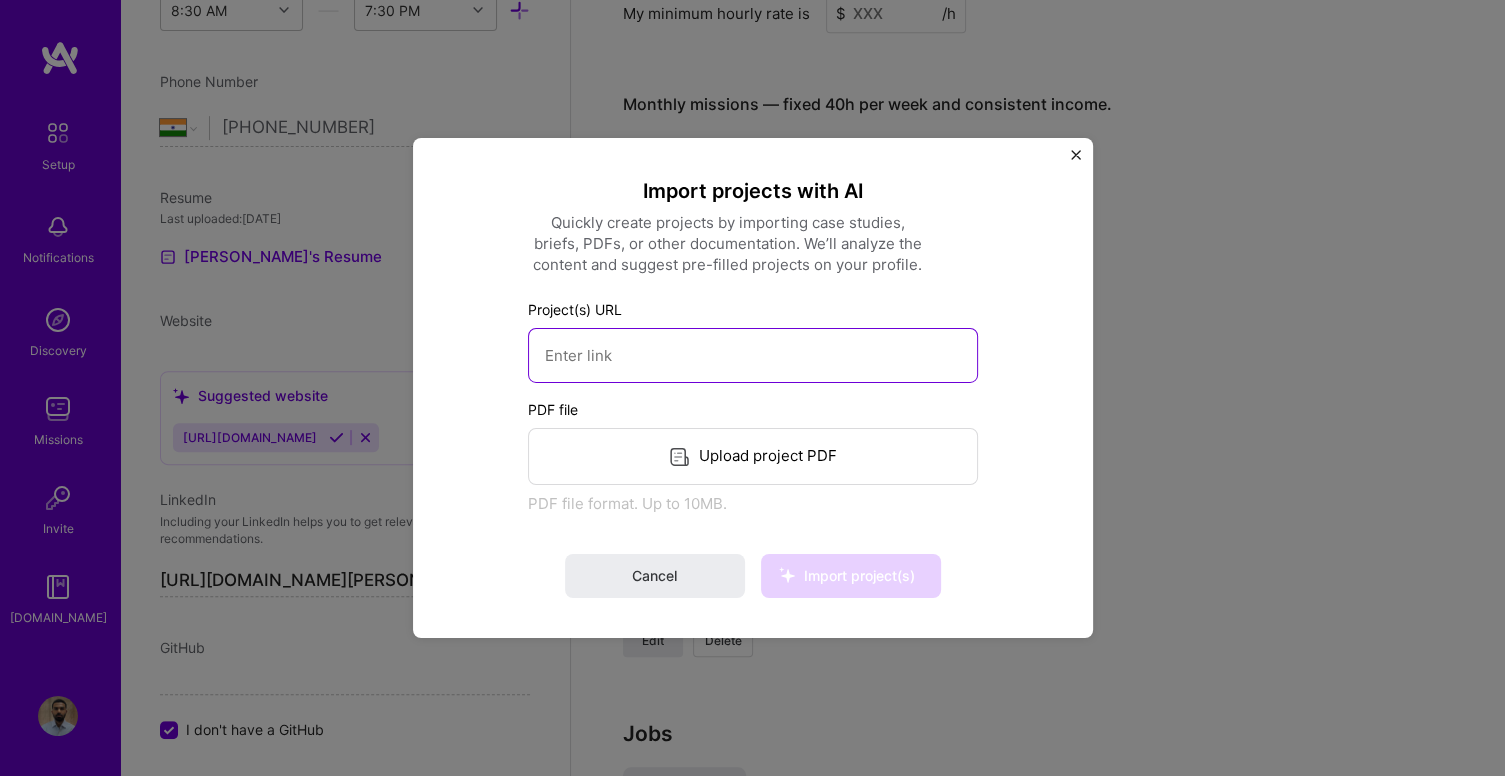 click at bounding box center [753, 355] 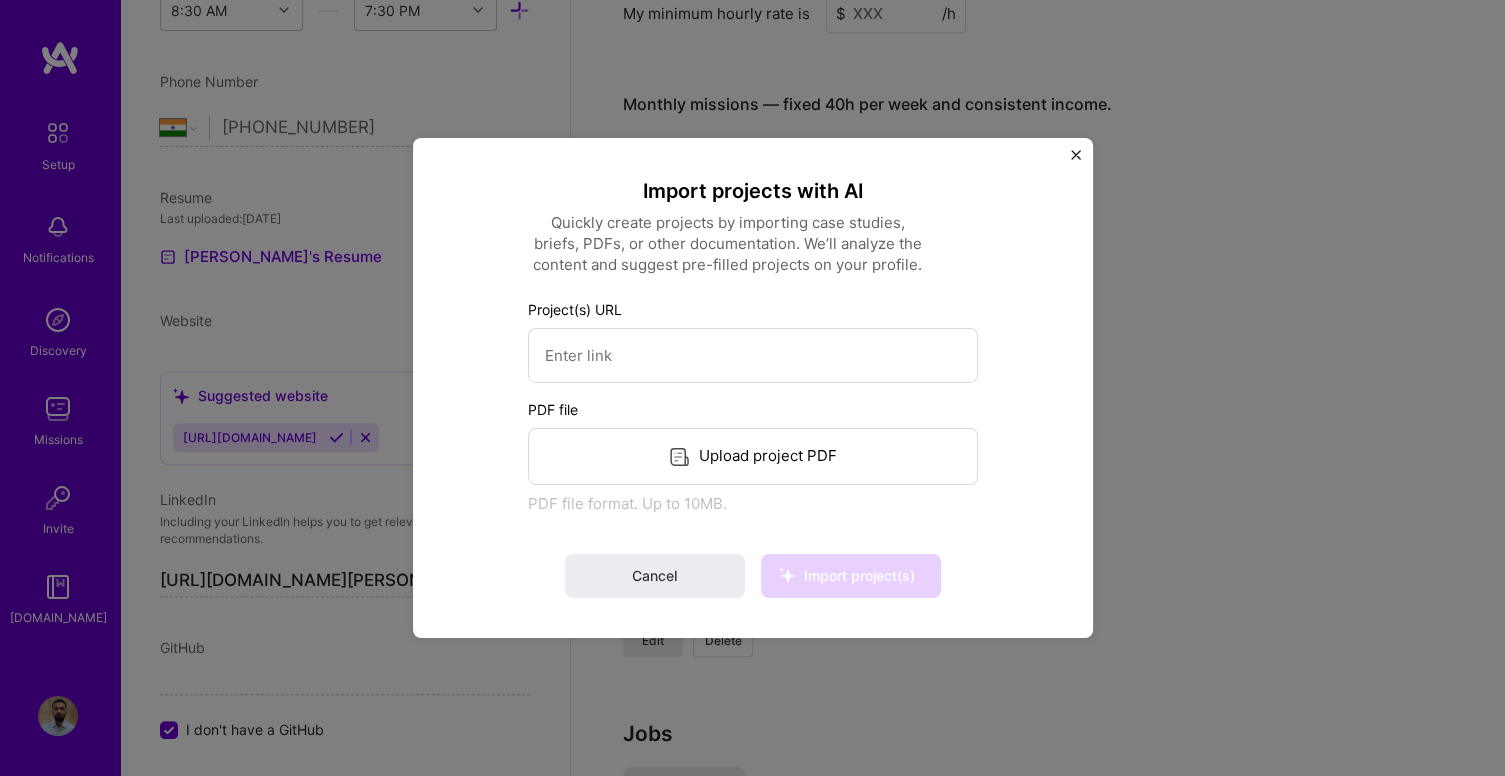click on "Upload project PDF" at bounding box center (753, 456) 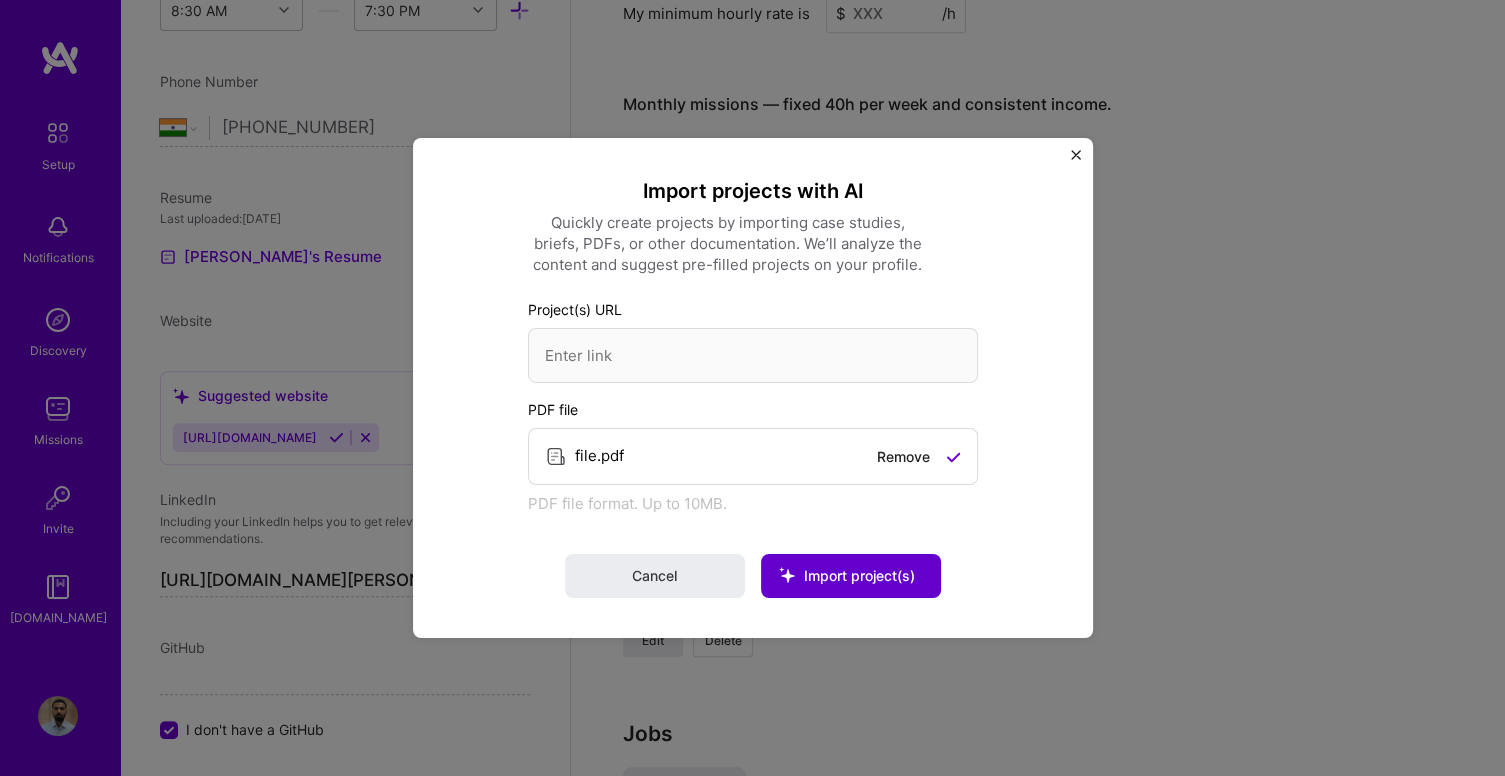 click on "Import project(s)" at bounding box center (859, 575) 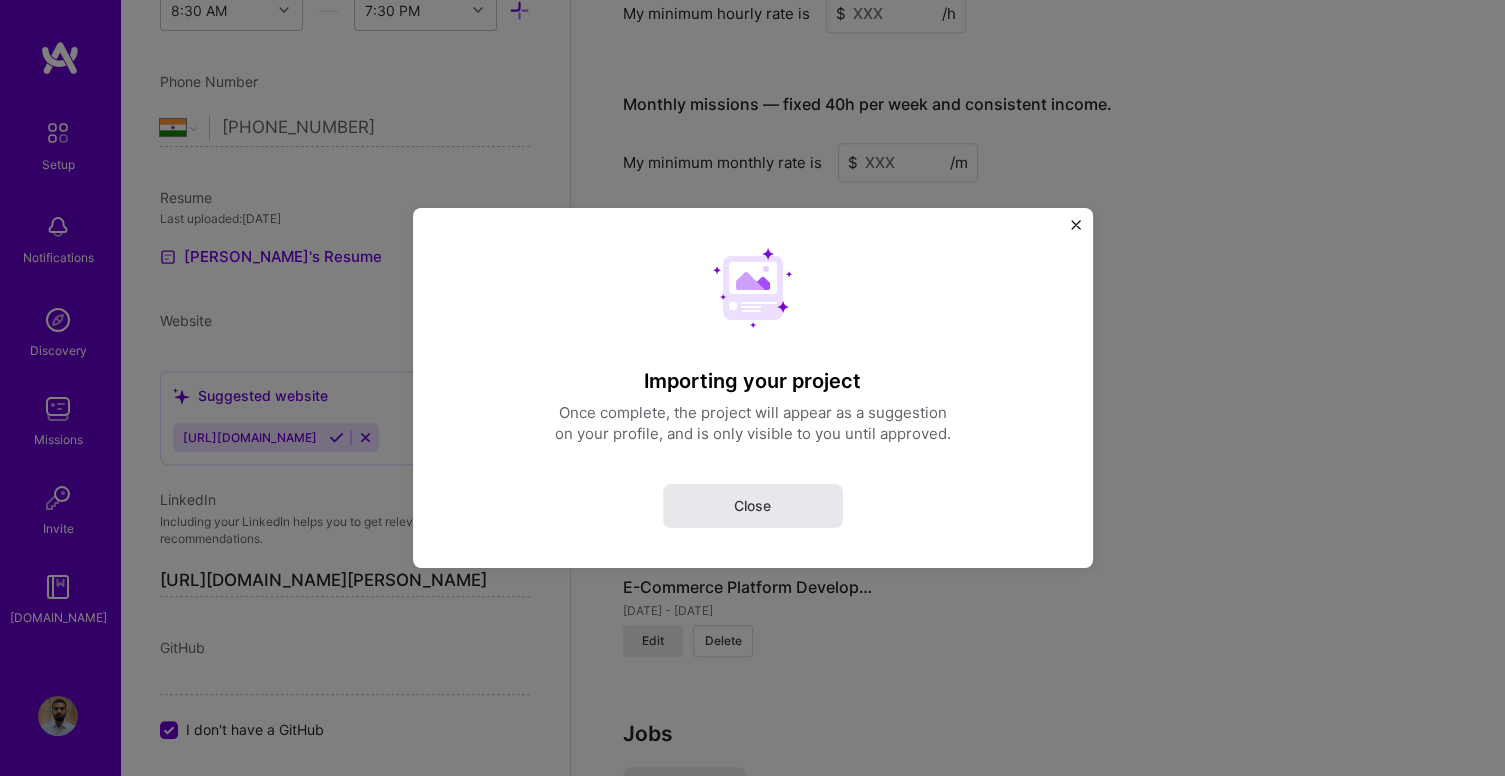 click on "Close" at bounding box center [753, 506] 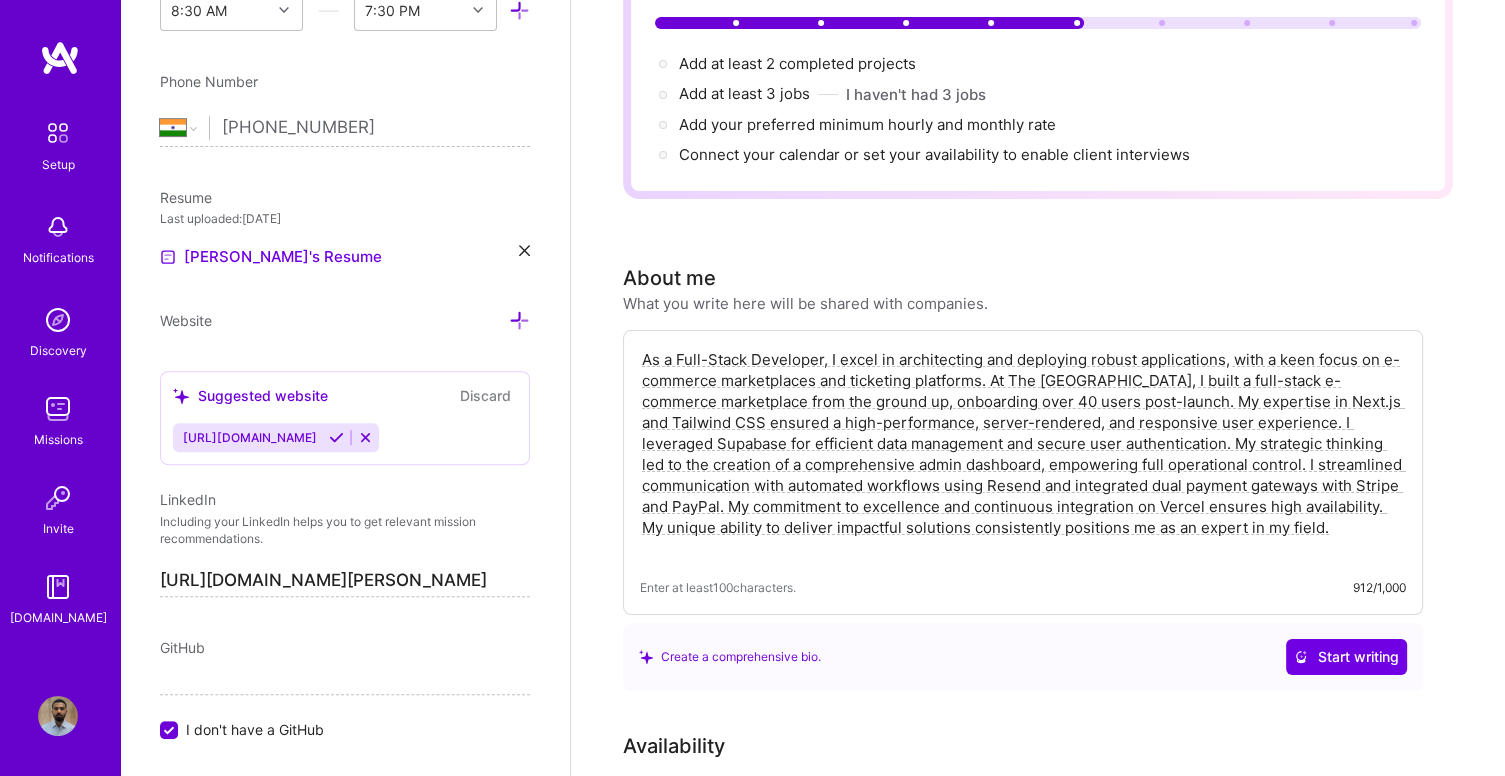 scroll, scrollTop: 0, scrollLeft: 0, axis: both 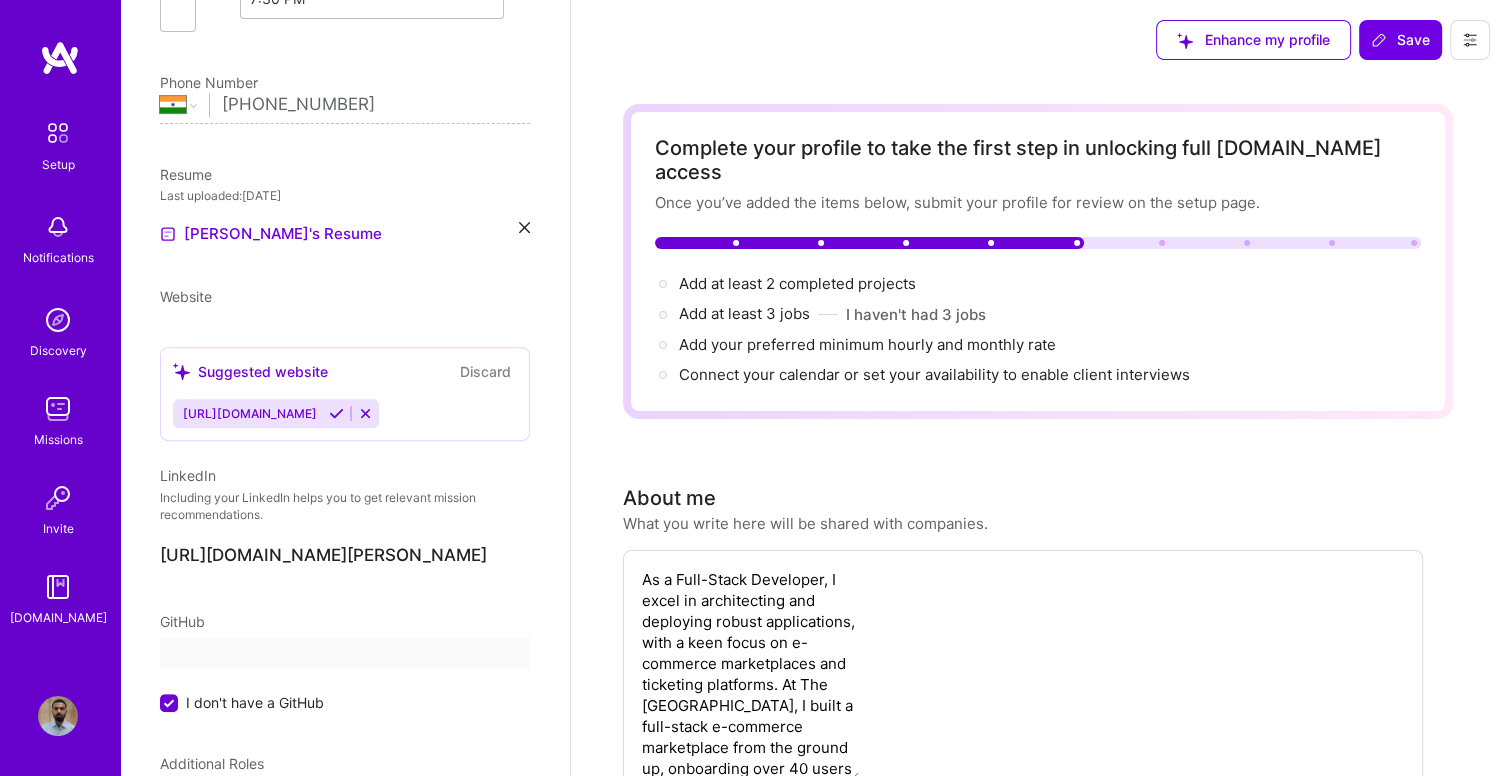 select on "IN" 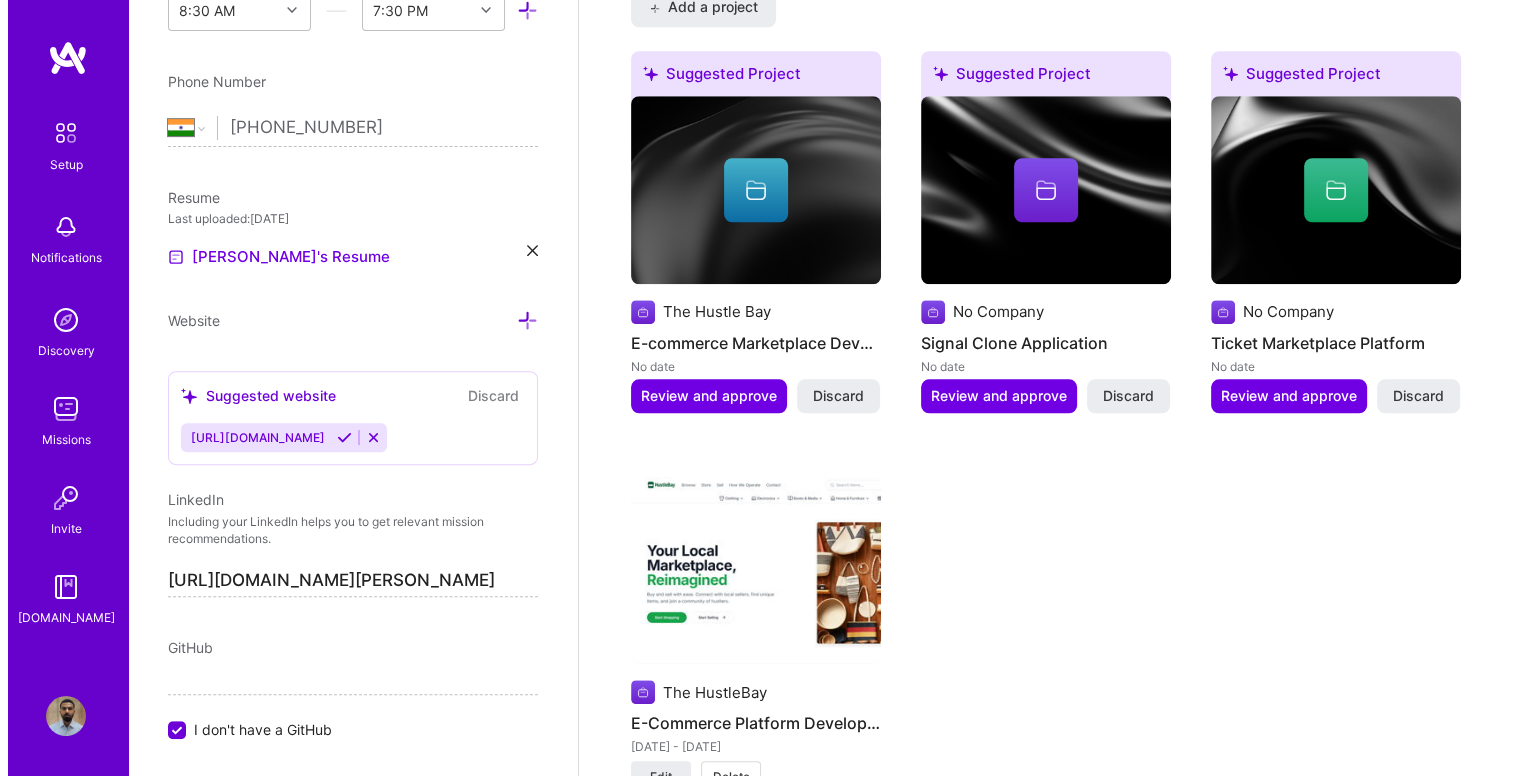 scroll, scrollTop: 1700, scrollLeft: 0, axis: vertical 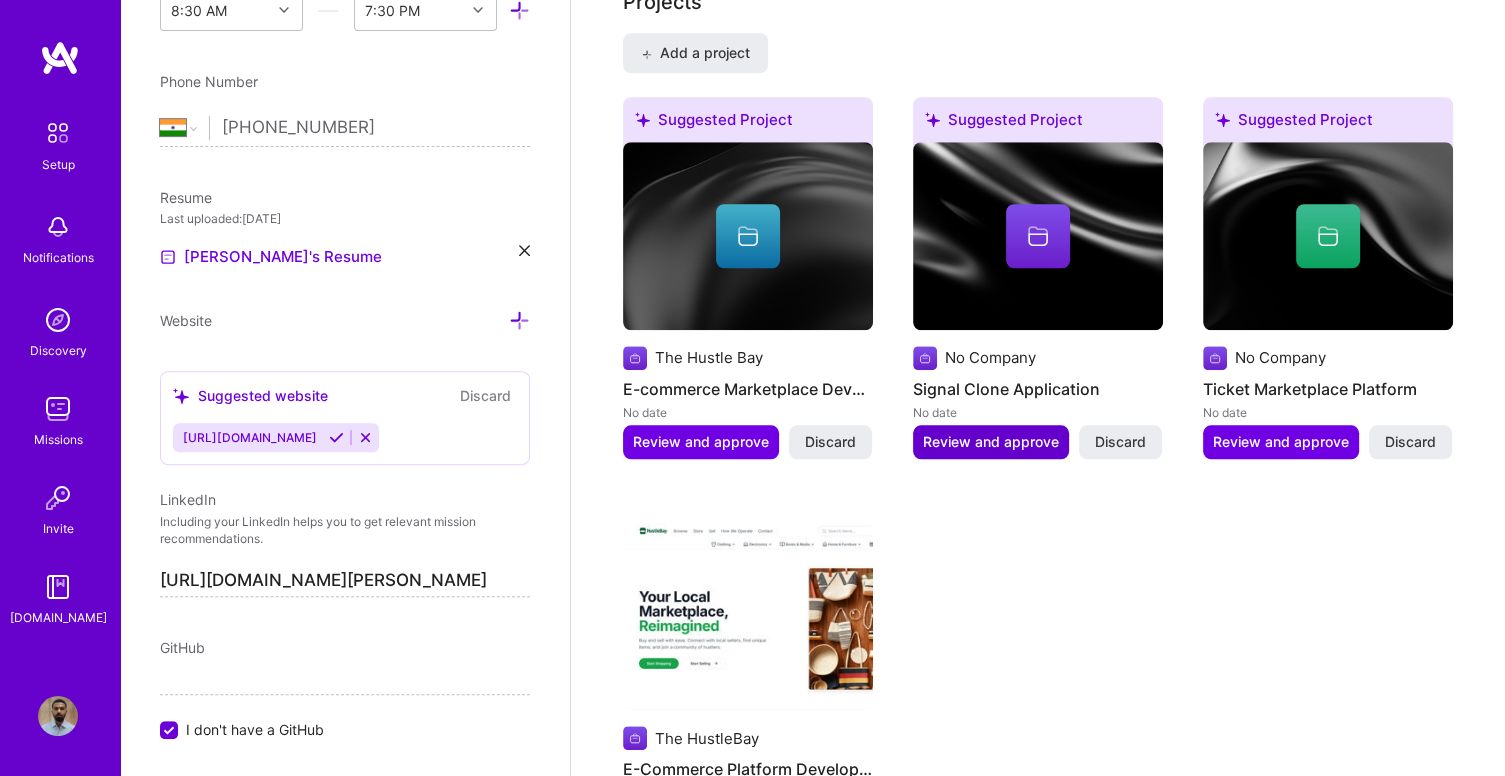 click on "Review and approve" at bounding box center (991, 442) 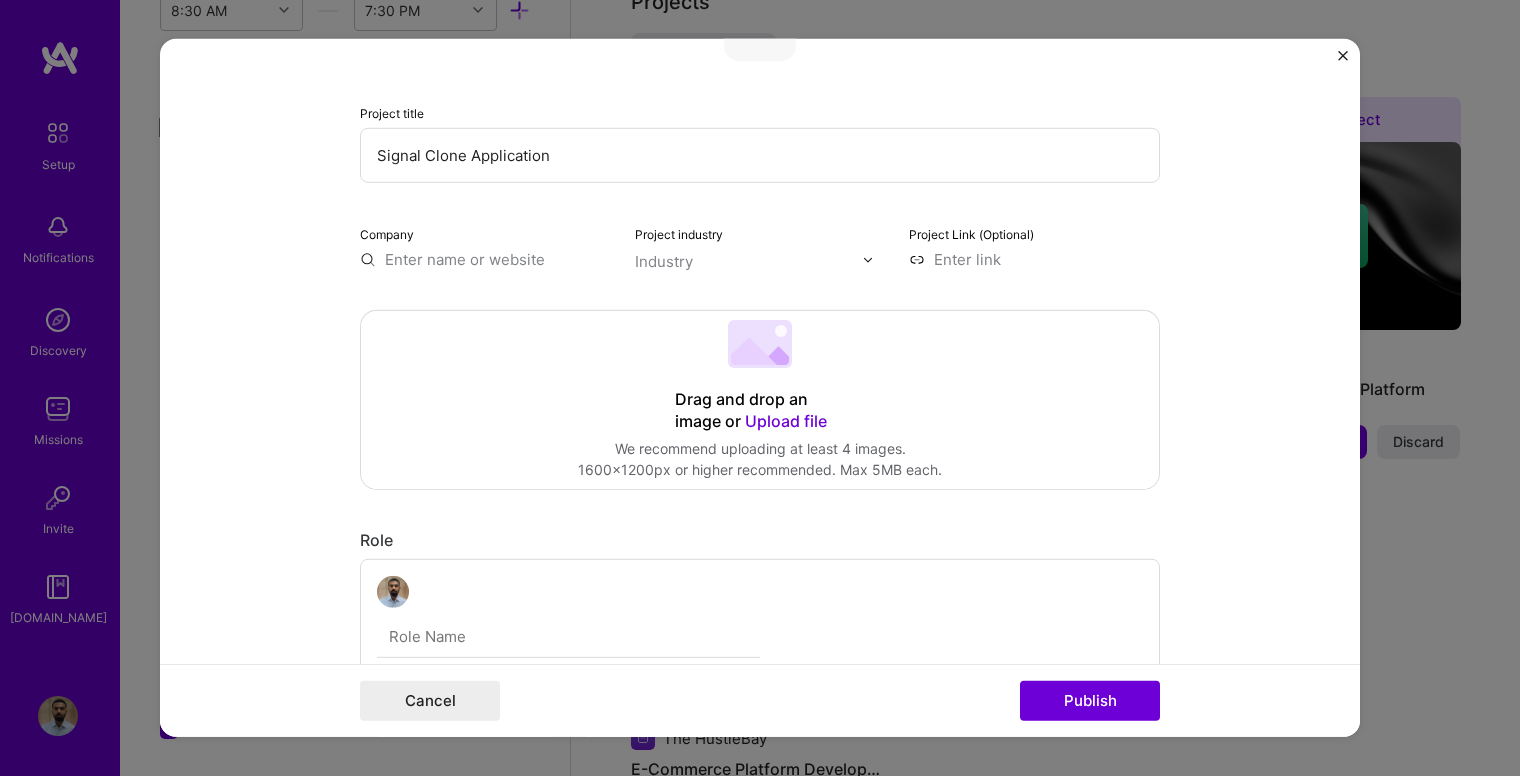 scroll, scrollTop: 200, scrollLeft: 0, axis: vertical 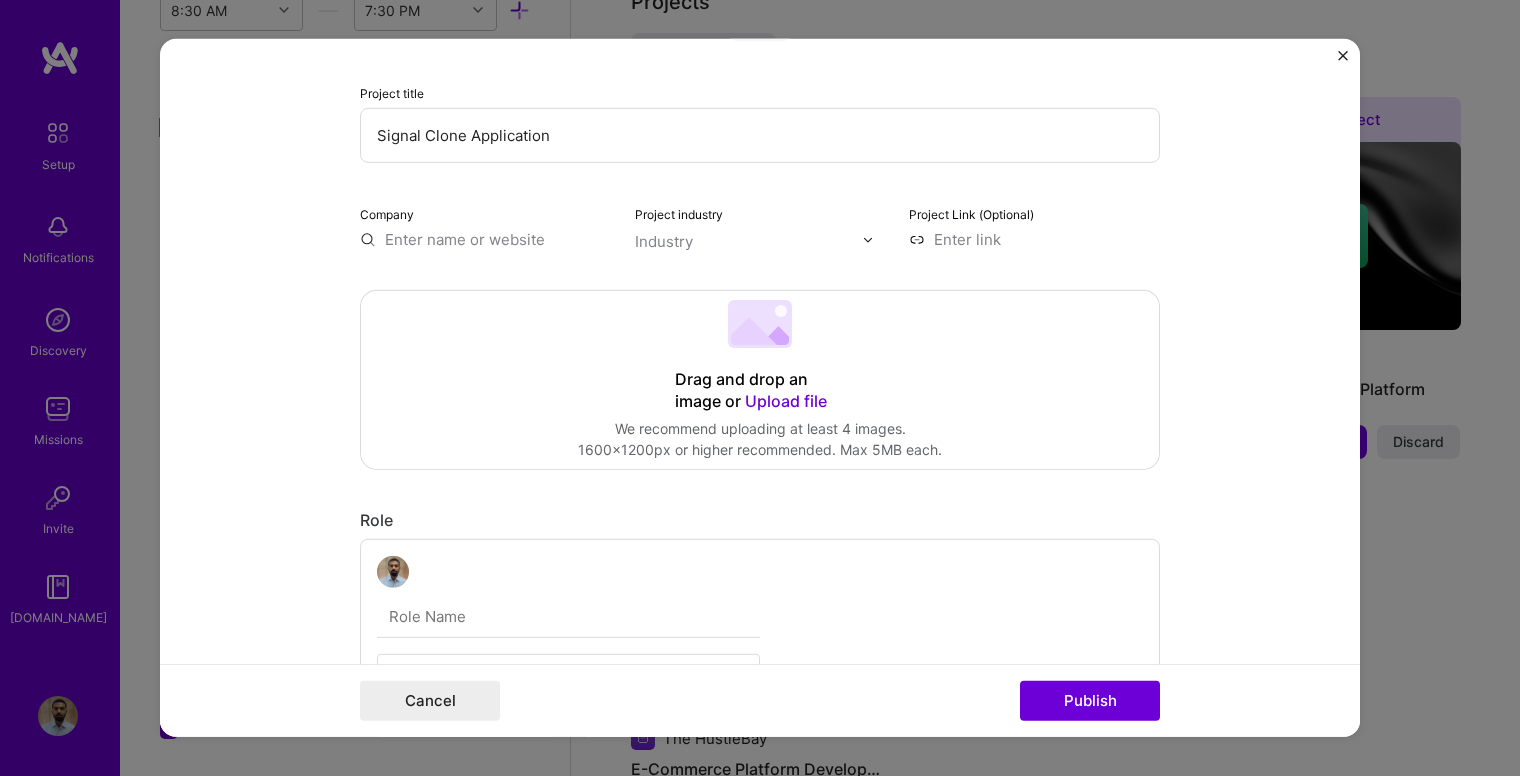click at bounding box center [749, 241] 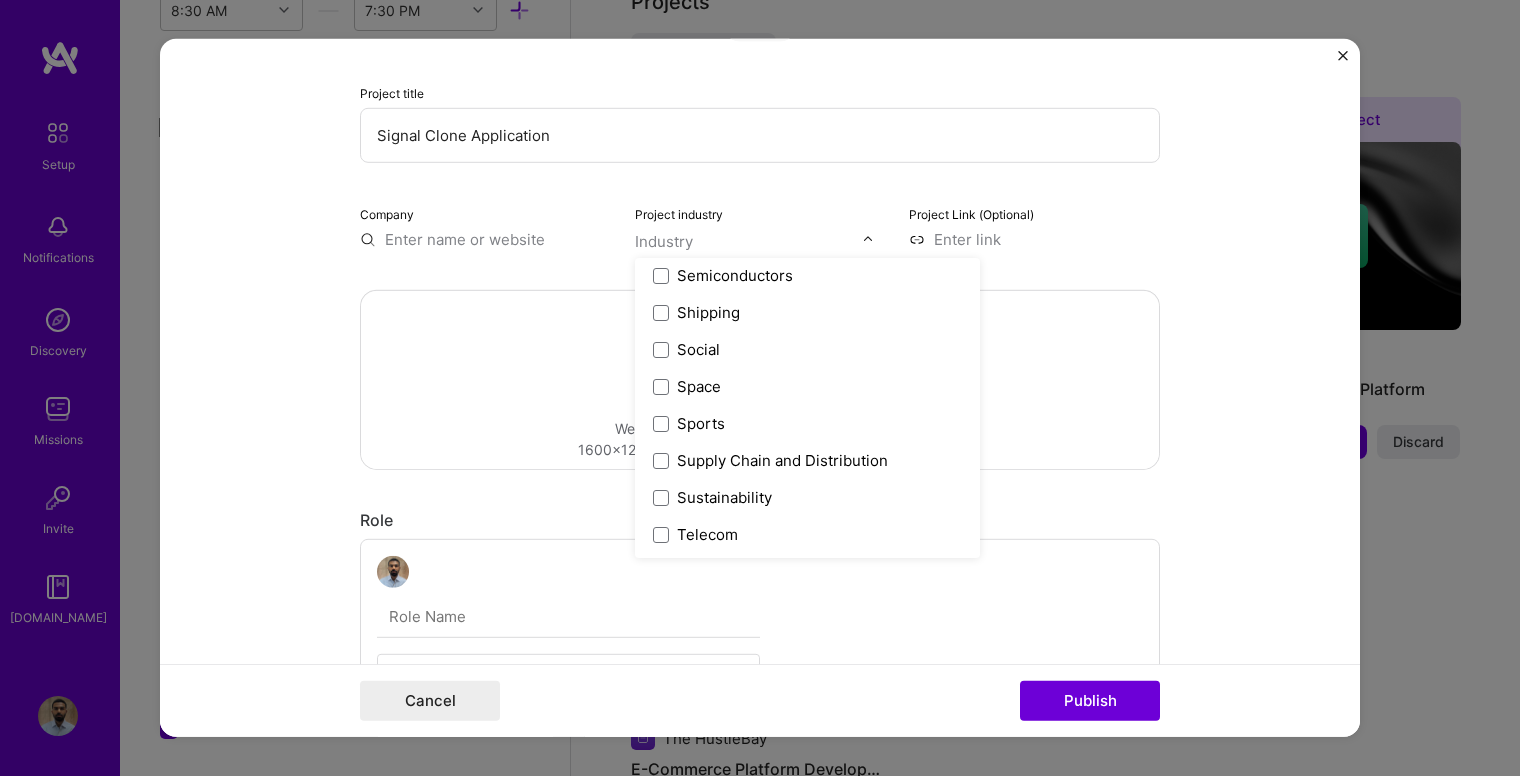 scroll, scrollTop: 4152, scrollLeft: 0, axis: vertical 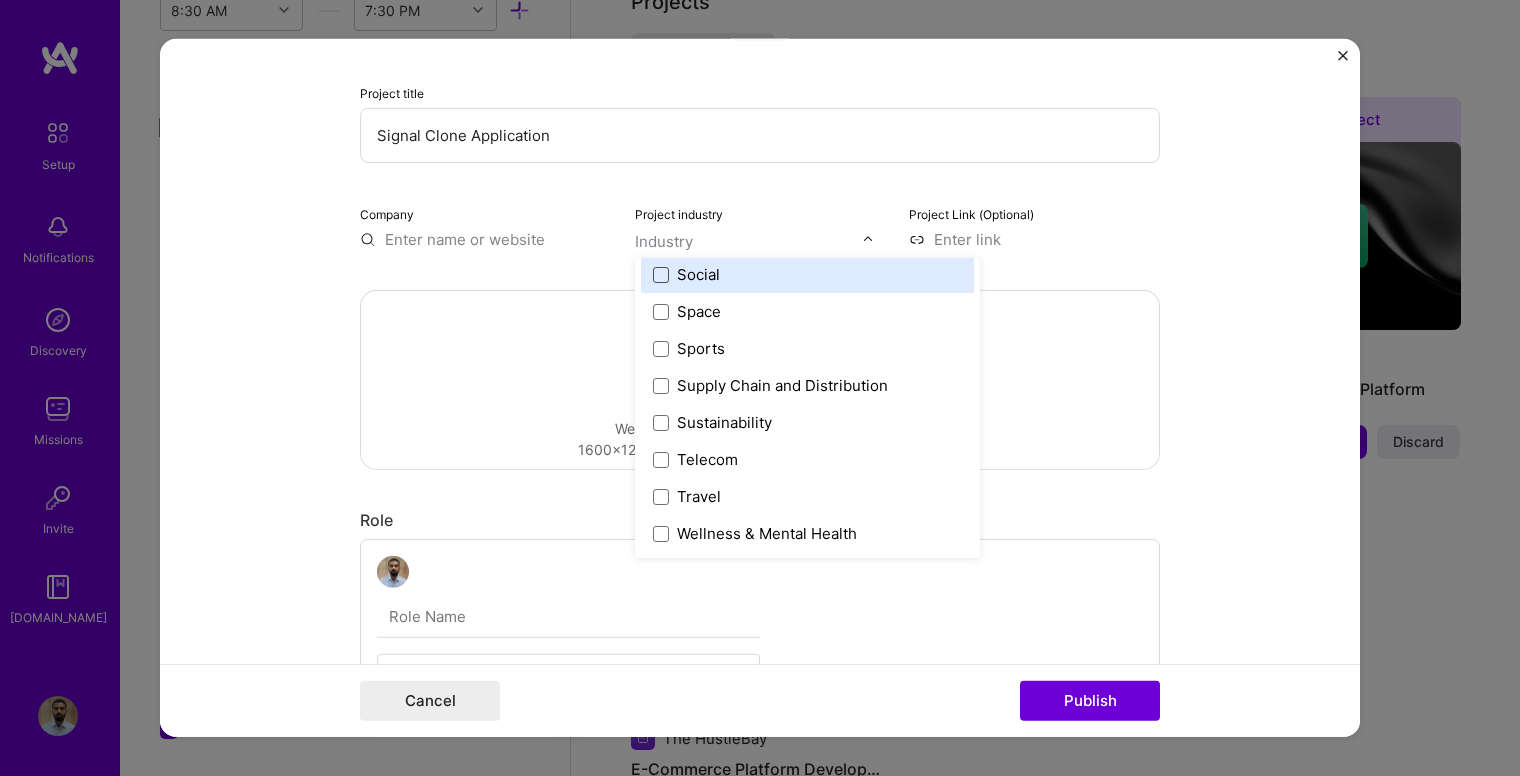 click at bounding box center (661, 274) 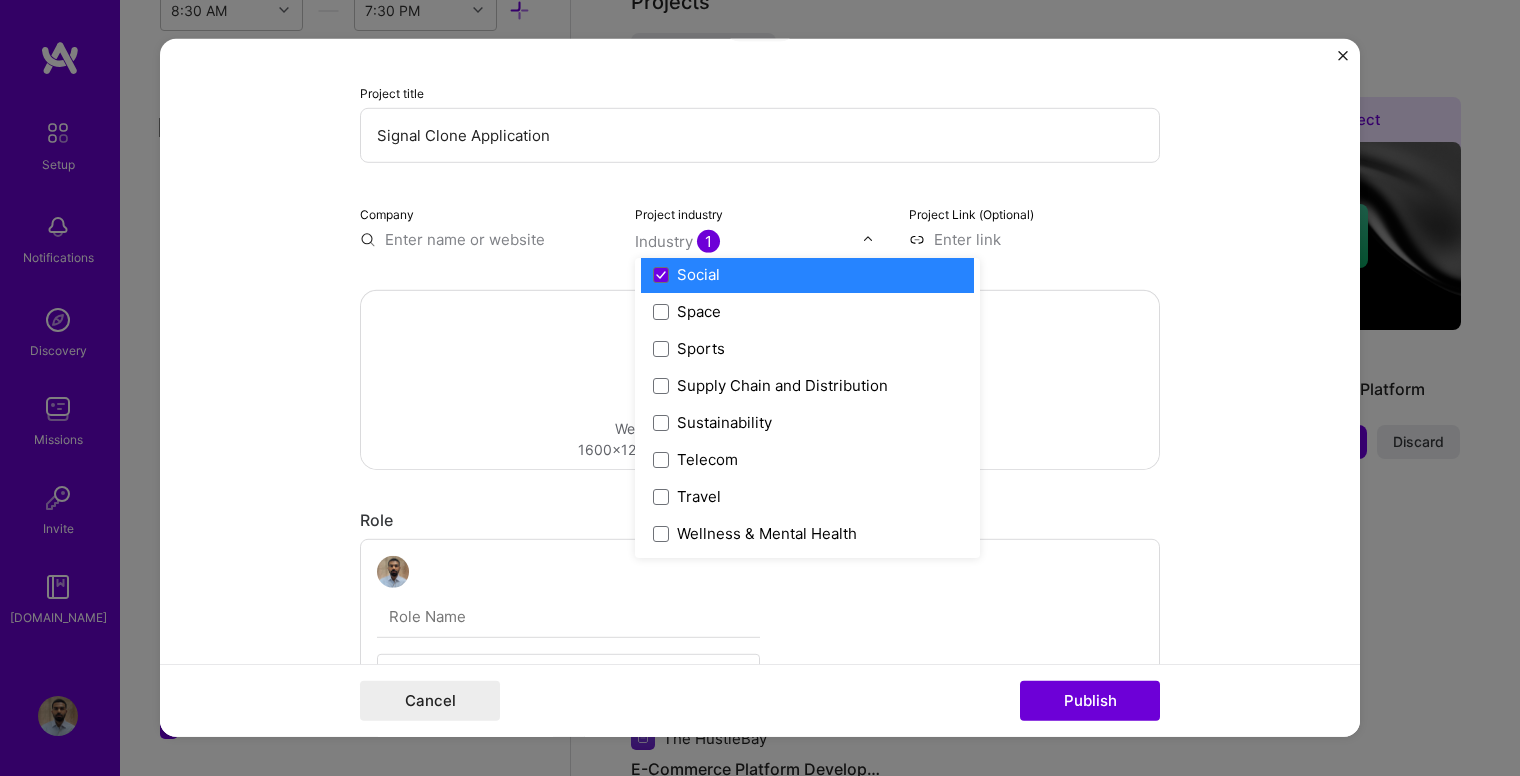 click at bounding box center (1034, 239) 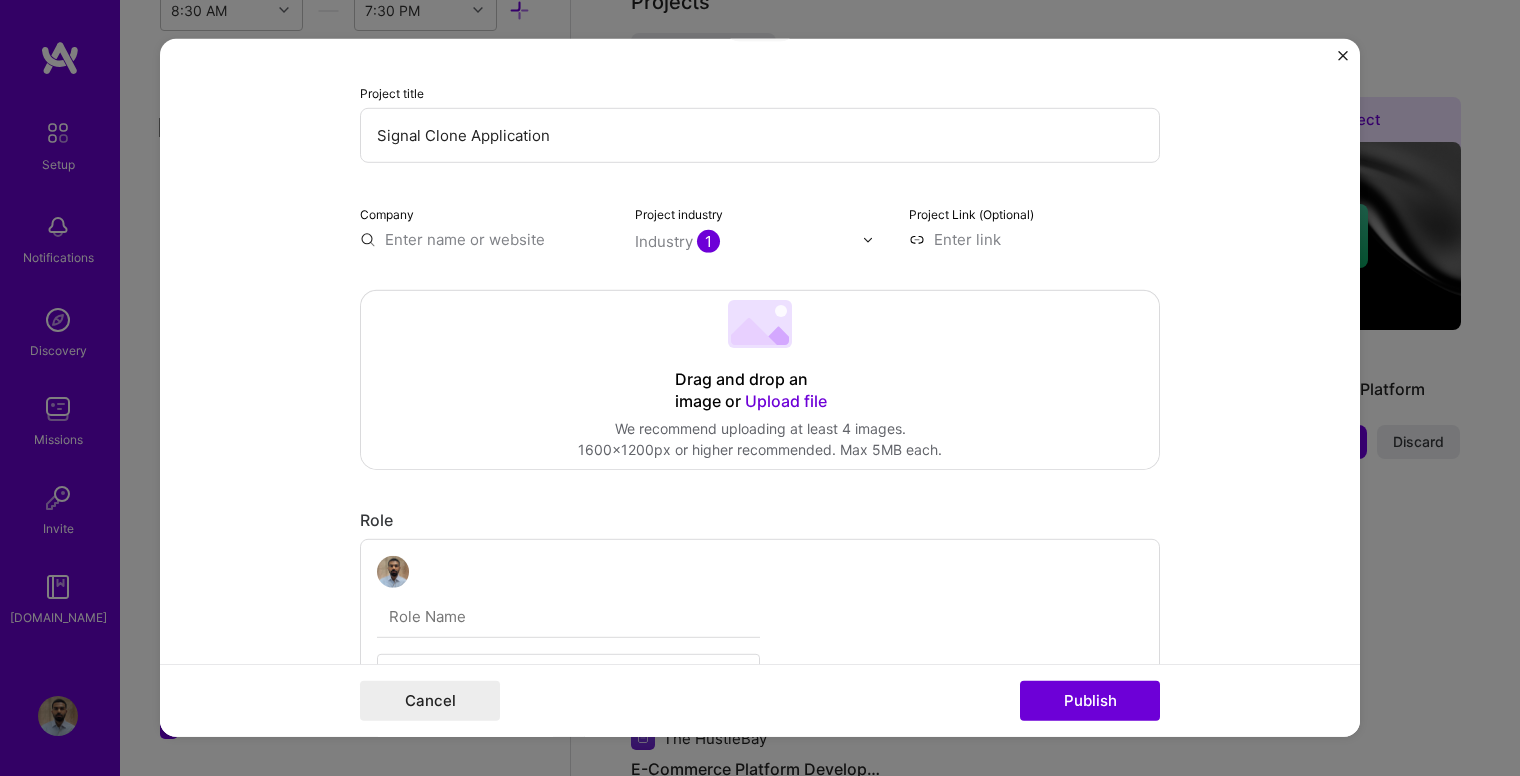 click at bounding box center [1034, 239] 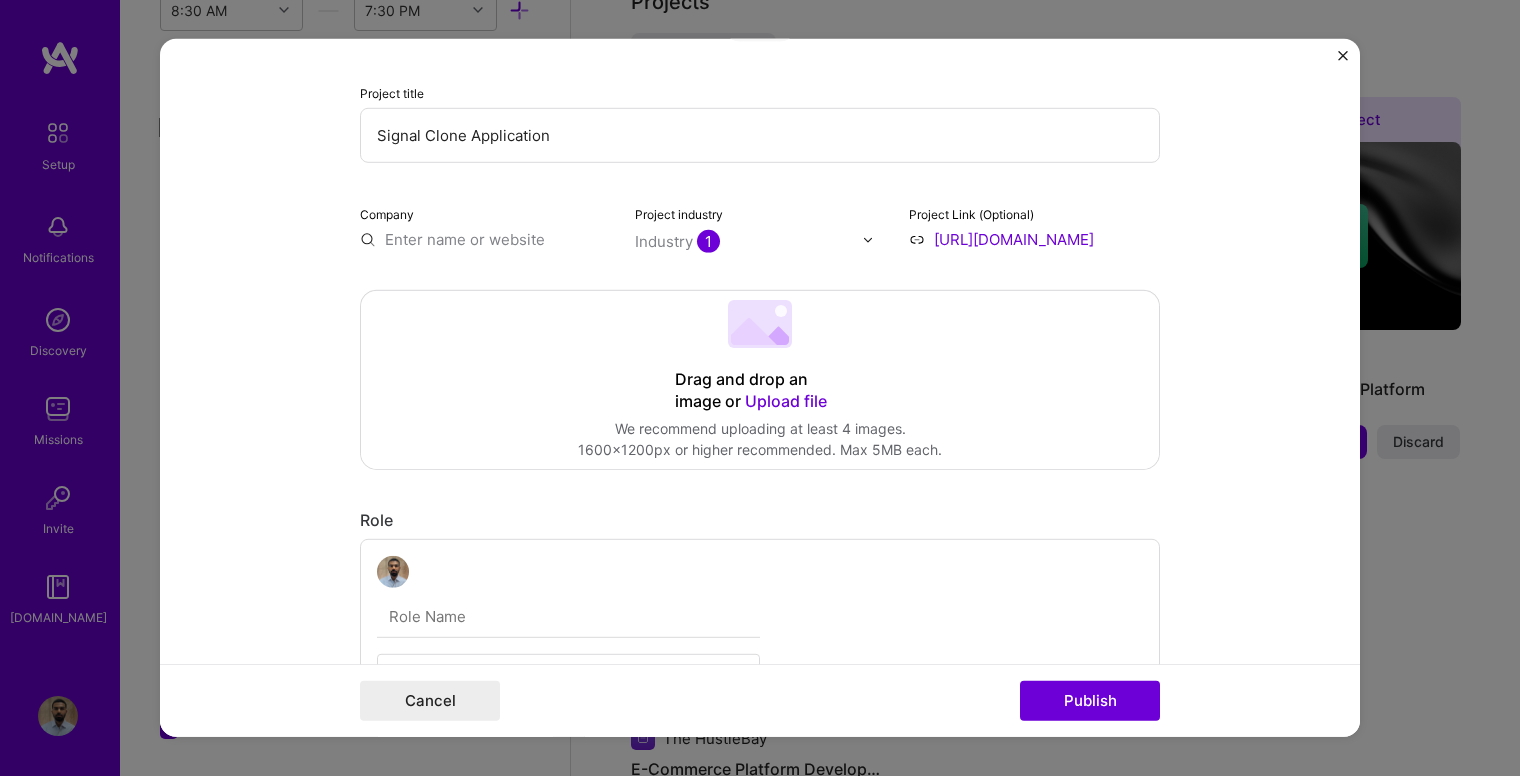 scroll, scrollTop: 0, scrollLeft: 90, axis: horizontal 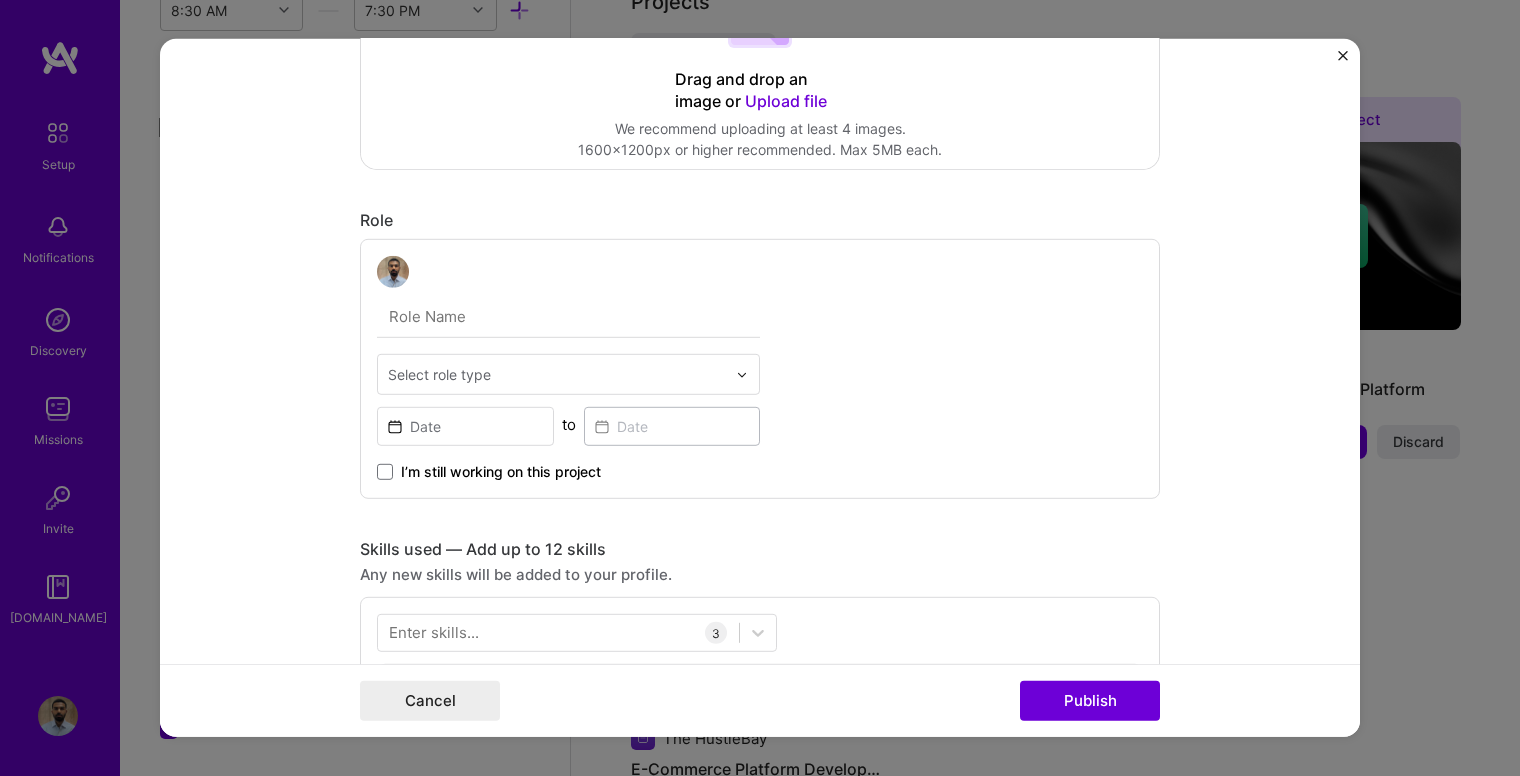 type on "[URL][DOMAIN_NAME]" 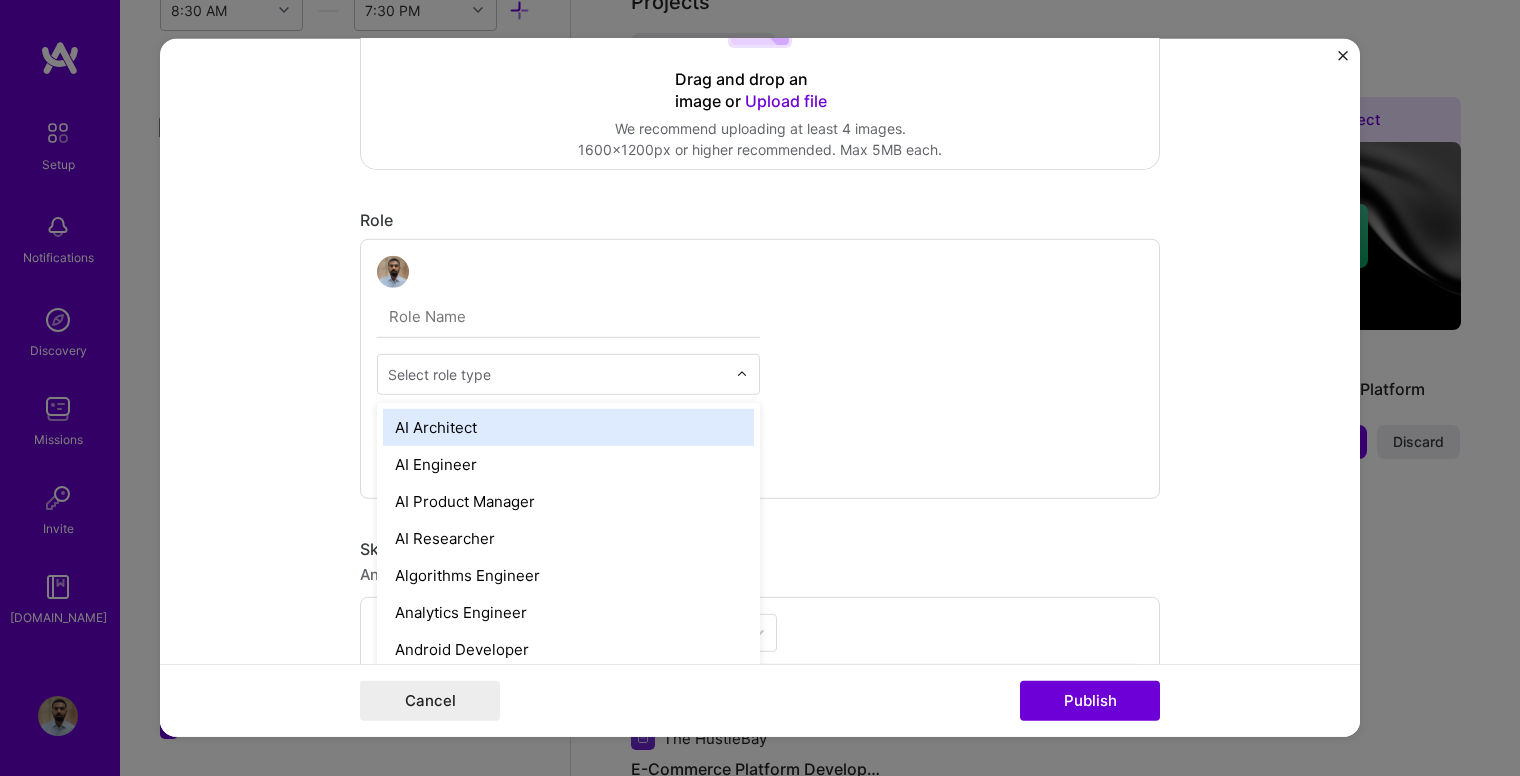 scroll, scrollTop: 0, scrollLeft: 0, axis: both 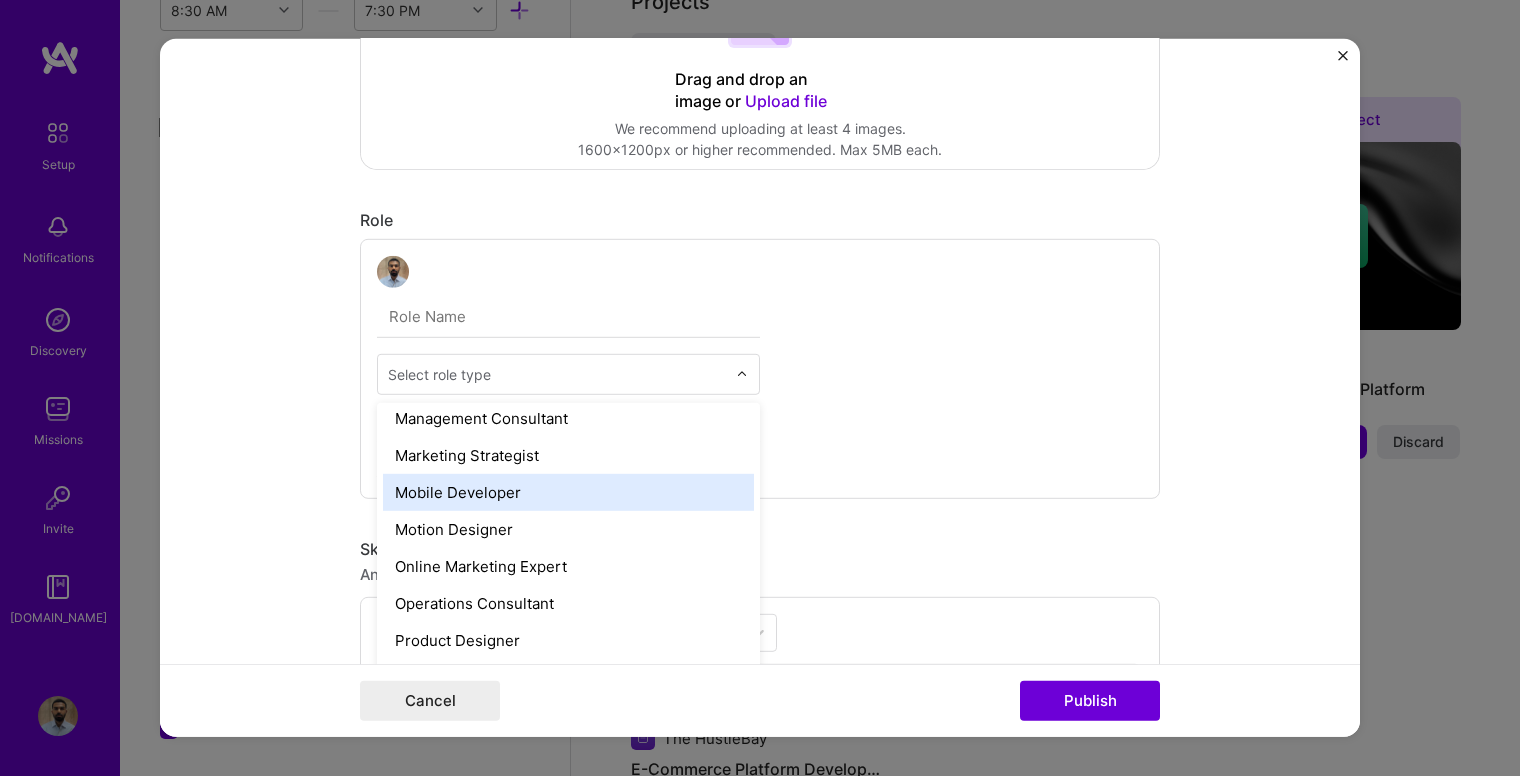 click on "Mobile Developer" at bounding box center (568, 492) 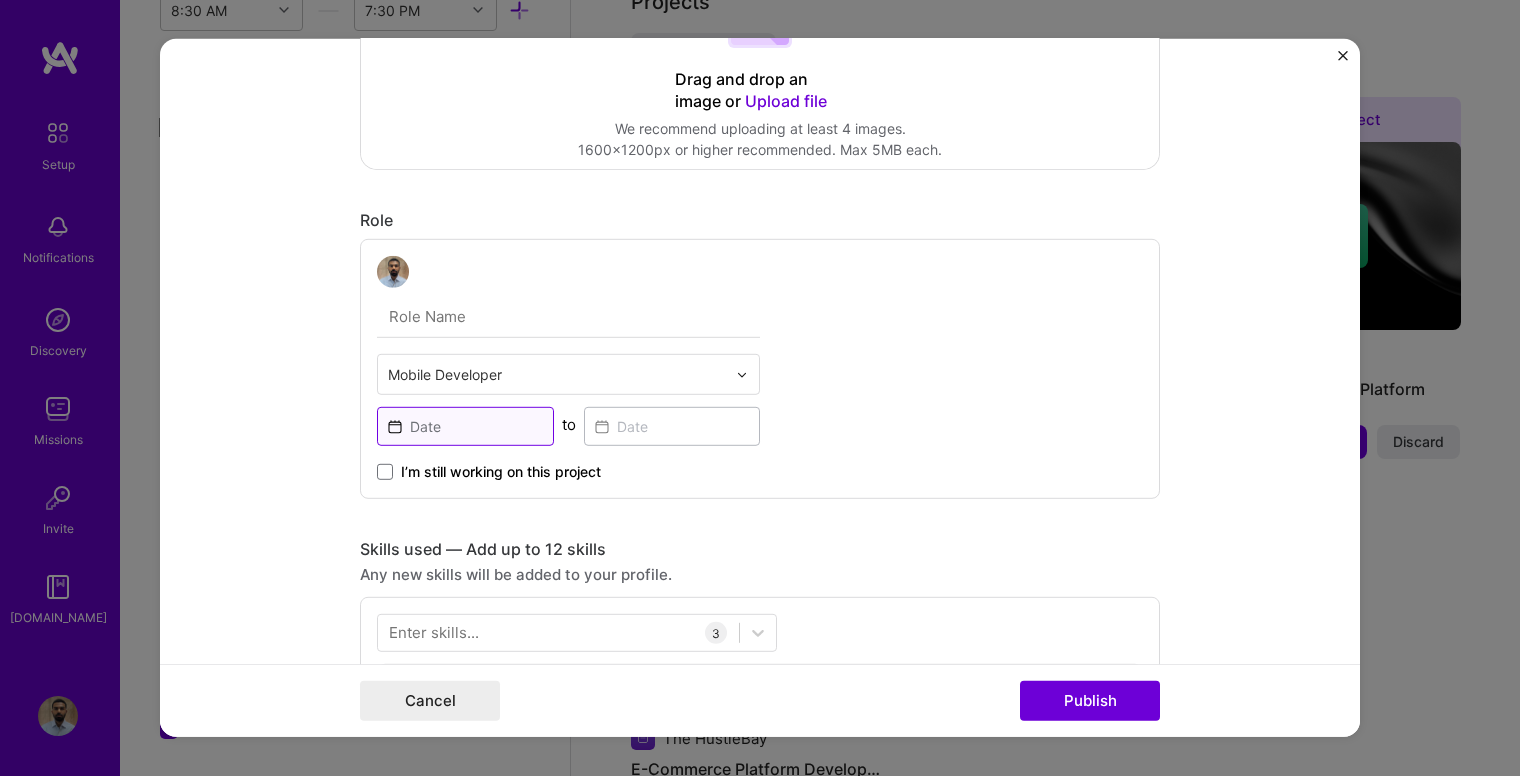 click at bounding box center (465, 426) 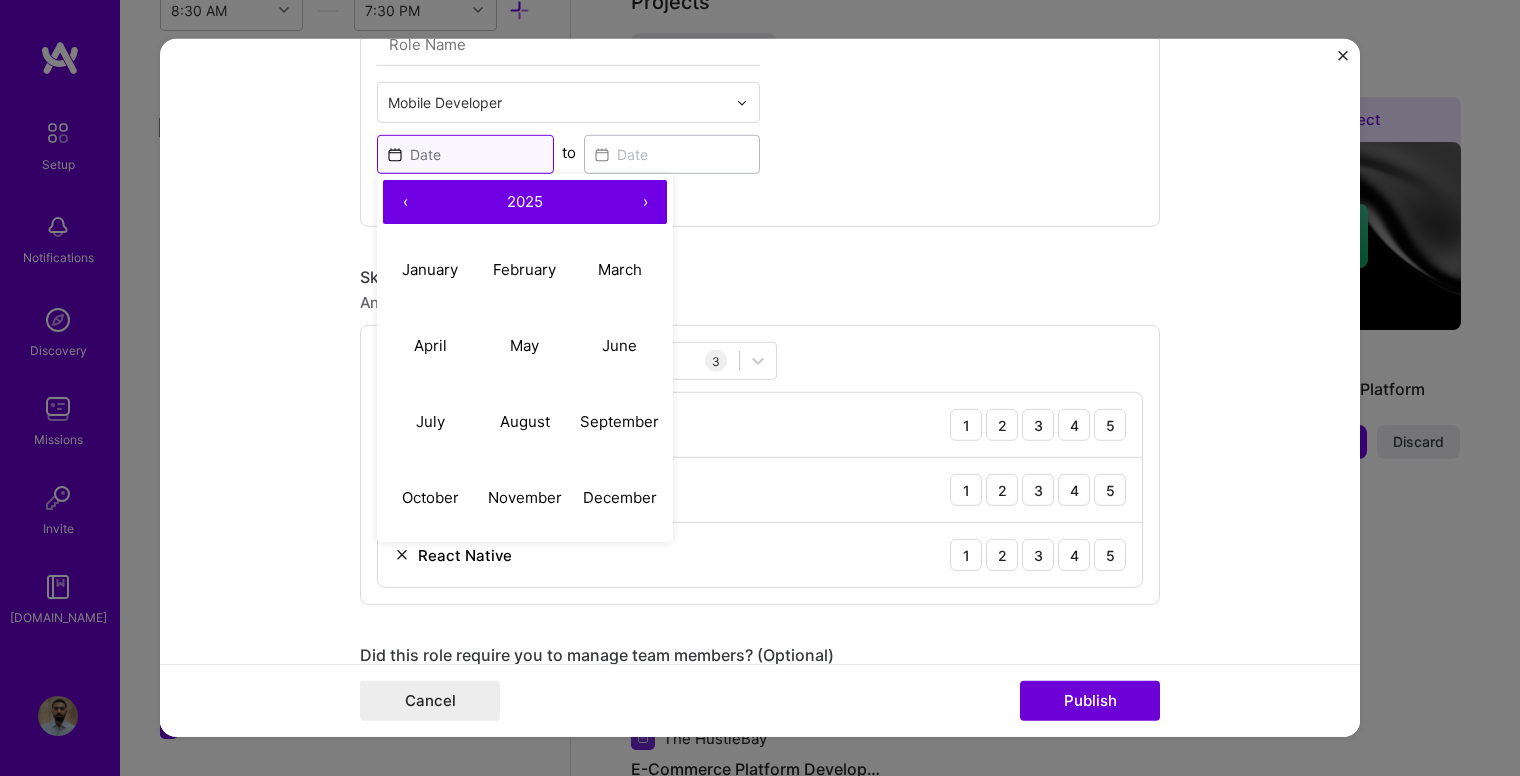 scroll, scrollTop: 600, scrollLeft: 0, axis: vertical 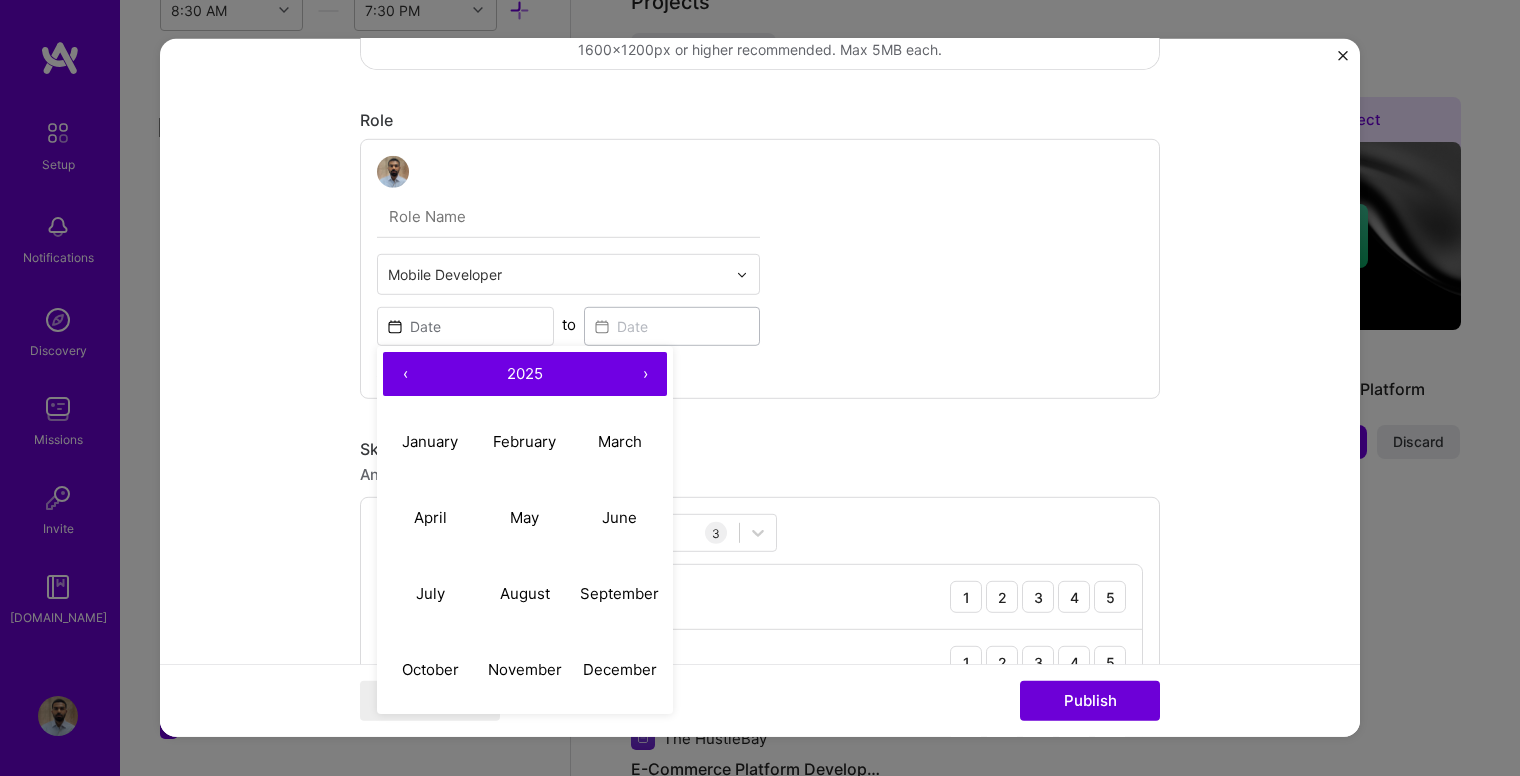 click at bounding box center [1343, 61] 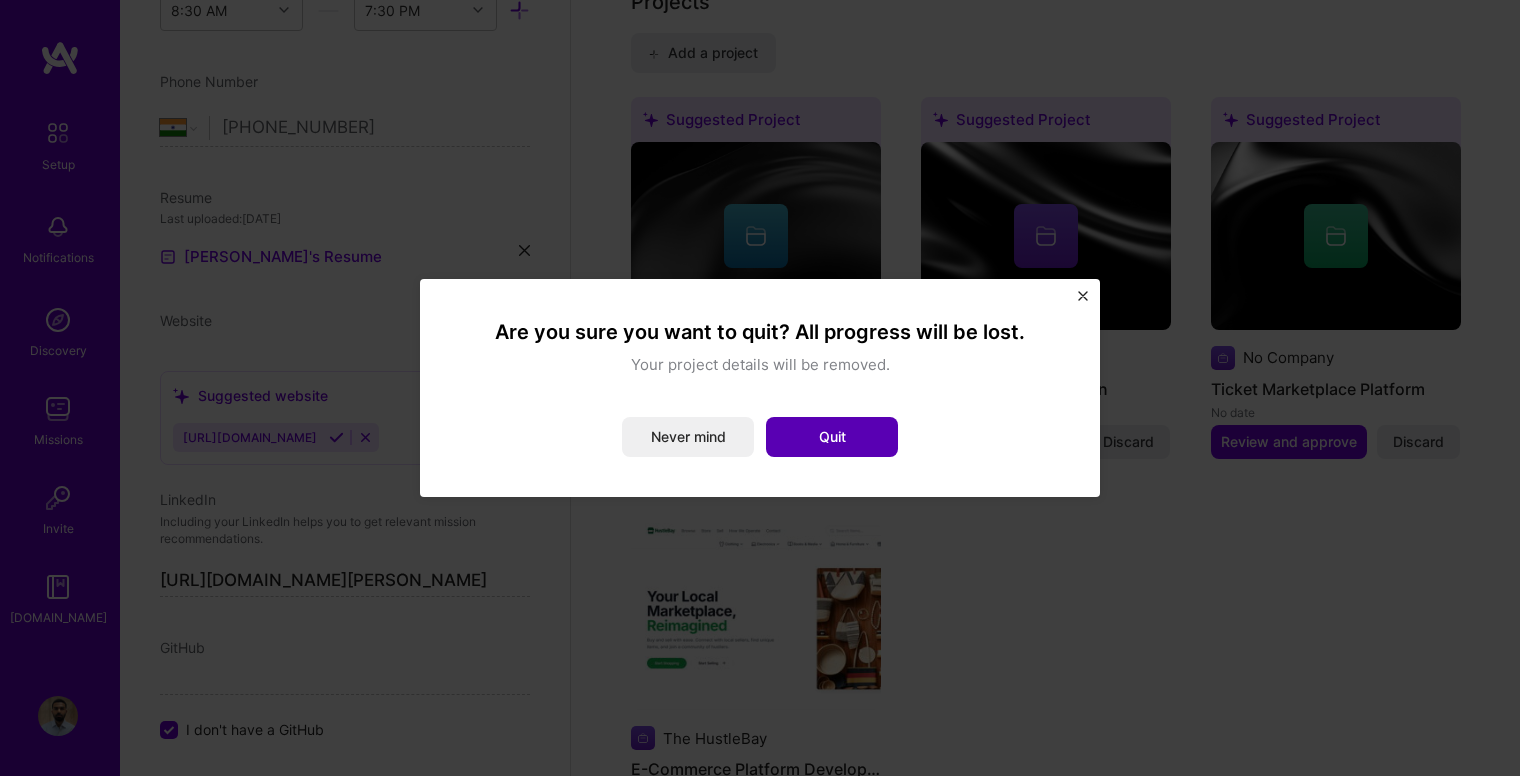 click on "Quit" at bounding box center (832, 437) 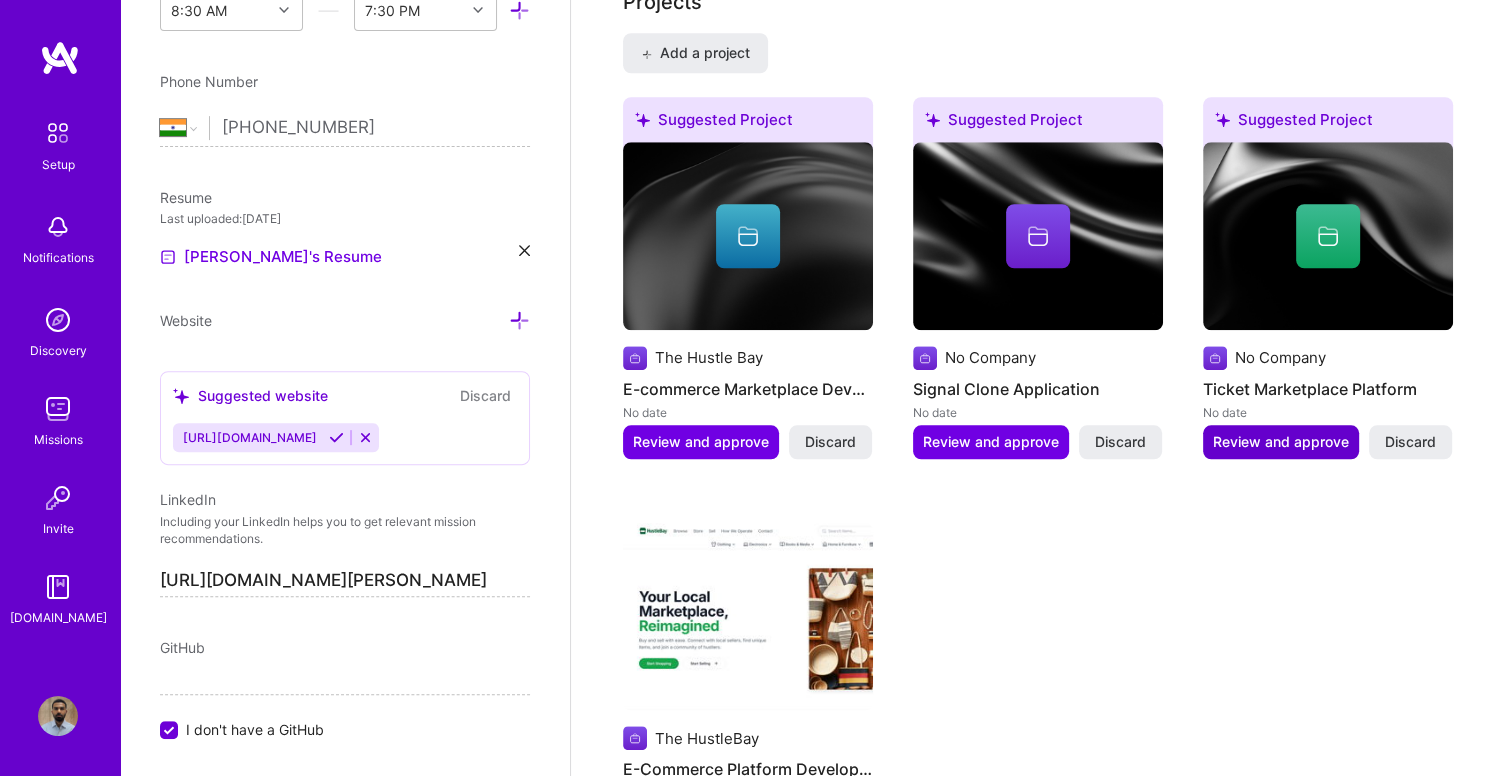 click on "Review and approve" at bounding box center [1281, 442] 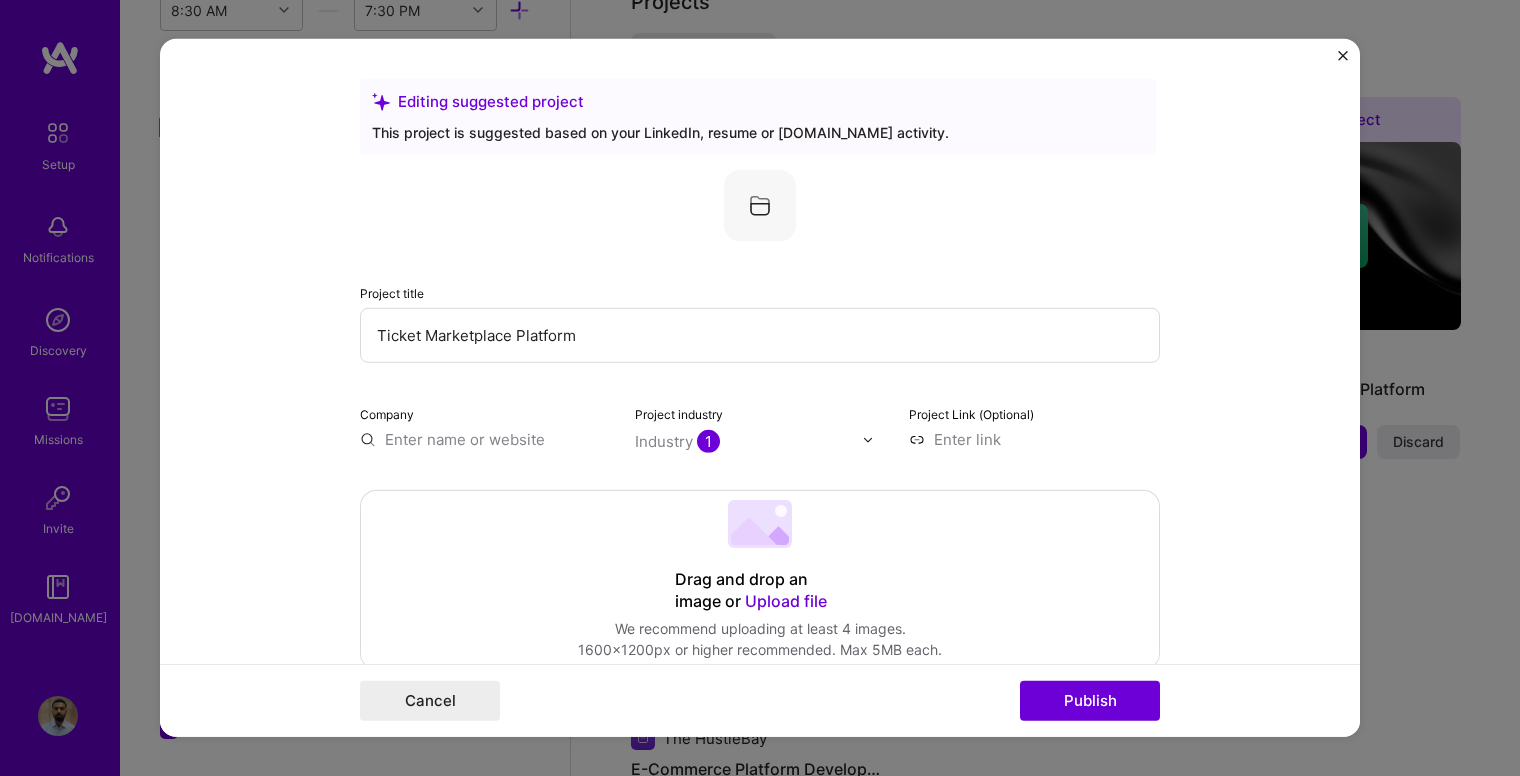 click at bounding box center (868, 439) 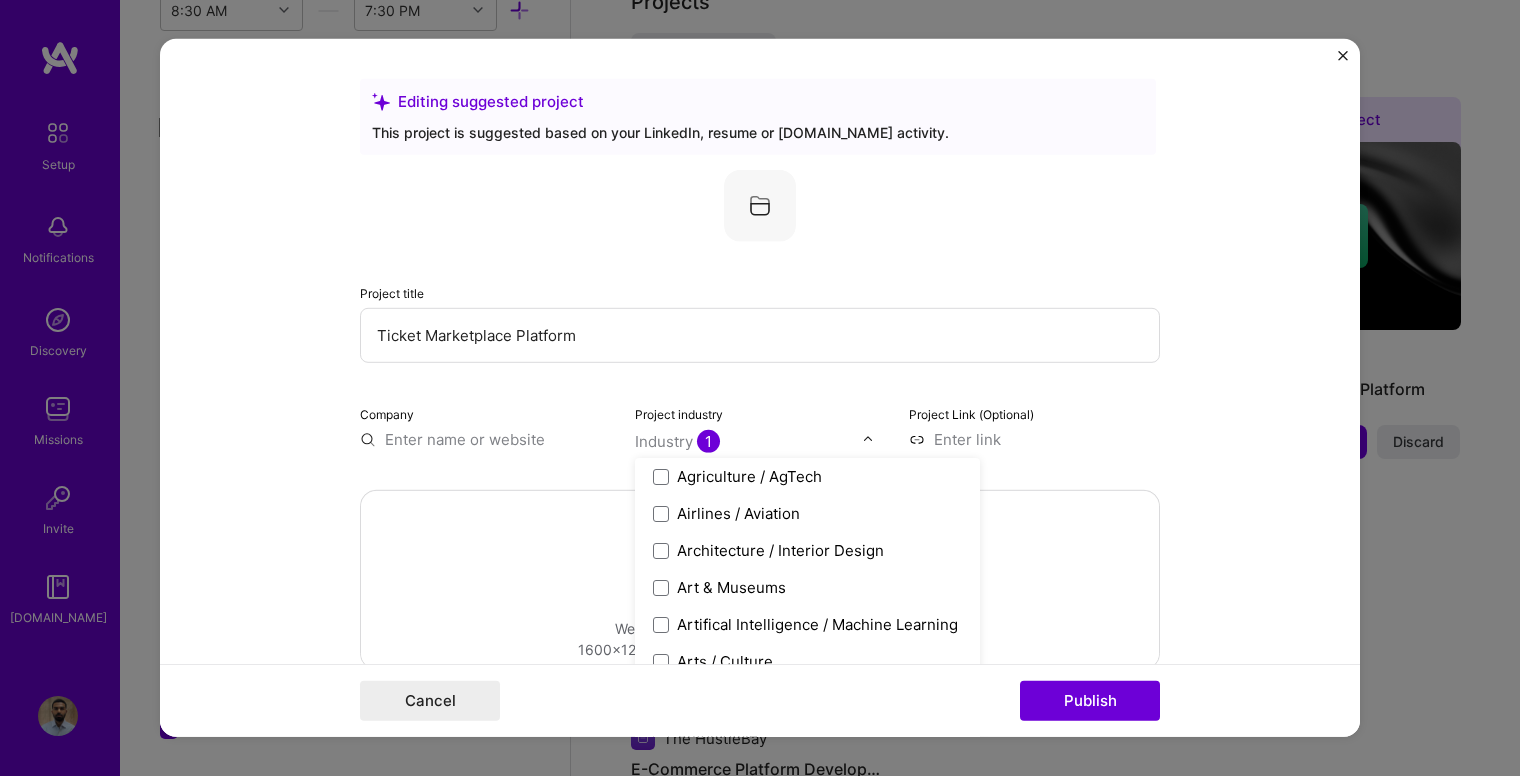scroll, scrollTop: 200, scrollLeft: 0, axis: vertical 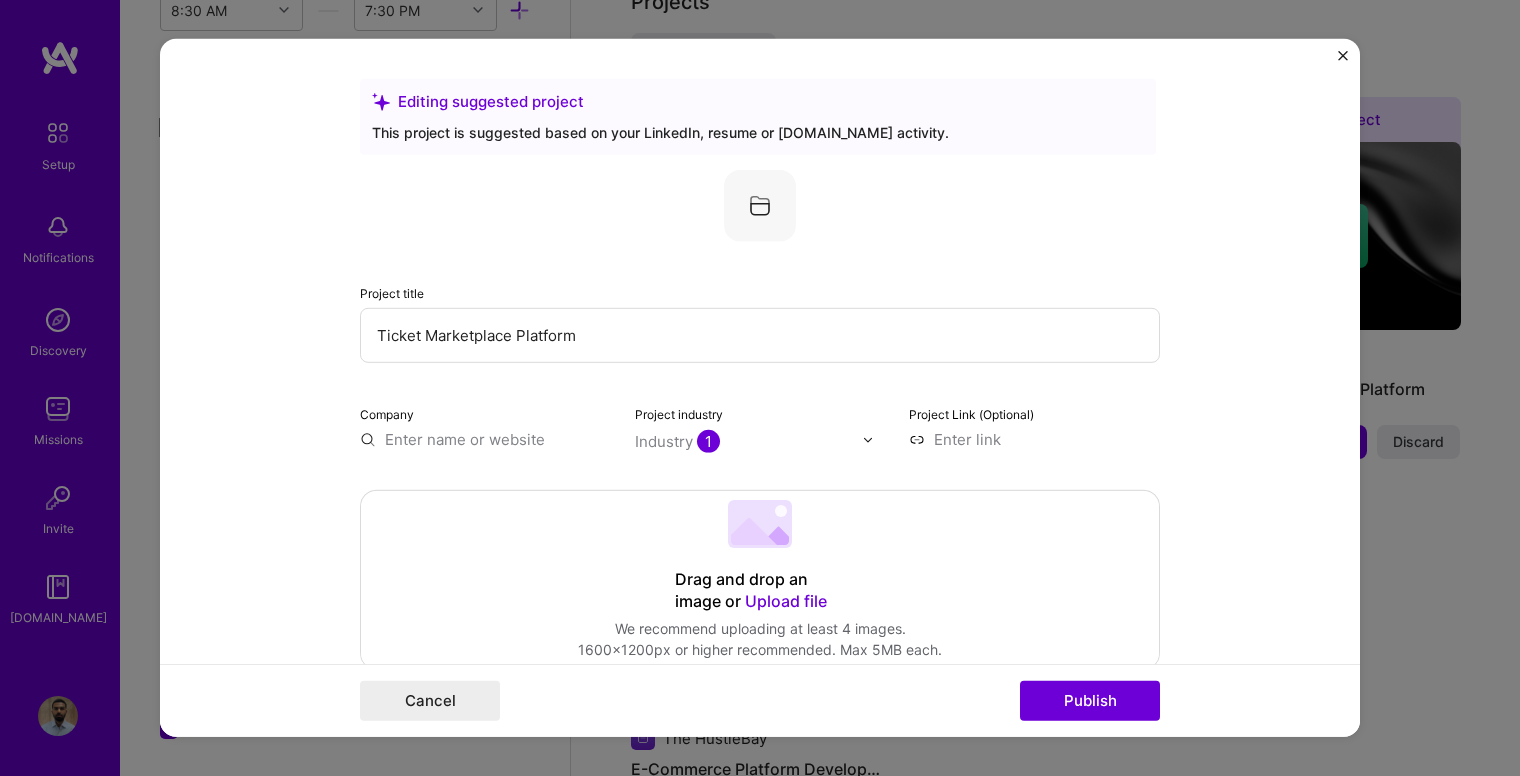 click at bounding box center (1034, 439) 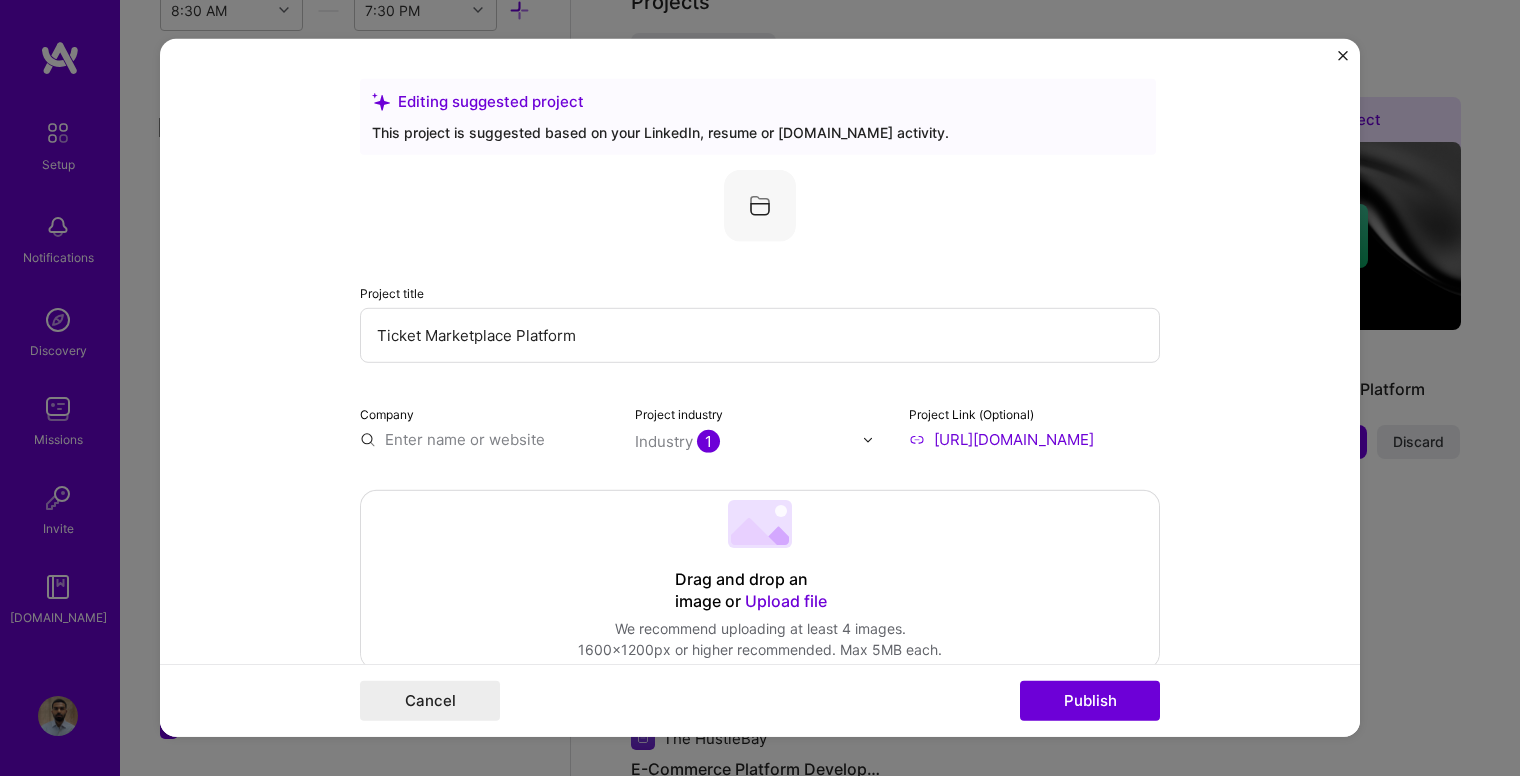 scroll, scrollTop: 0, scrollLeft: 100, axis: horizontal 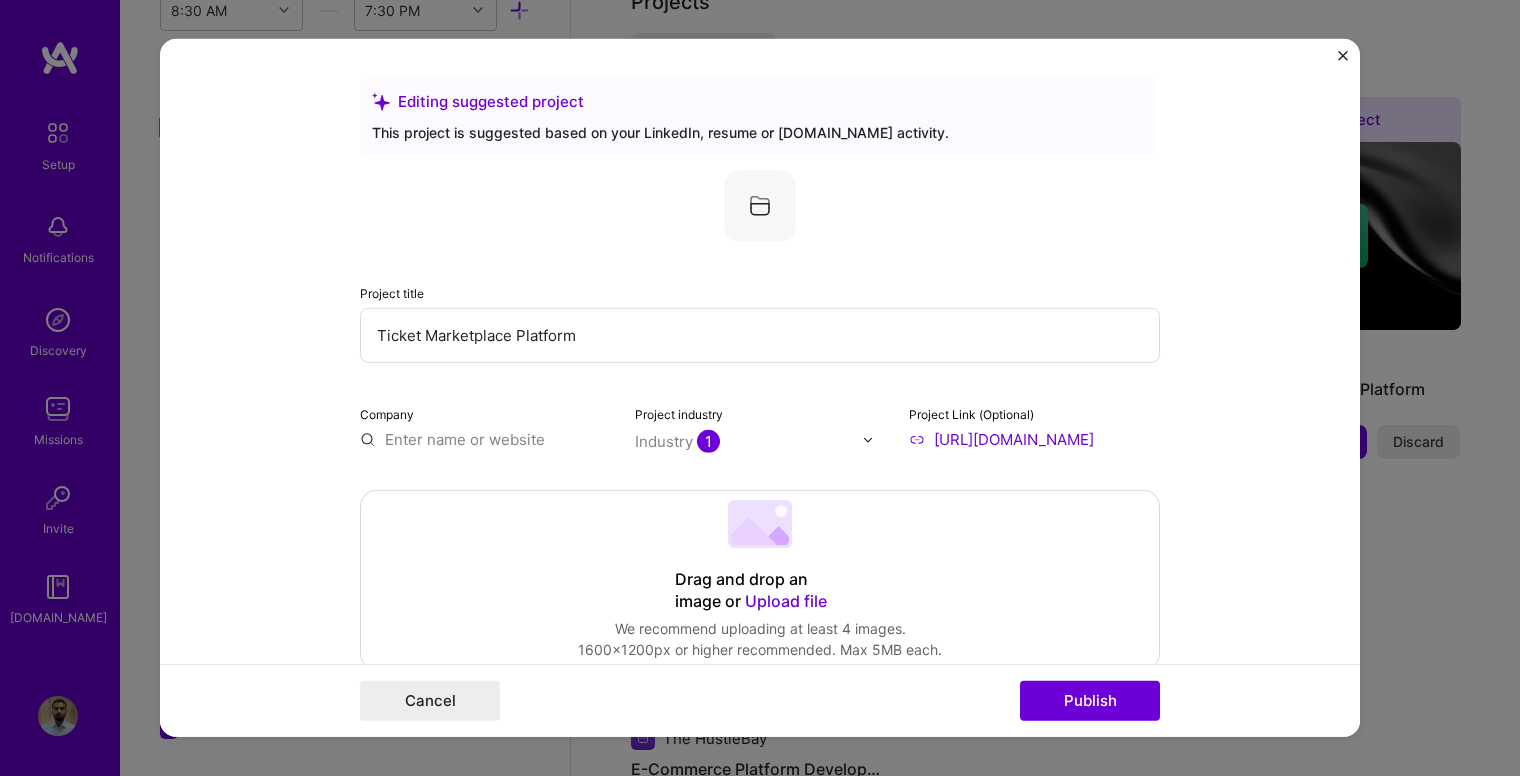 type on "[URL][DOMAIN_NAME]" 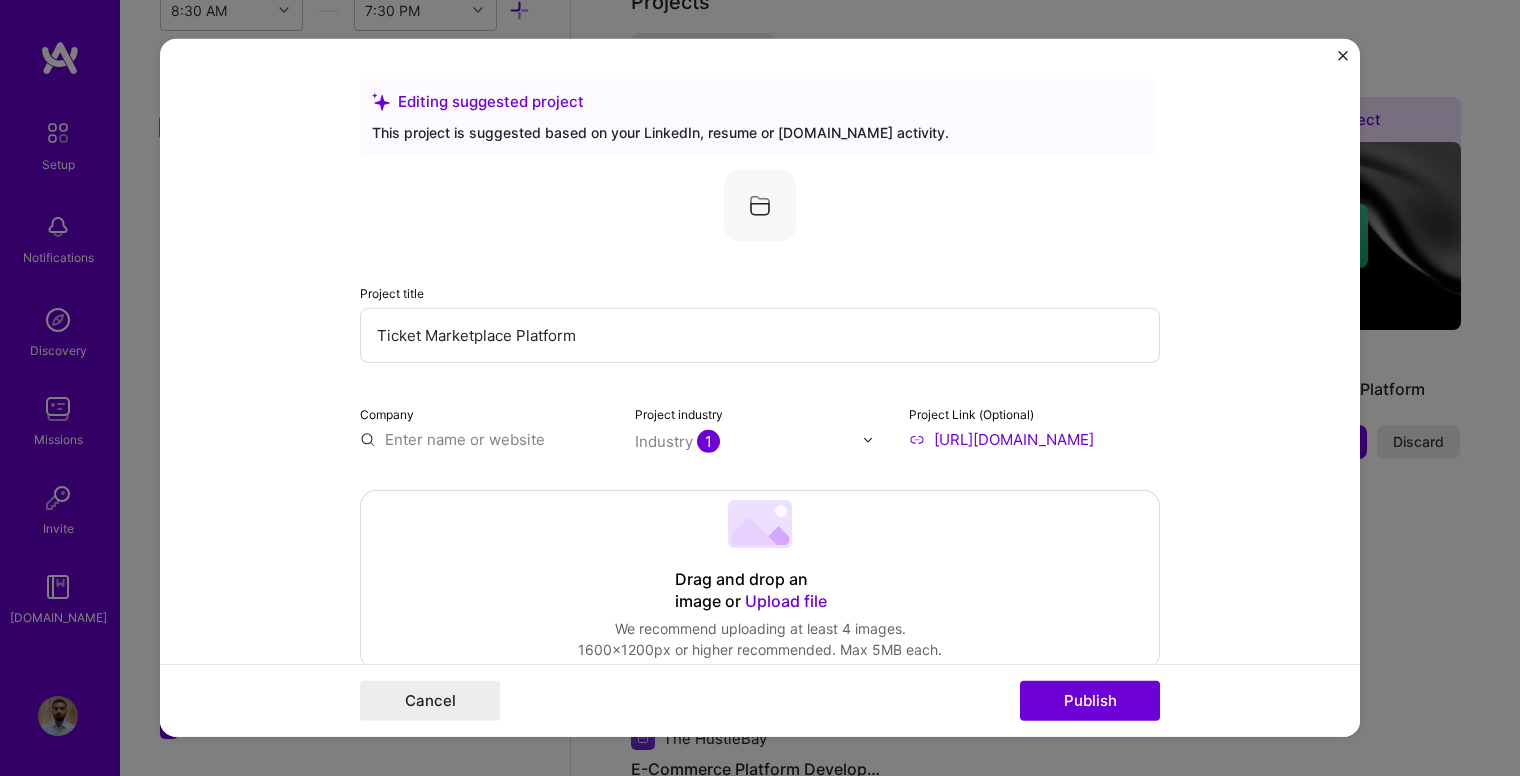 scroll, scrollTop: 0, scrollLeft: 0, axis: both 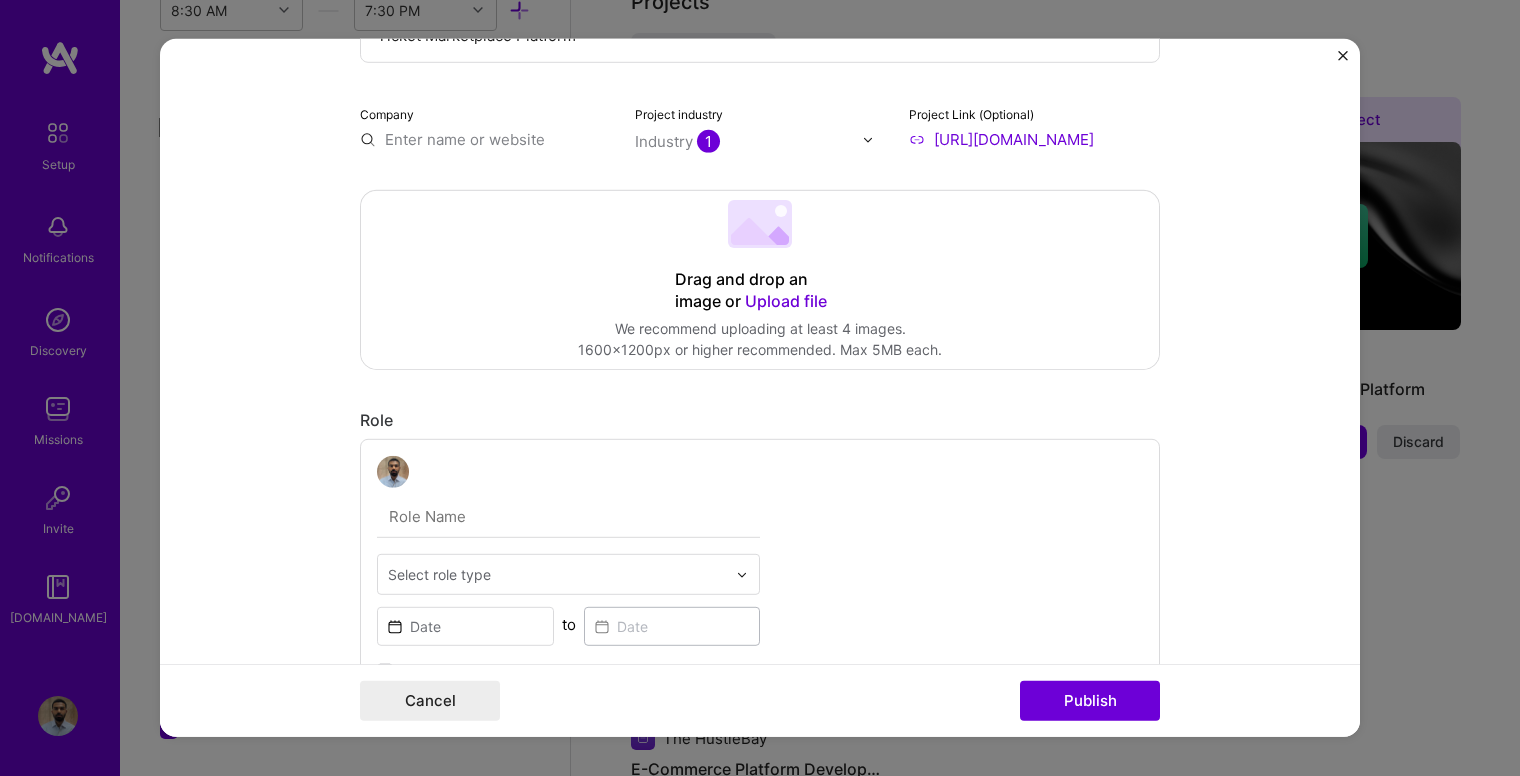 click on "Upload file" at bounding box center (786, 301) 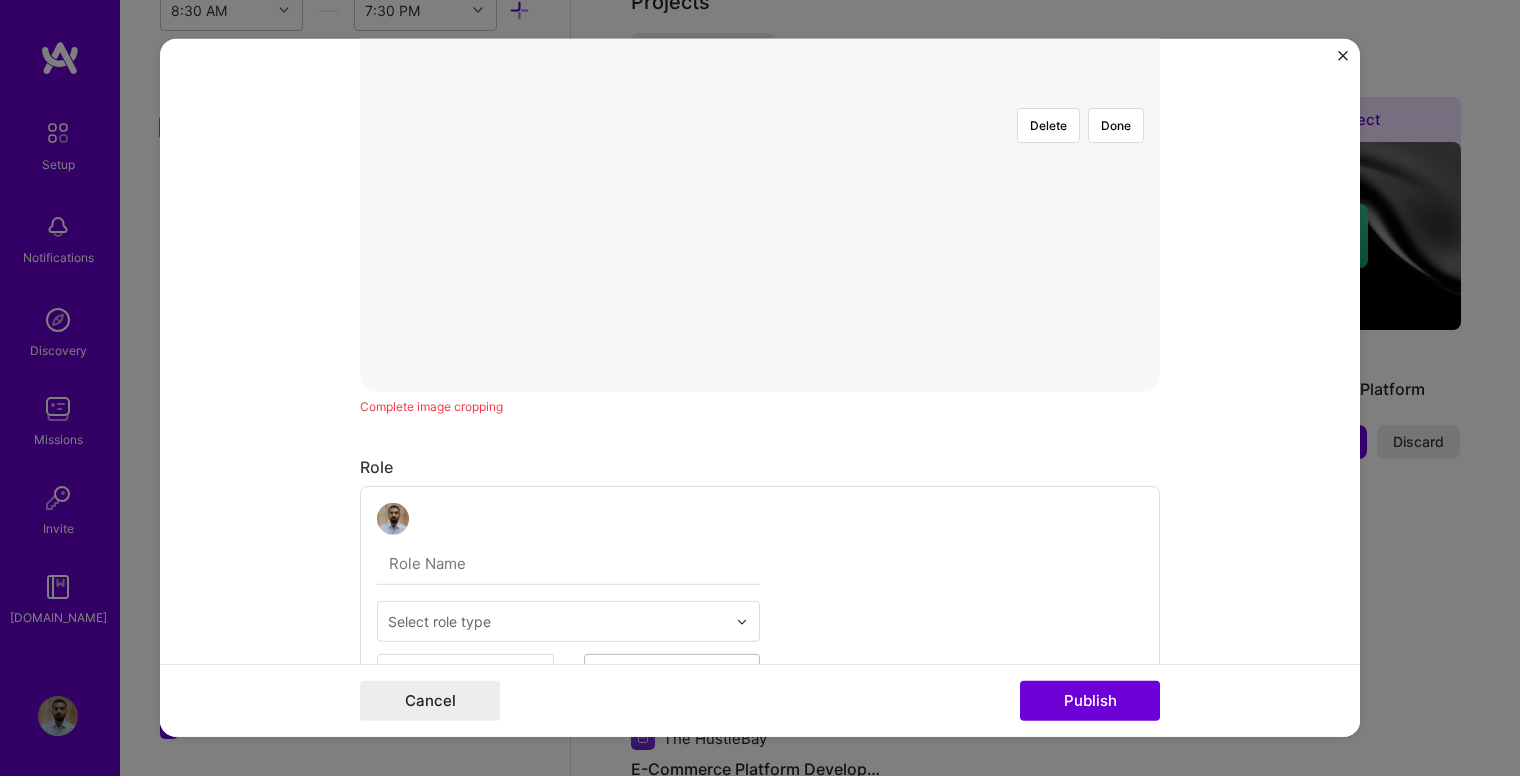 scroll, scrollTop: 500, scrollLeft: 0, axis: vertical 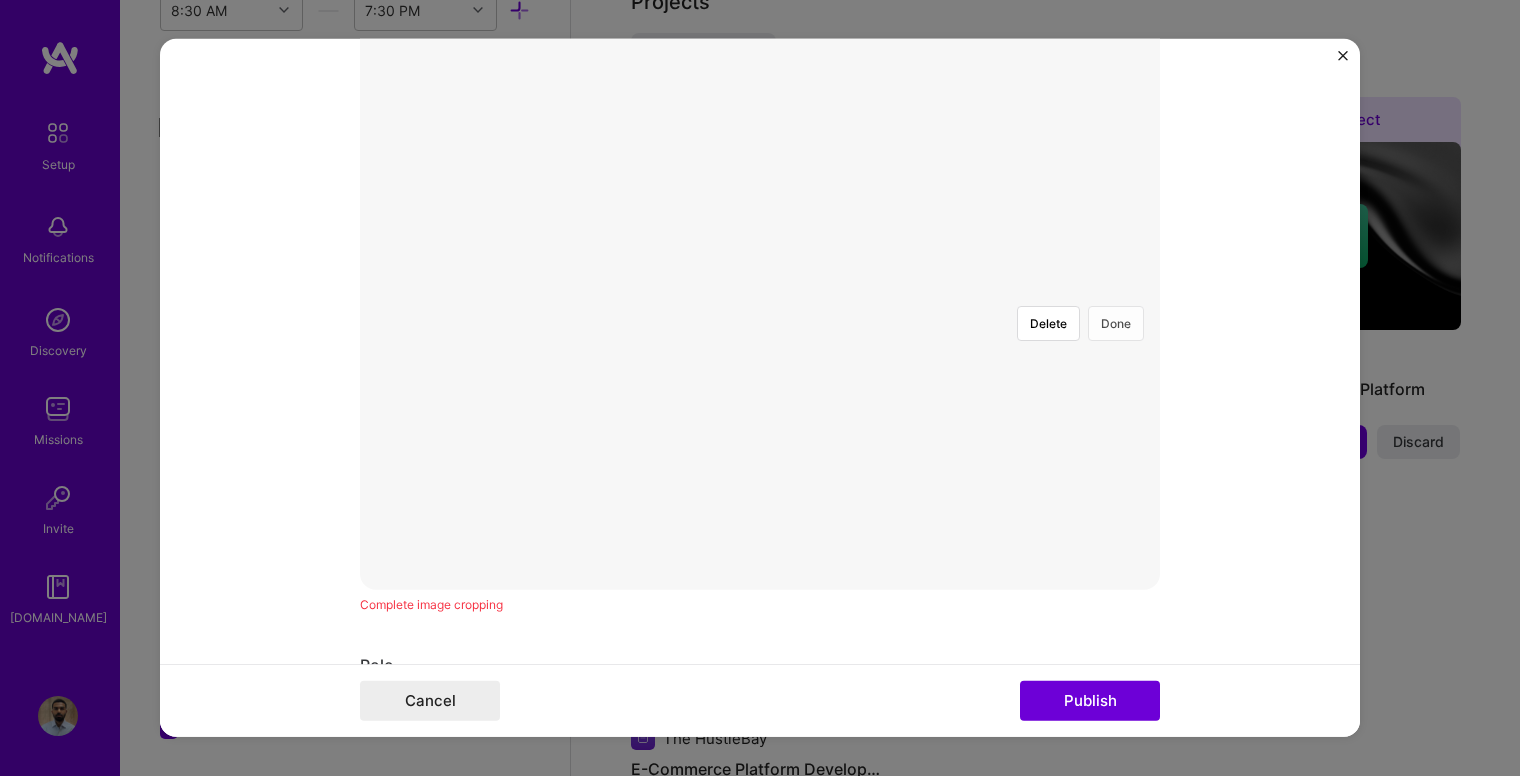 click on "Done" at bounding box center (1116, 323) 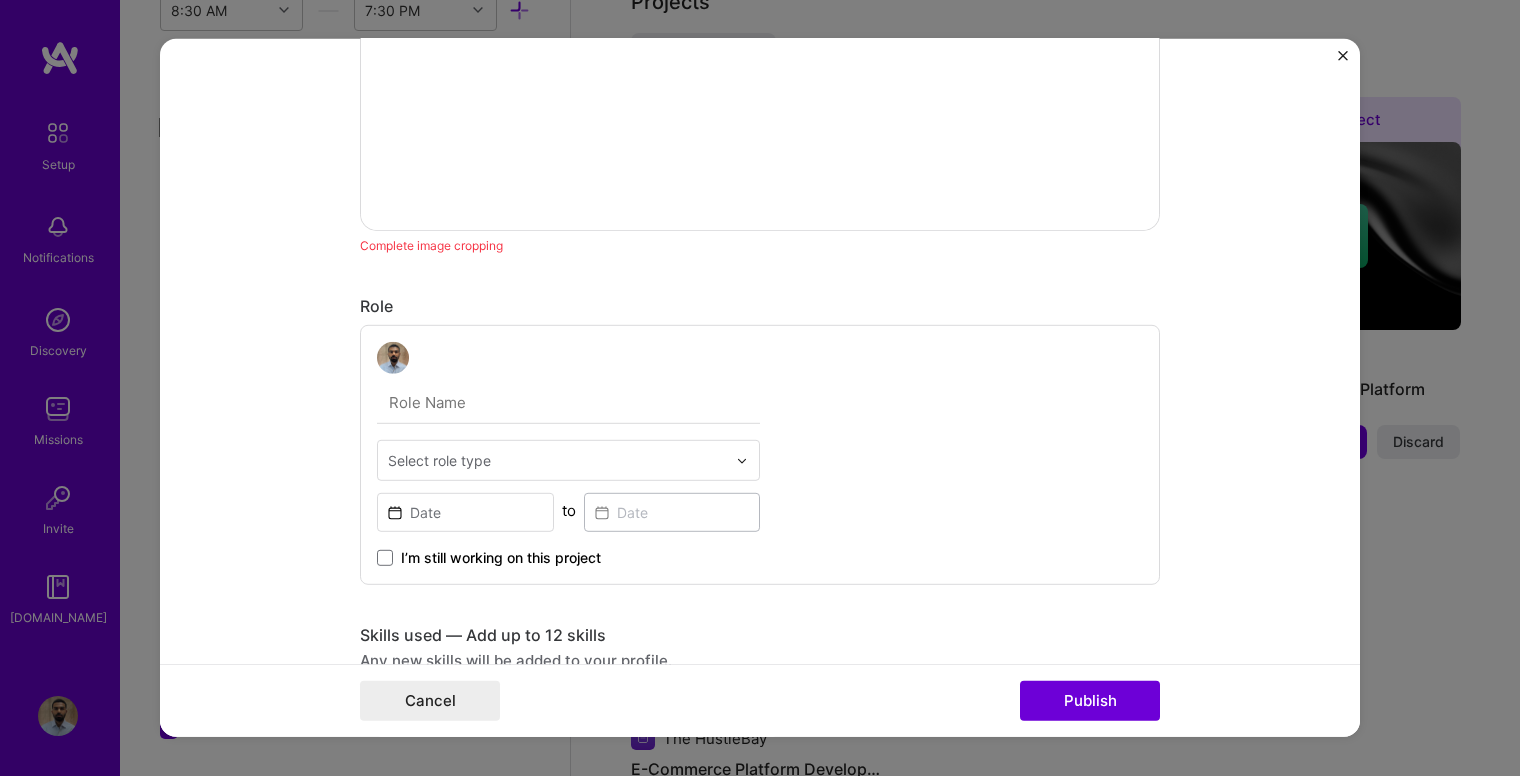 scroll, scrollTop: 1000, scrollLeft: 0, axis: vertical 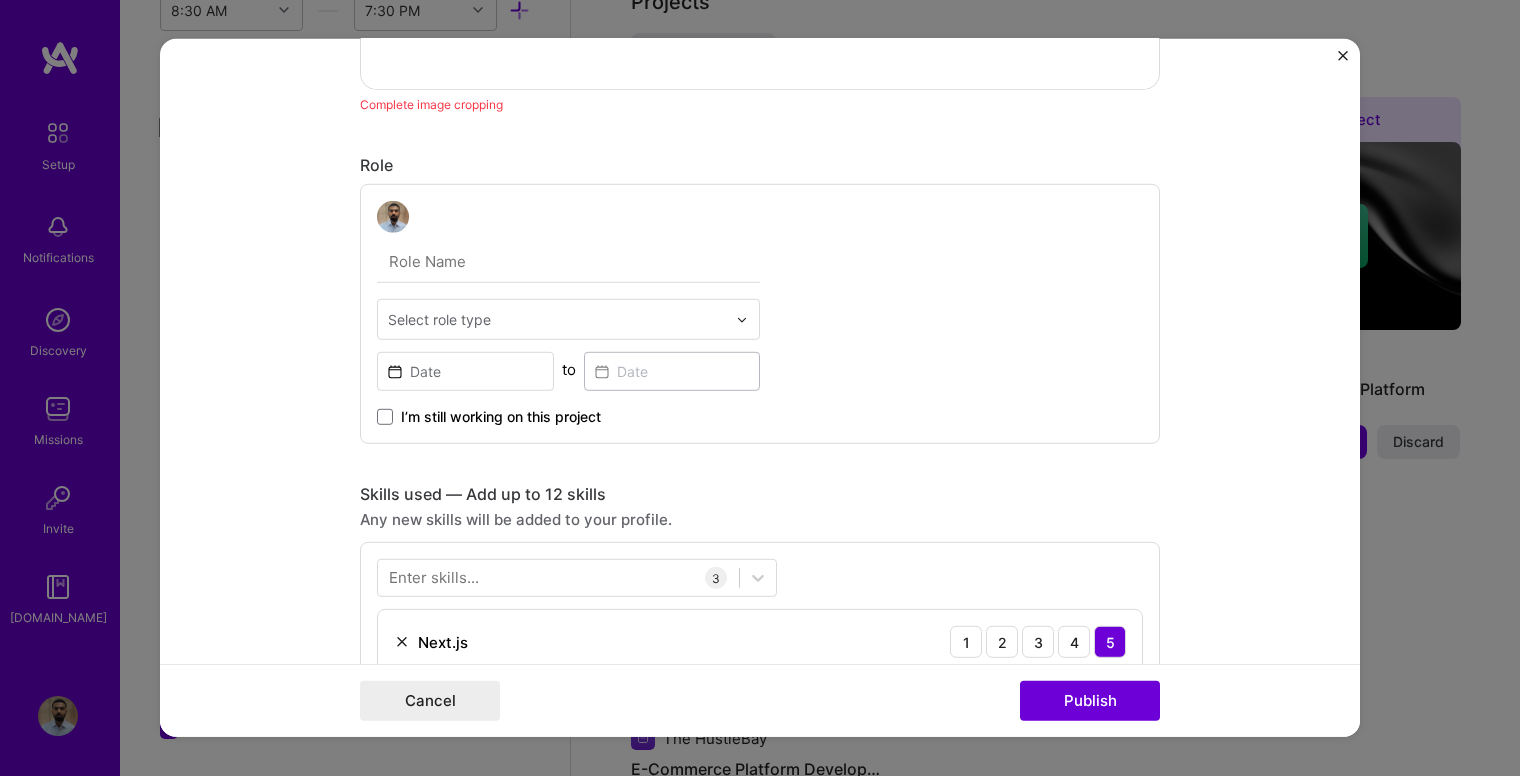 click at bounding box center (557, 319) 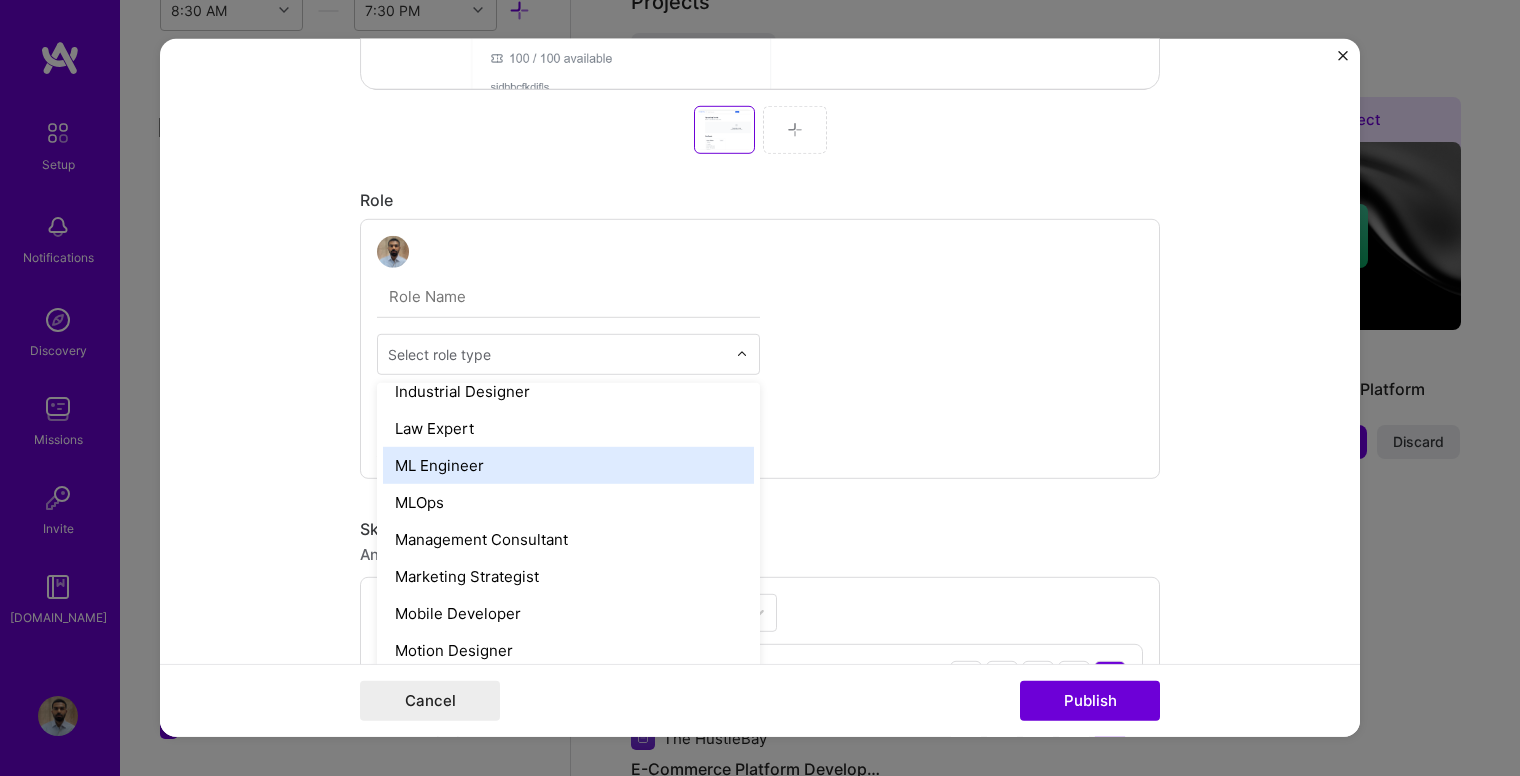 scroll, scrollTop: 1500, scrollLeft: 0, axis: vertical 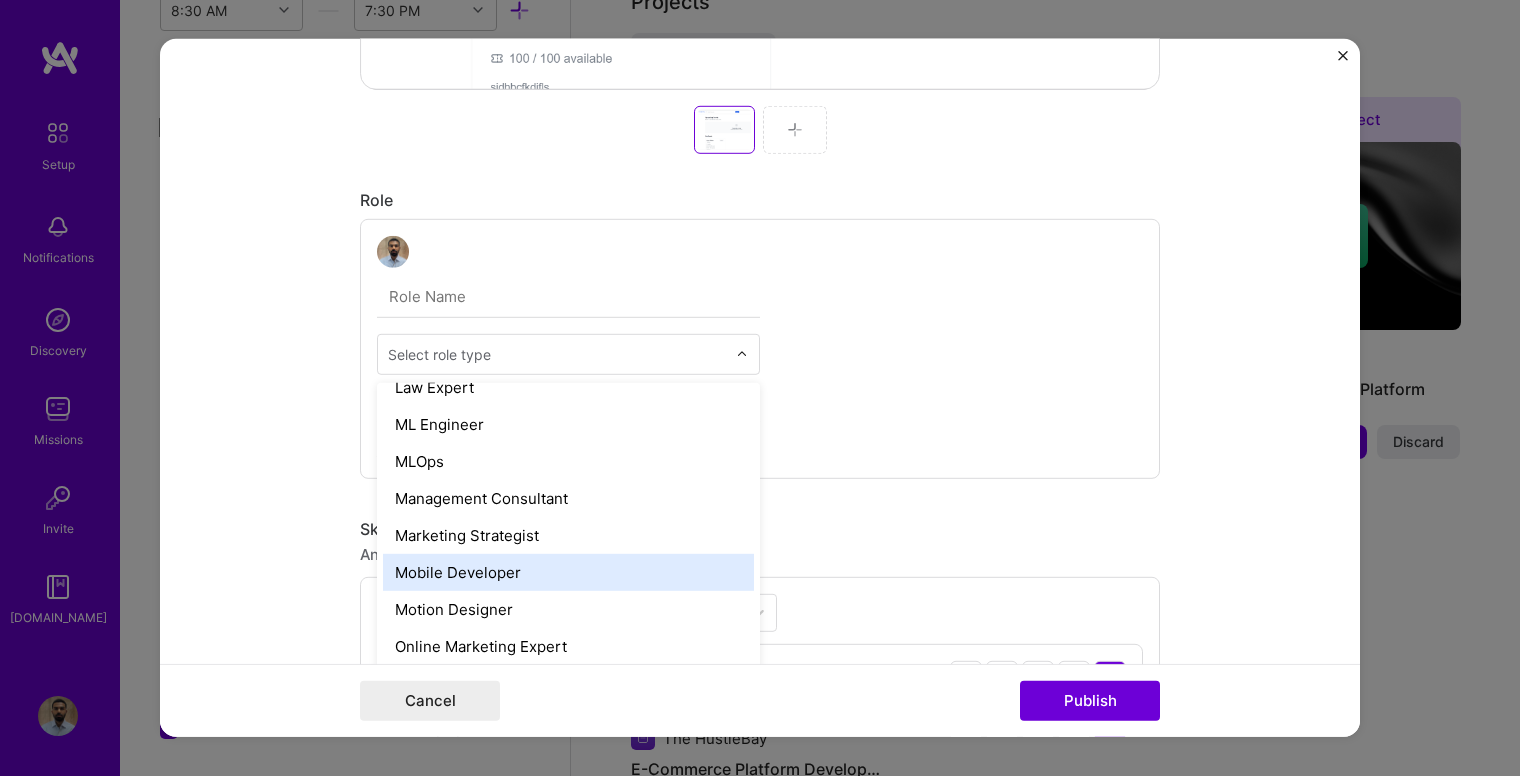 click on "Mobile Developer" at bounding box center [568, 572] 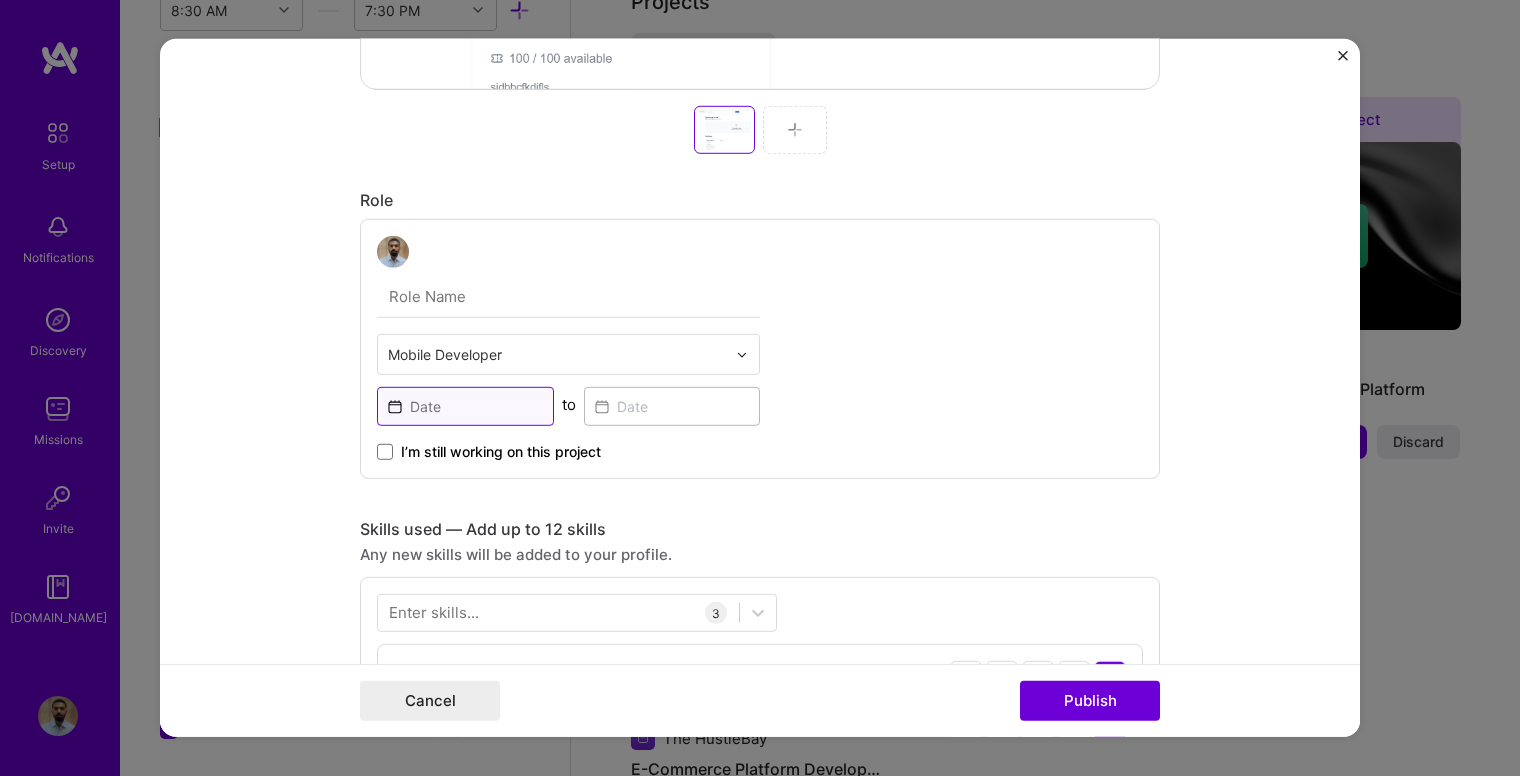 click at bounding box center (465, 406) 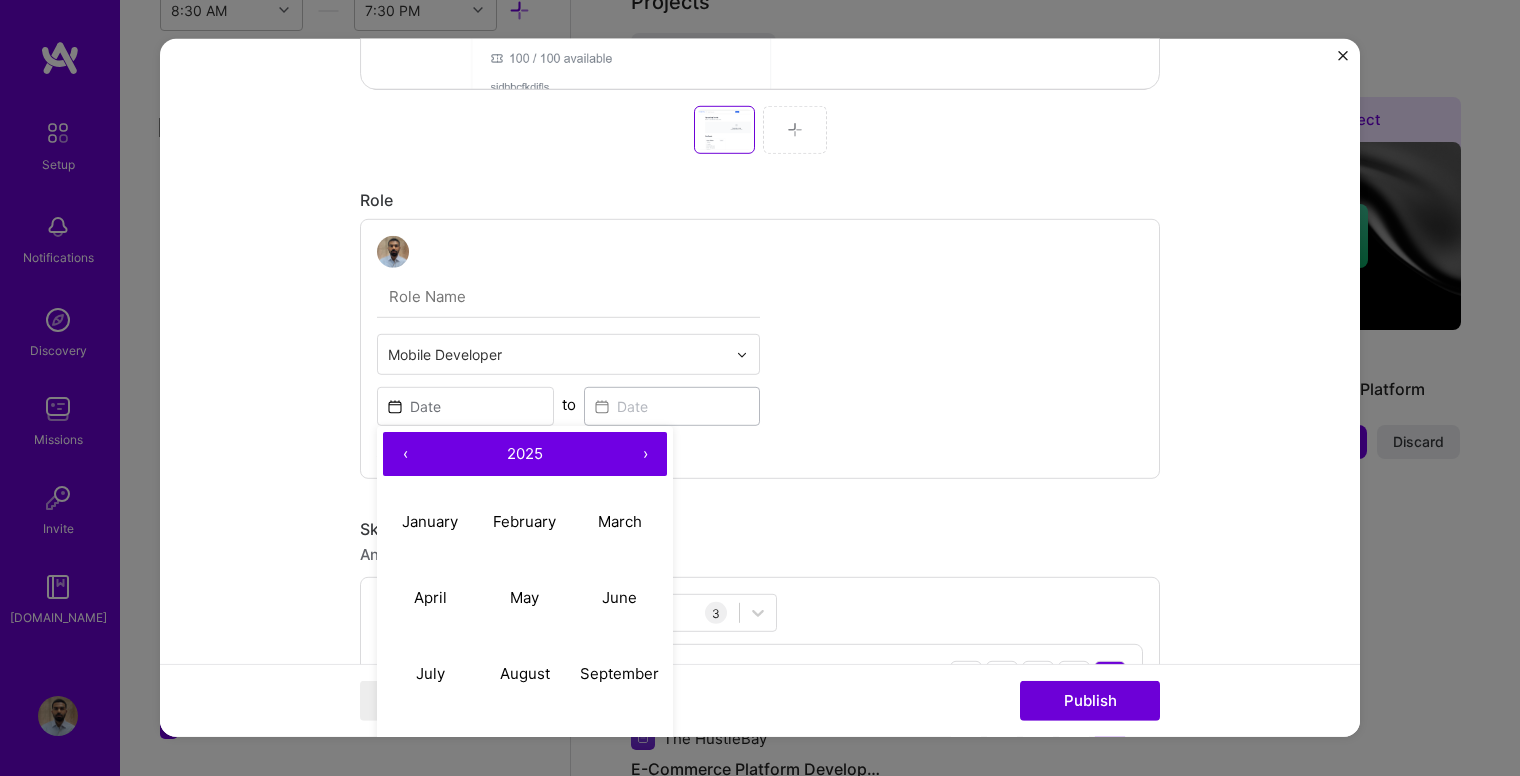 click on "‹" at bounding box center (405, 454) 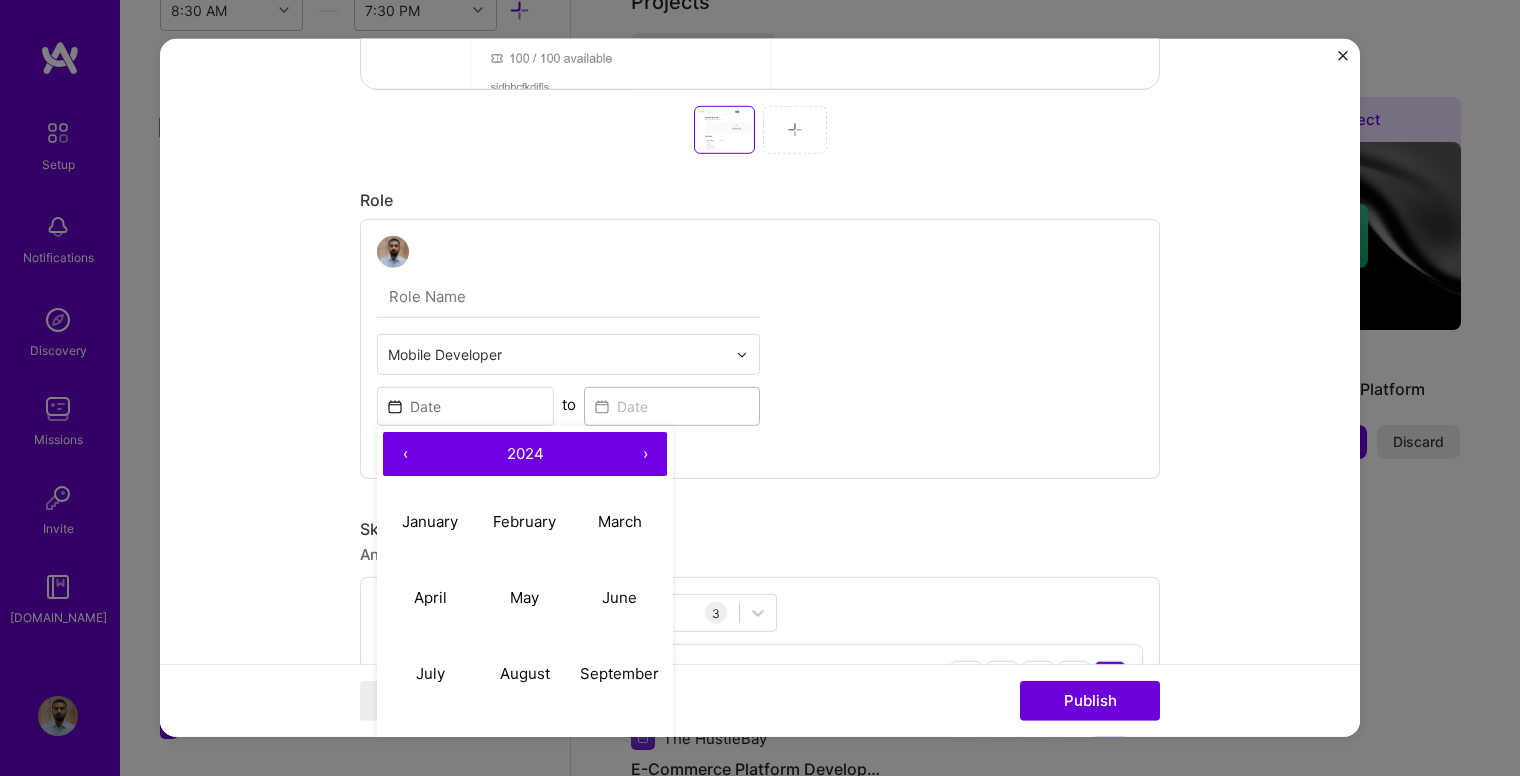 click on "›" at bounding box center (645, 454) 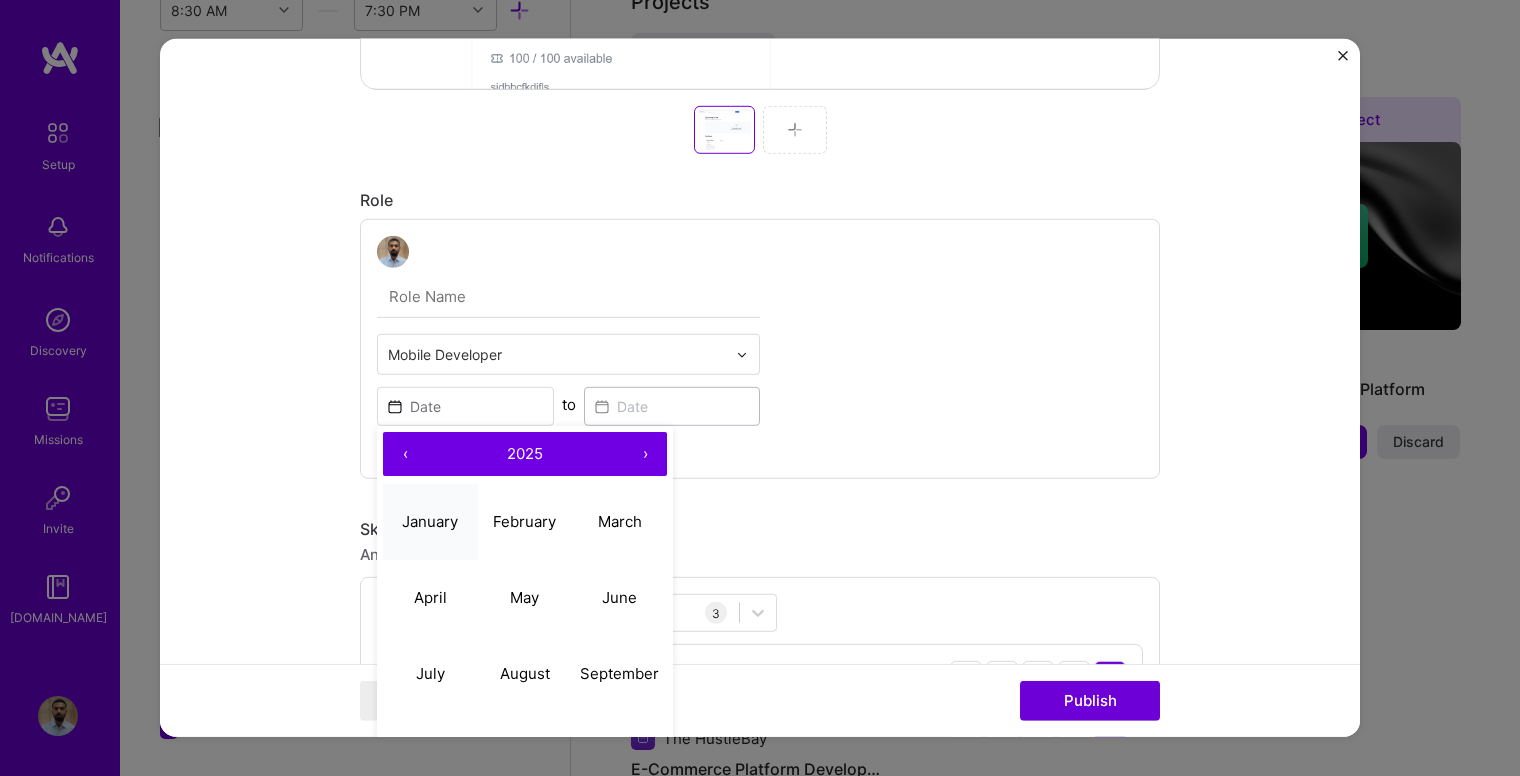 click on "January" at bounding box center (430, 520) 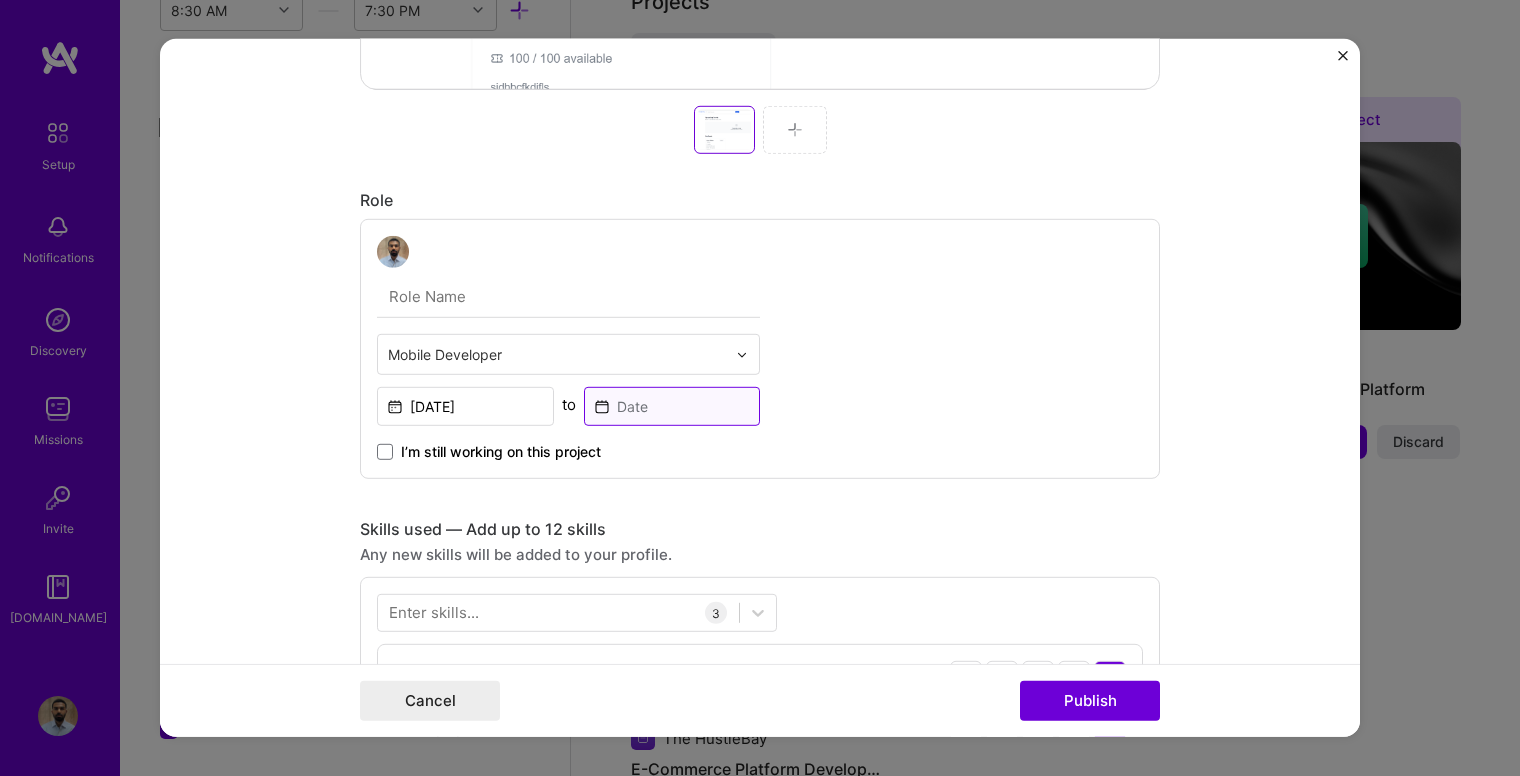 click at bounding box center (672, 406) 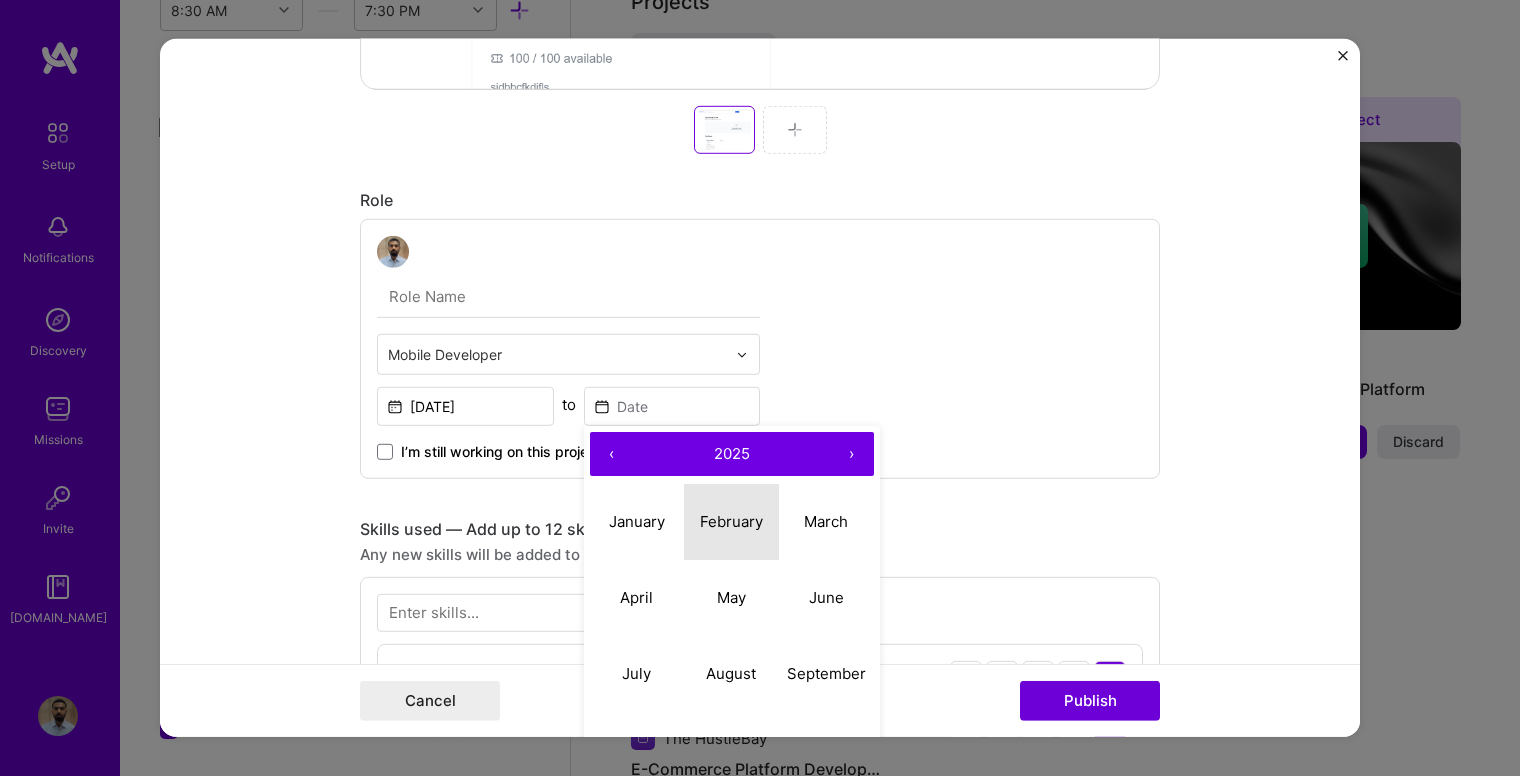 click on "February" at bounding box center (731, 520) 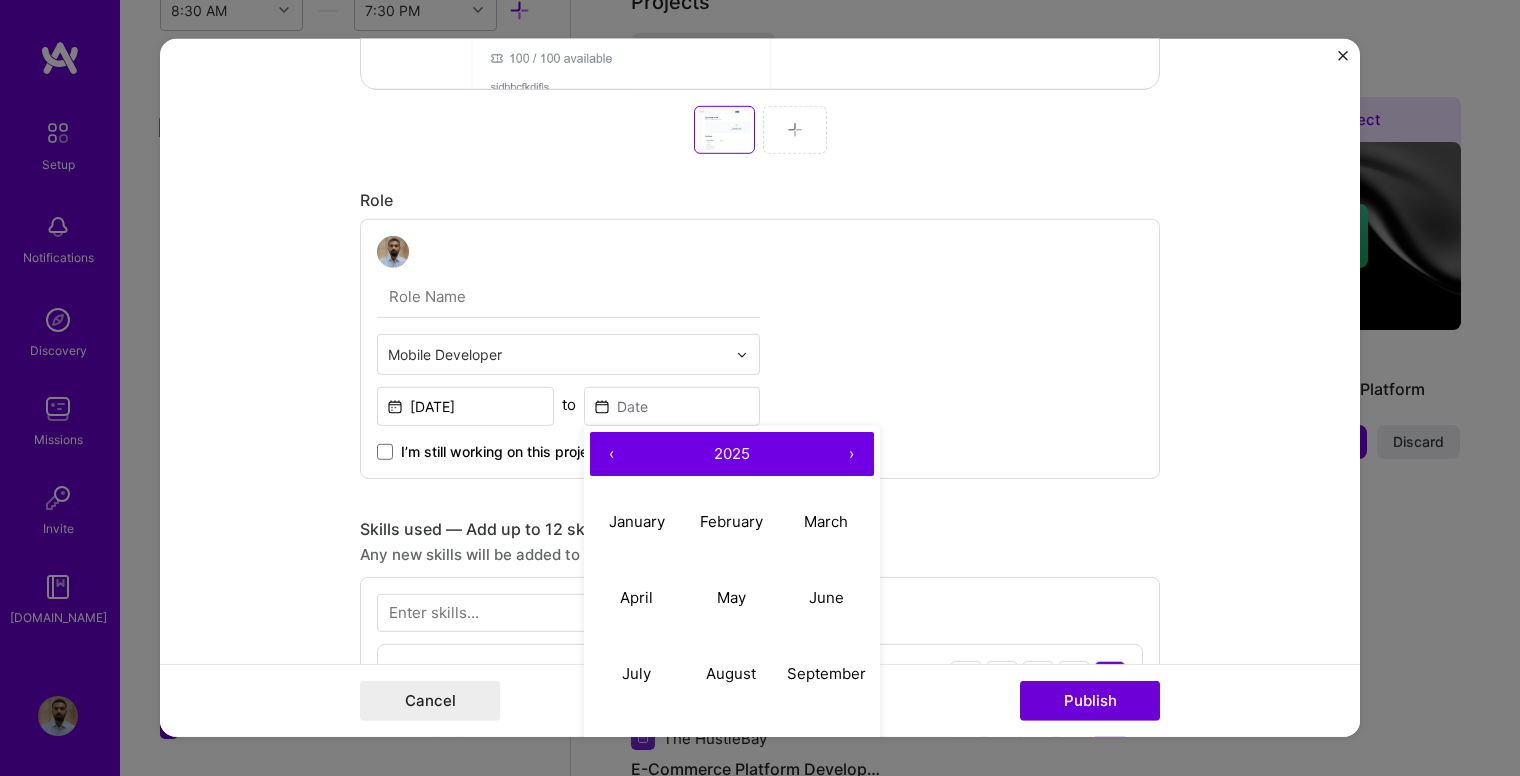 type on "[DATE]" 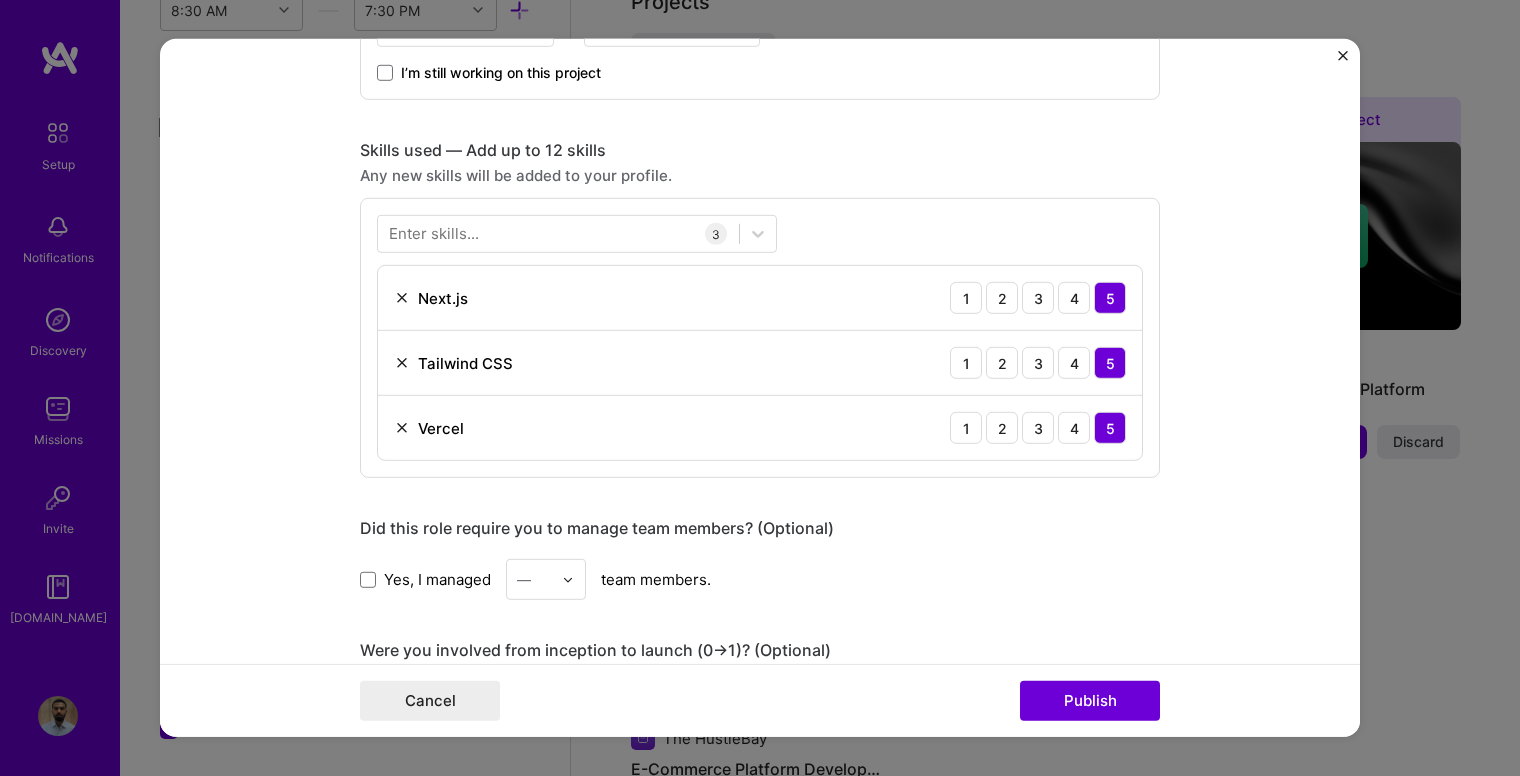 scroll, scrollTop: 1400, scrollLeft: 0, axis: vertical 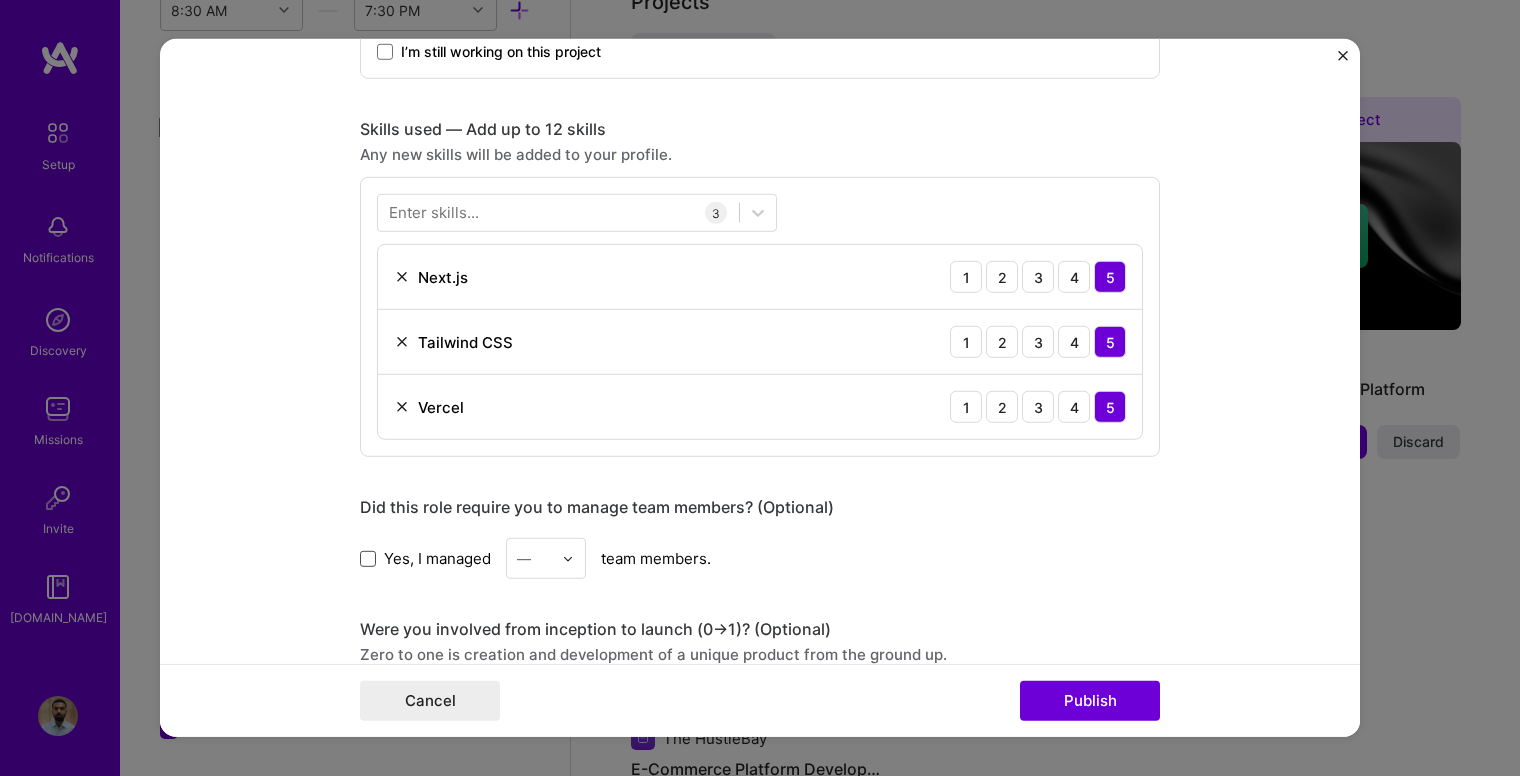 click at bounding box center (368, 558) 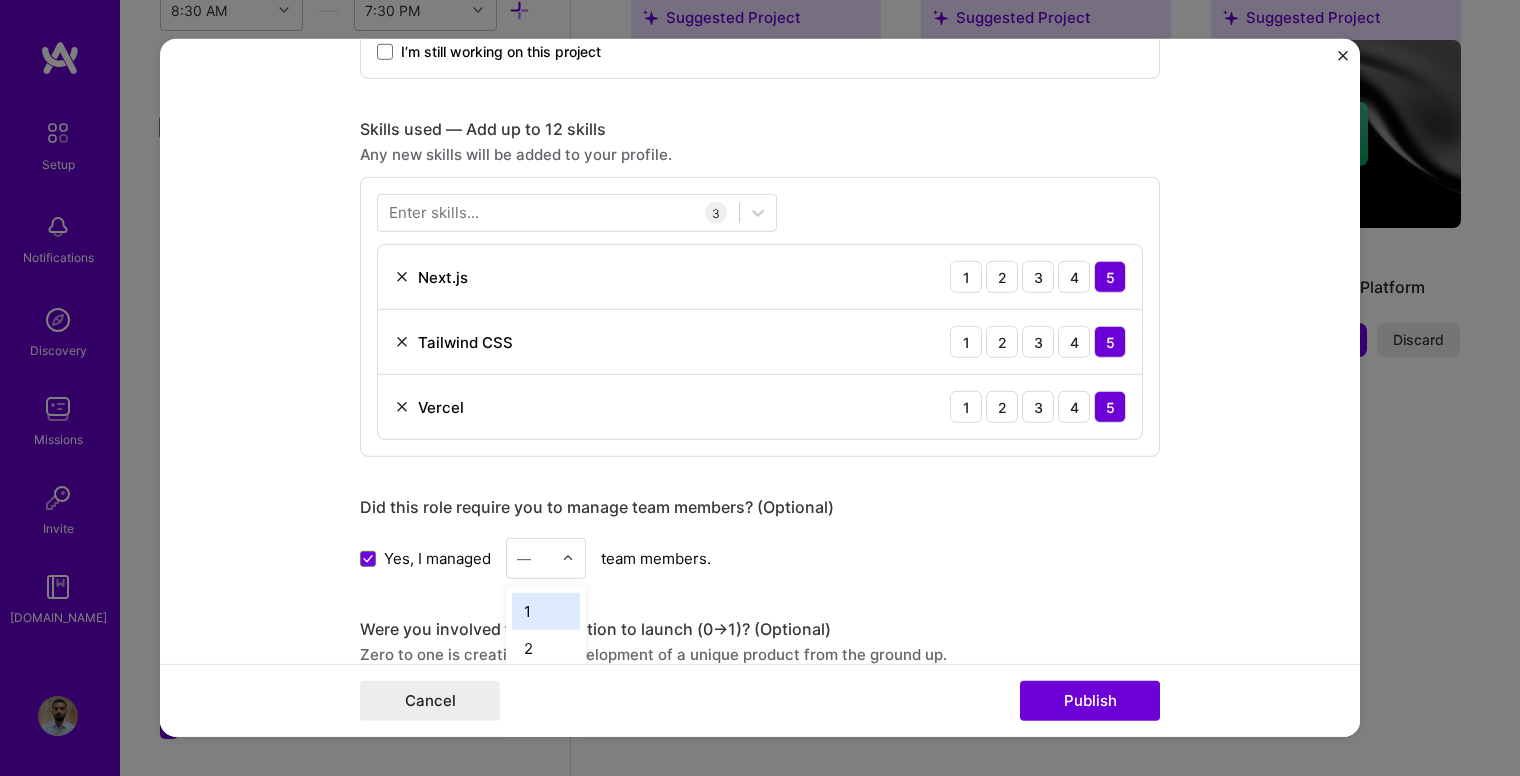 click at bounding box center (534, 558) 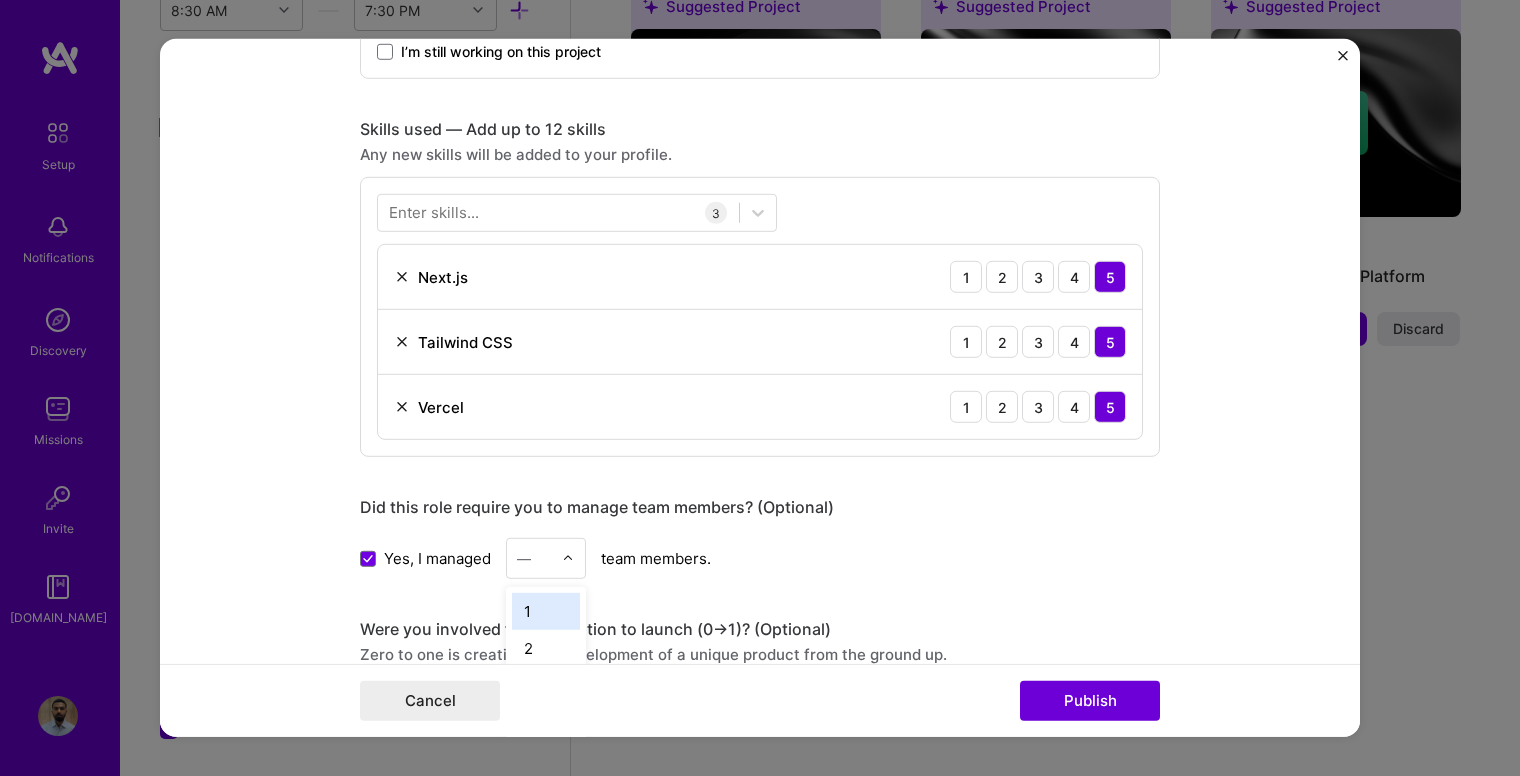 scroll, scrollTop: 1815, scrollLeft: 0, axis: vertical 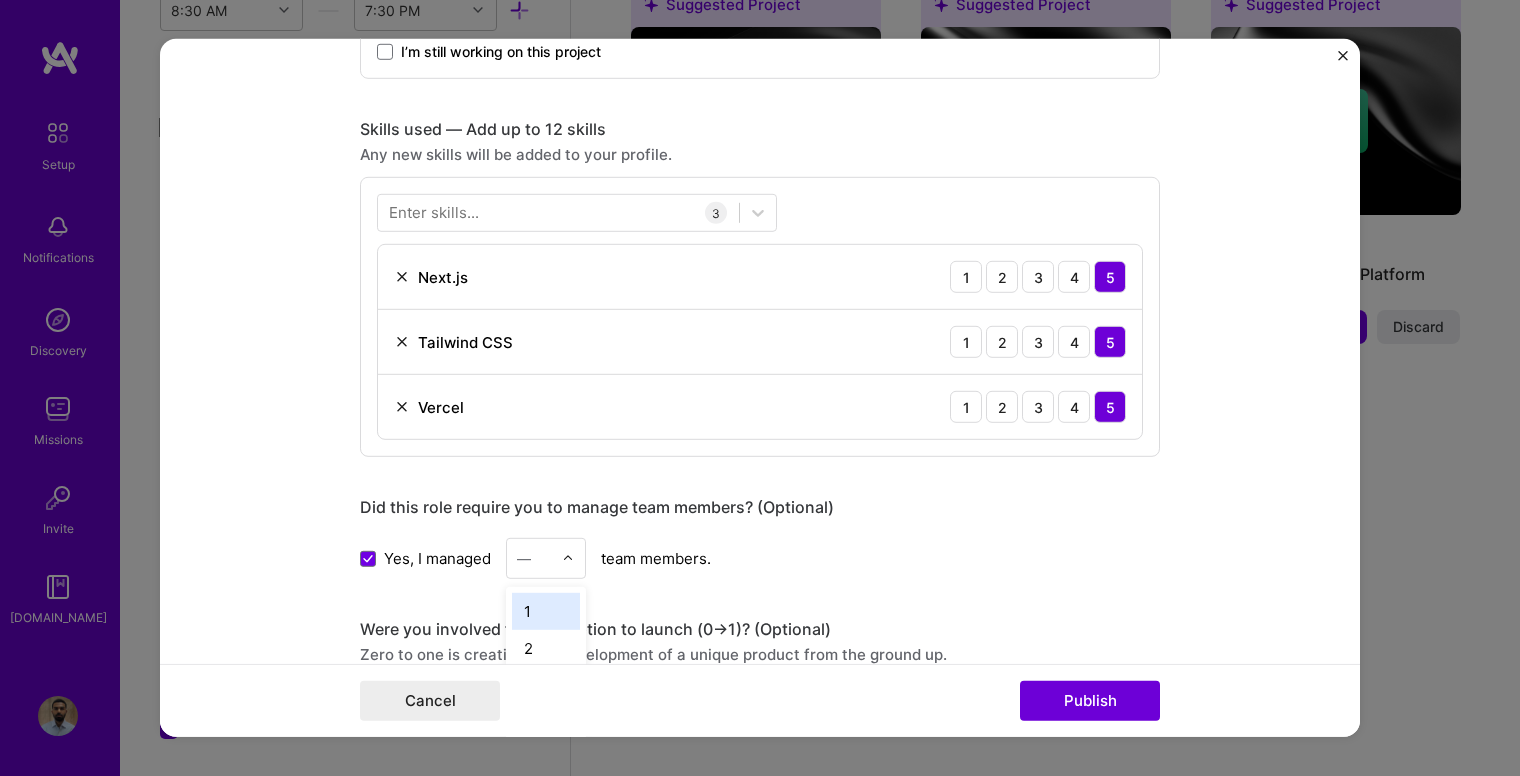 click on "1" at bounding box center (546, 611) 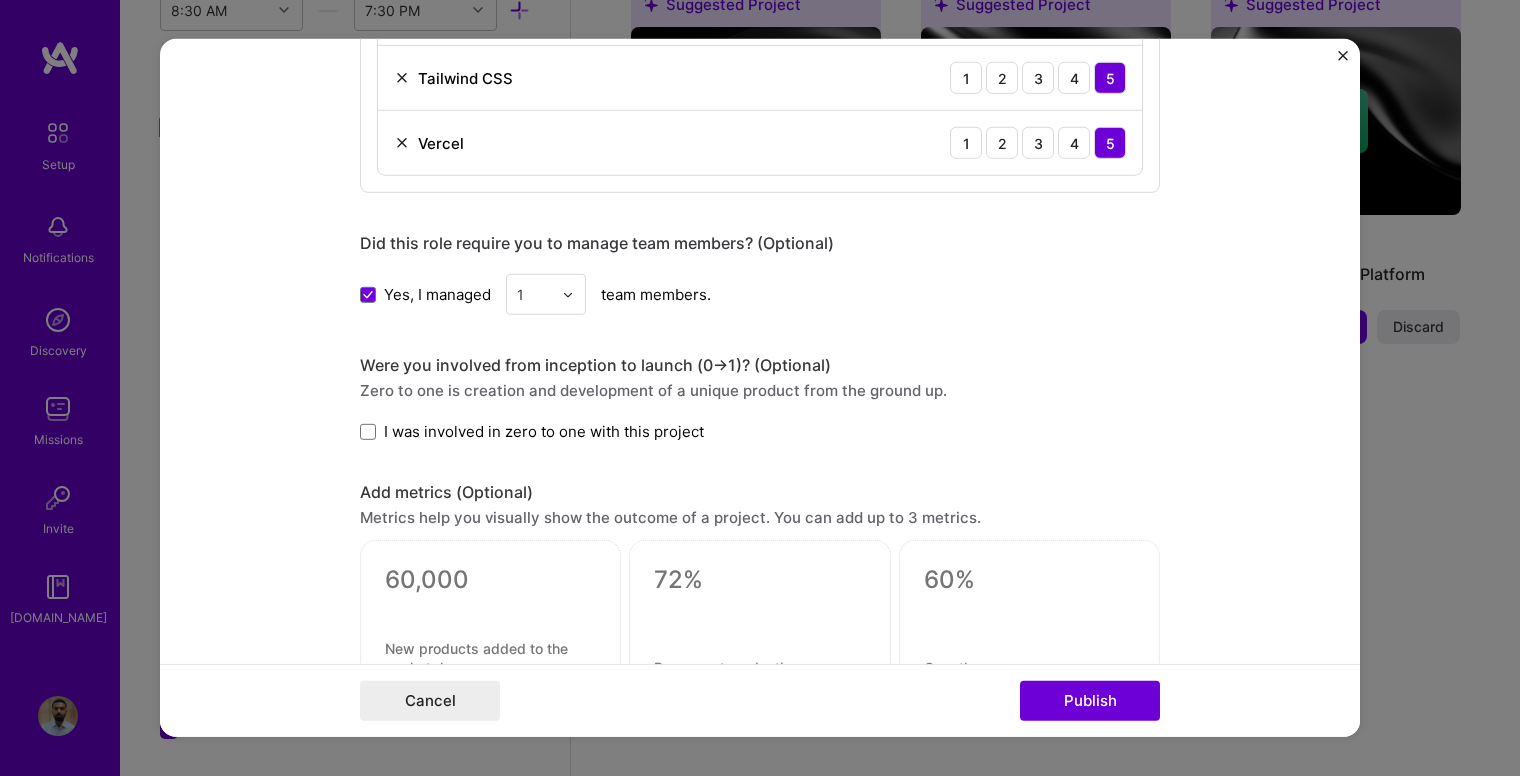 scroll, scrollTop: 1700, scrollLeft: 0, axis: vertical 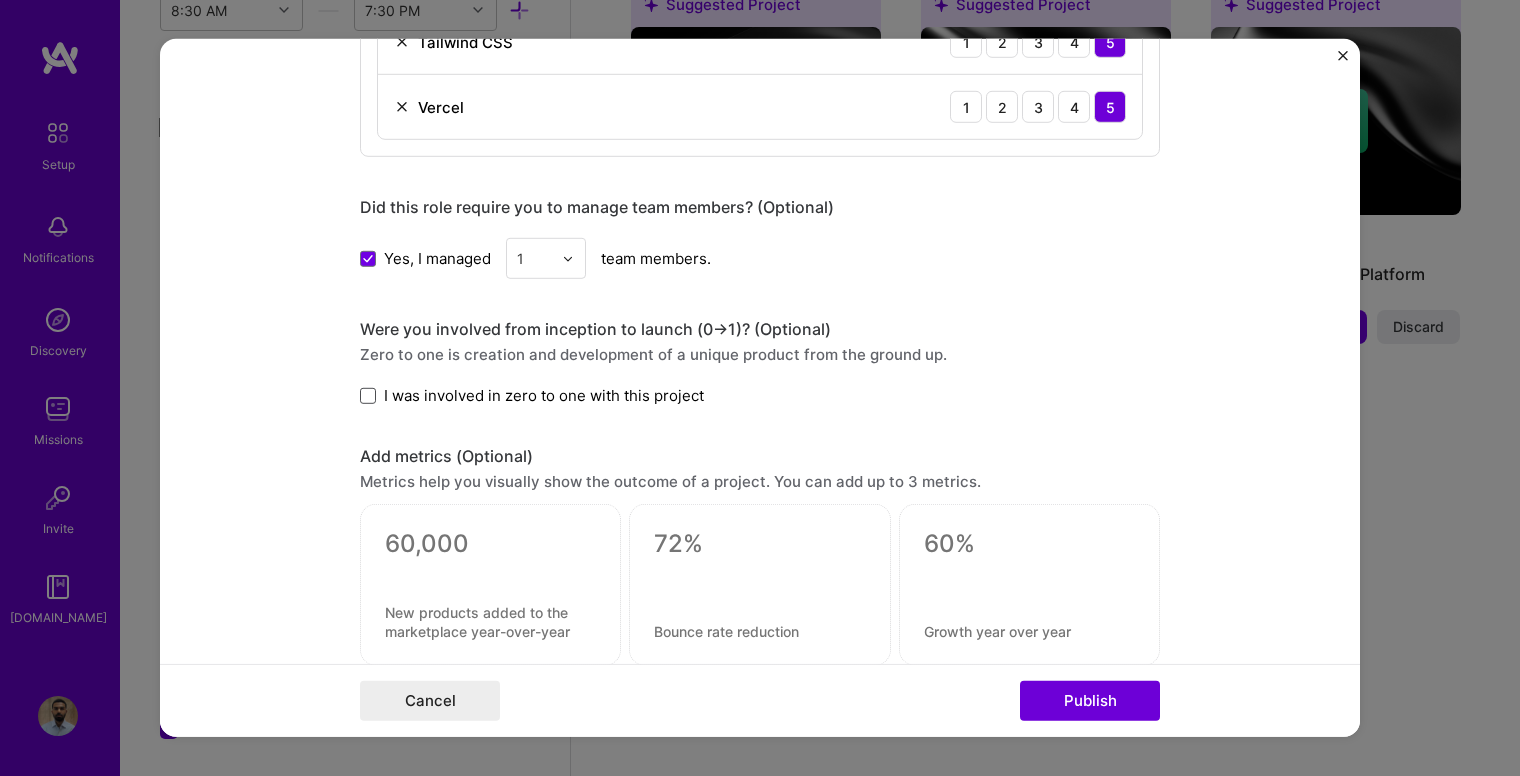 click at bounding box center (368, 396) 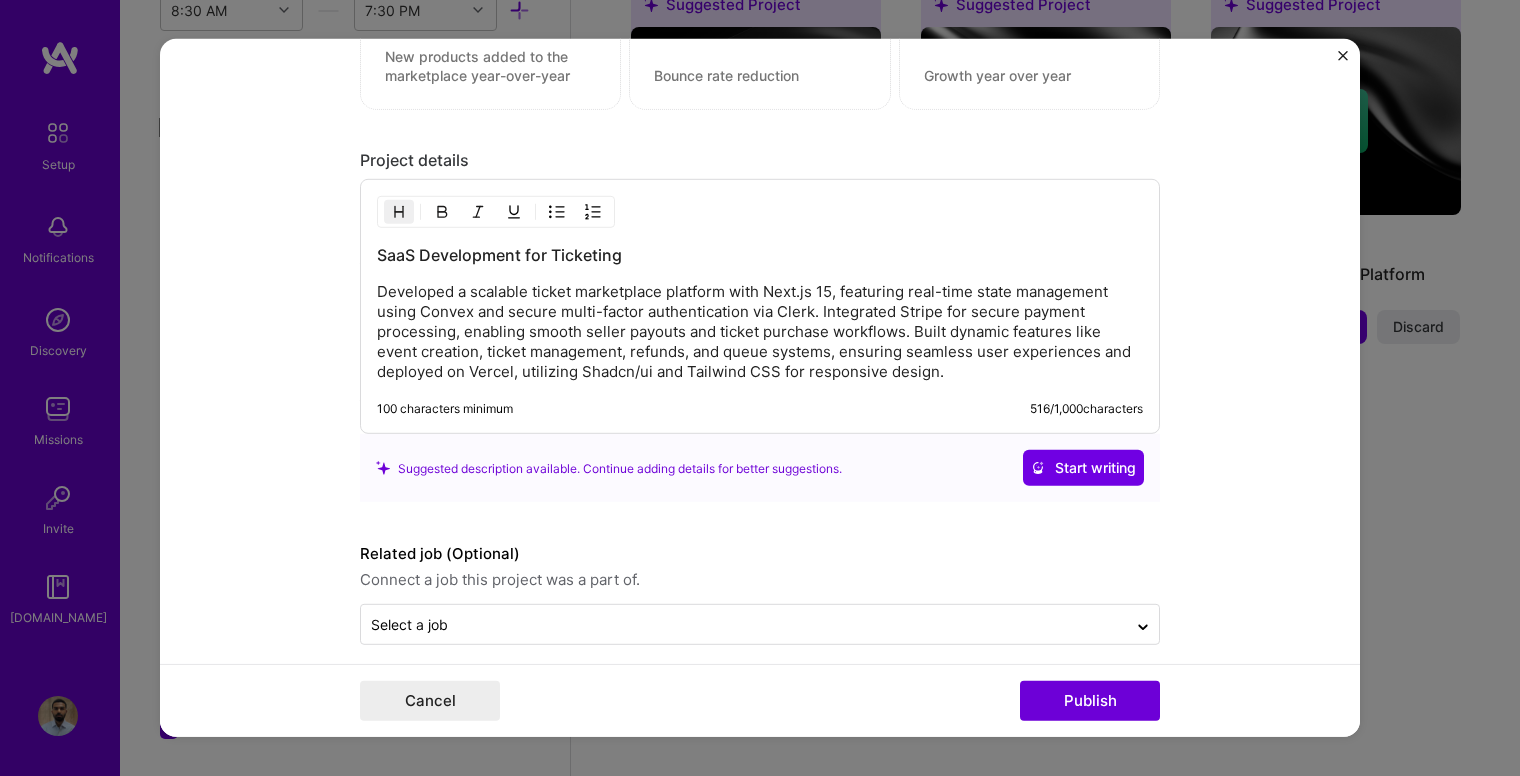 scroll, scrollTop: 2268, scrollLeft: 0, axis: vertical 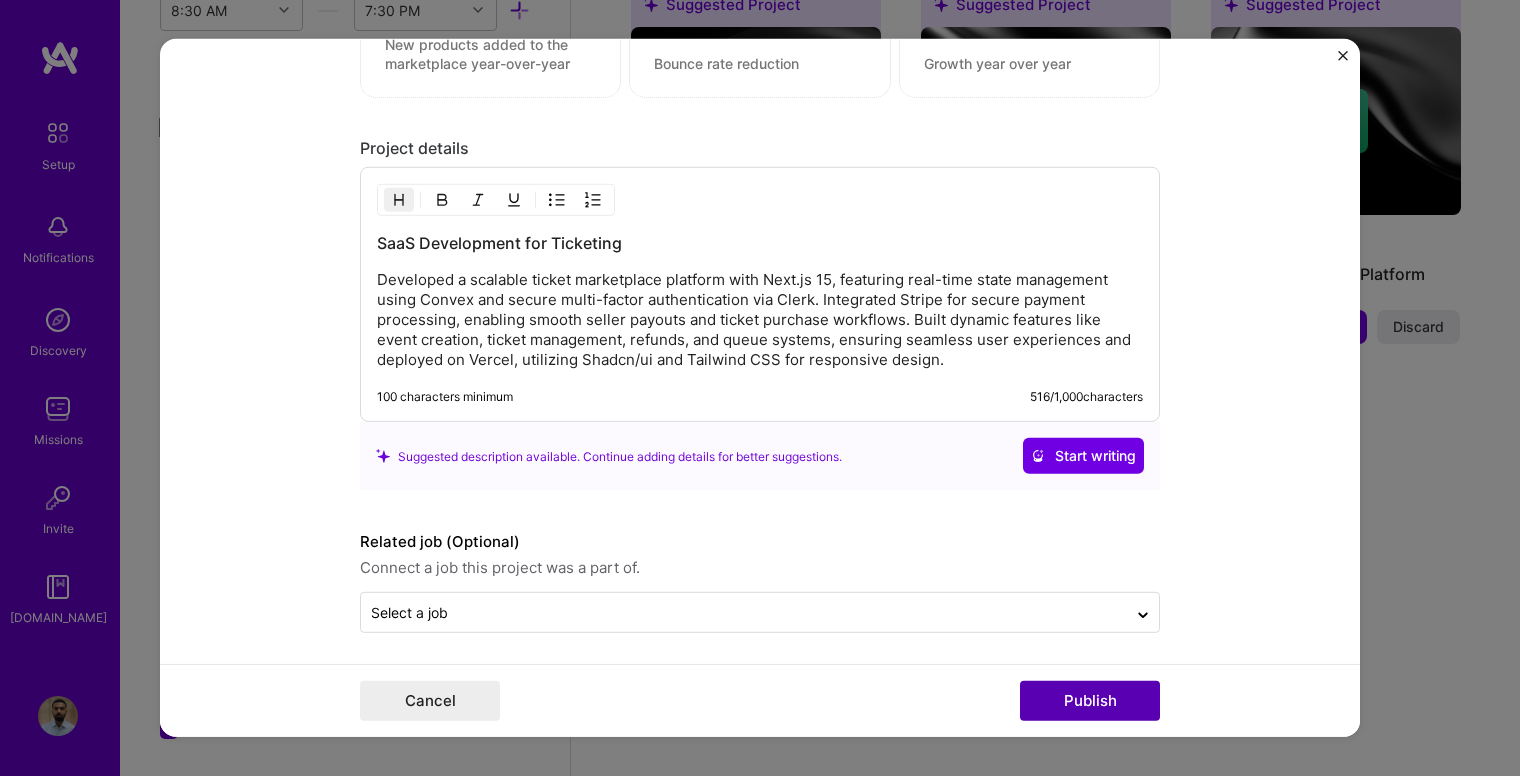 click on "Publish" at bounding box center (1090, 701) 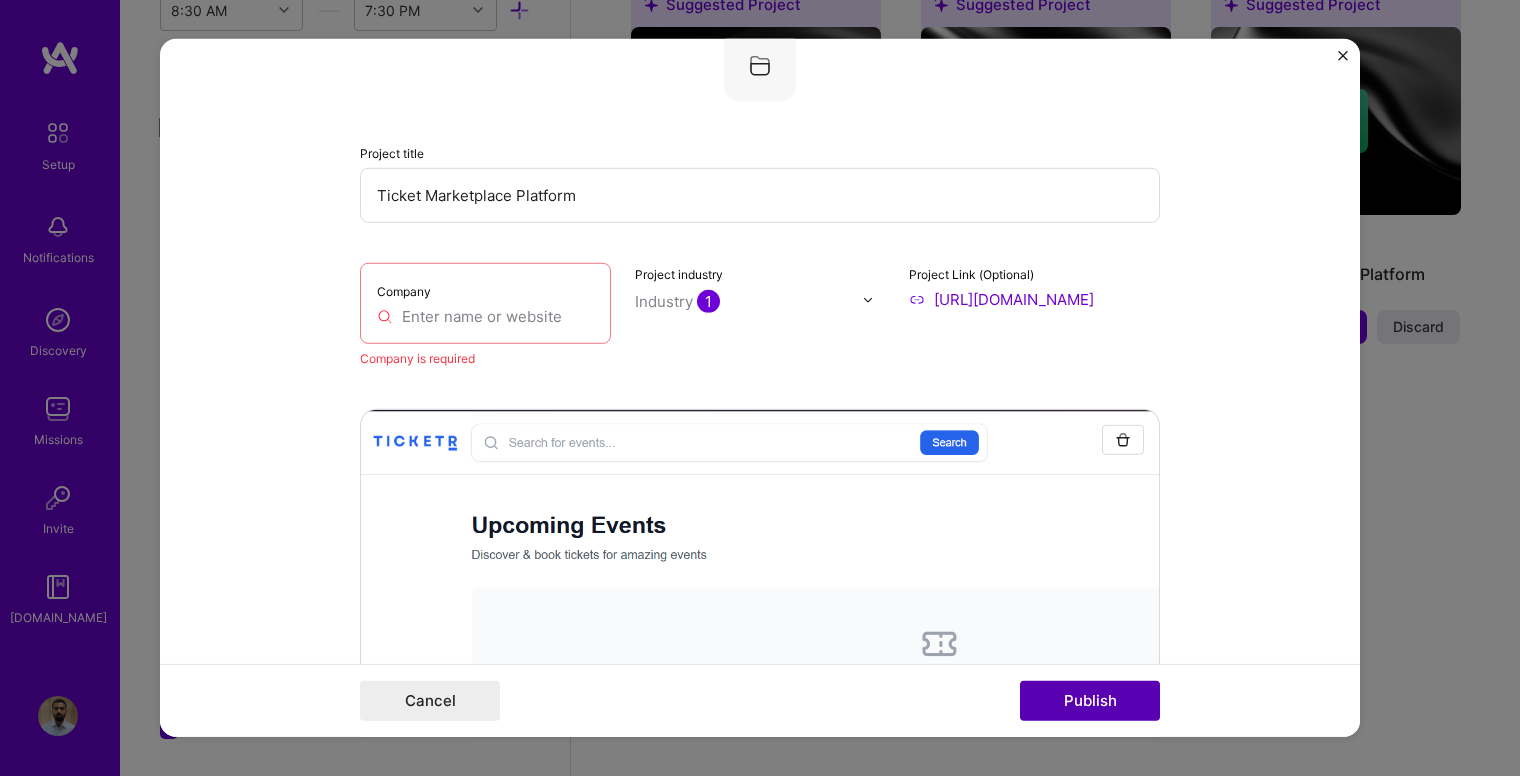 scroll, scrollTop: 131, scrollLeft: 0, axis: vertical 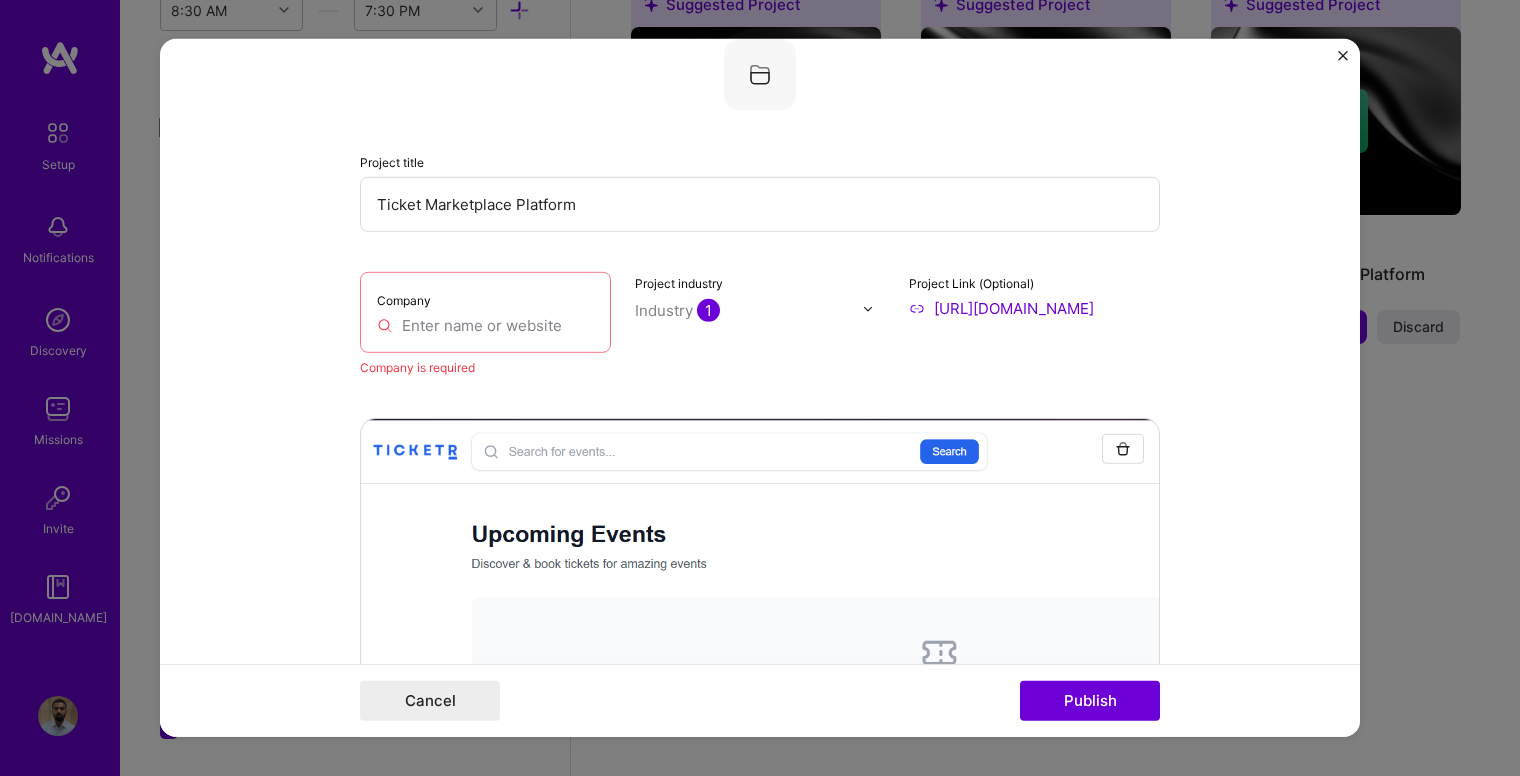 click at bounding box center [485, 325] 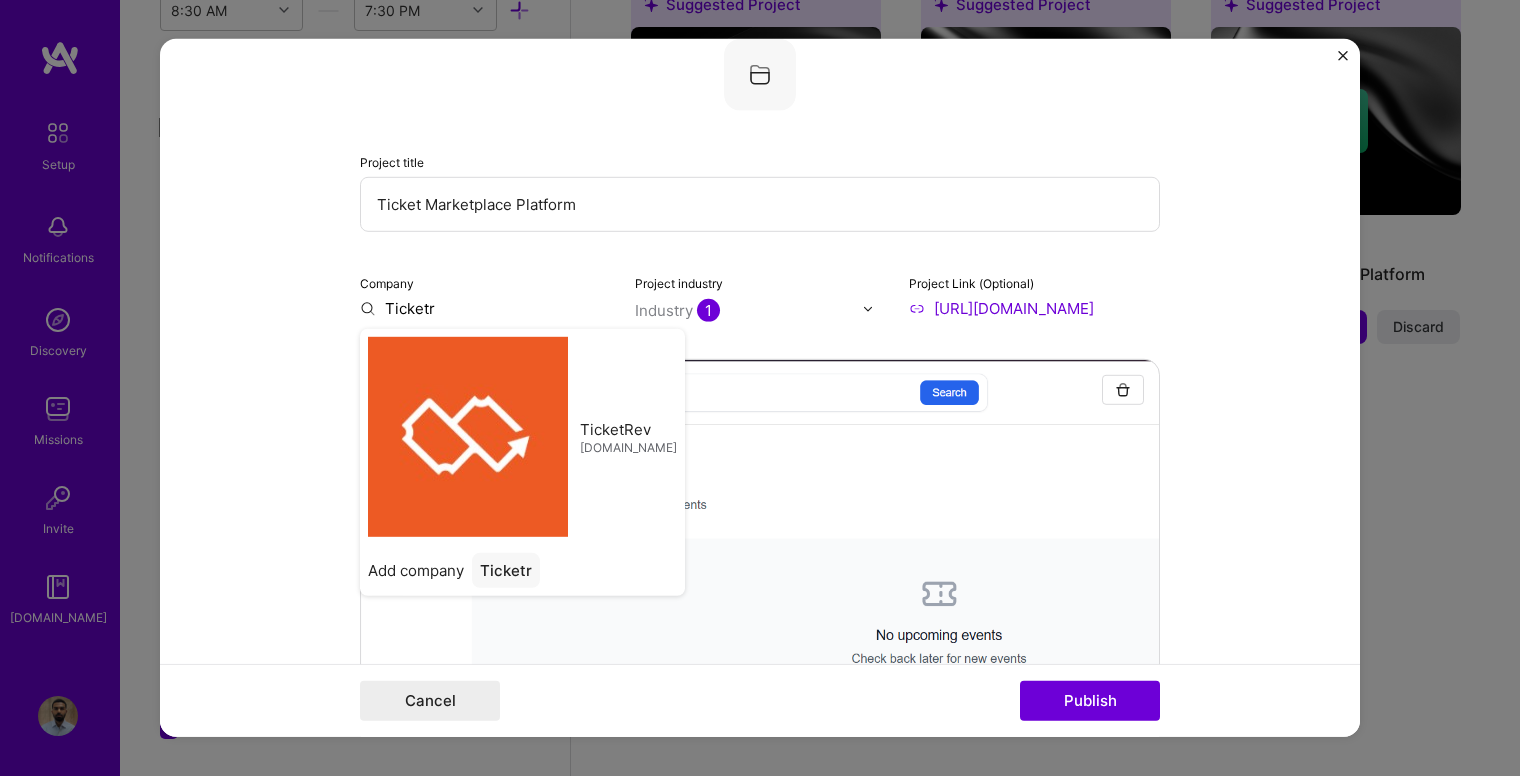 click on "Ticketr" at bounding box center [485, 308] 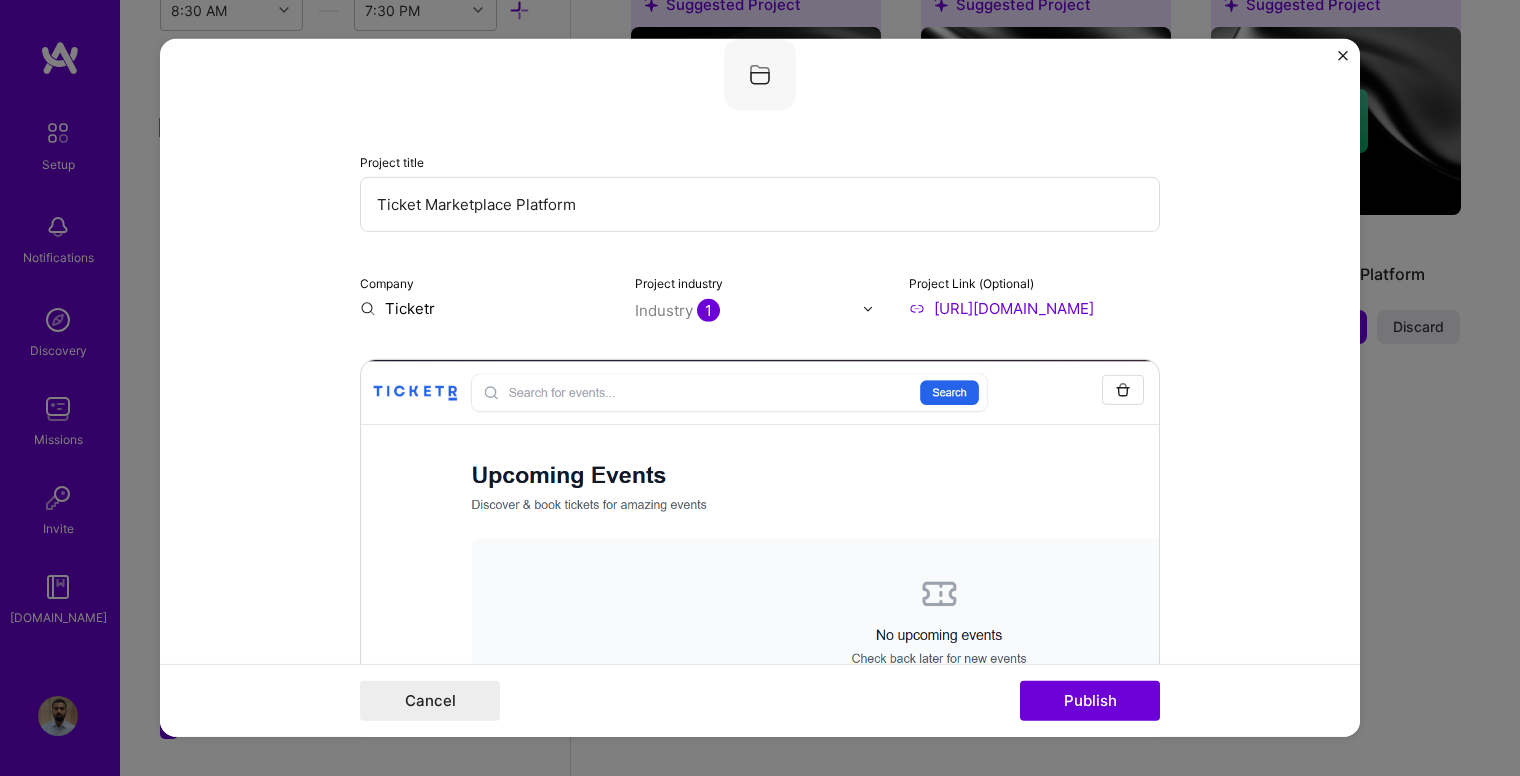 click on "Ticketr" at bounding box center (485, 308) 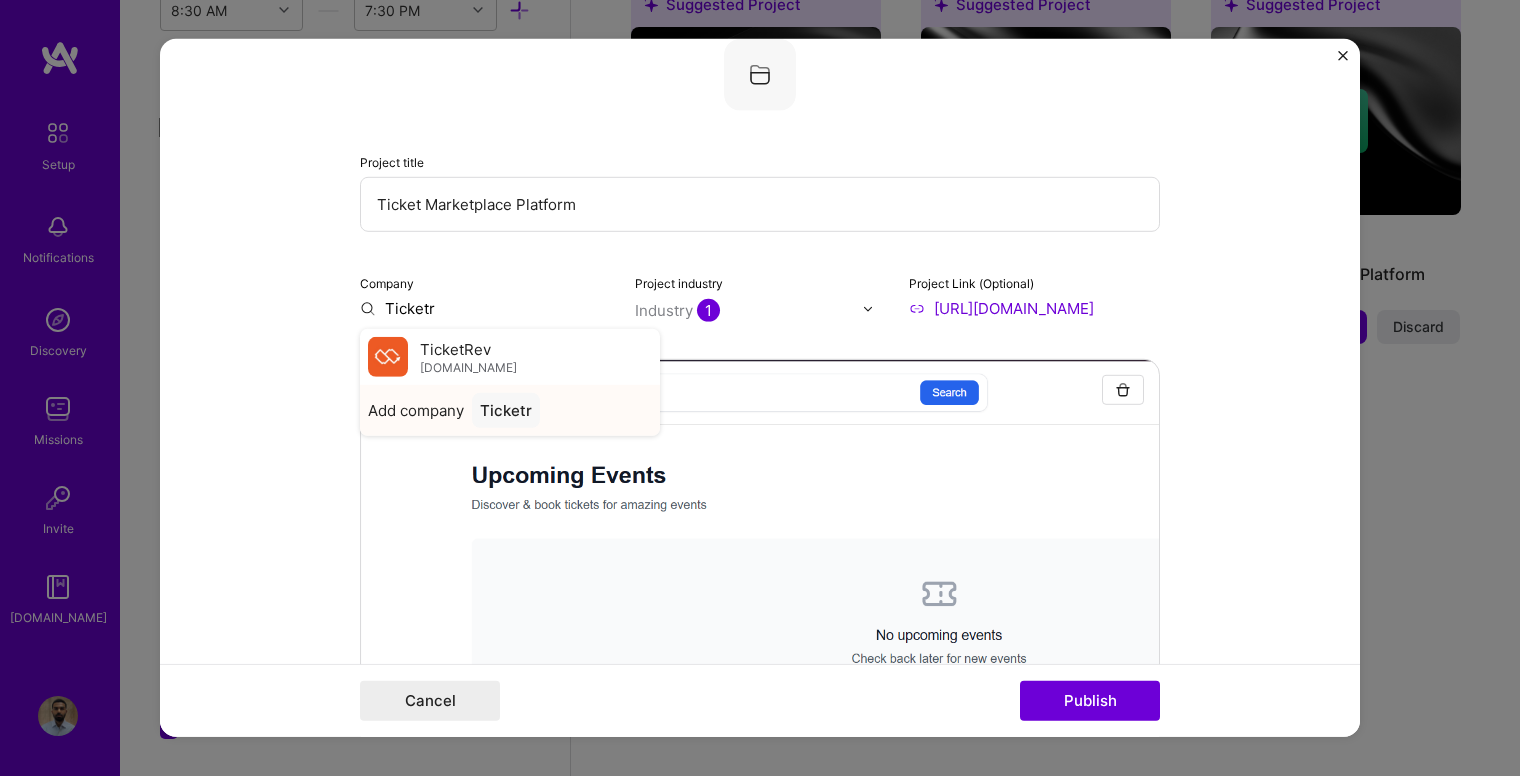 type on "Ticketr" 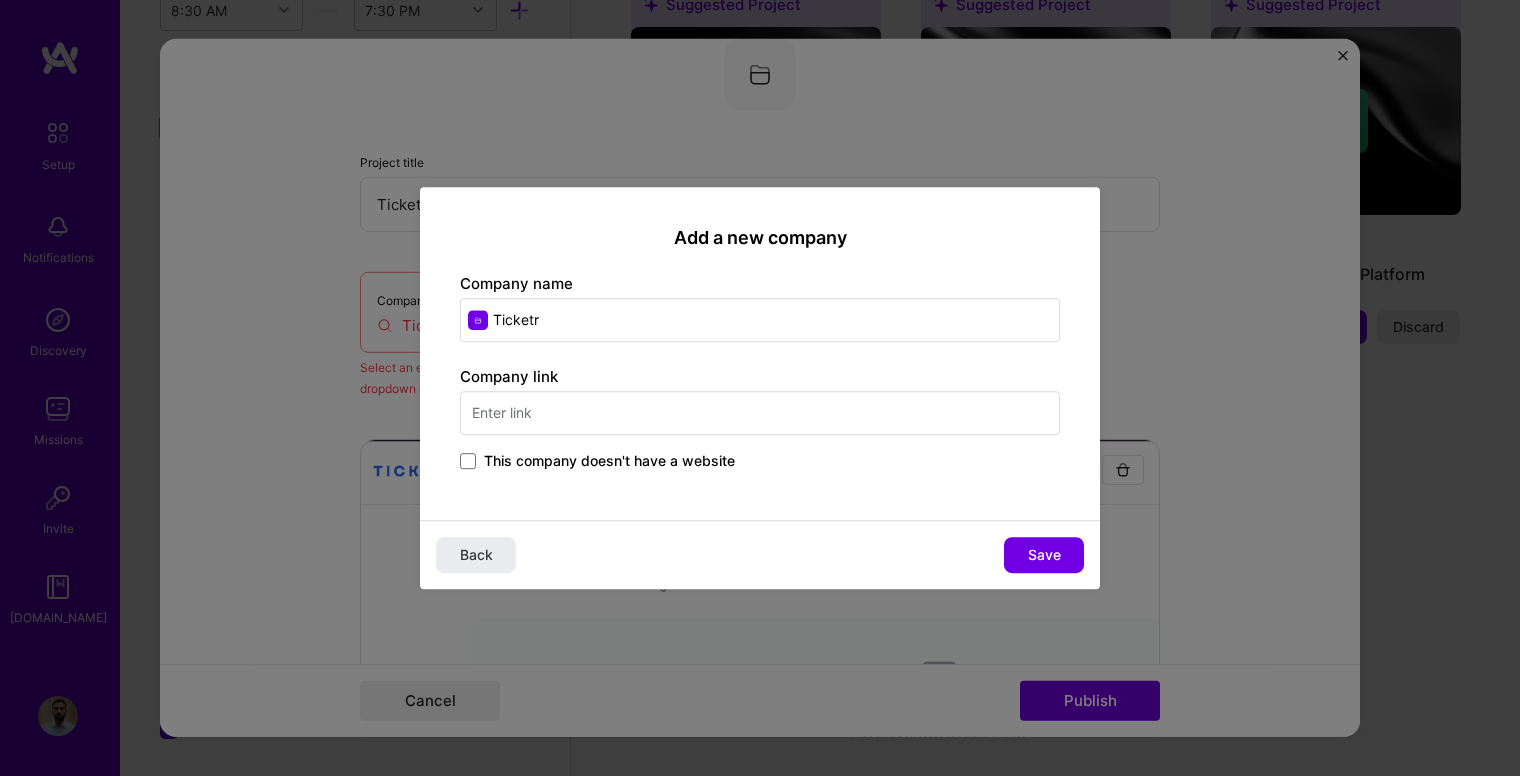 click at bounding box center (760, 413) 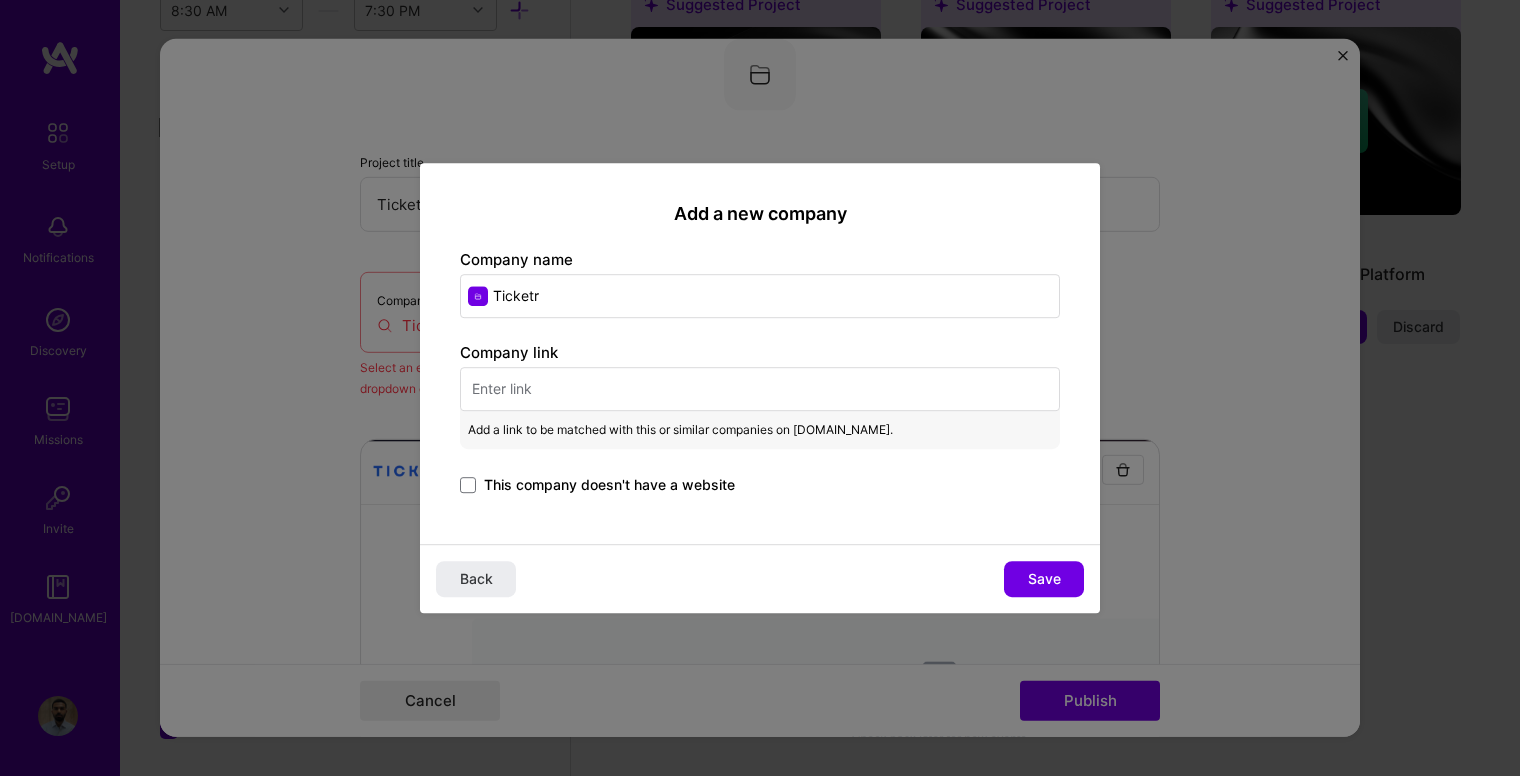 click at bounding box center (760, 389) 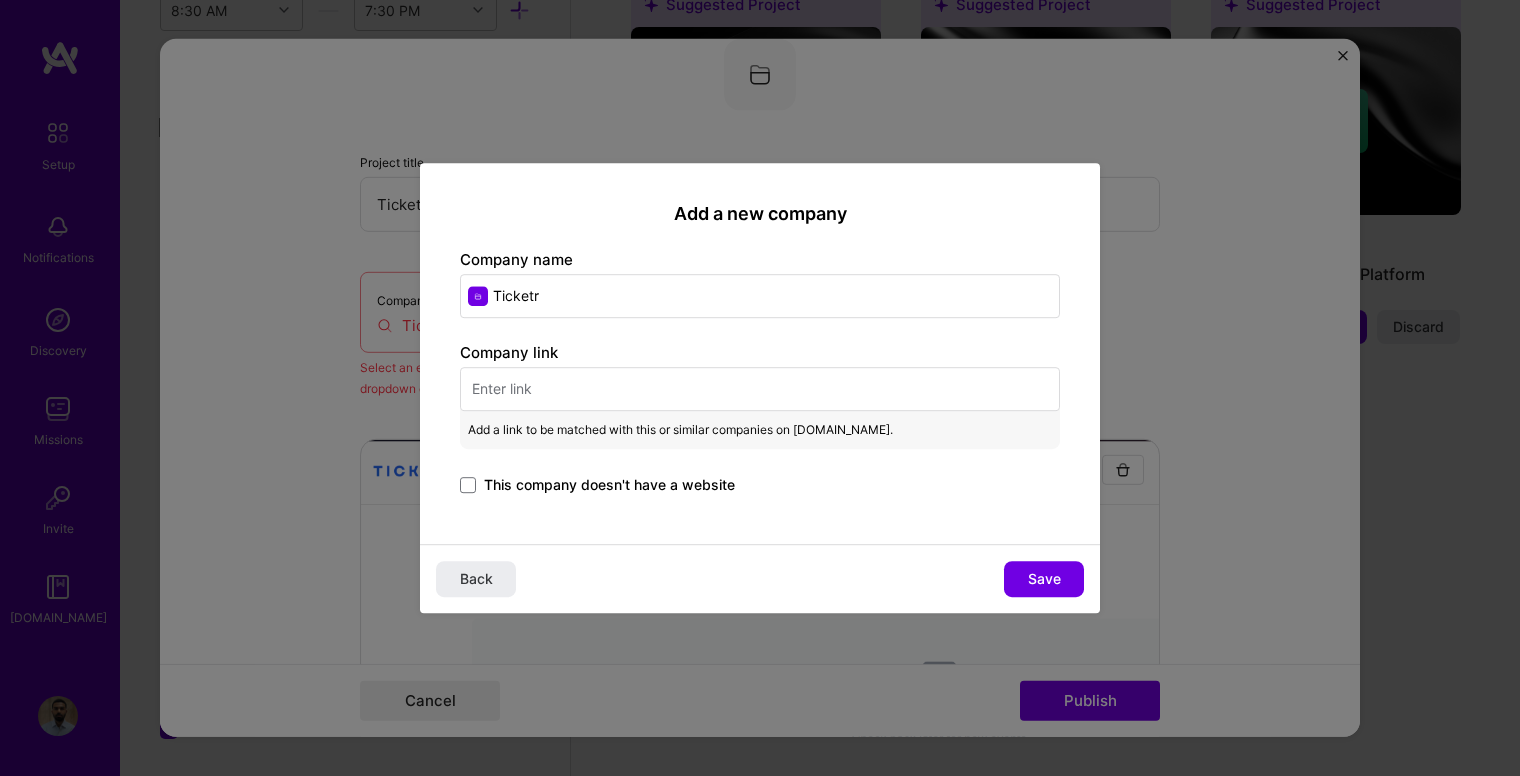 click at bounding box center (760, 389) 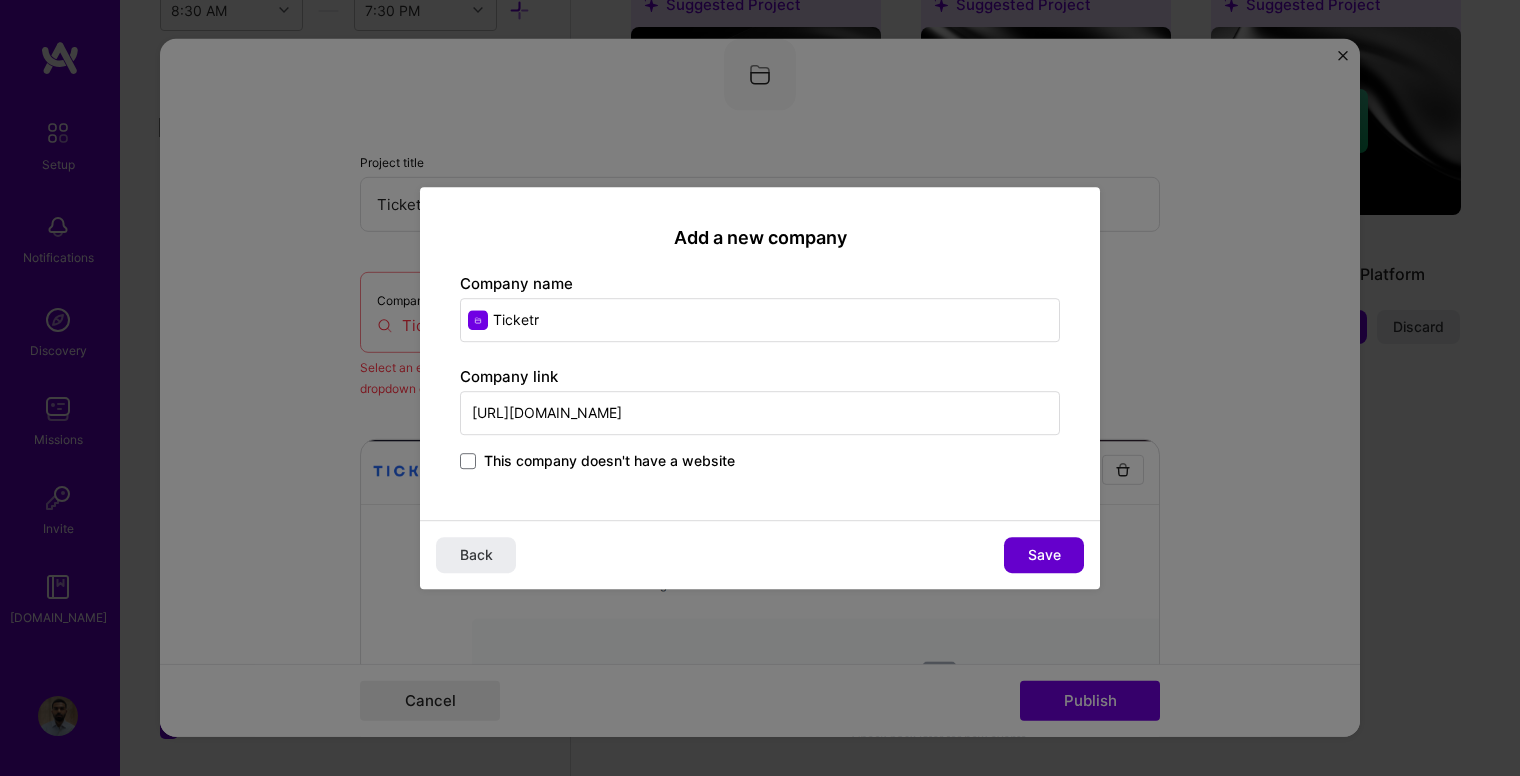 type on "[URL][DOMAIN_NAME]" 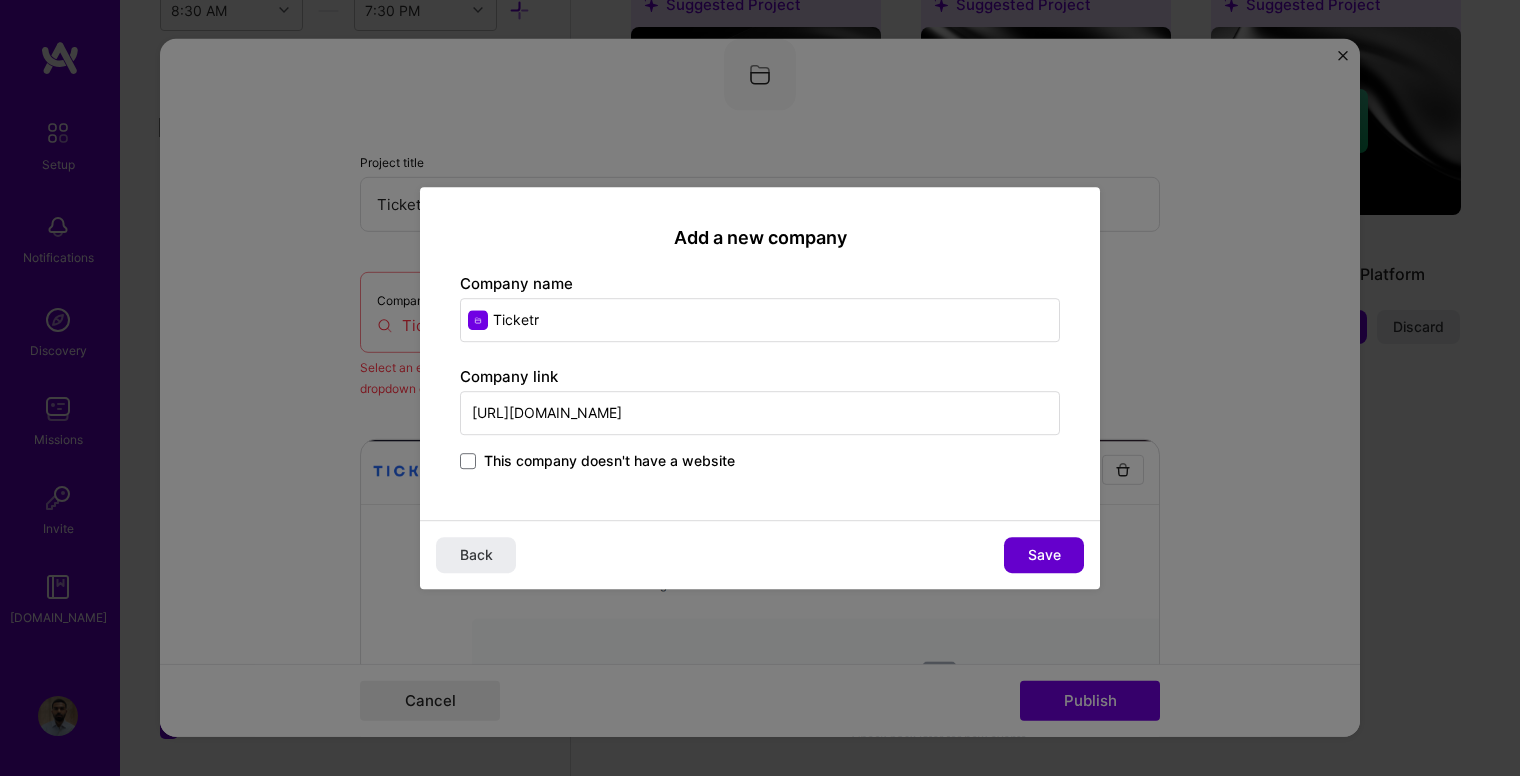 click on "Save" at bounding box center (1044, 555) 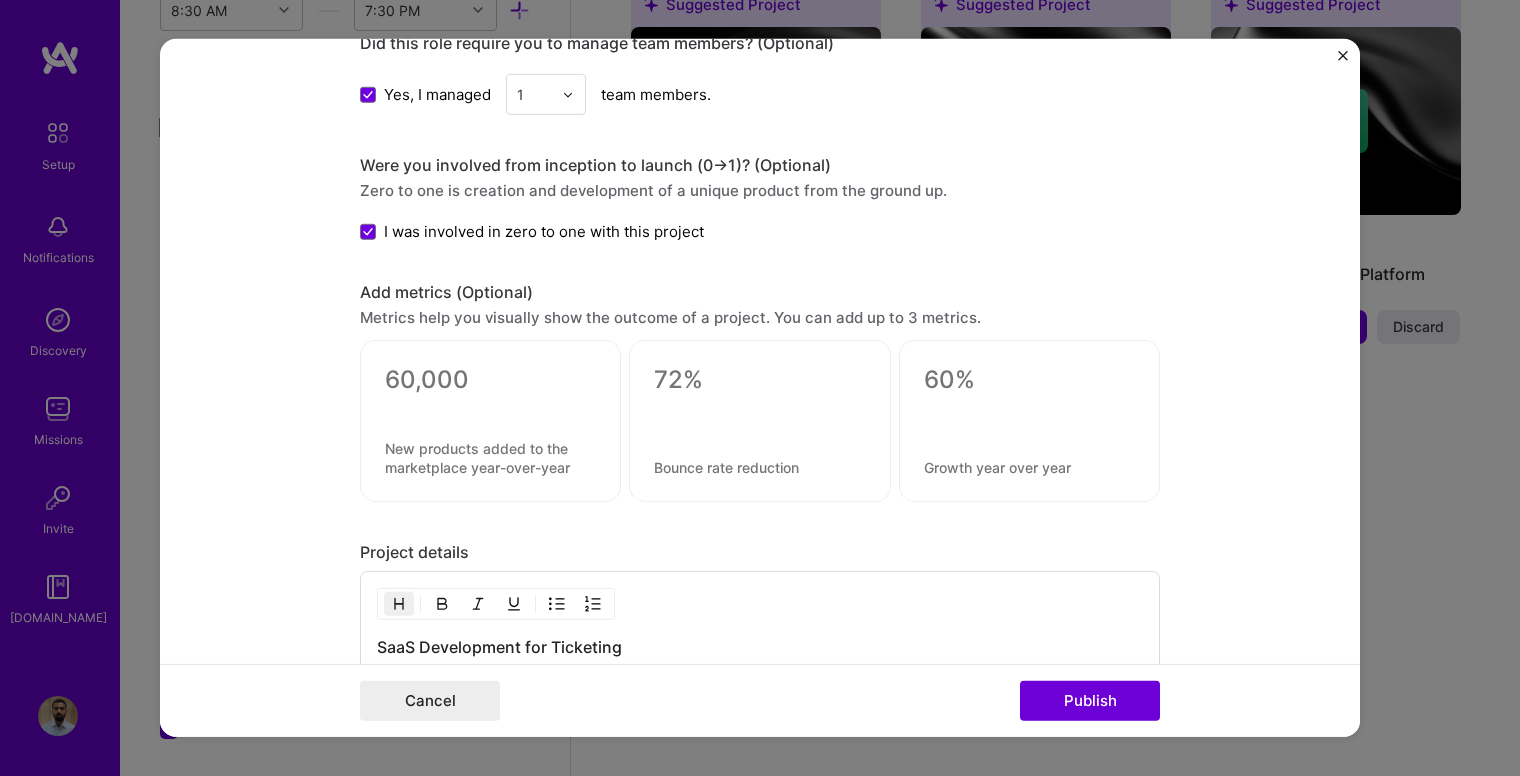 scroll, scrollTop: 2268, scrollLeft: 0, axis: vertical 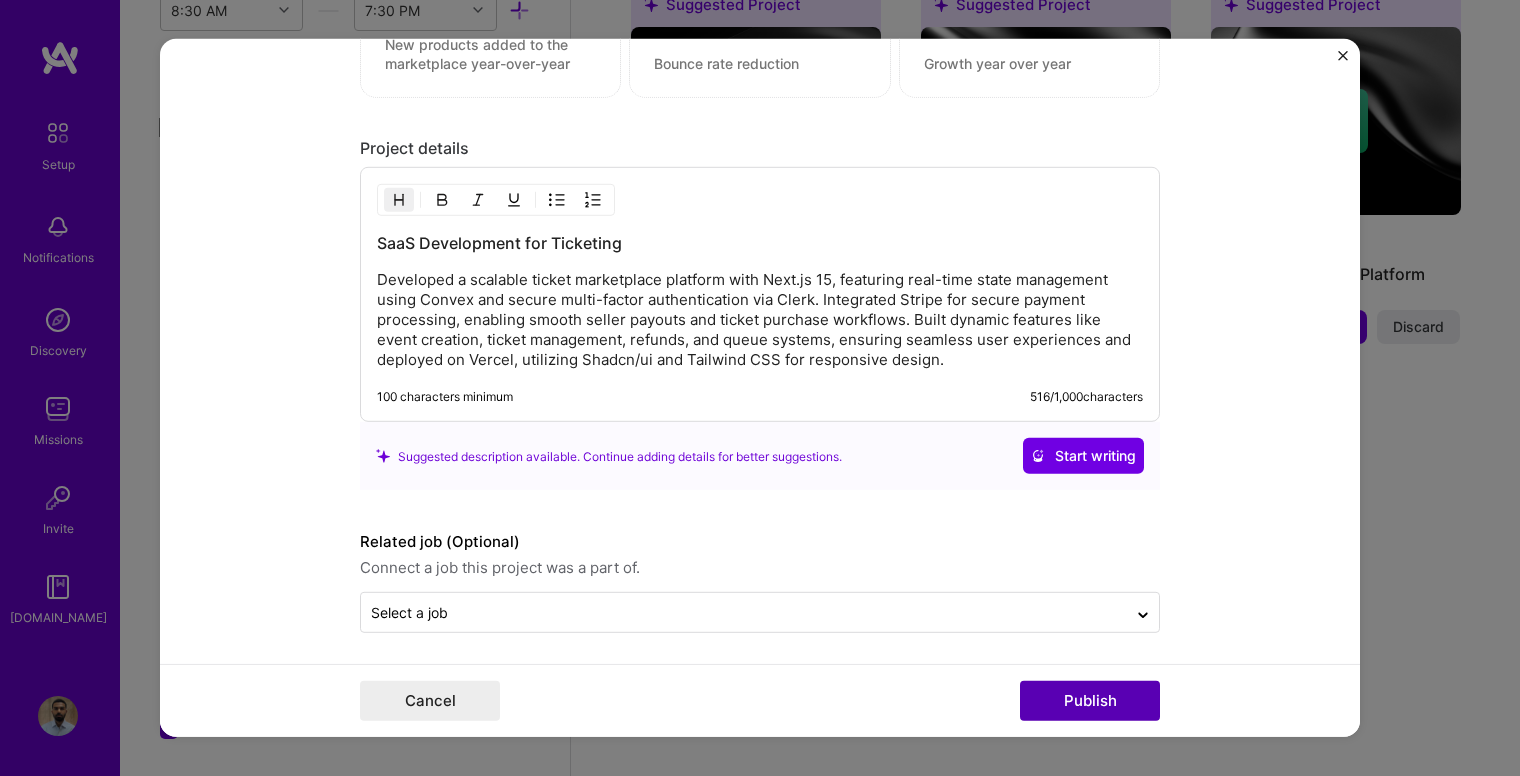 click on "Publish" at bounding box center (1090, 701) 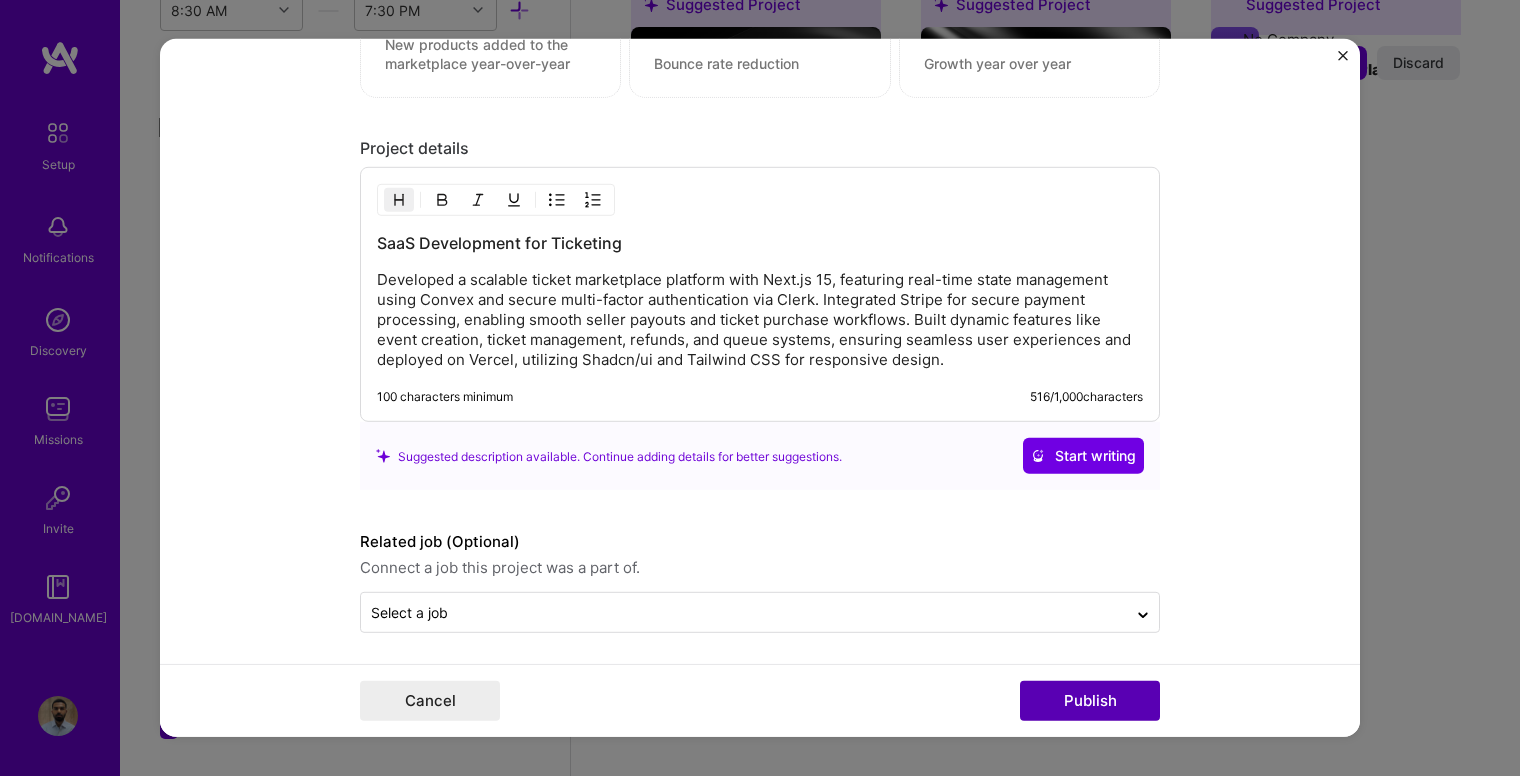 type 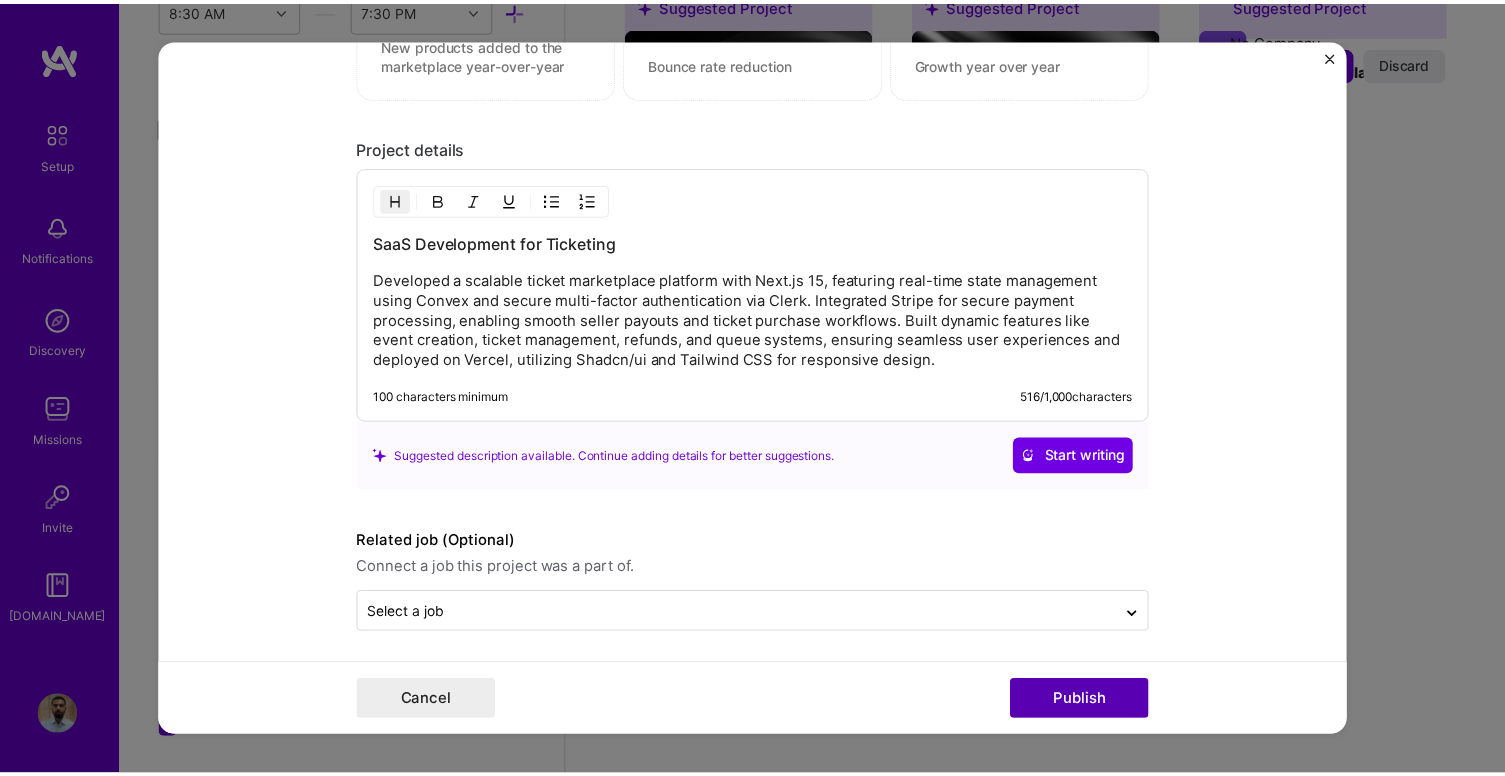scroll, scrollTop: 2177, scrollLeft: 0, axis: vertical 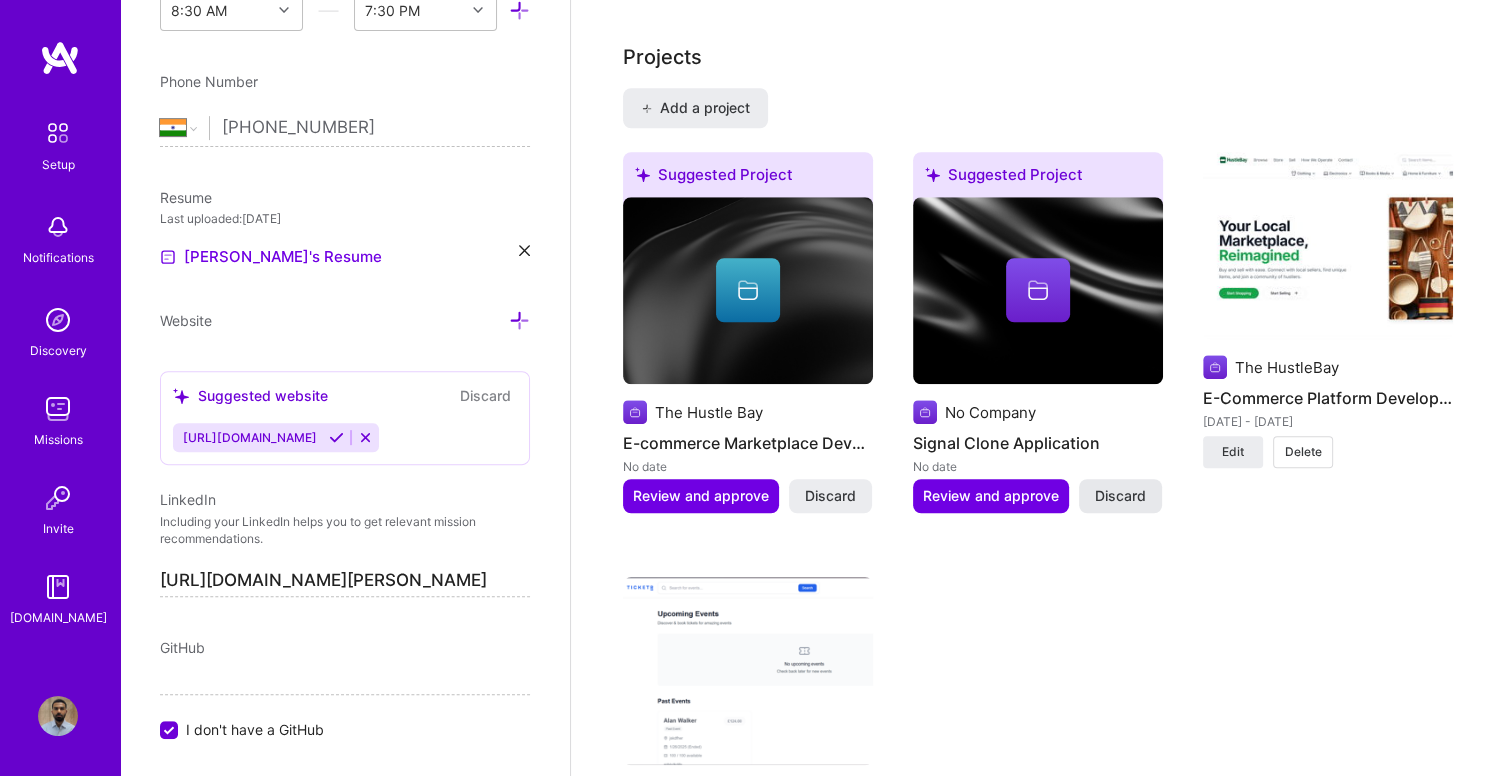 click on "Discard" at bounding box center (1120, 496) 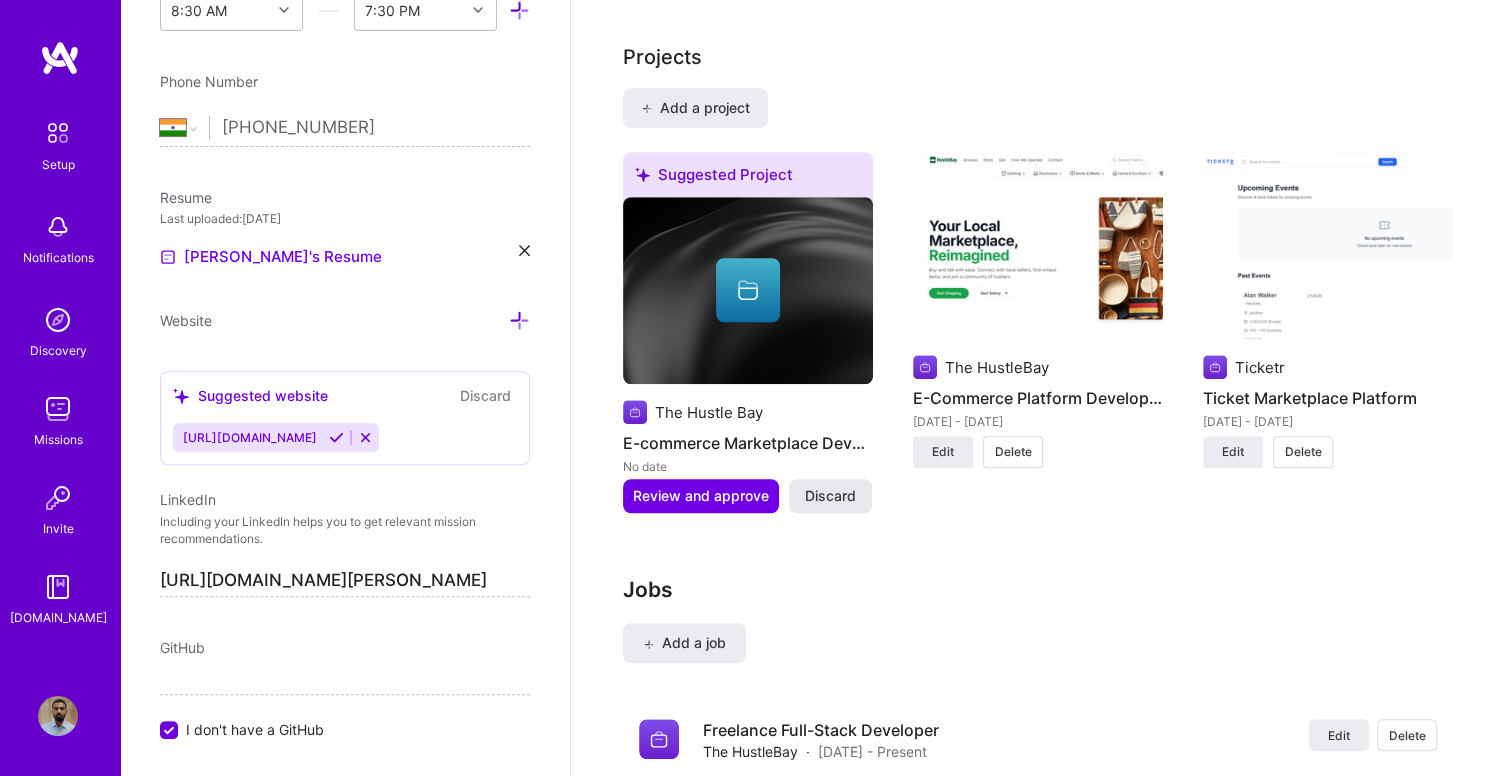 click on "Discard" at bounding box center (830, 496) 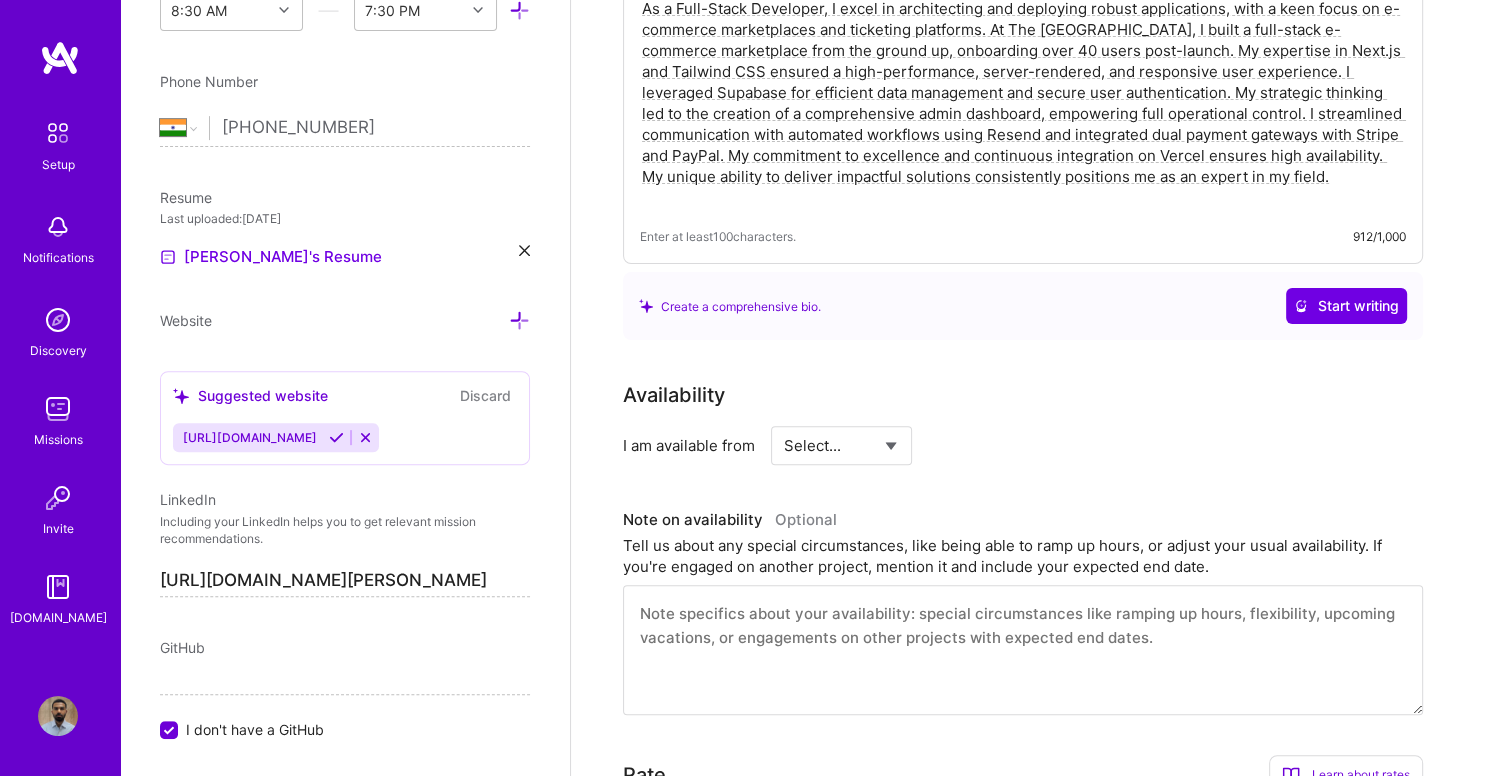 scroll, scrollTop: 511, scrollLeft: 0, axis: vertical 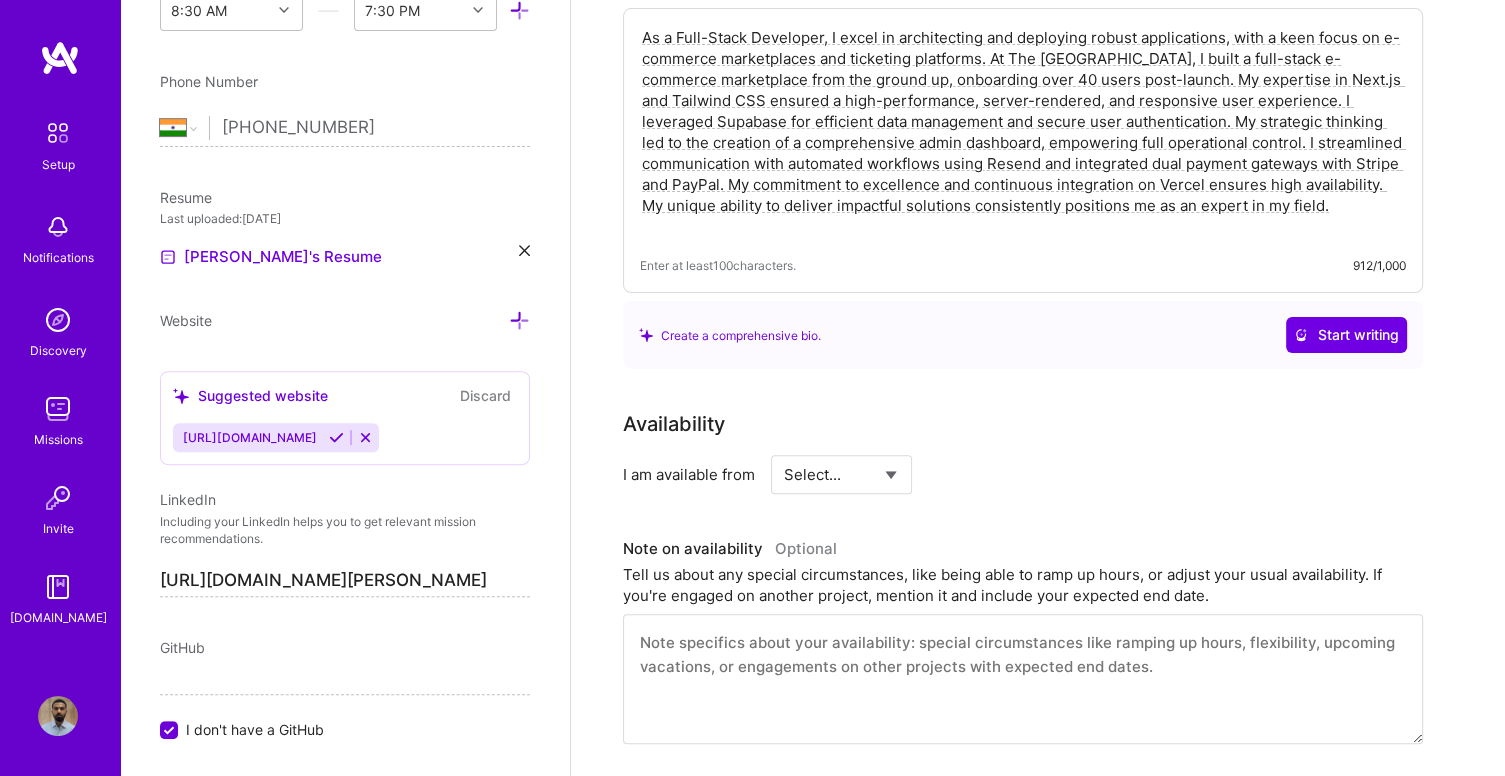 click on "Select... Right Now Future Date Not Available" at bounding box center [841, 474] 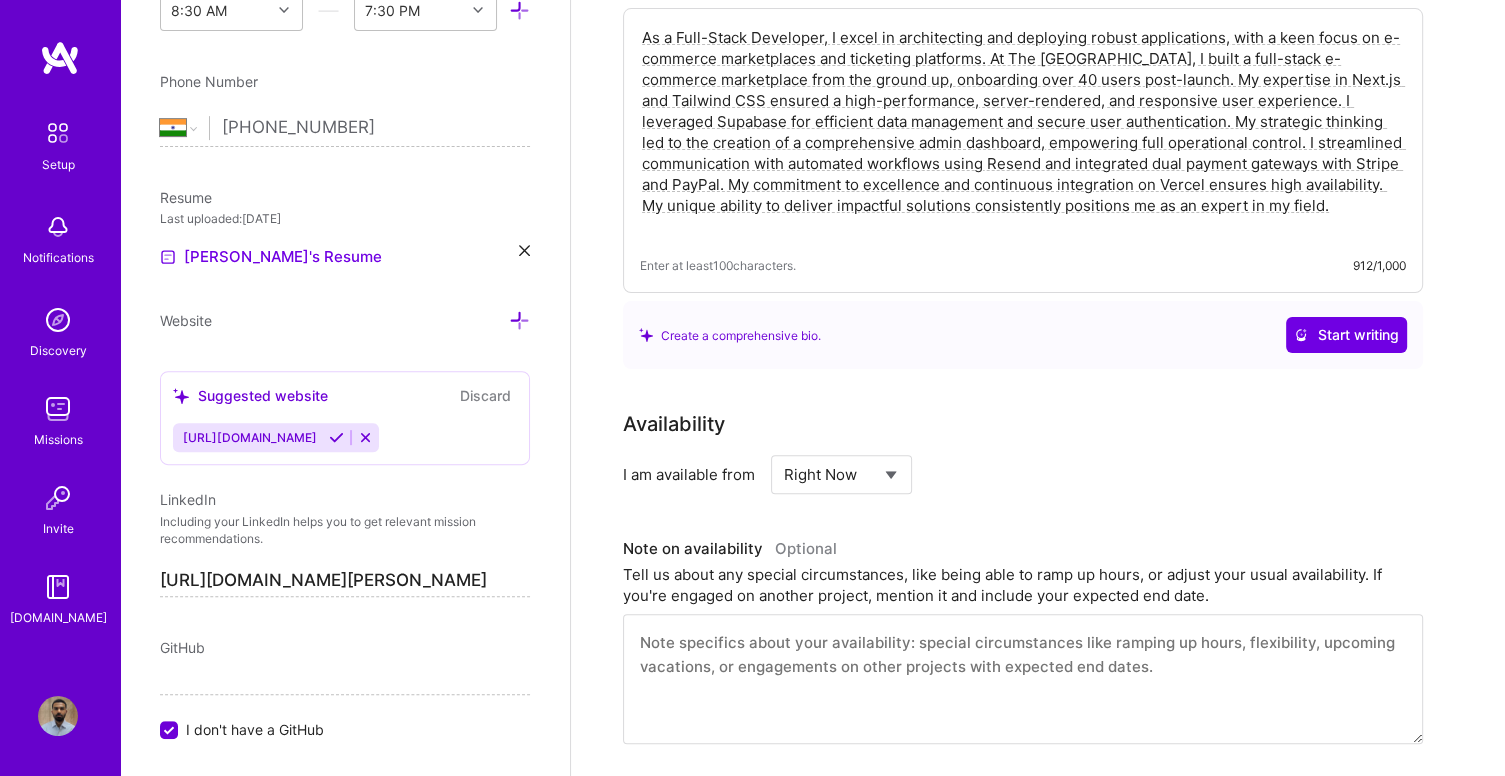 click on "Select... Right Now Future Date Not Available" at bounding box center [841, 474] 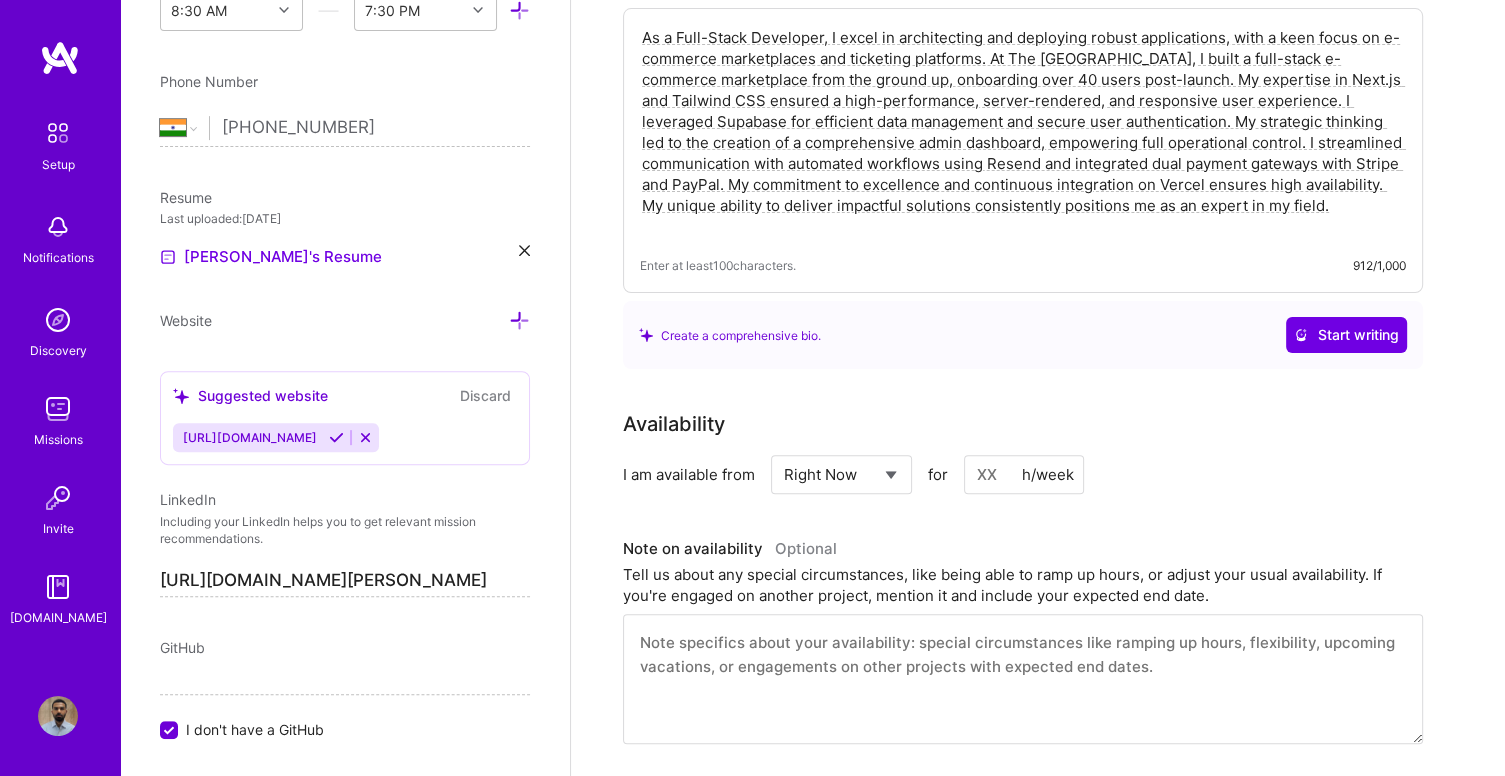 click at bounding box center (1024, 474) 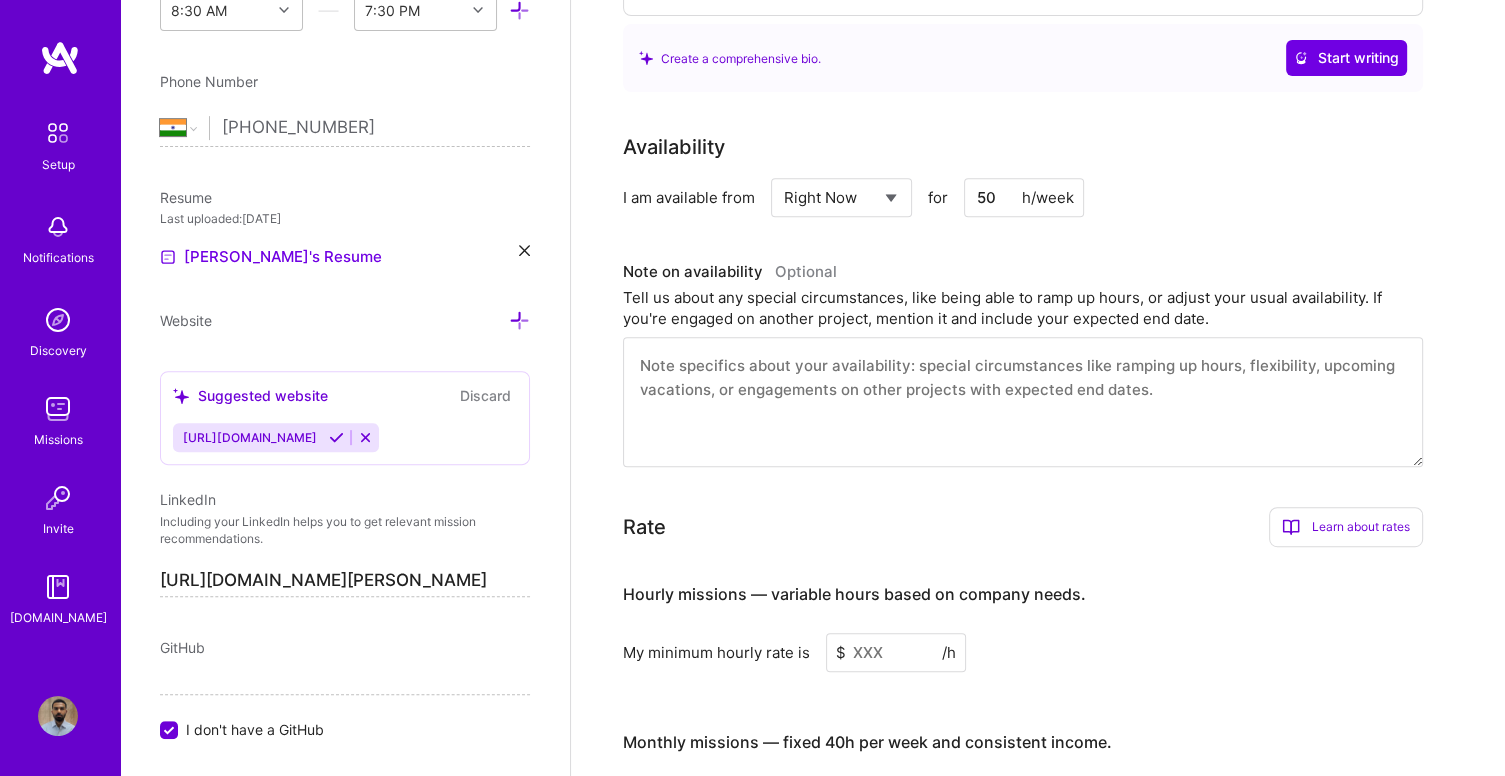 scroll, scrollTop: 811, scrollLeft: 0, axis: vertical 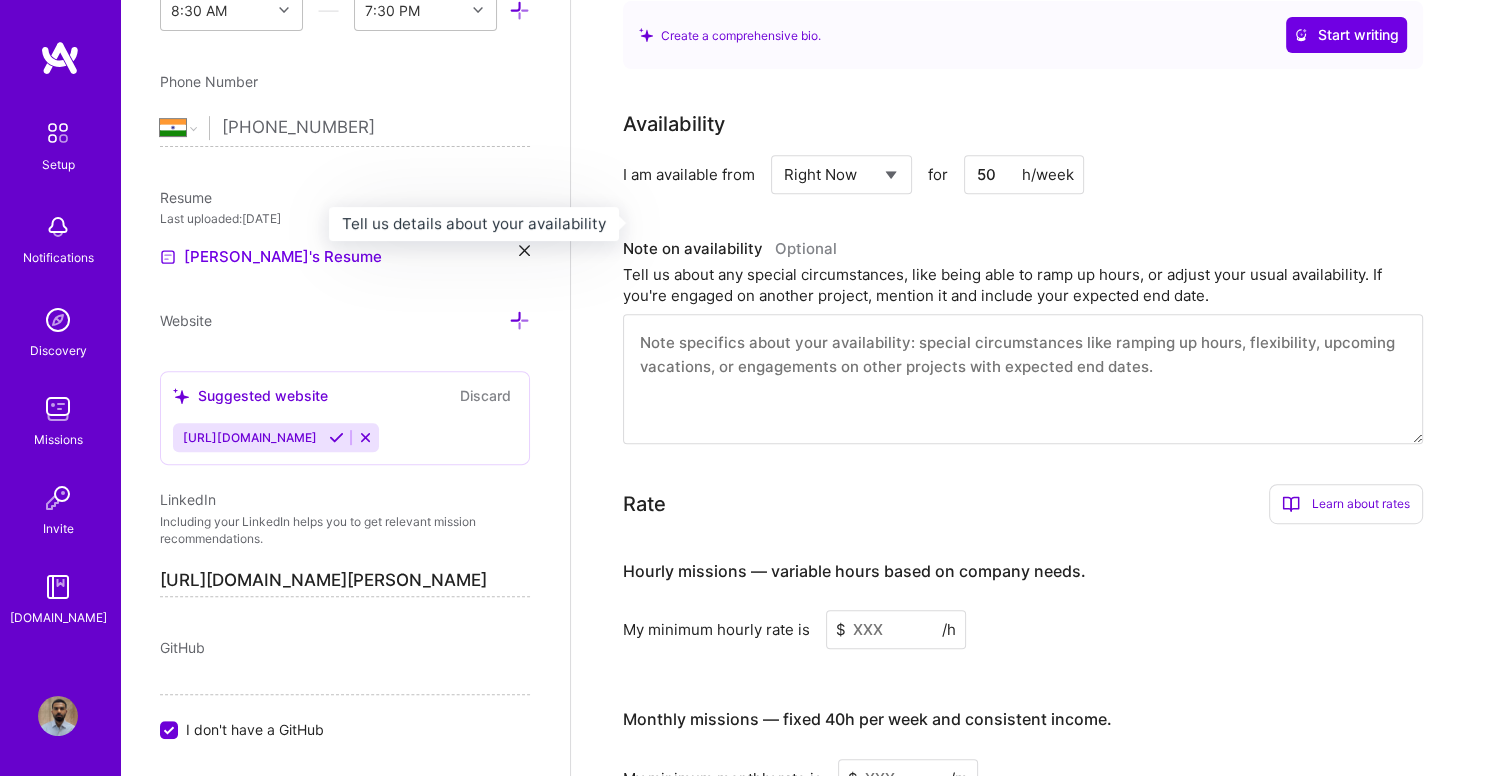 type on "50" 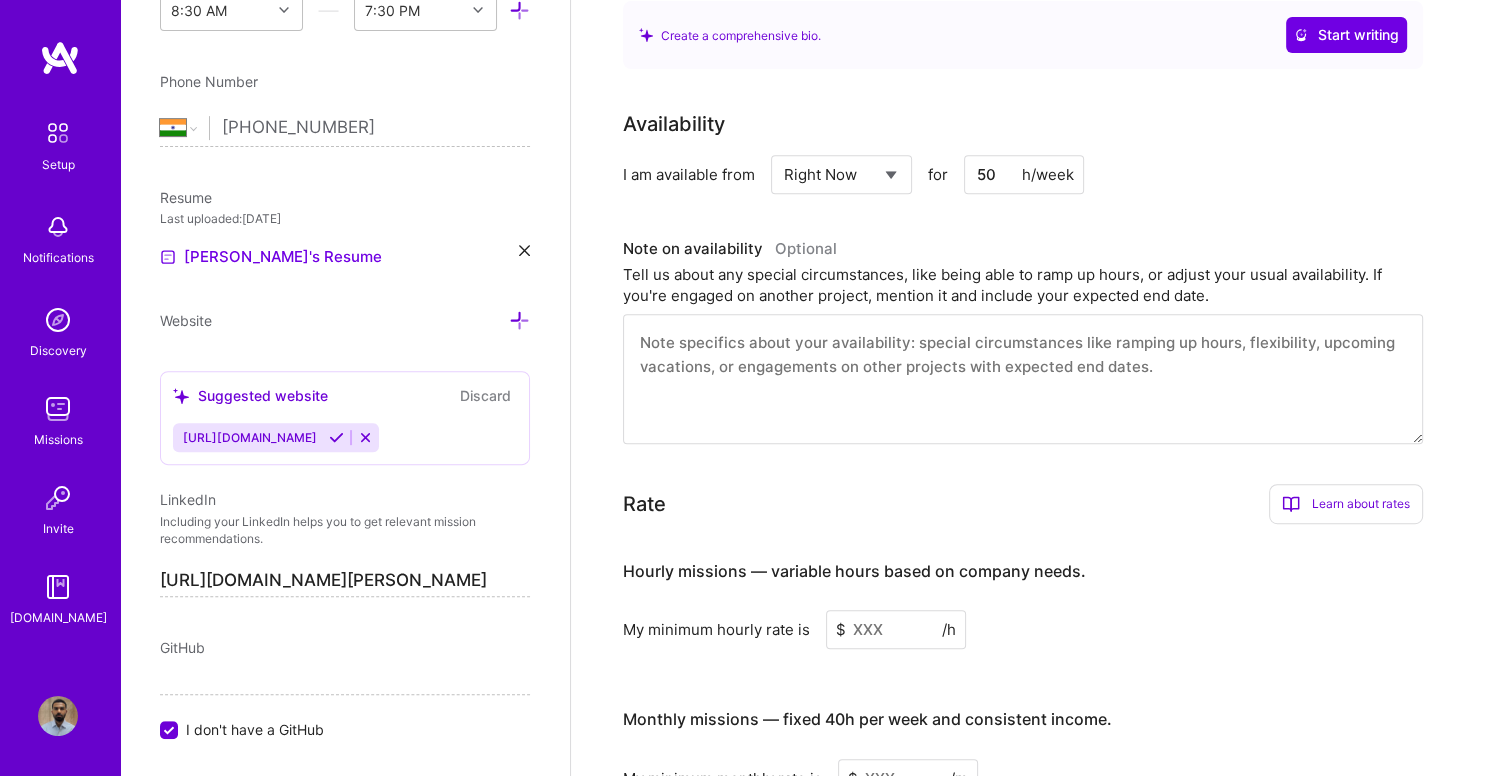 click on "Availability I am available from Select... Right Now Future Date Not Available for 50 h/week Note on availability   Optional Tell us about any special circumstances, like being able to ramp up hours, or adjust your usual availability. If you're engaged on another project, mention it and include your expected end date." at bounding box center (1038, 276) 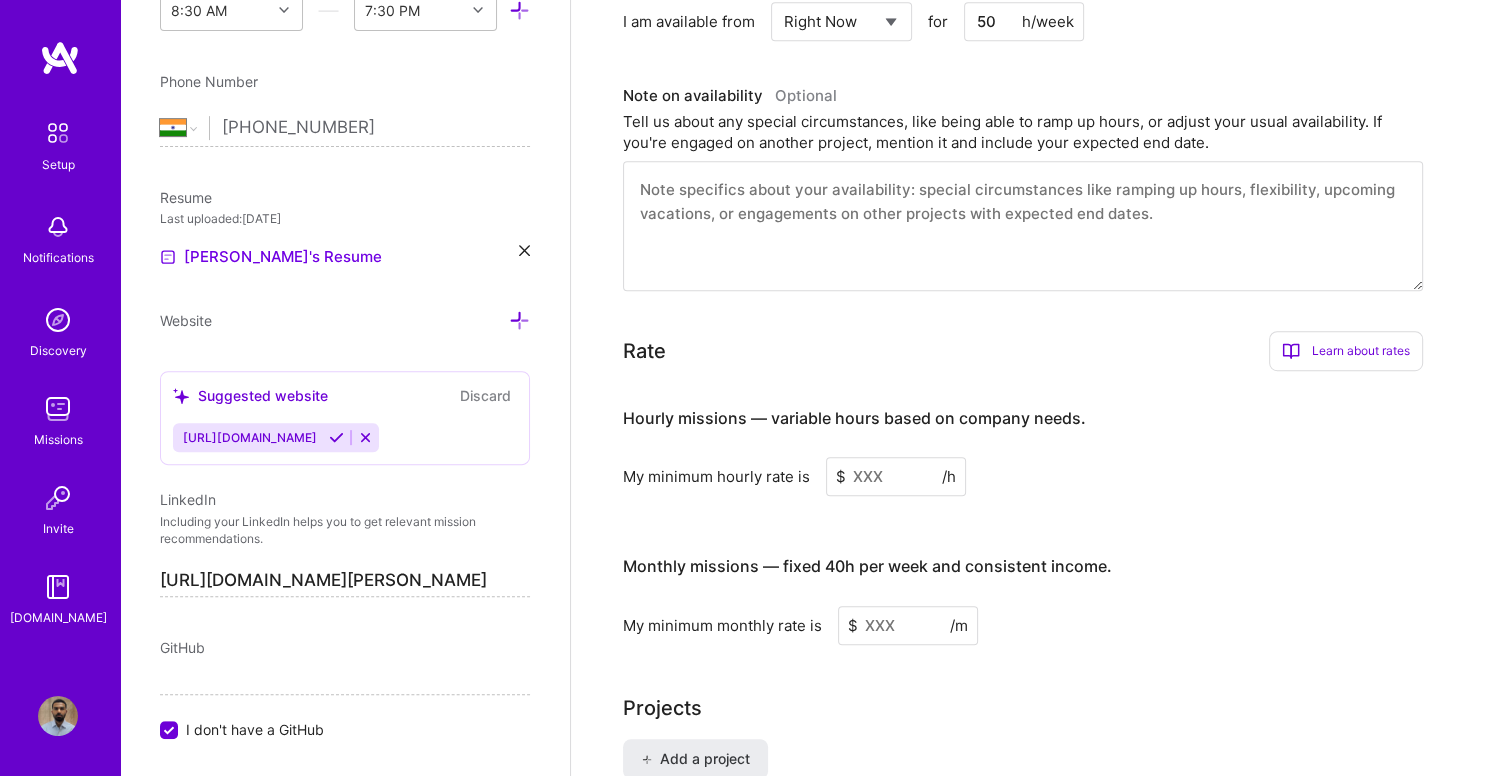 scroll, scrollTop: 1011, scrollLeft: 0, axis: vertical 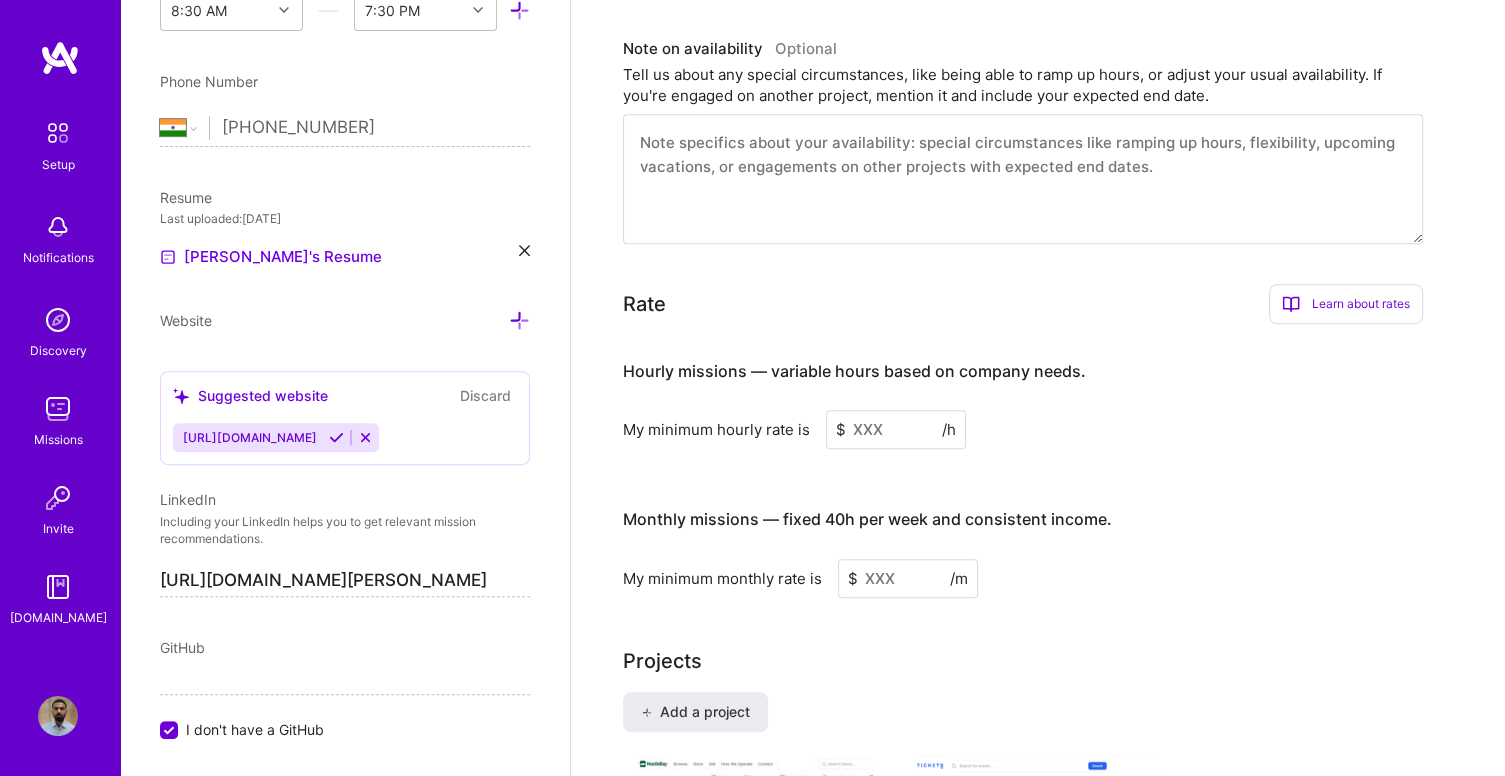 click at bounding box center [896, 429] 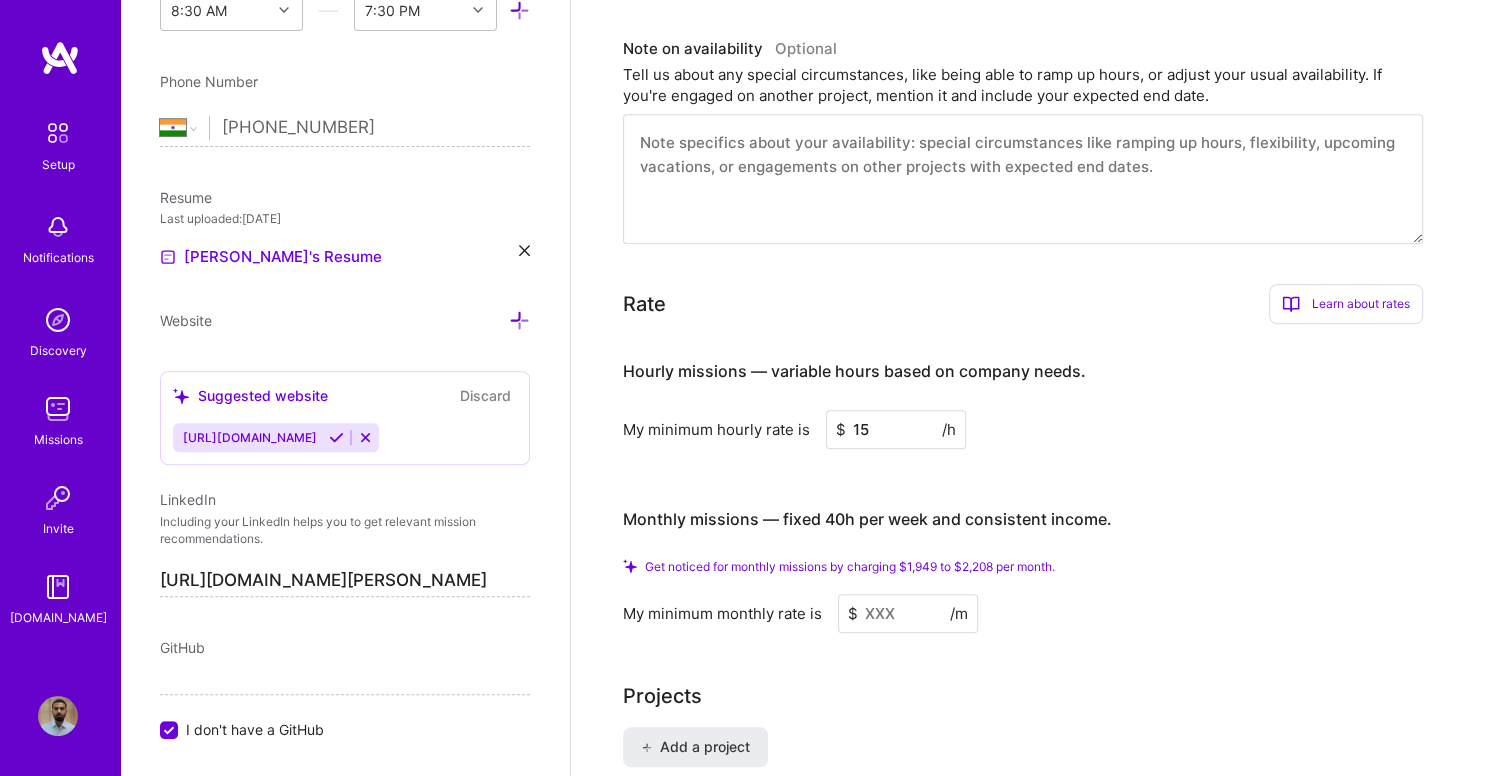type on "15" 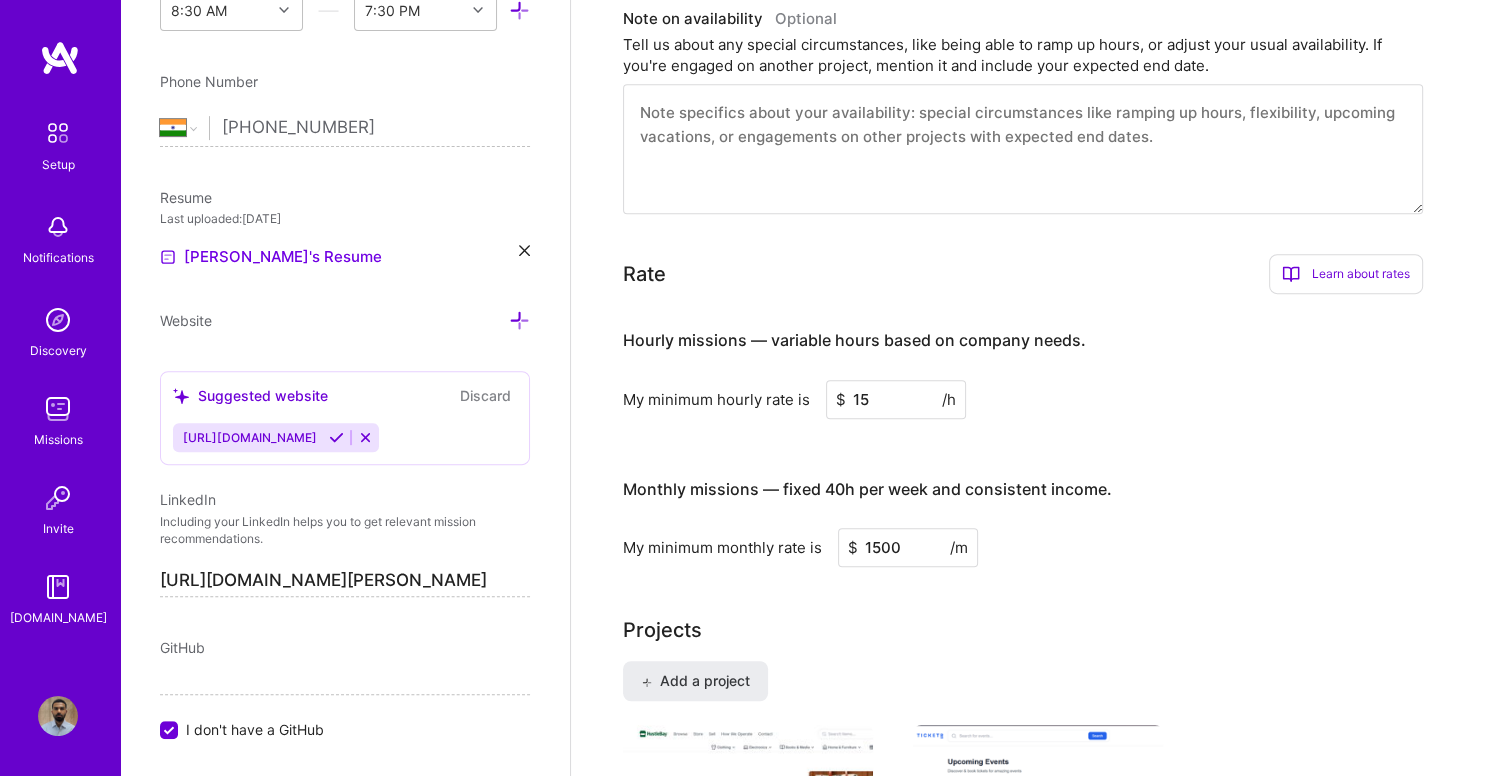 type on "1500" 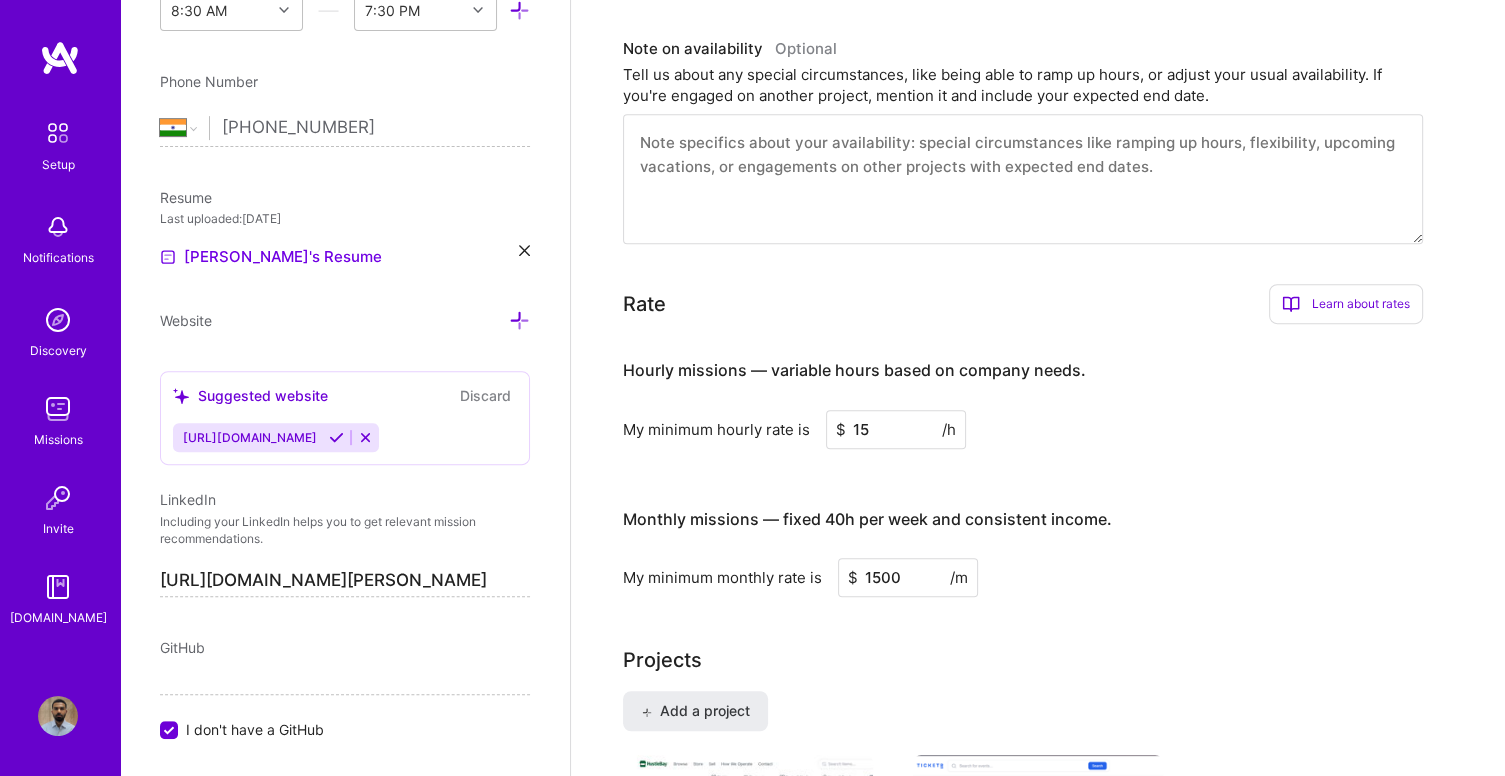 click on "Hourly missions — variable hours based on company needs. My minimum hourly rate is $ 15 /h Monthly missions — fixed 40h per week and consistent income. My minimum monthly rate is $ 1500 /m" at bounding box center [1023, 468] 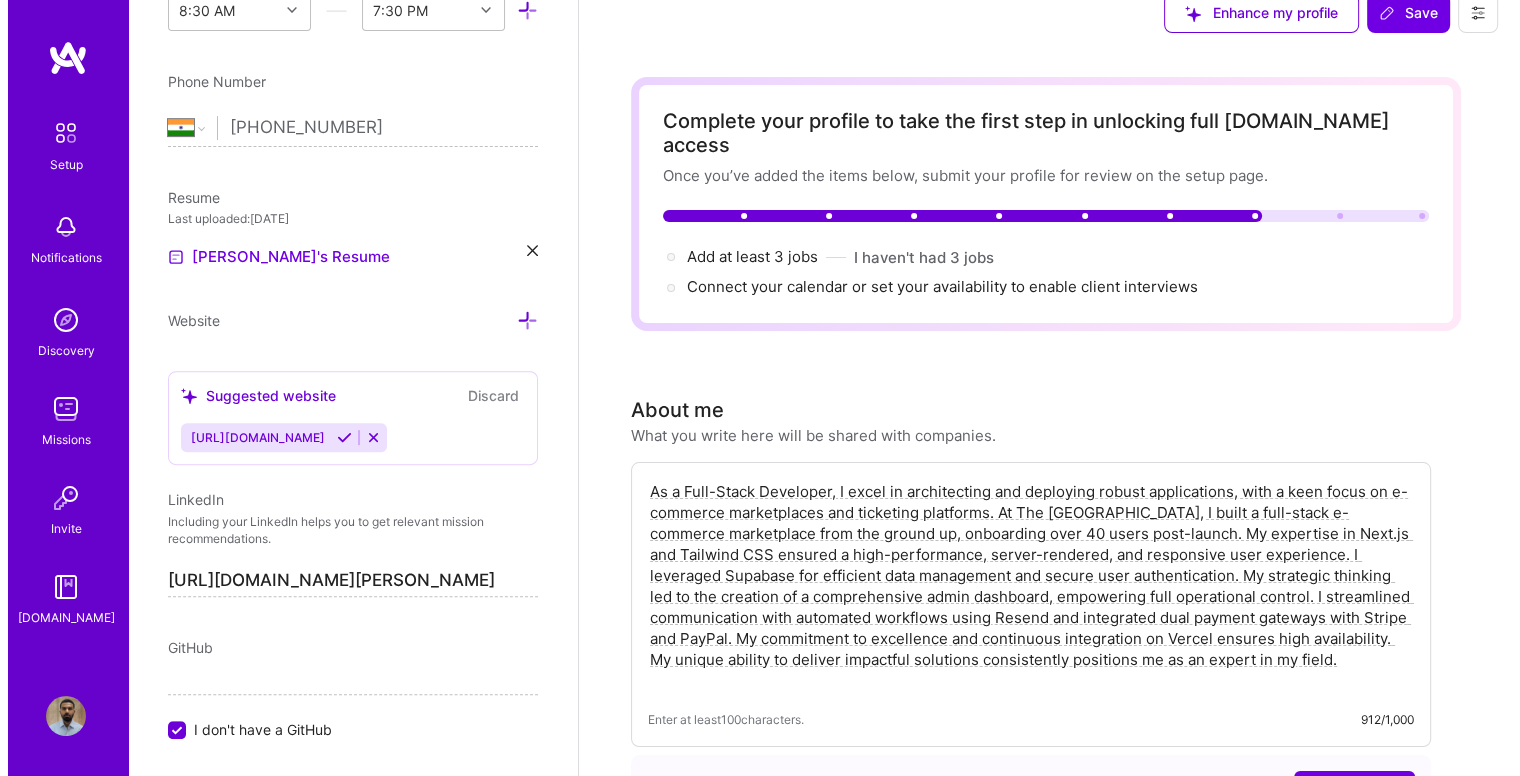 scroll, scrollTop: 0, scrollLeft: 0, axis: both 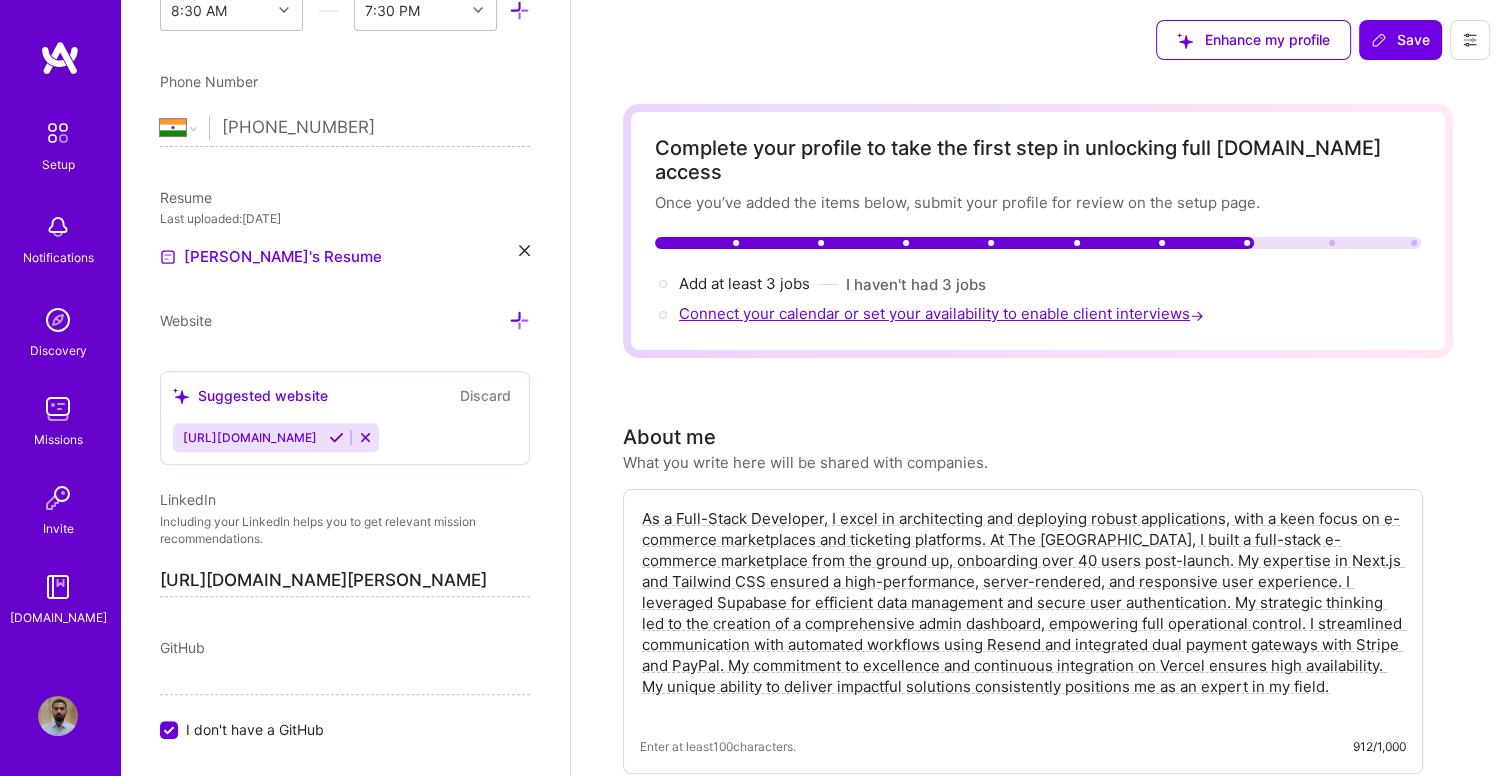 click on "Connect your calendar or set your availability to enable client interviews  →" at bounding box center (943, 313) 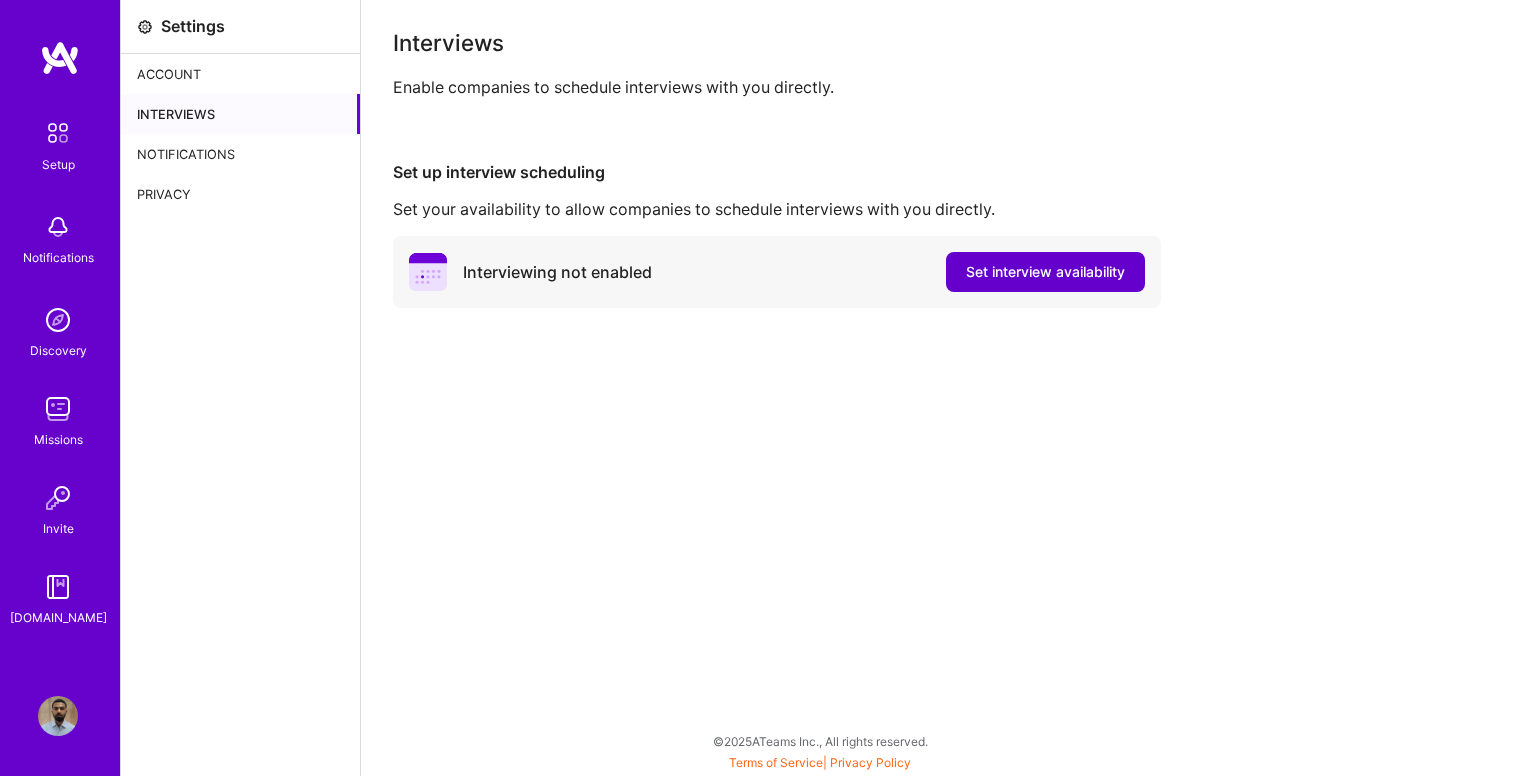 click on "Set interview availability" at bounding box center (1045, 272) 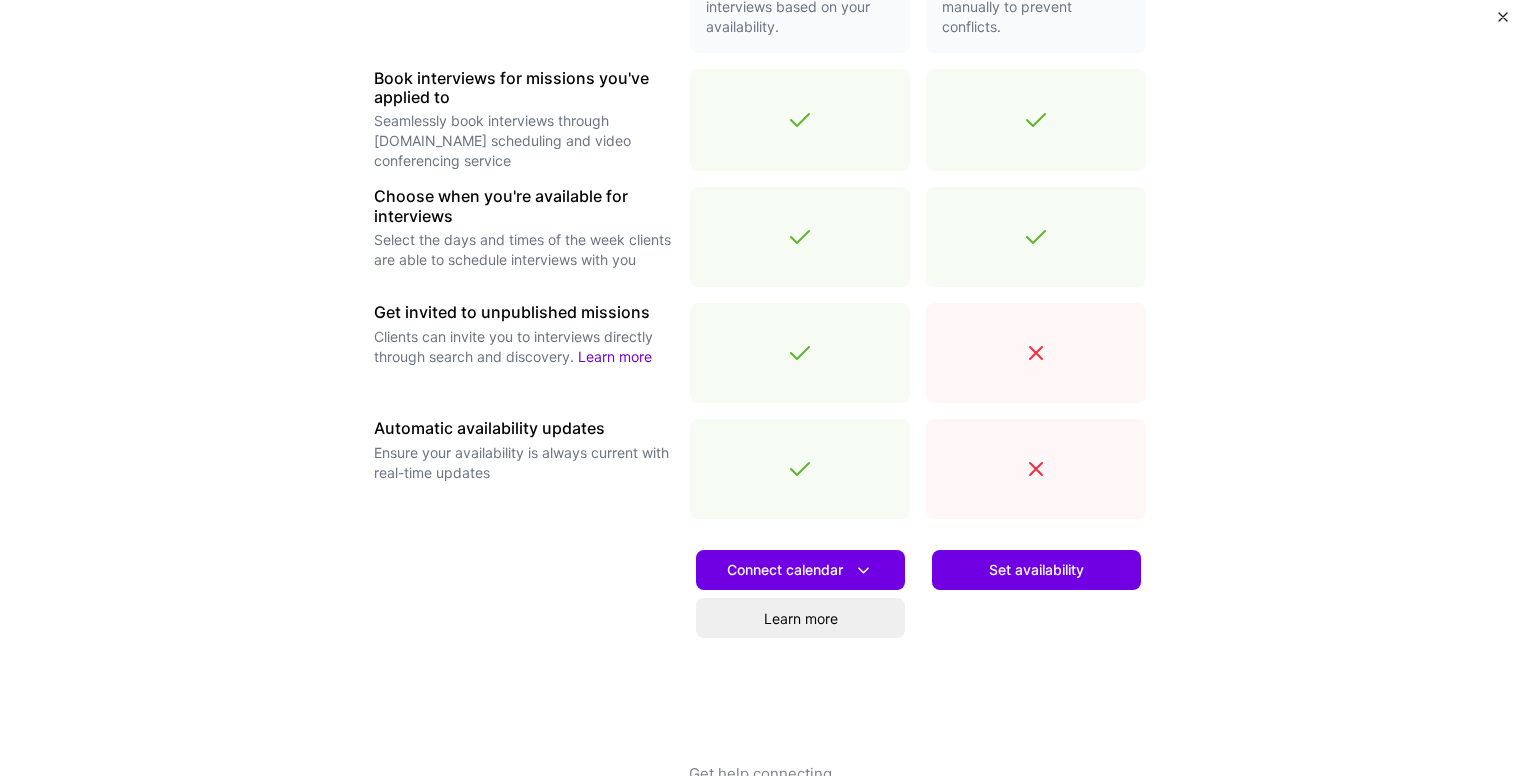 scroll, scrollTop: 625, scrollLeft: 0, axis: vertical 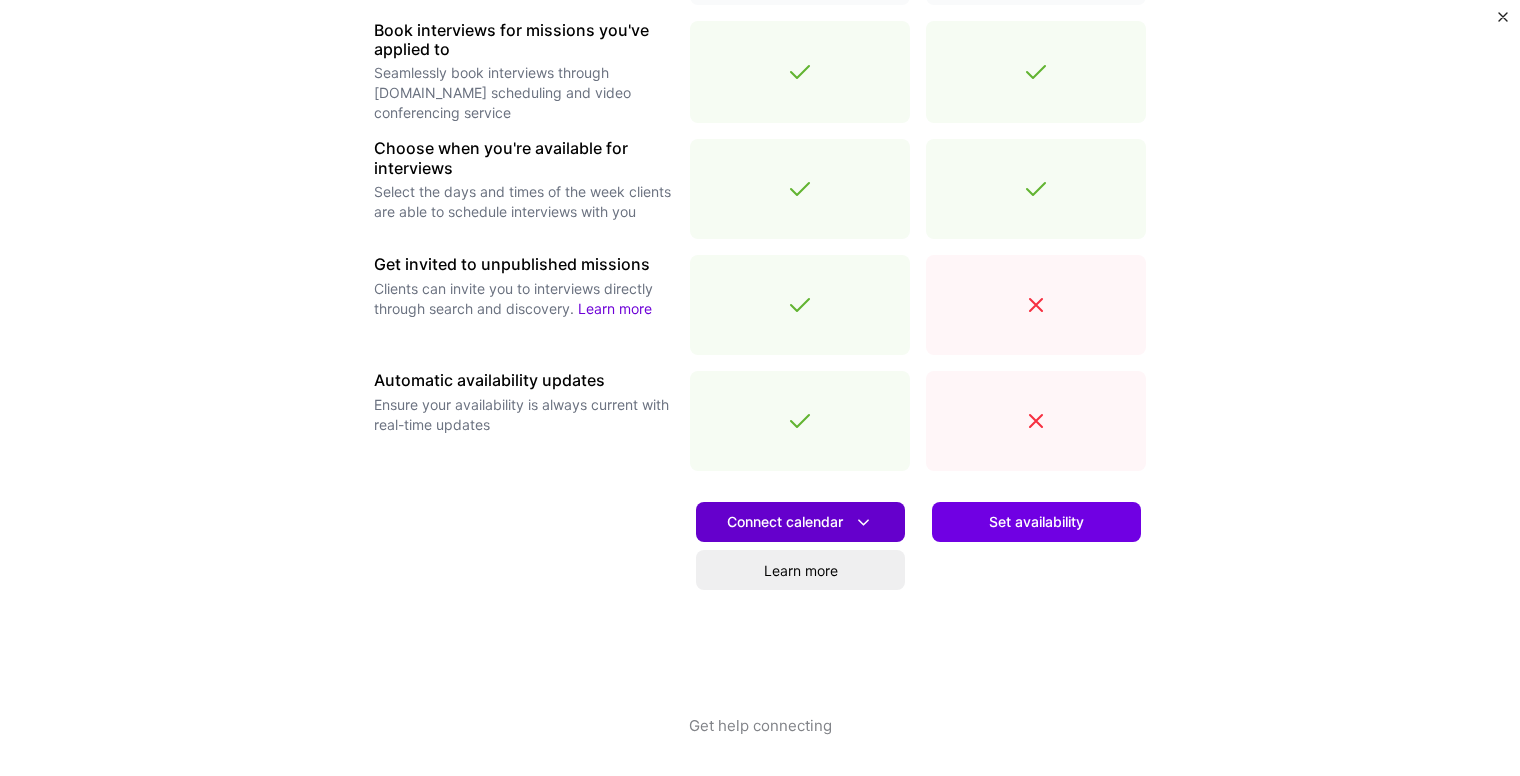click on "Connect calendar" at bounding box center [800, 522] 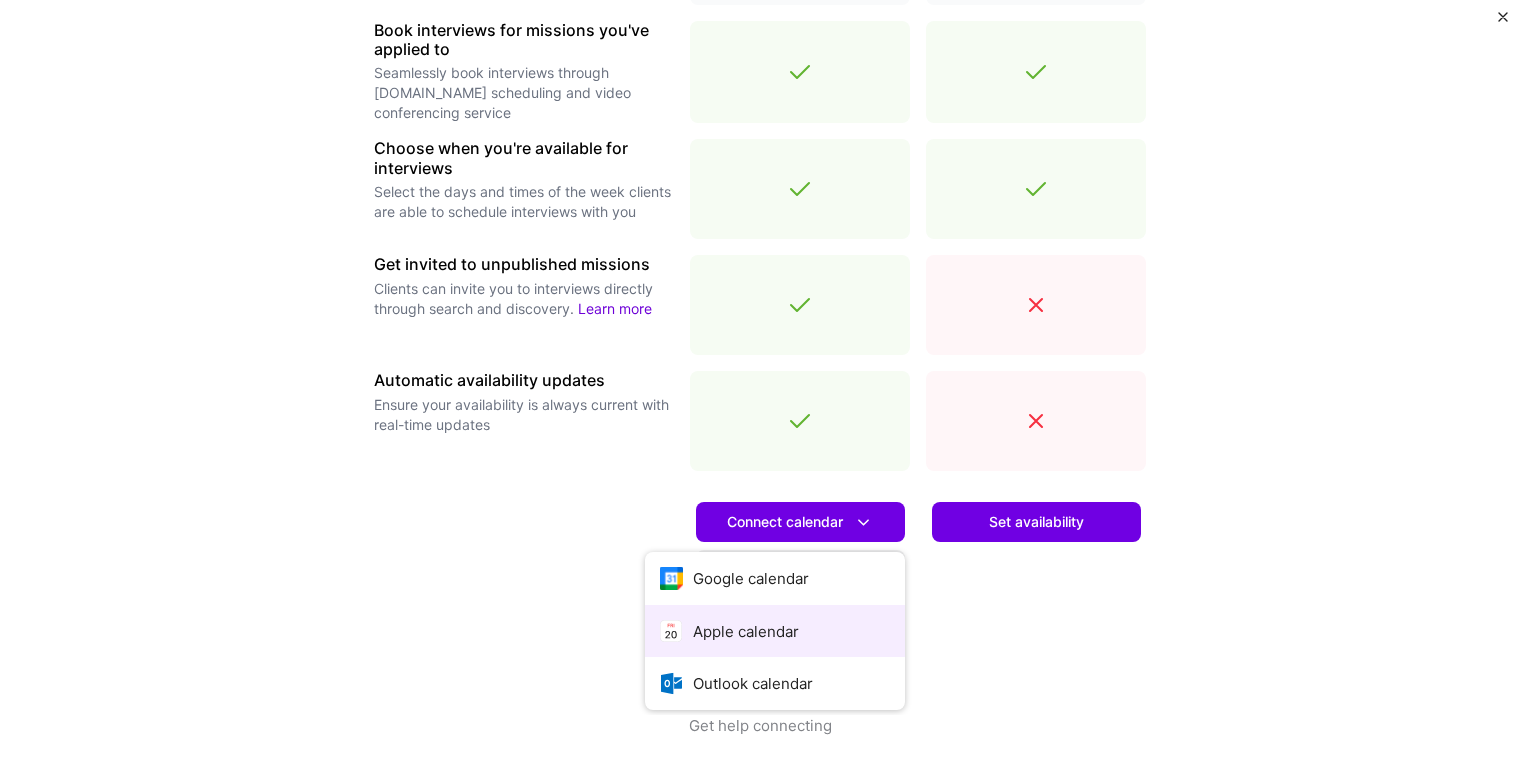 click on "Apple calendar" at bounding box center (775, 631) 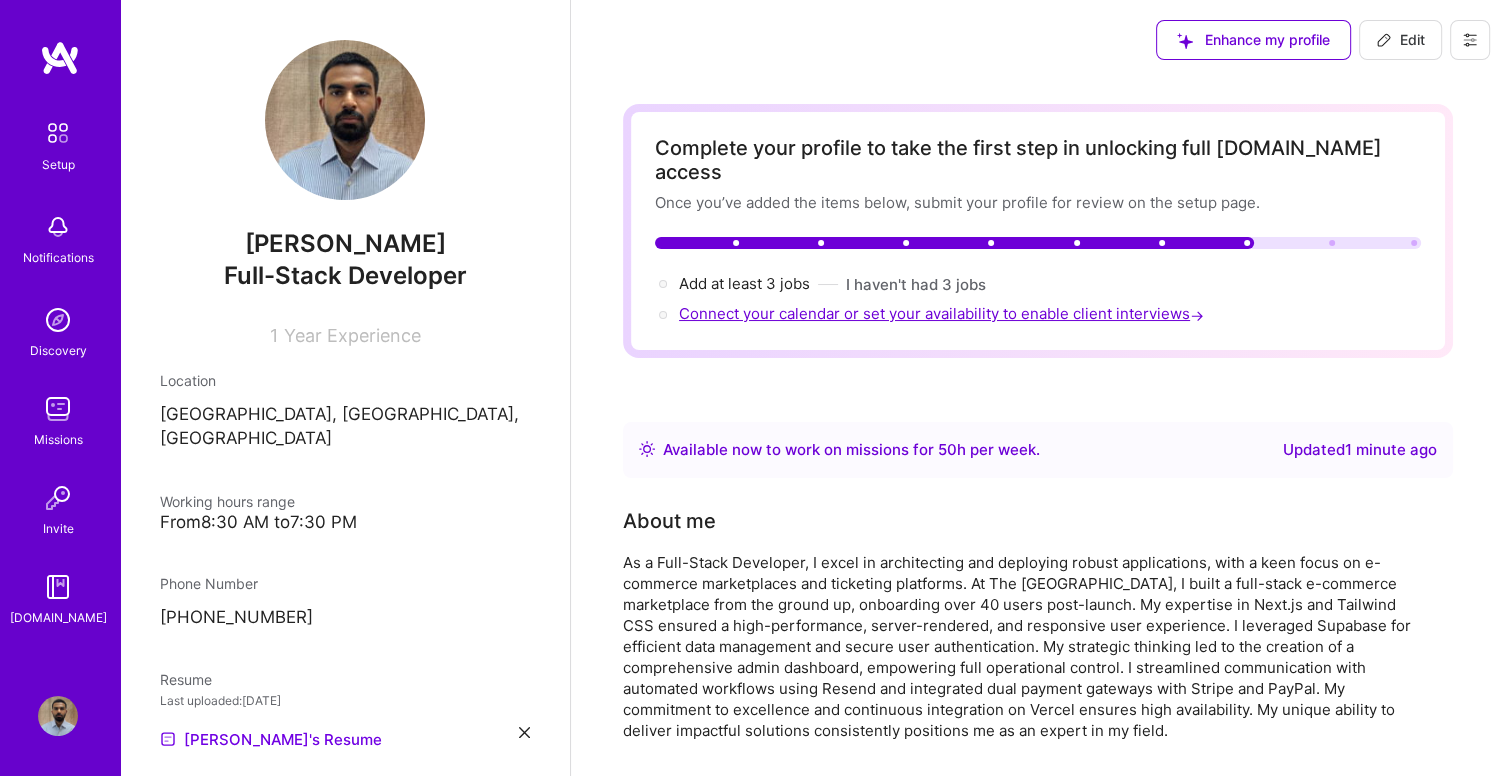 click on "Connect your calendar or set your availability to enable client interviews  →" at bounding box center (943, 313) 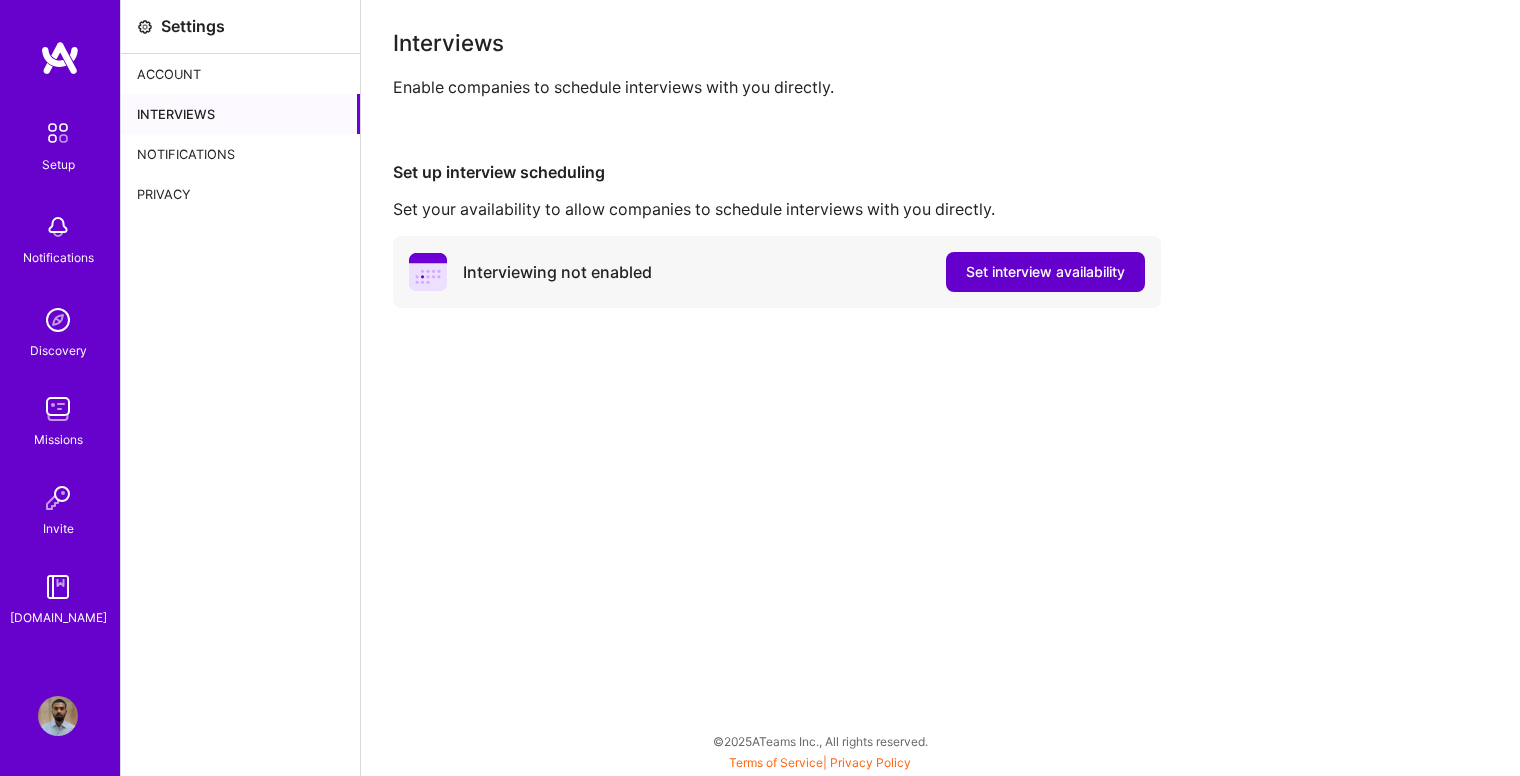 scroll, scrollTop: 0, scrollLeft: 0, axis: both 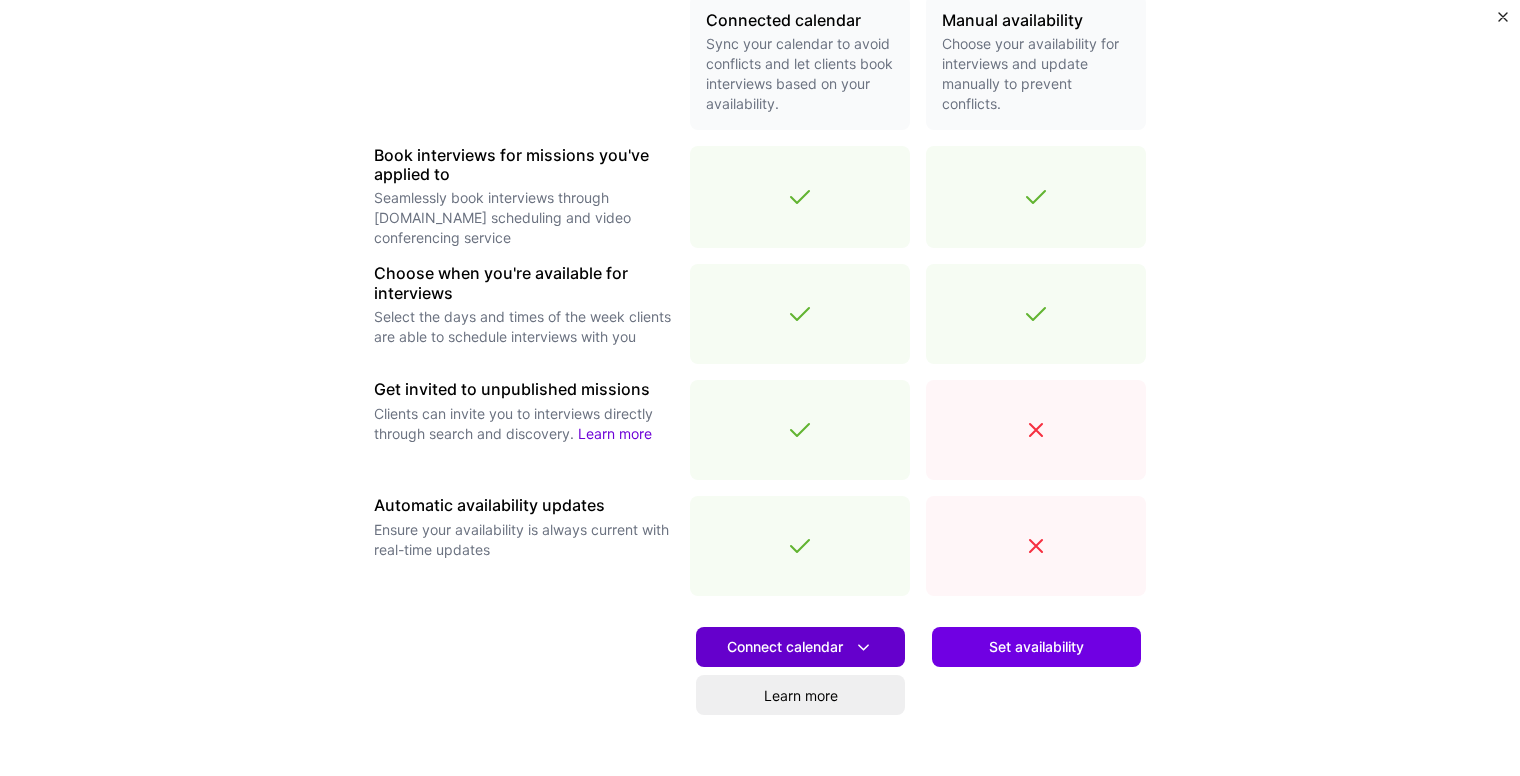 click on "Connect calendar" at bounding box center [800, 647] 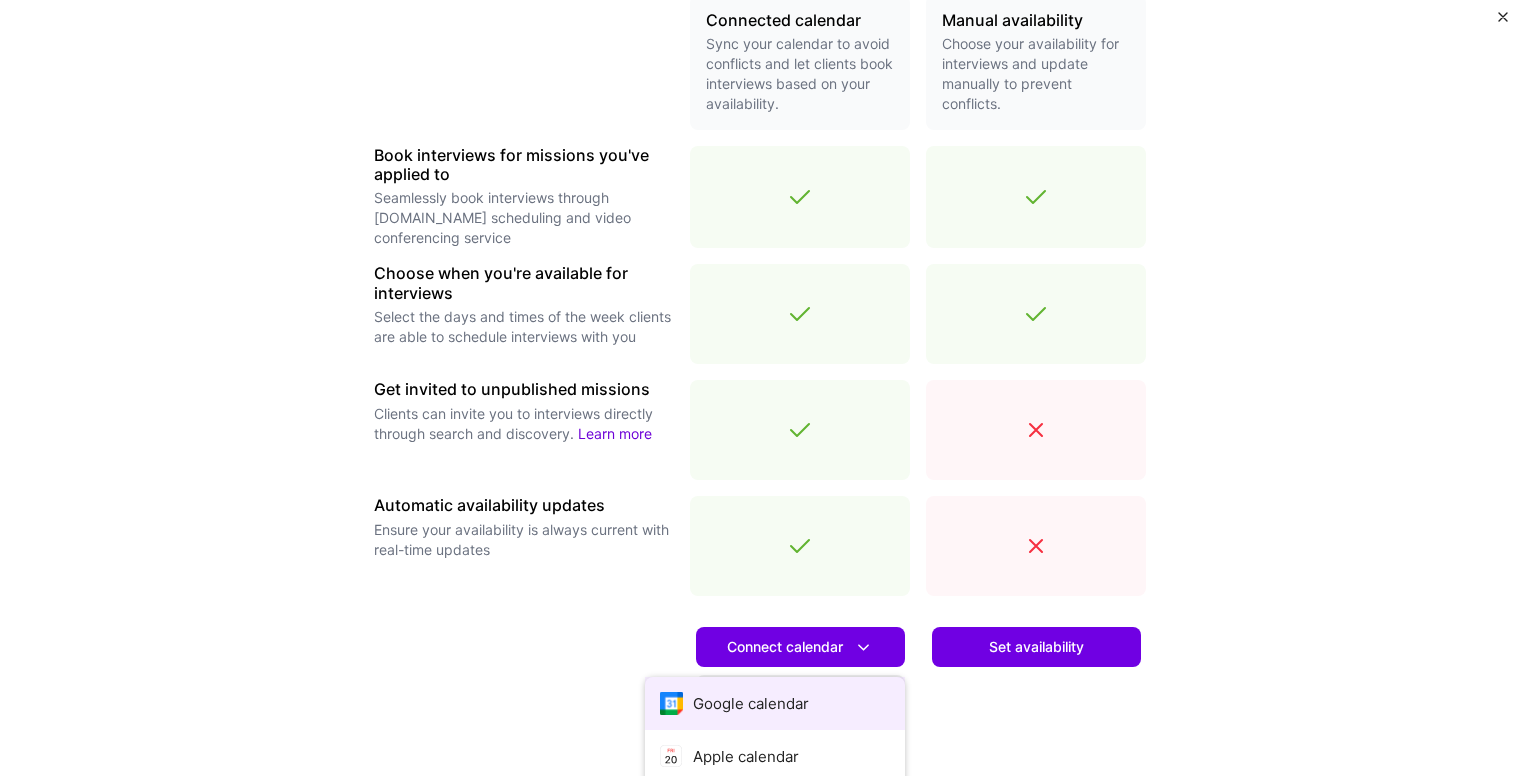 click on "Google calendar" at bounding box center [775, 703] 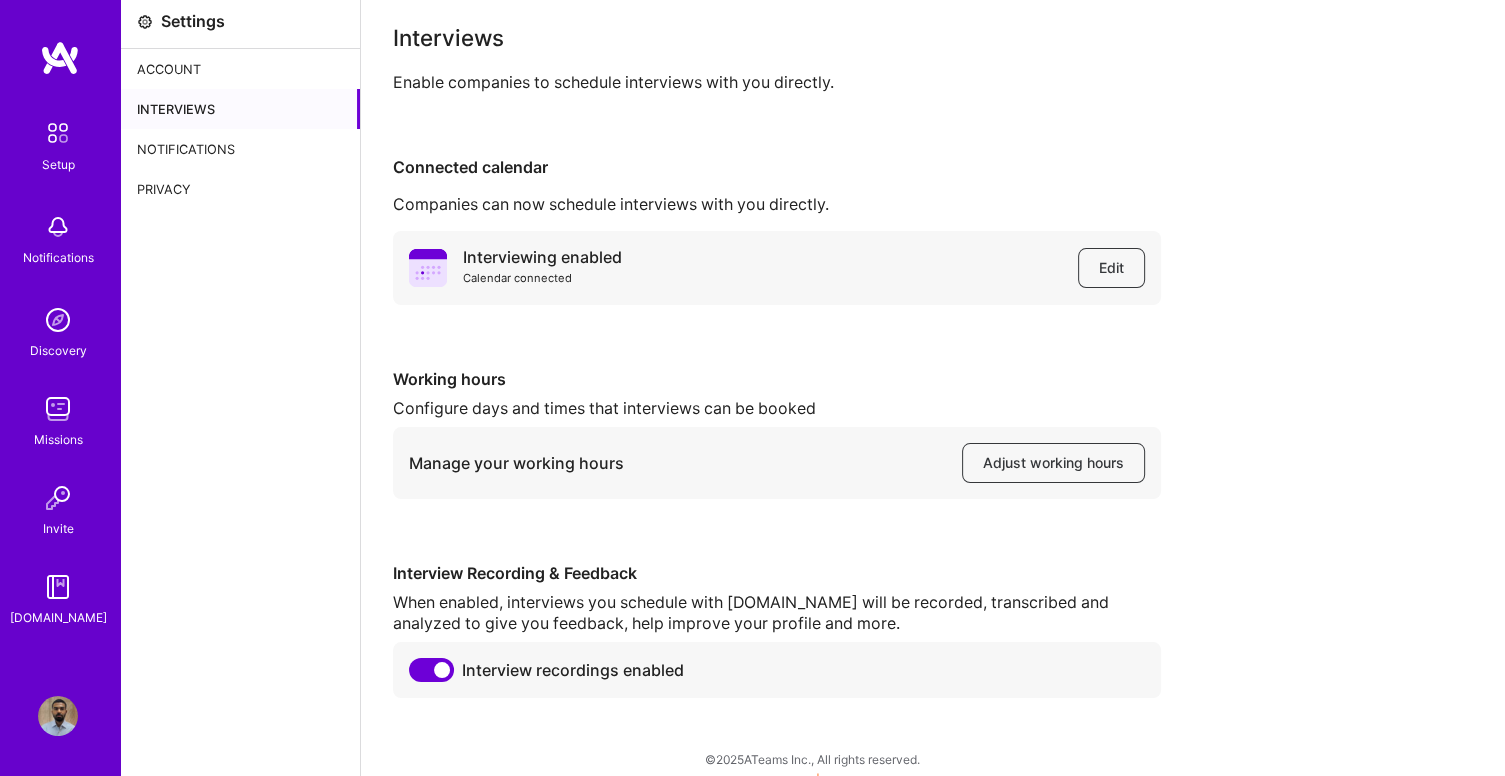 scroll, scrollTop: 0, scrollLeft: 0, axis: both 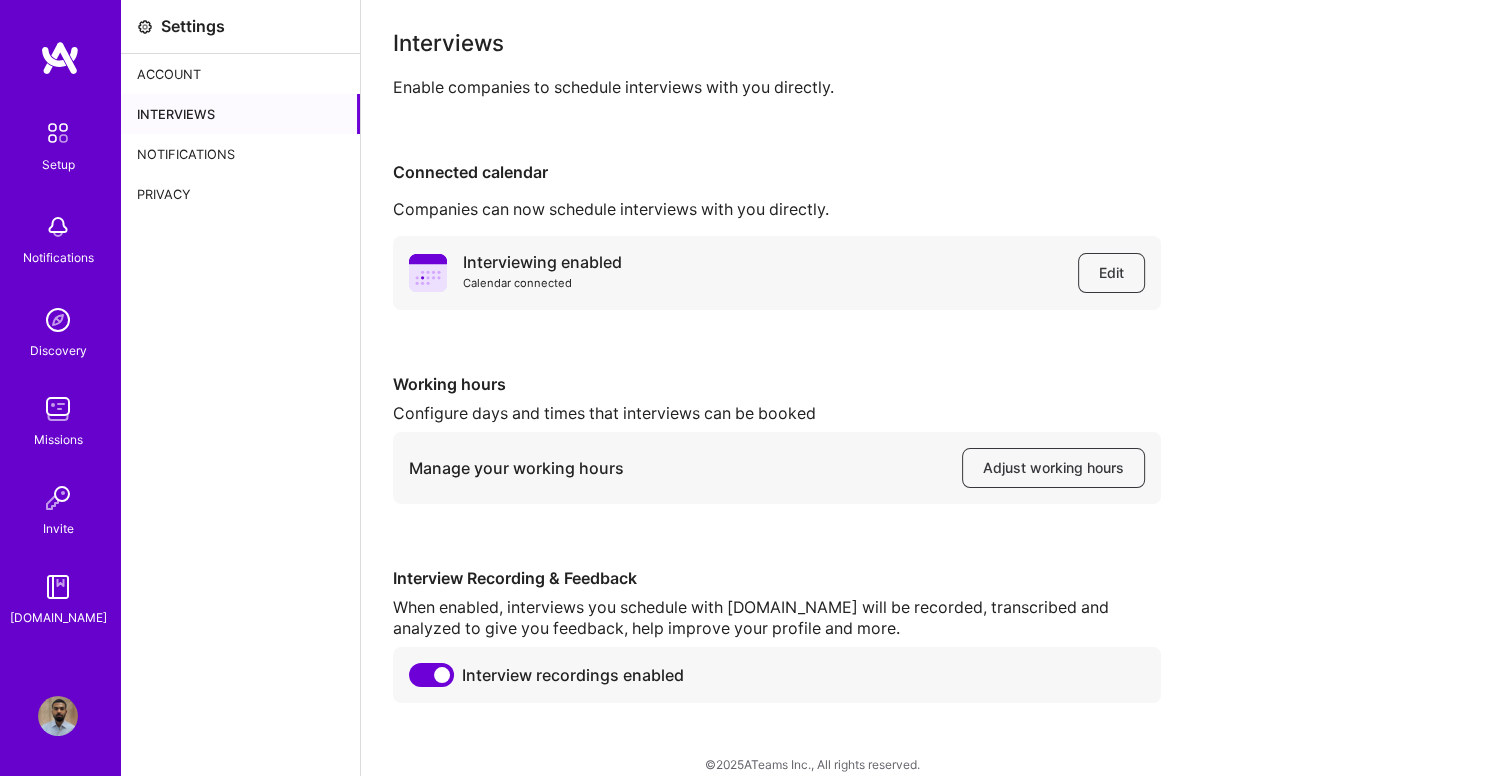 click on "Account" at bounding box center (240, 74) 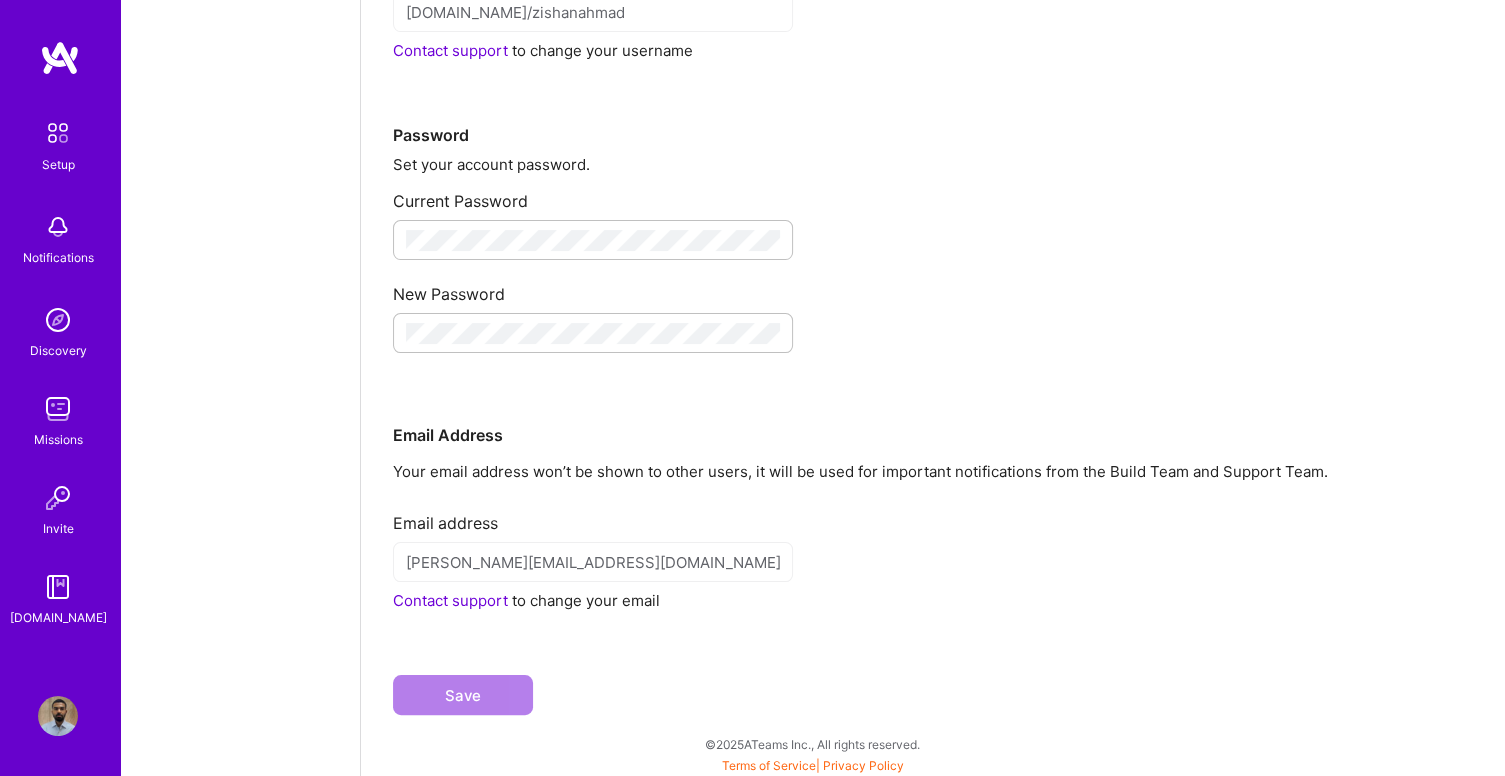 scroll, scrollTop: 252, scrollLeft: 0, axis: vertical 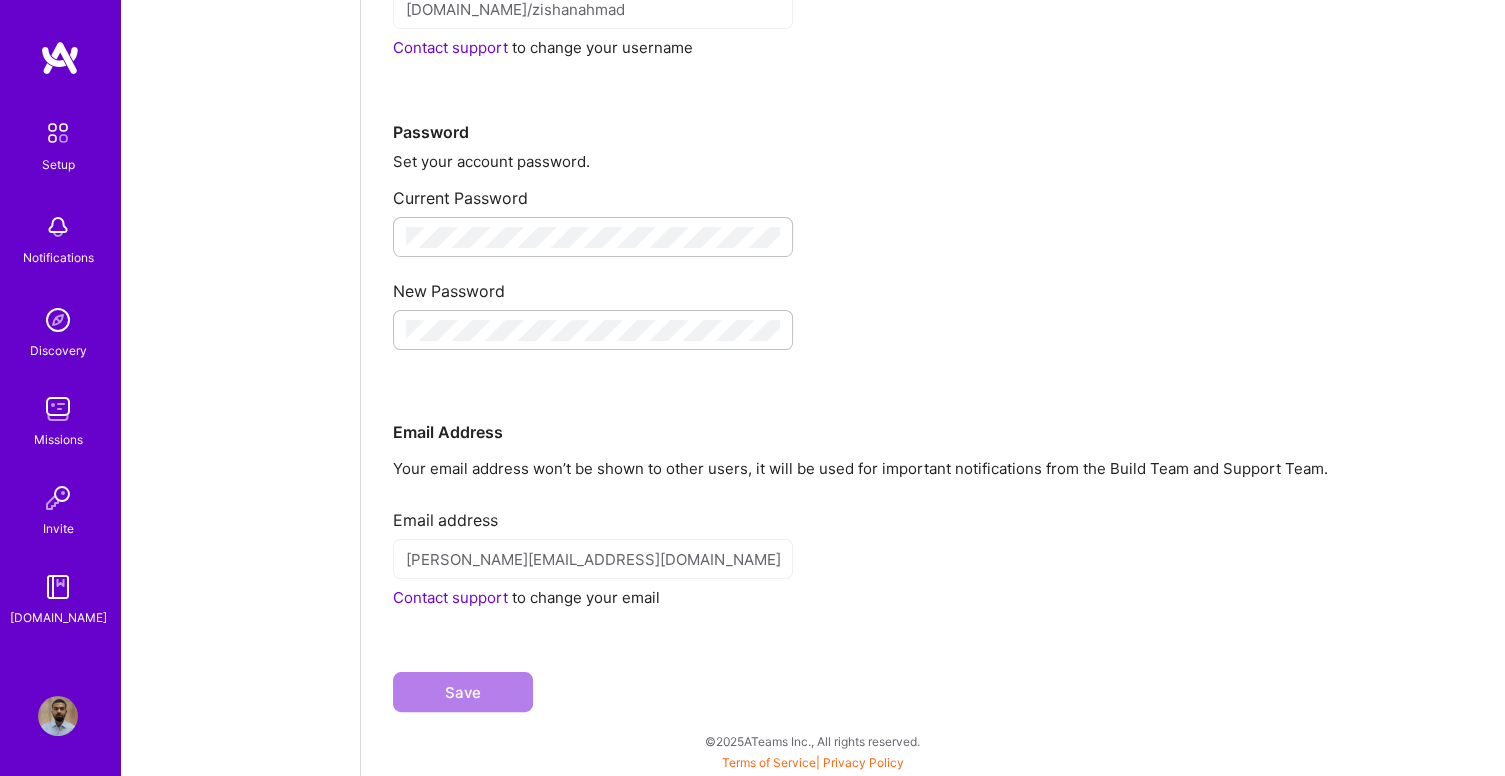 click at bounding box center [58, 133] 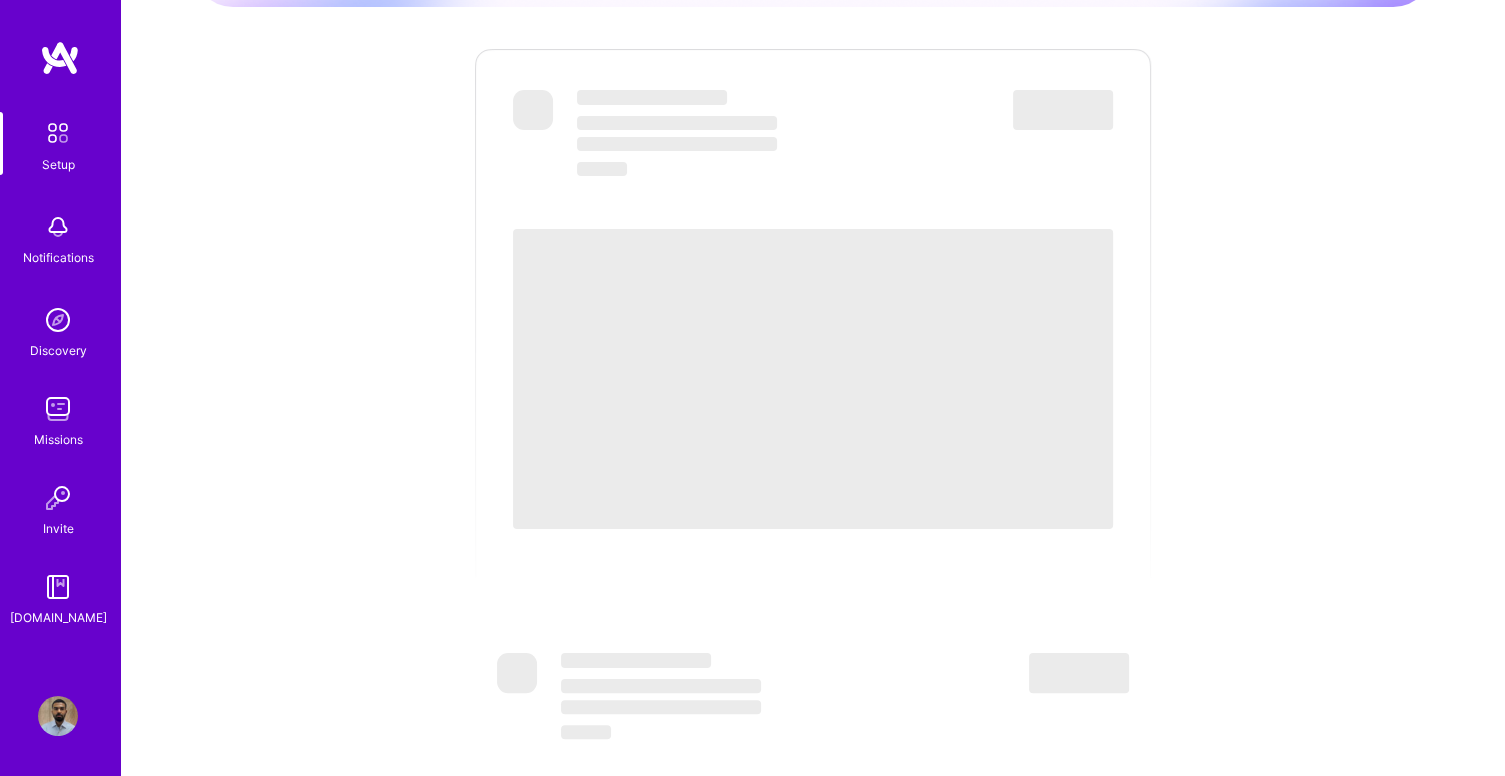 scroll, scrollTop: 0, scrollLeft: 0, axis: both 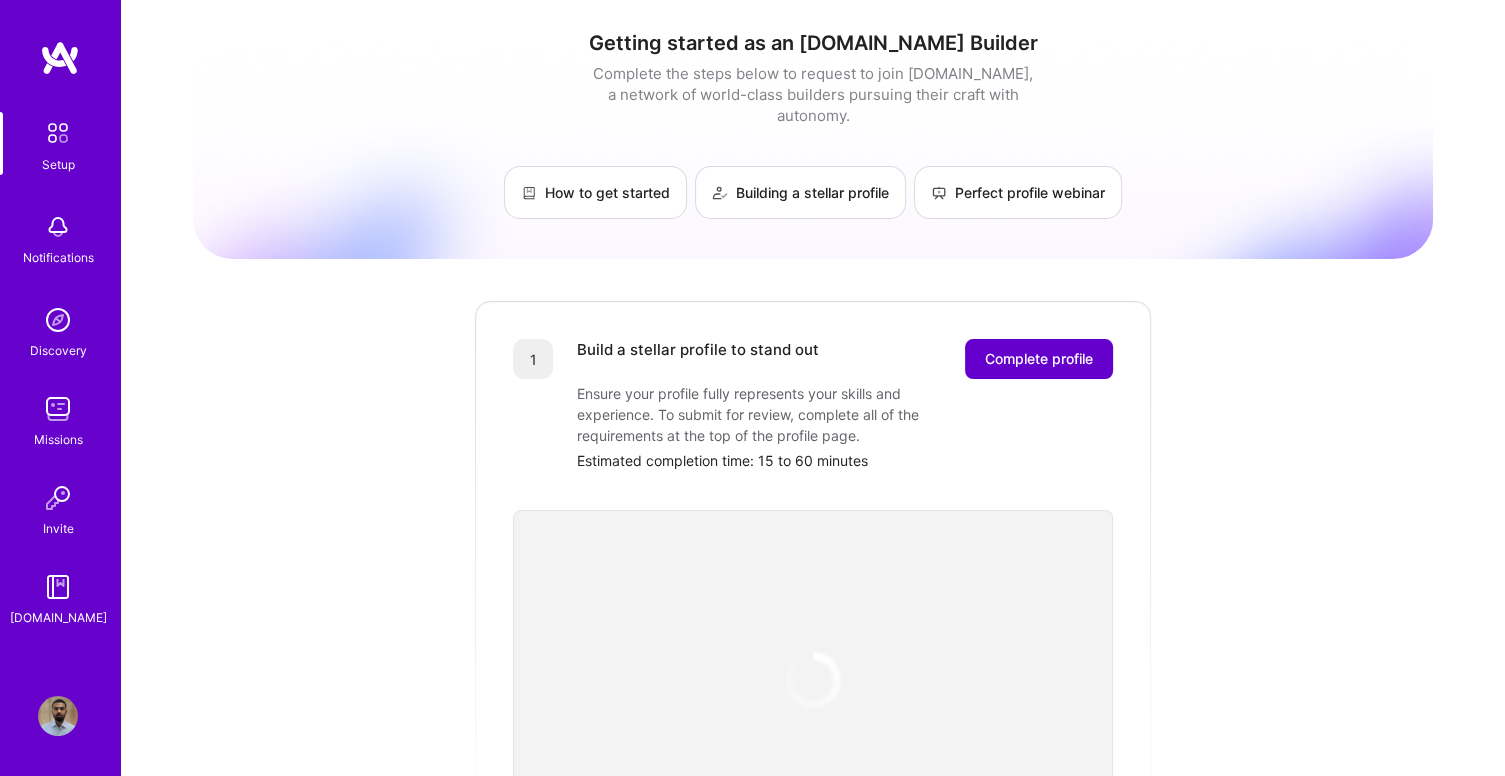 click on "Complete profile" at bounding box center [1039, 359] 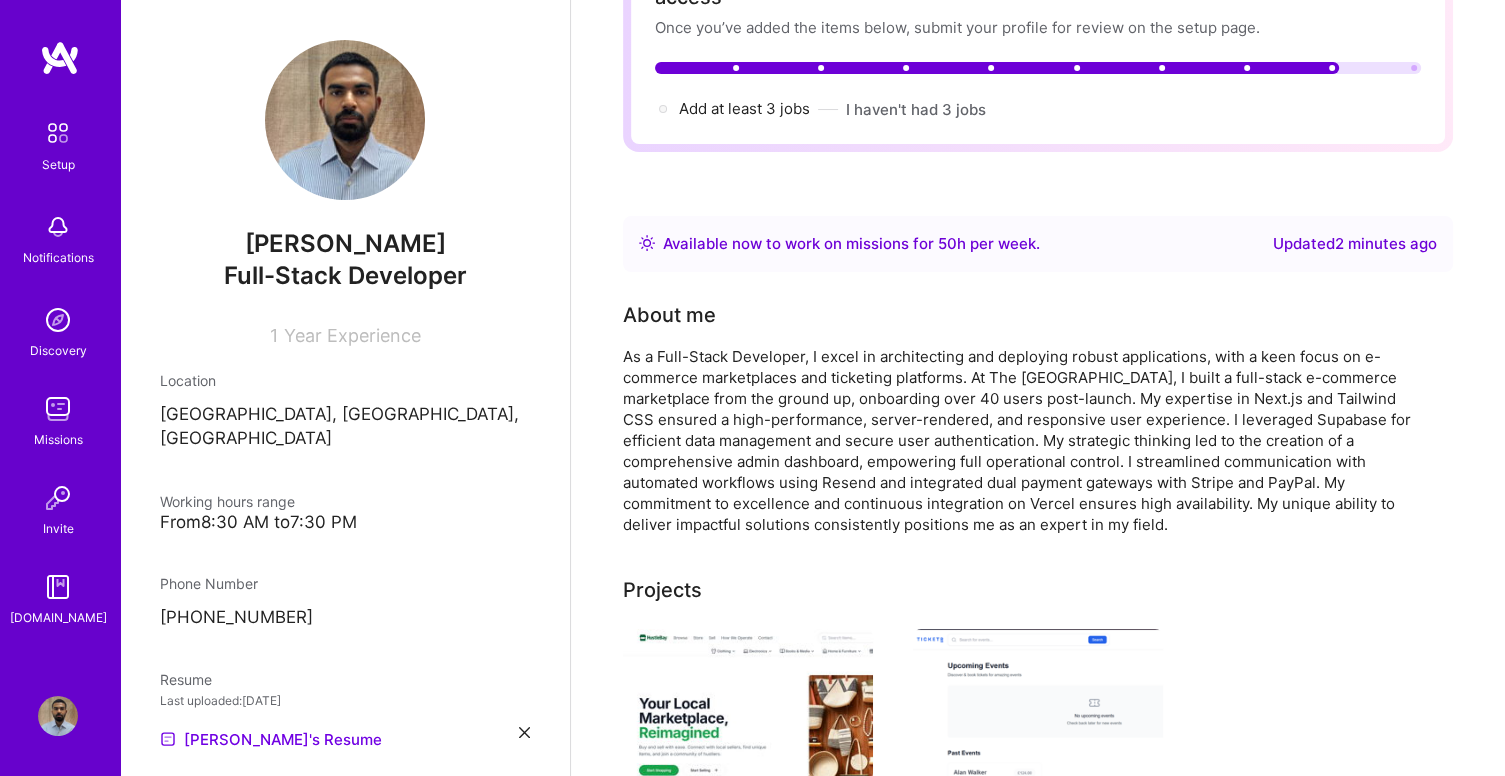 scroll, scrollTop: 0, scrollLeft: 0, axis: both 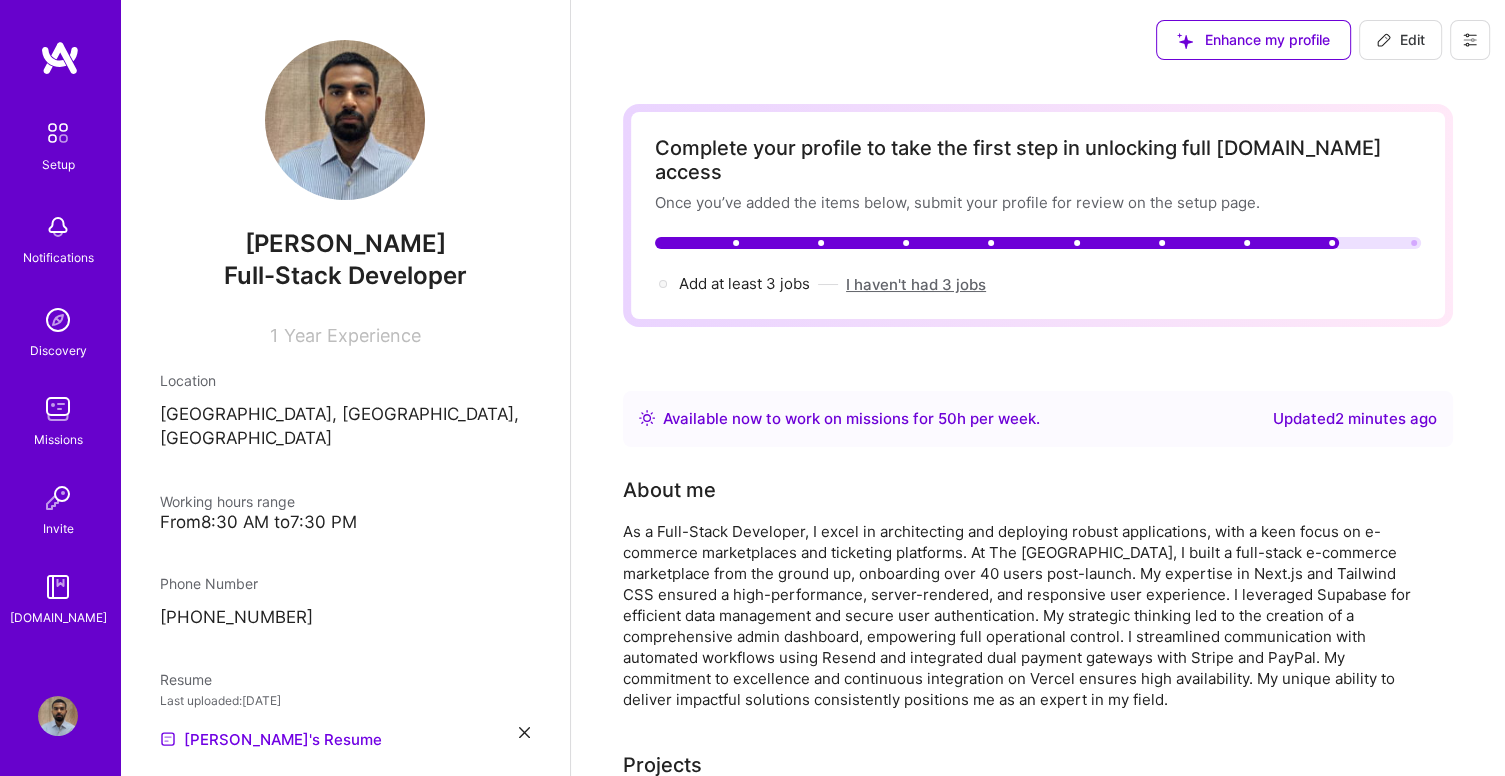 click on "I haven't had 3 jobs" at bounding box center (916, 284) 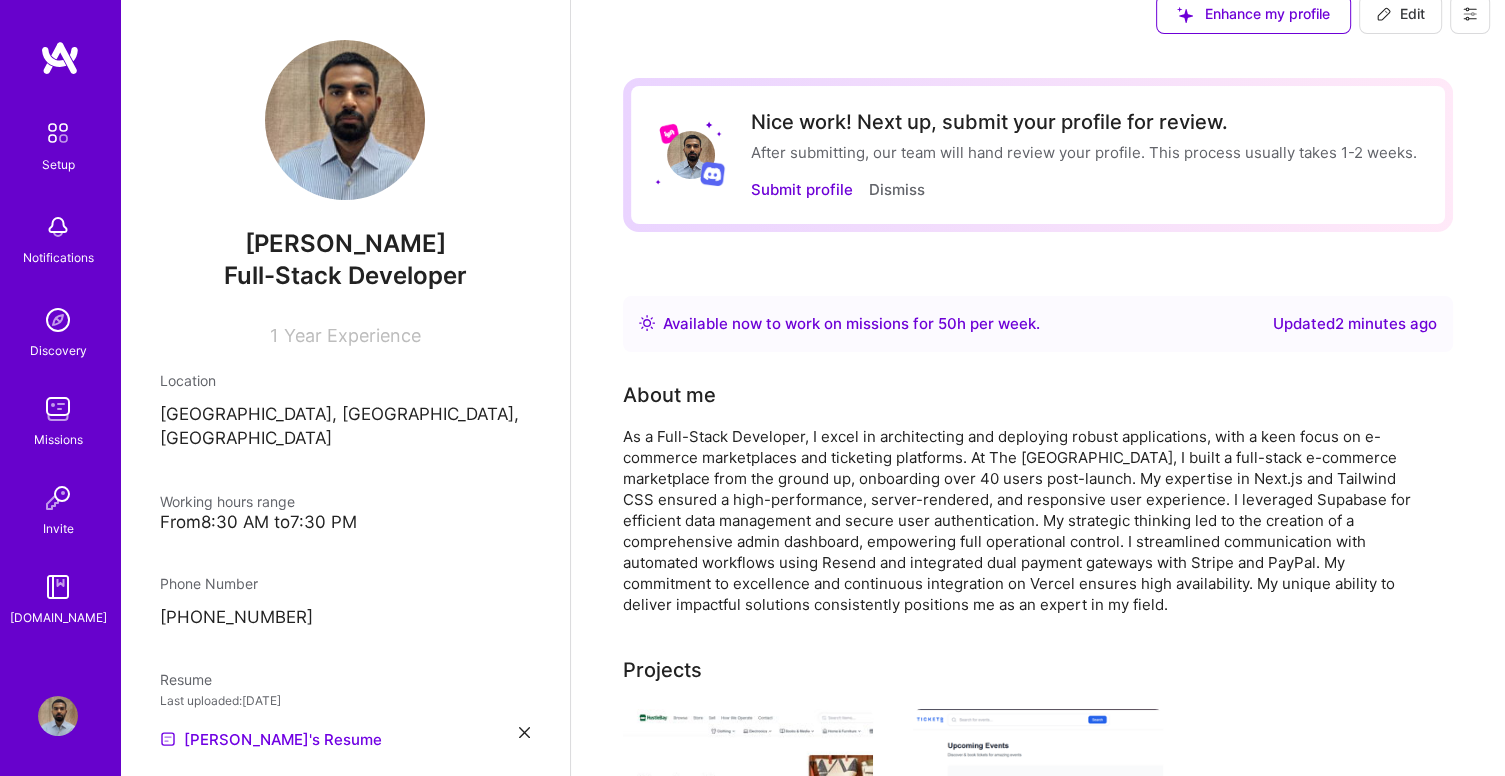 scroll, scrollTop: 0, scrollLeft: 0, axis: both 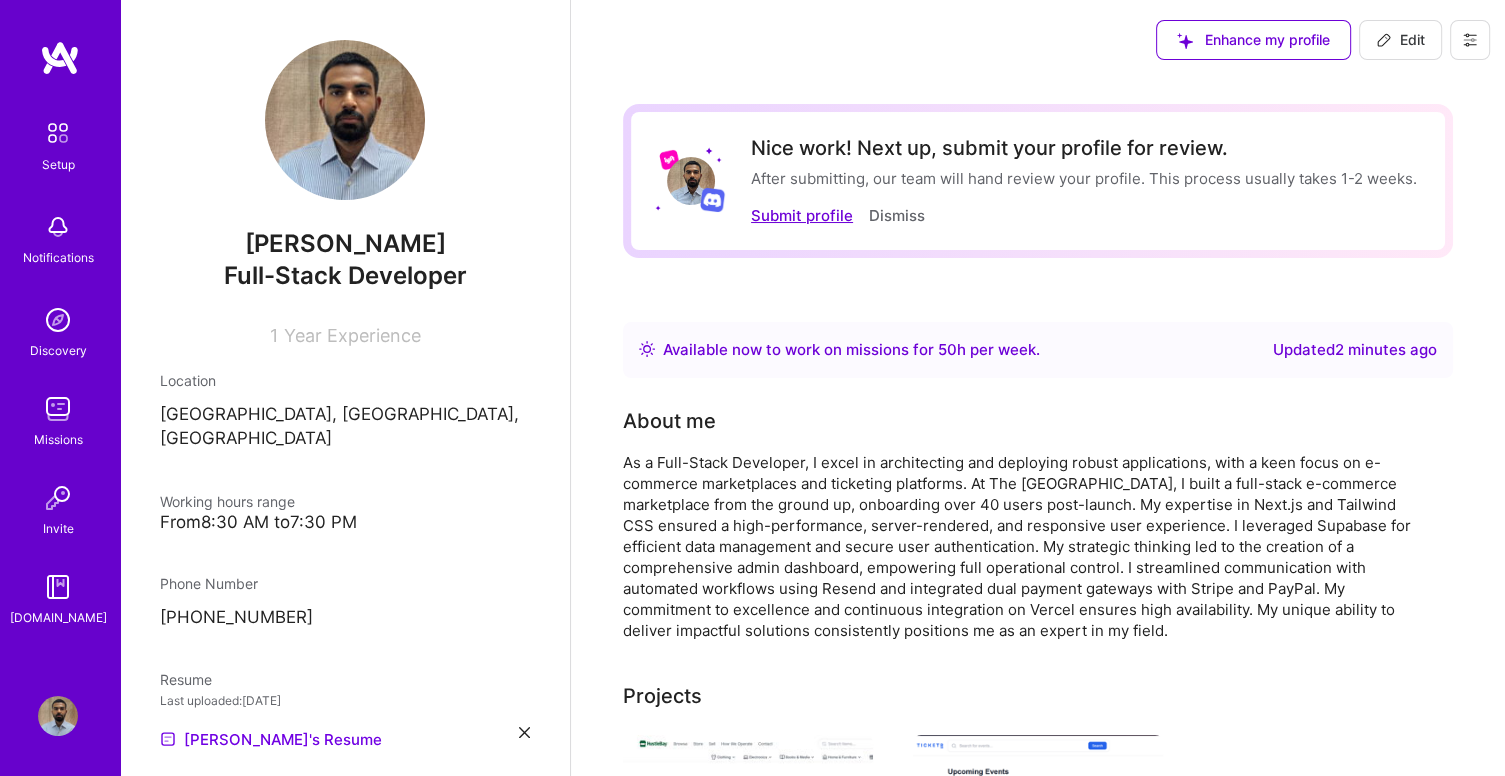 click on "Submit profile" at bounding box center [802, 215] 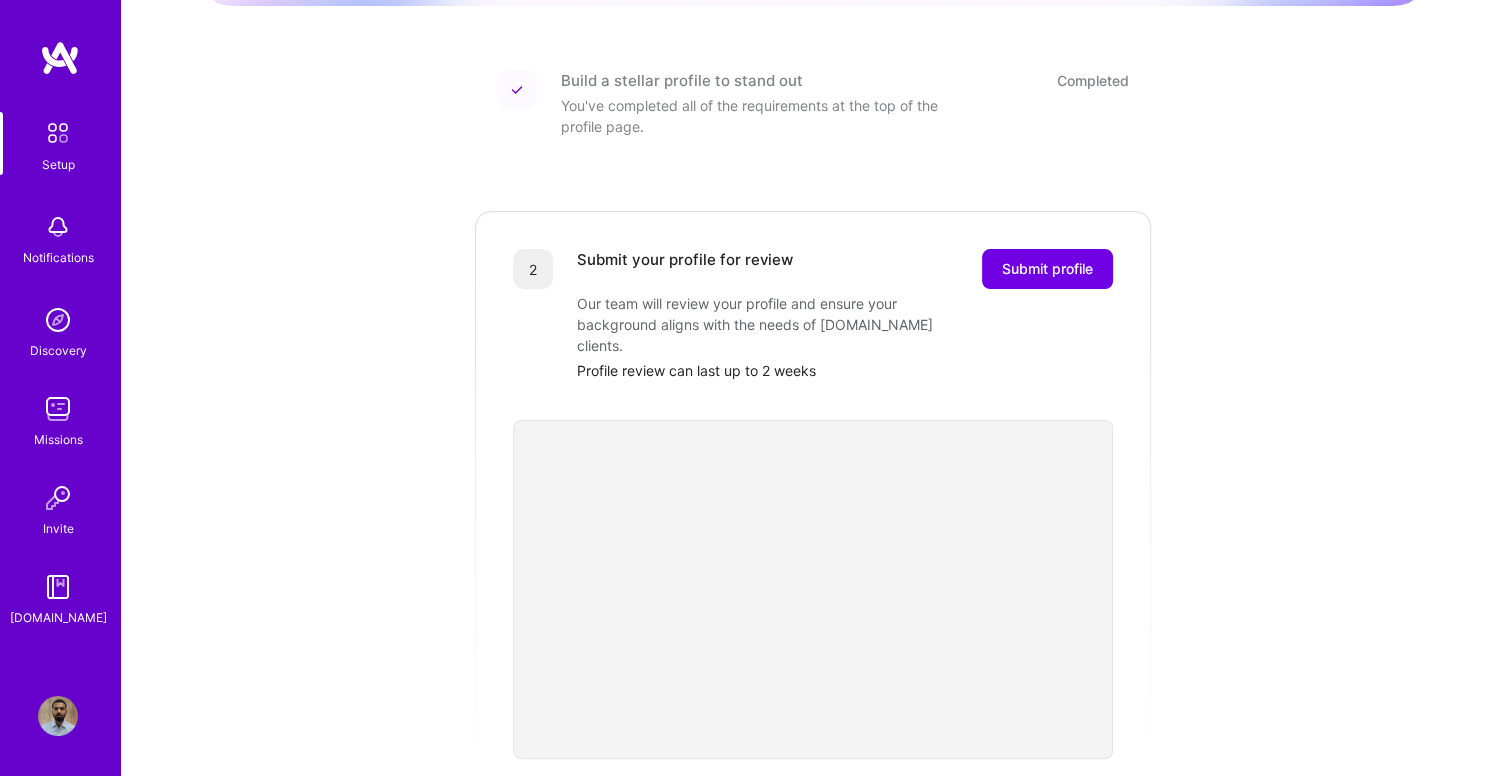 scroll, scrollTop: 300, scrollLeft: 0, axis: vertical 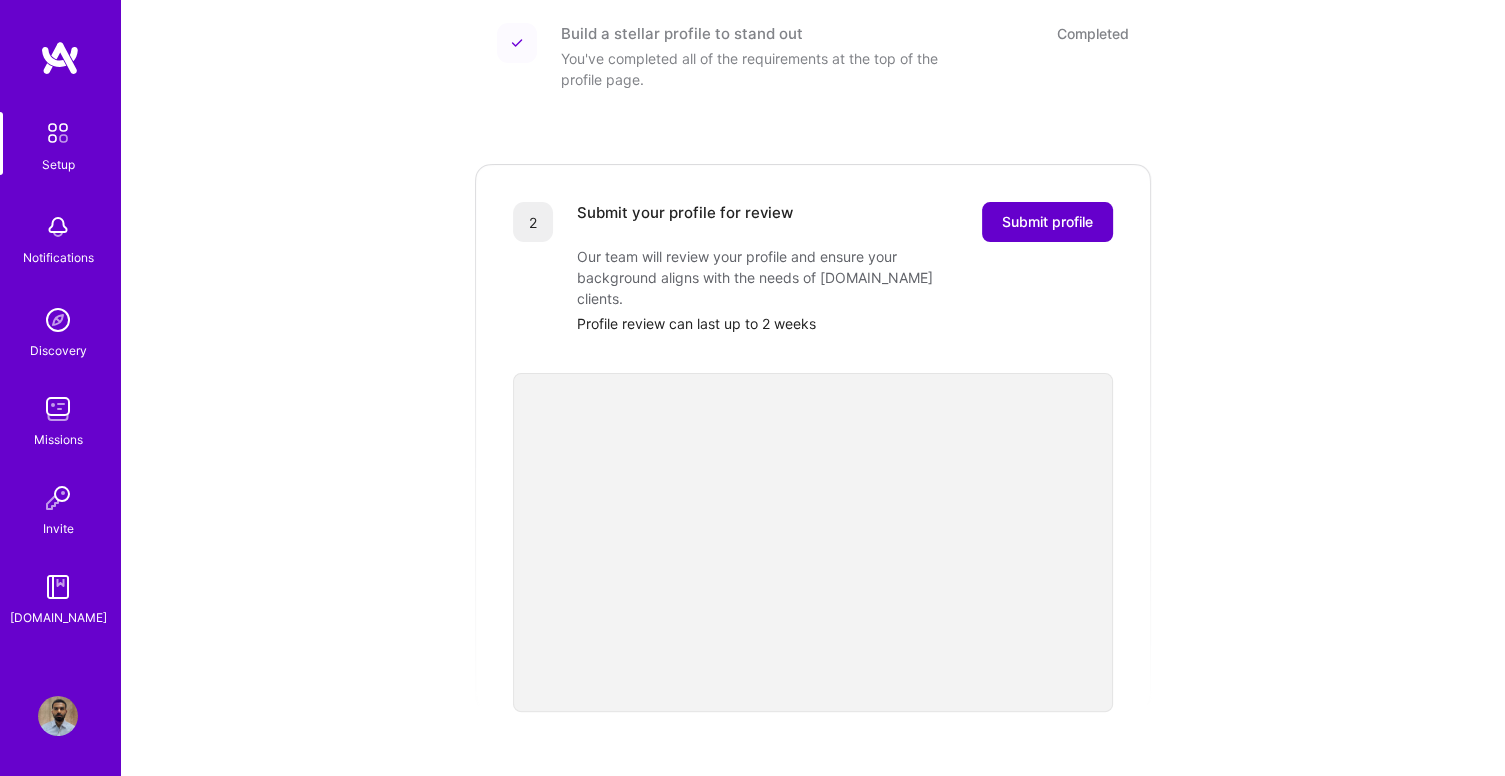 click on "Submit profile" at bounding box center [1047, 222] 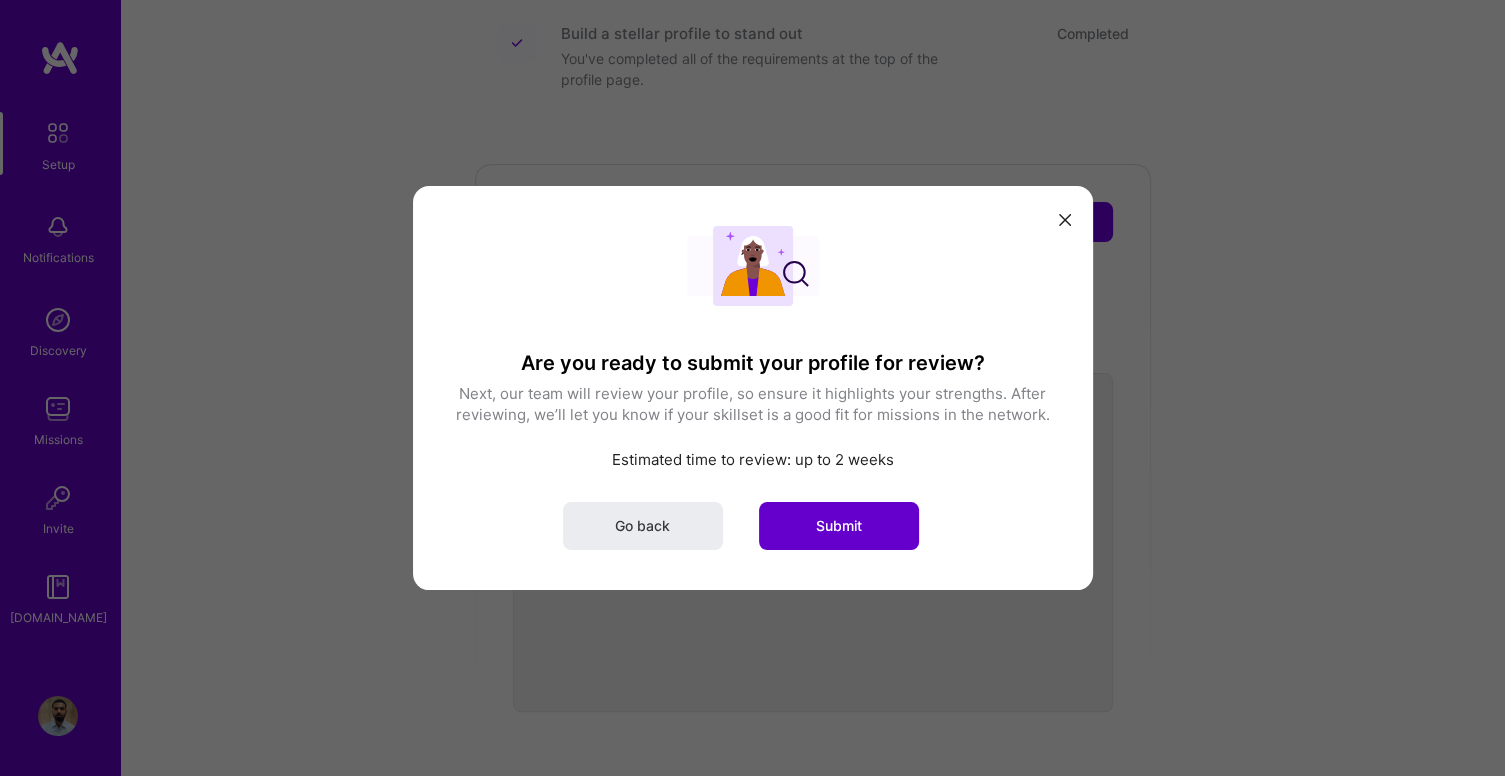 click on "Submit" at bounding box center (839, 526) 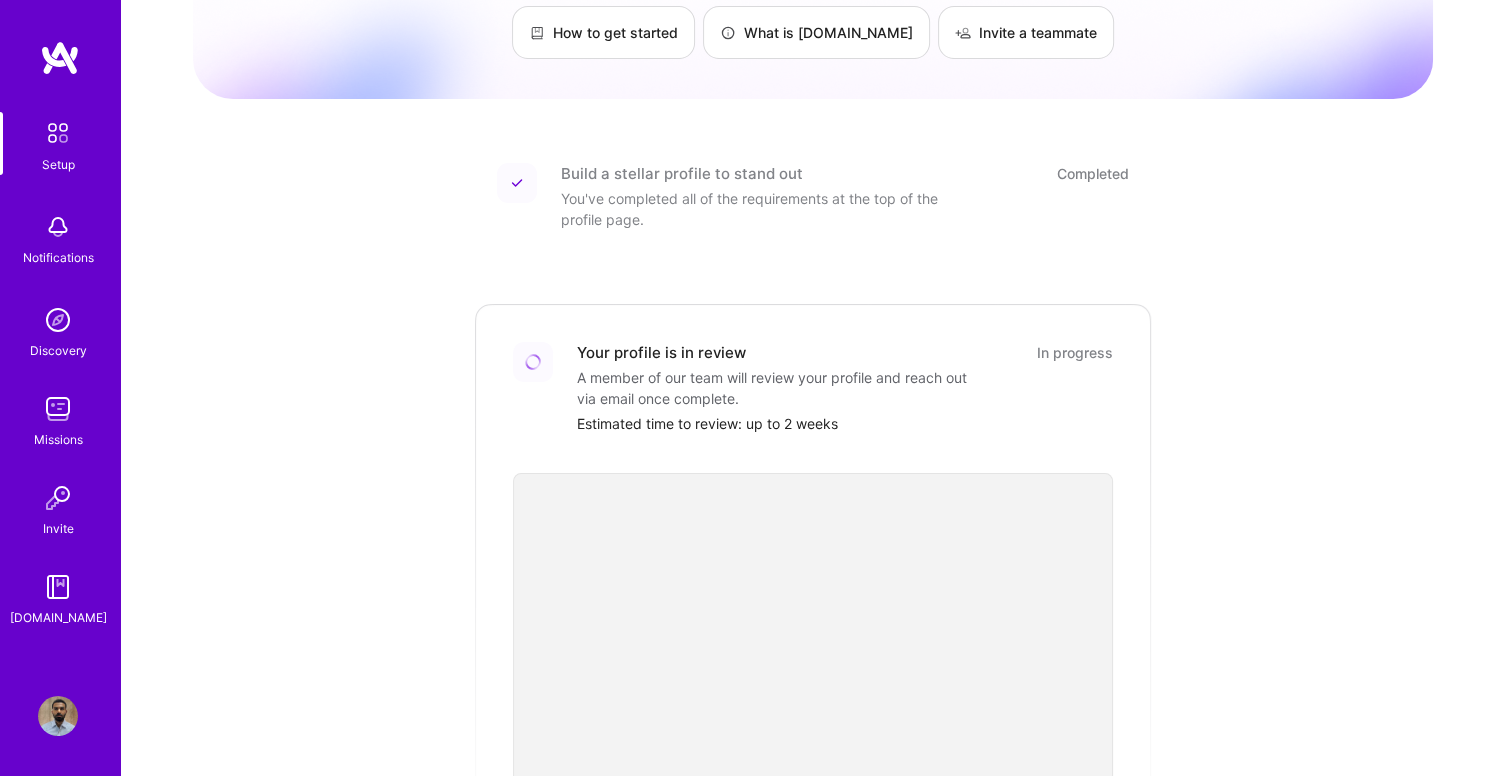 scroll, scrollTop: 0, scrollLeft: 0, axis: both 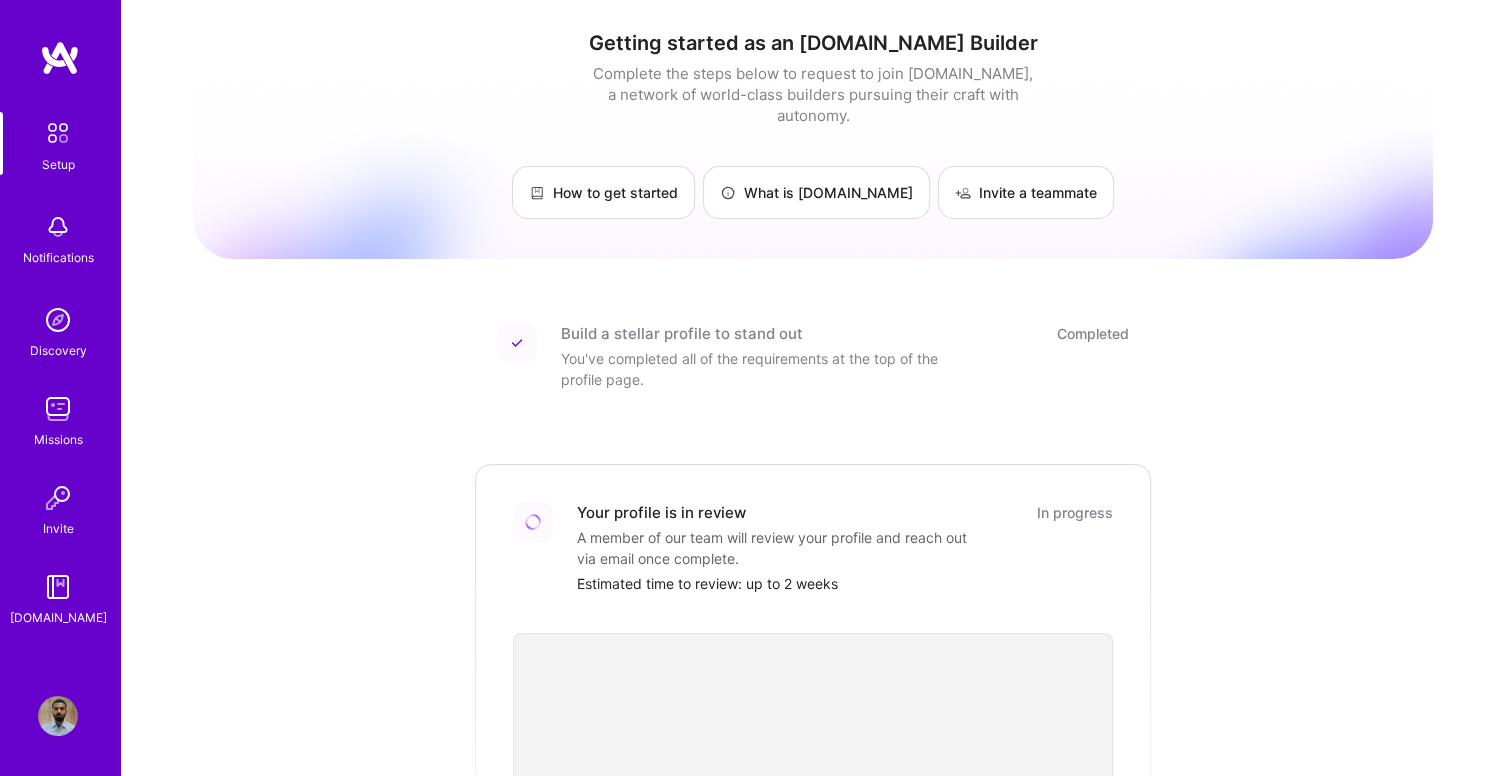 click at bounding box center (58, 227) 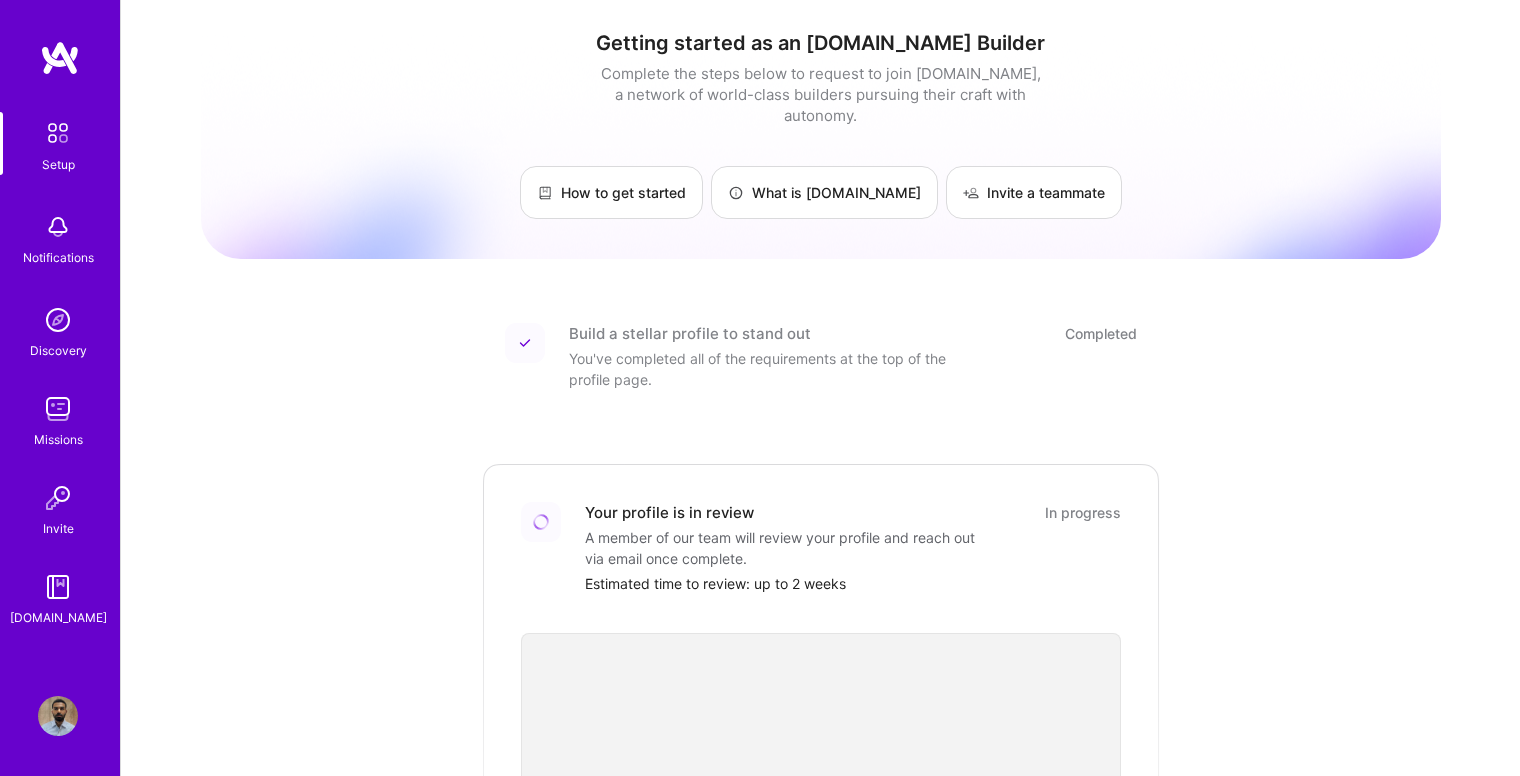 click on "Discovery" at bounding box center [58, 350] 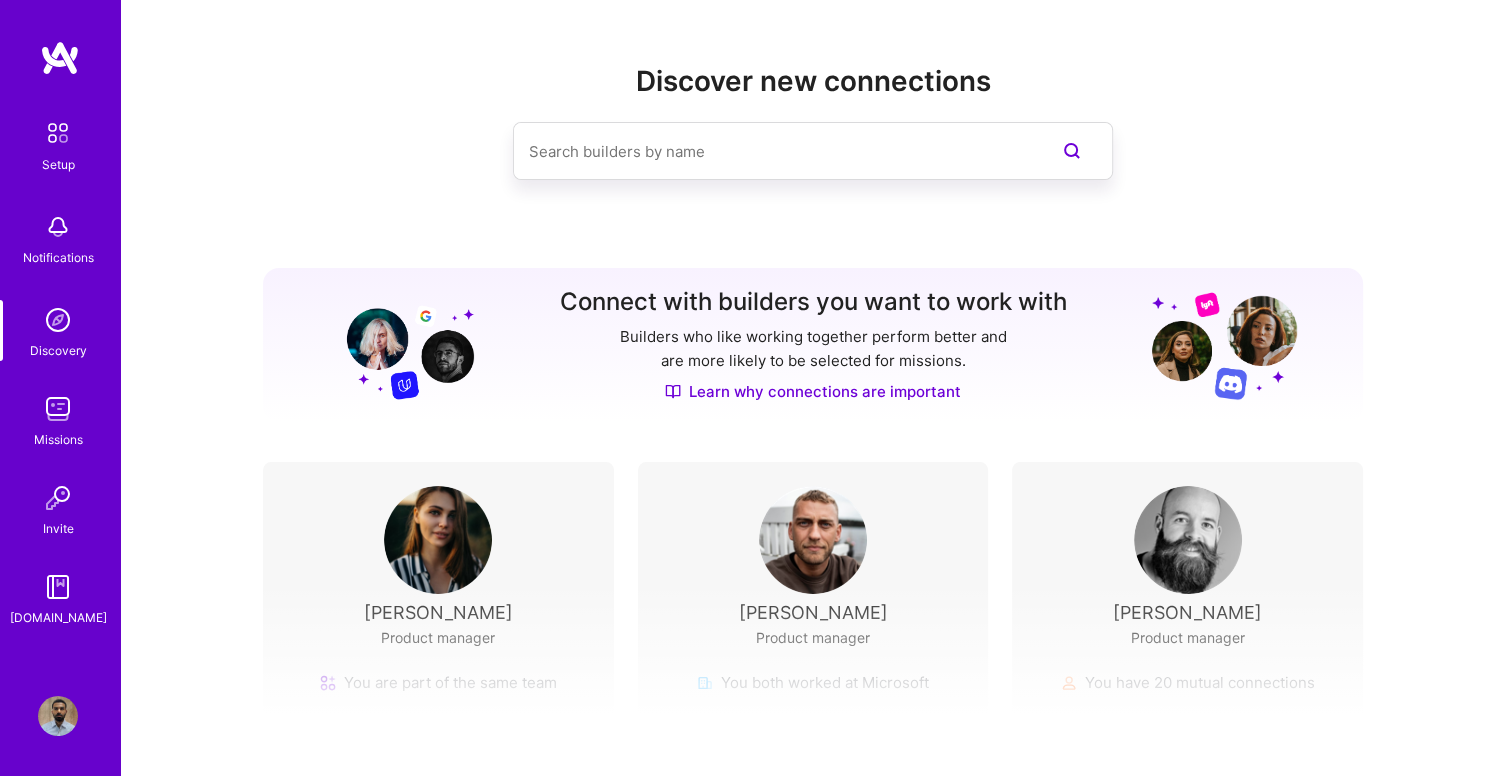 scroll, scrollTop: 180, scrollLeft: 0, axis: vertical 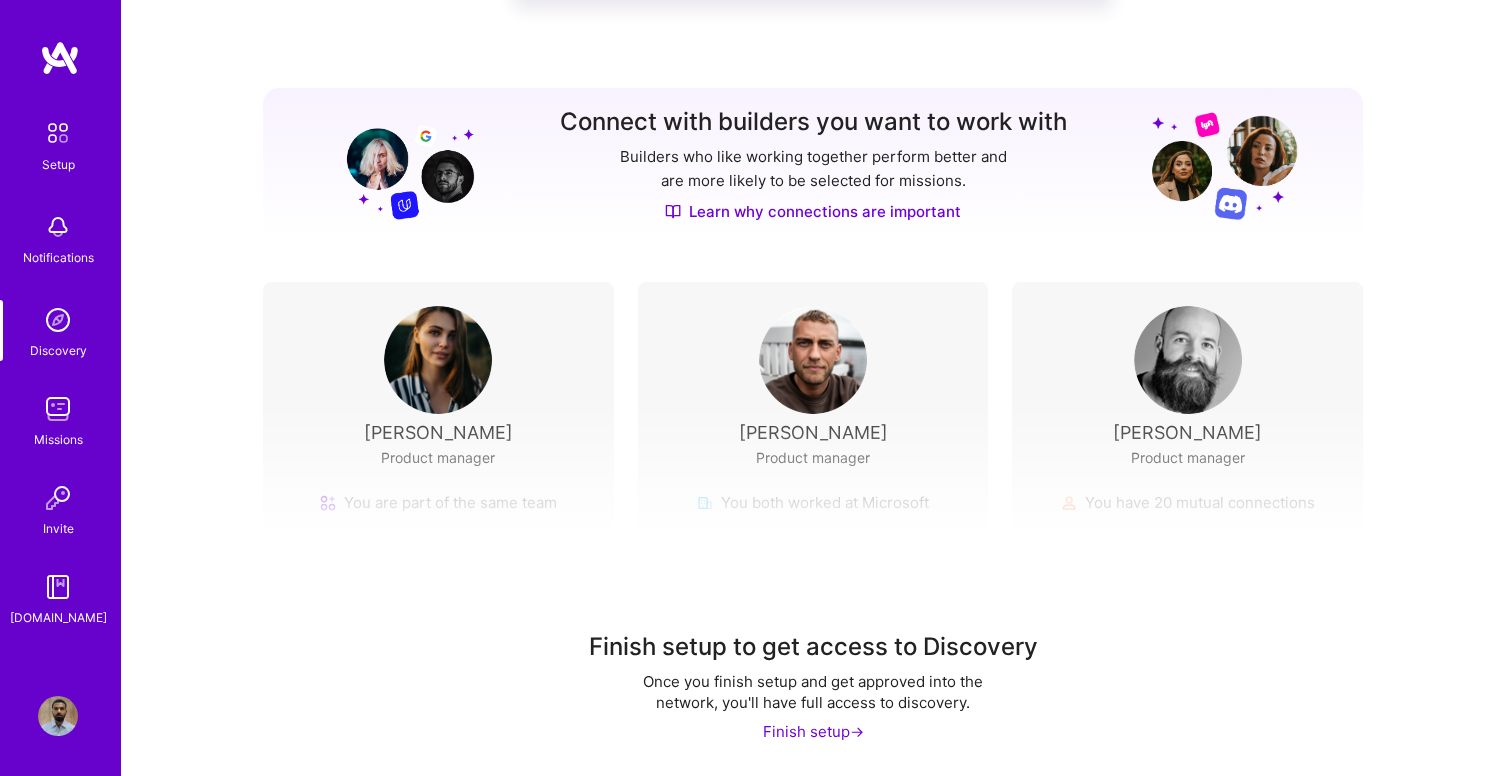 click on "Missions" at bounding box center (58, 419) 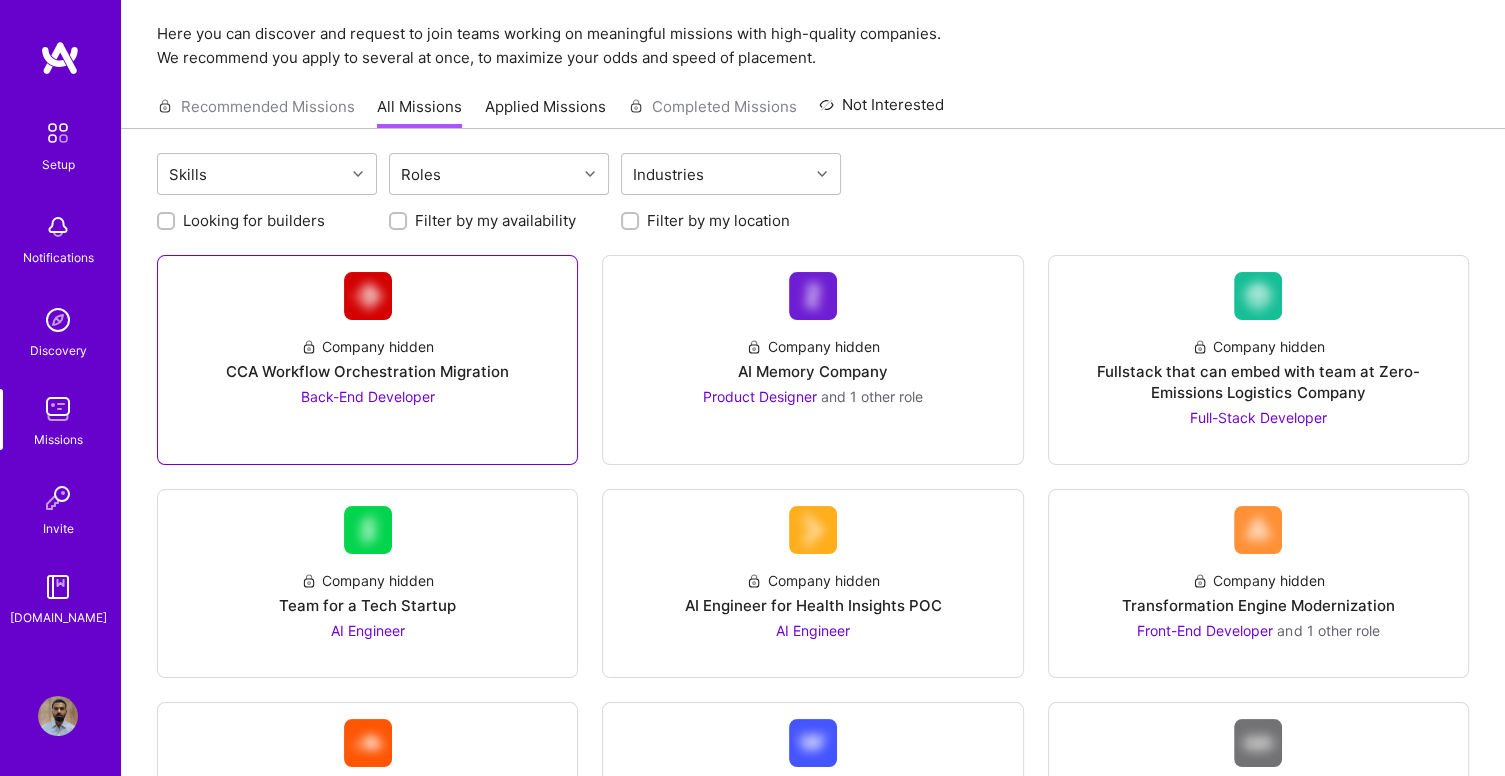 scroll, scrollTop: 100, scrollLeft: 0, axis: vertical 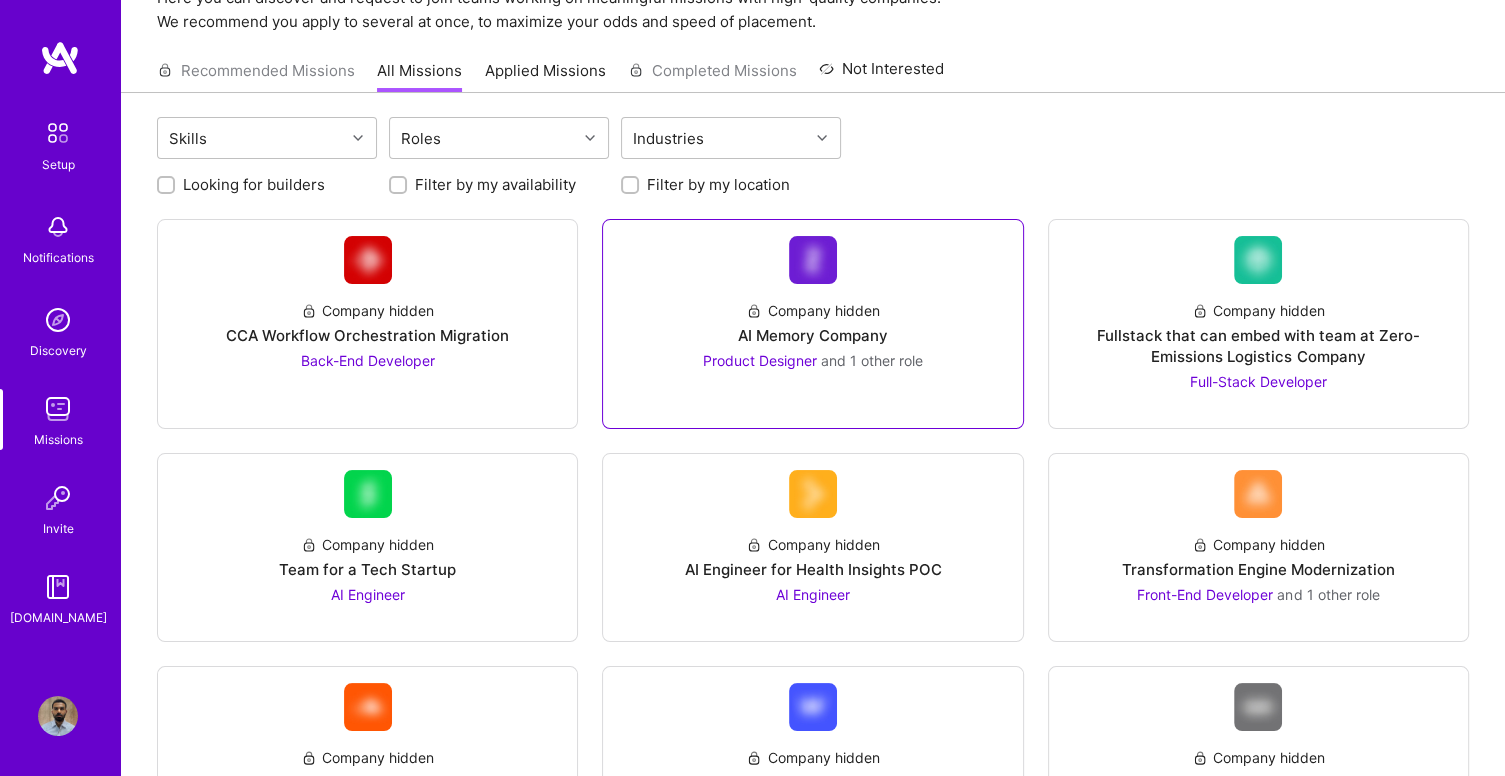 click on "Company hidden AI Memory Company Product Designer   and 1 other role" at bounding box center (812, 324) 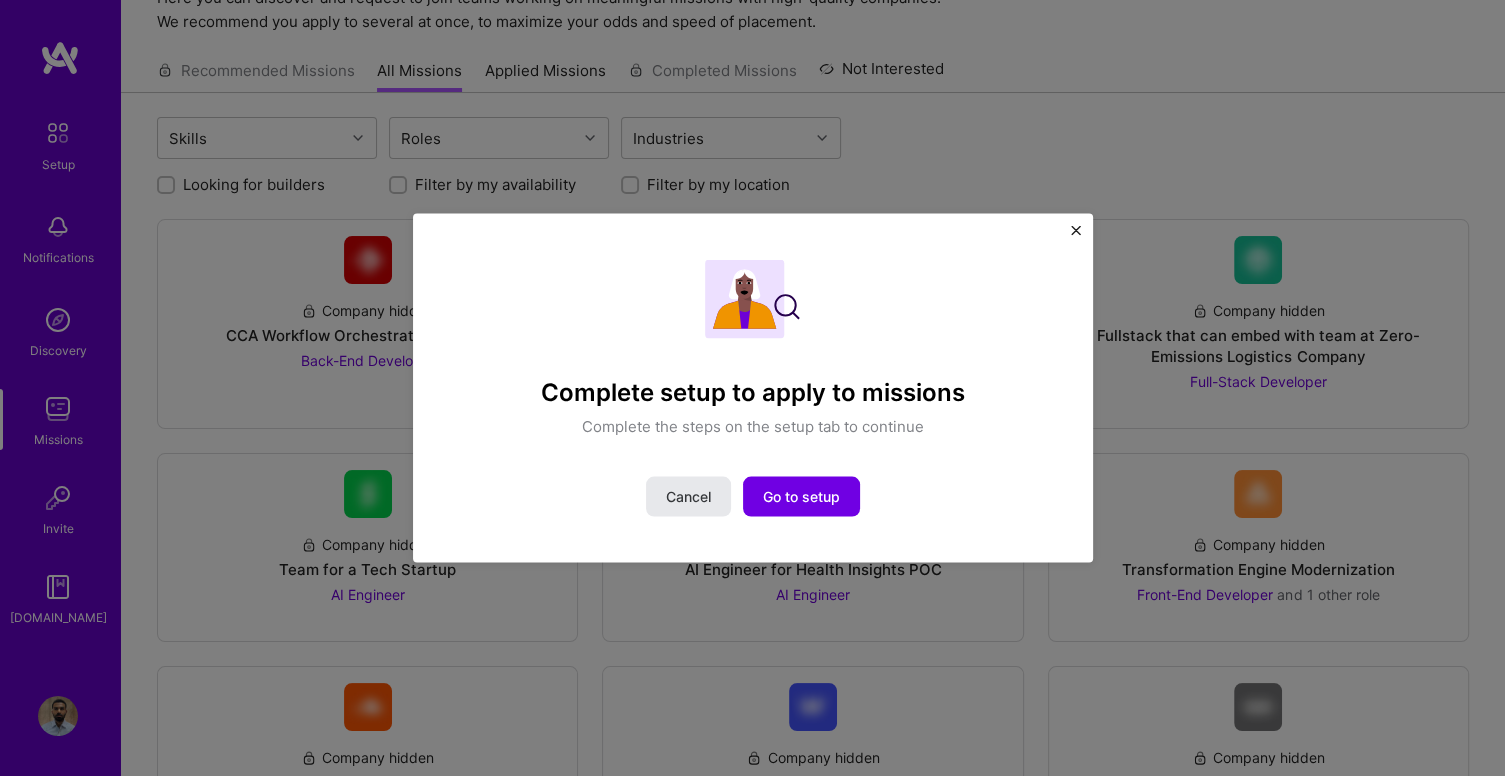 click on "Cancel" at bounding box center (688, 496) 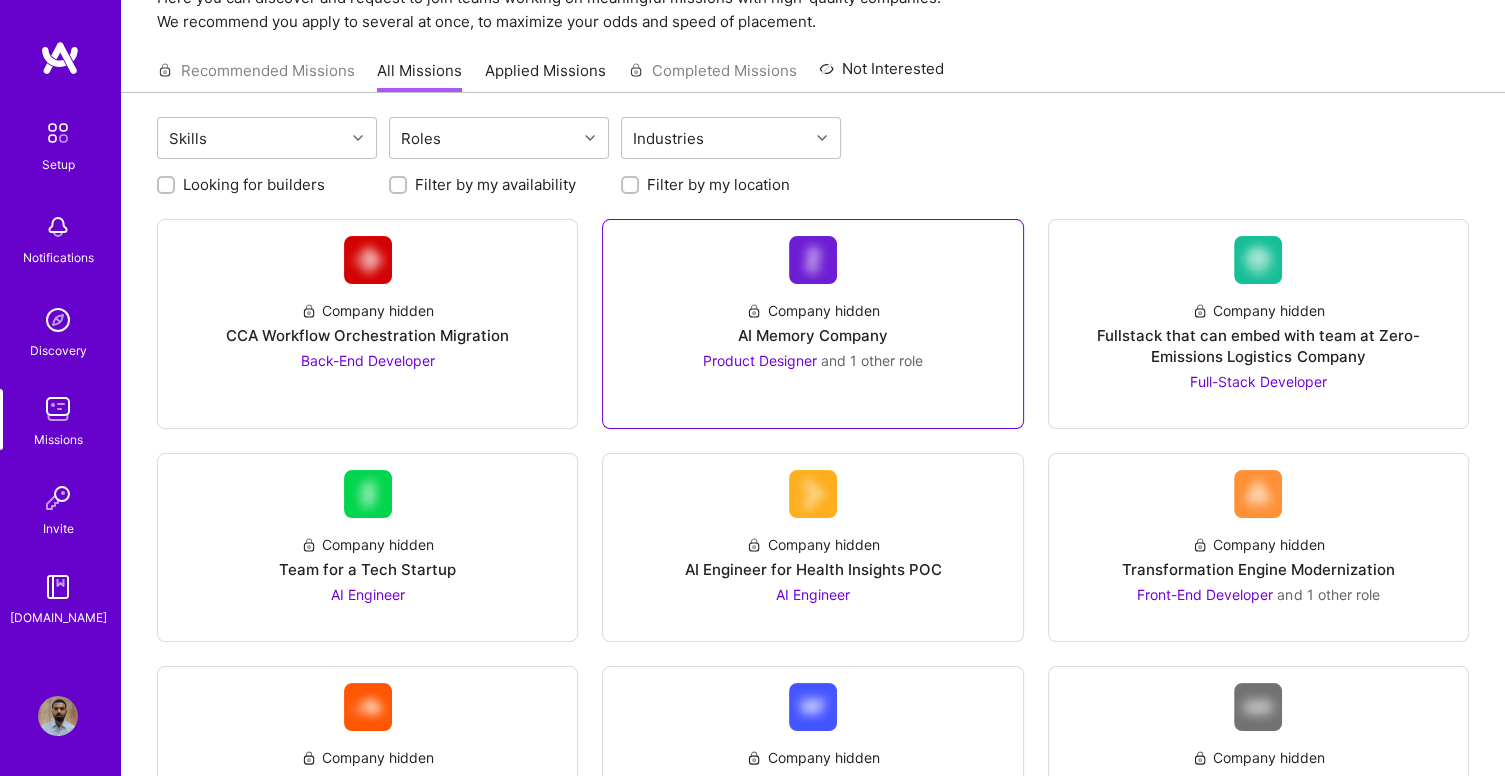 click at bounding box center [813, 260] 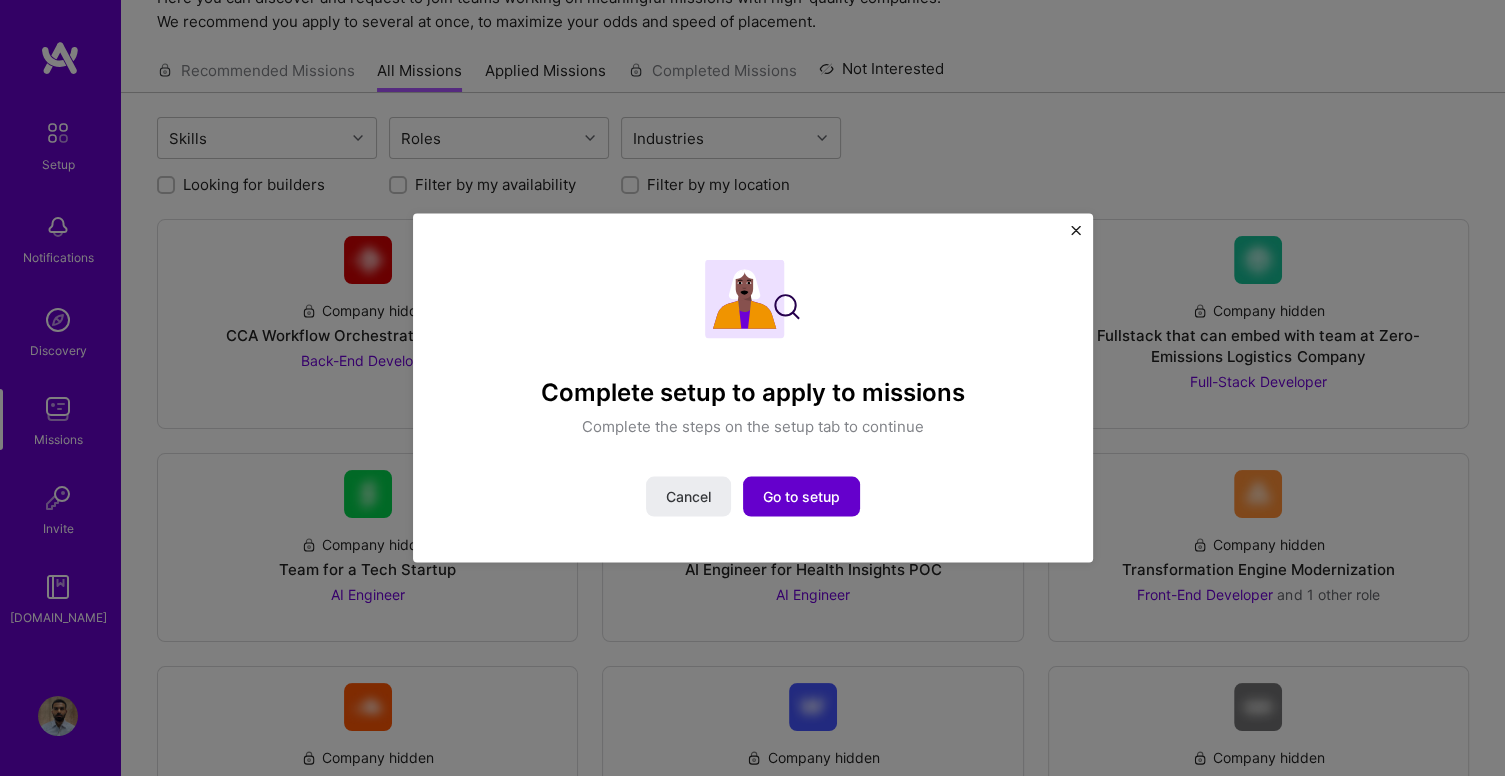 click on "Go to setup" at bounding box center [801, 496] 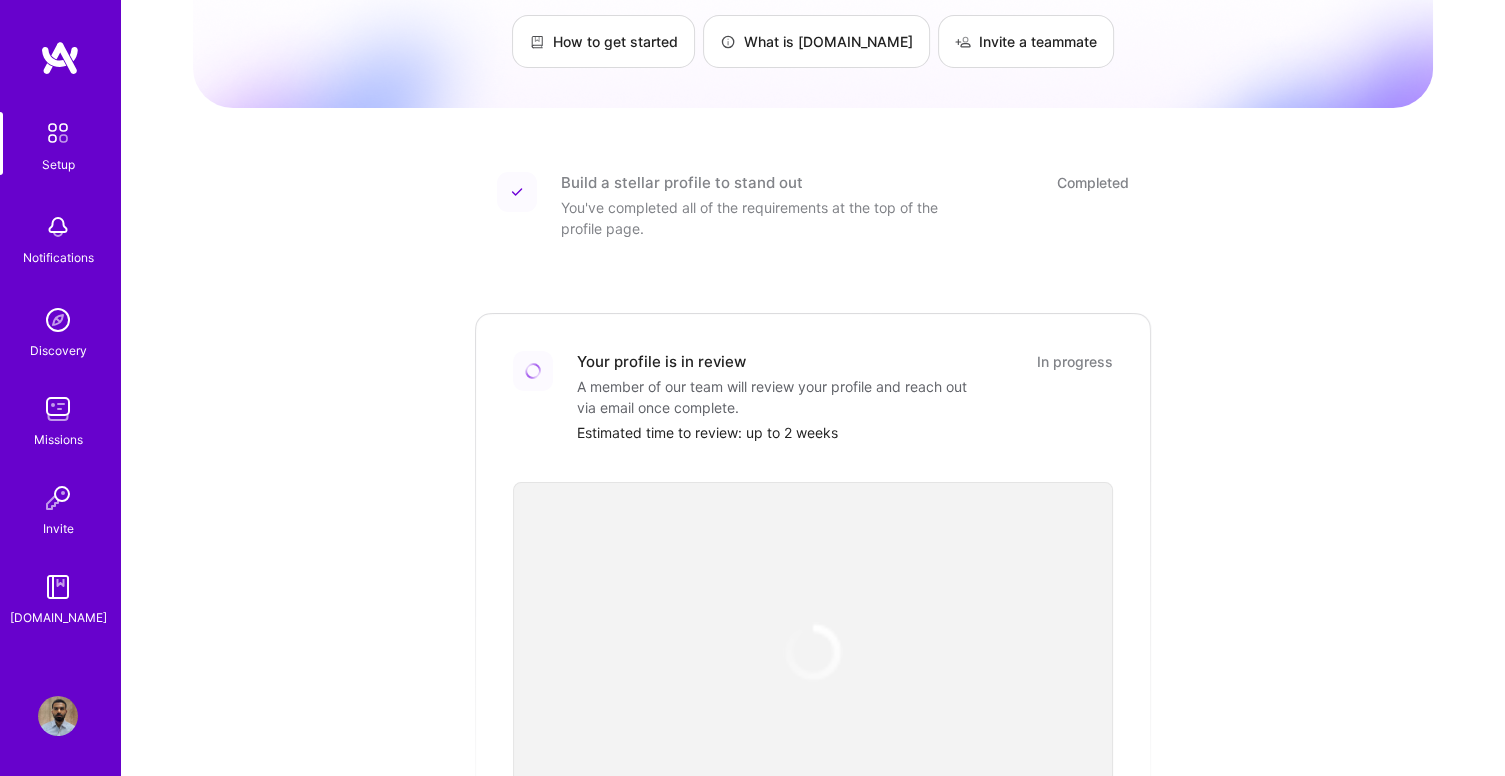scroll, scrollTop: 200, scrollLeft: 0, axis: vertical 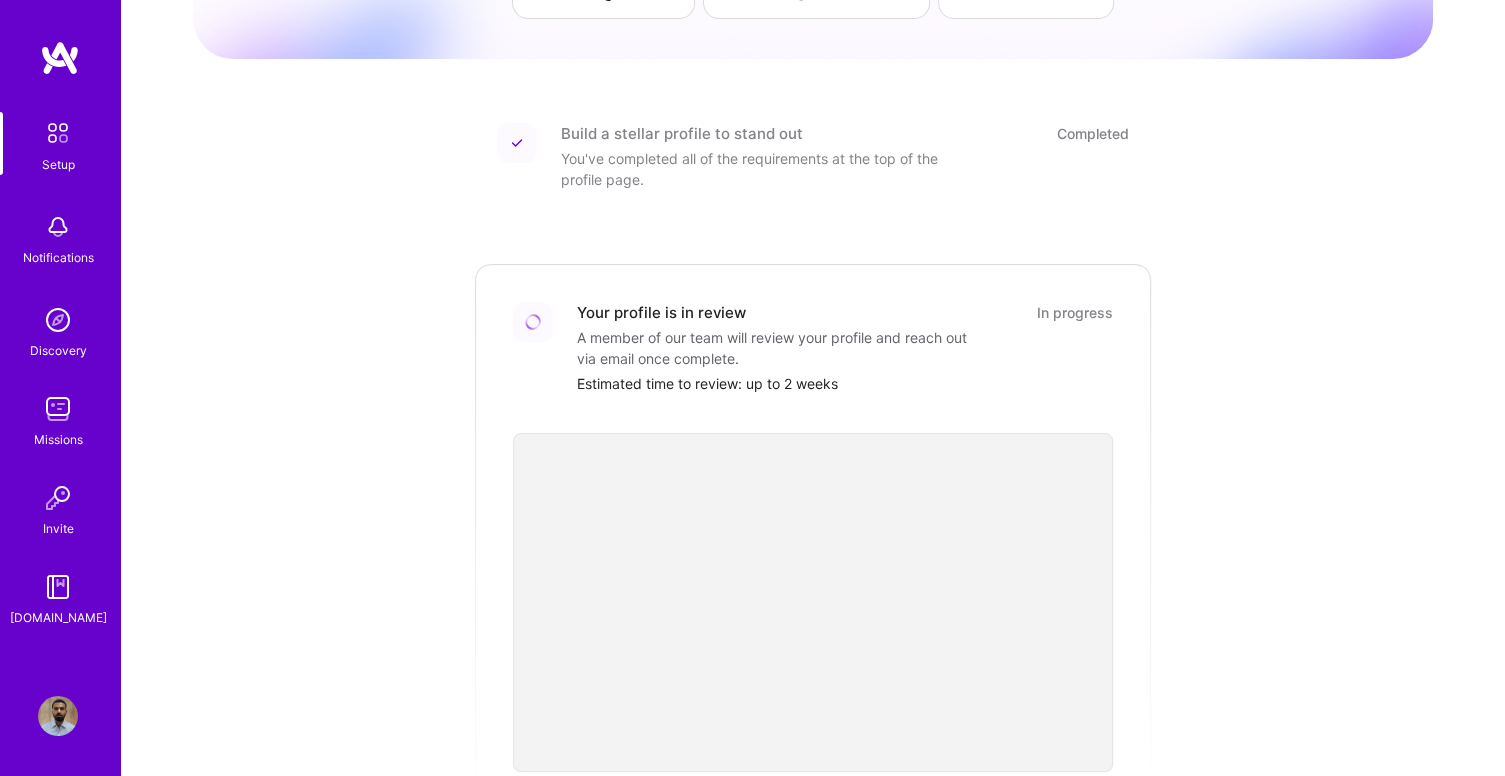 click on "Invite" at bounding box center [58, 528] 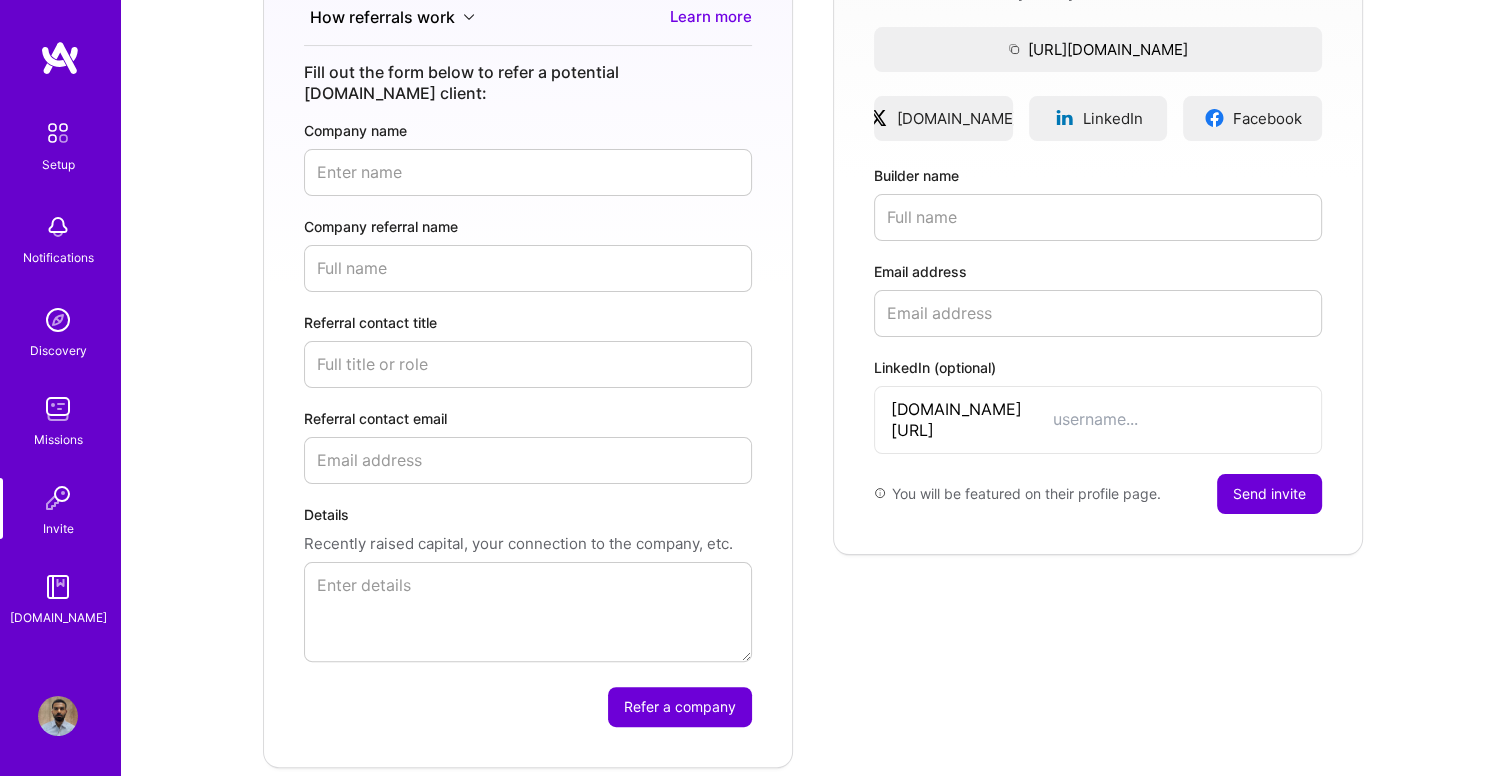 scroll, scrollTop: 400, scrollLeft: 0, axis: vertical 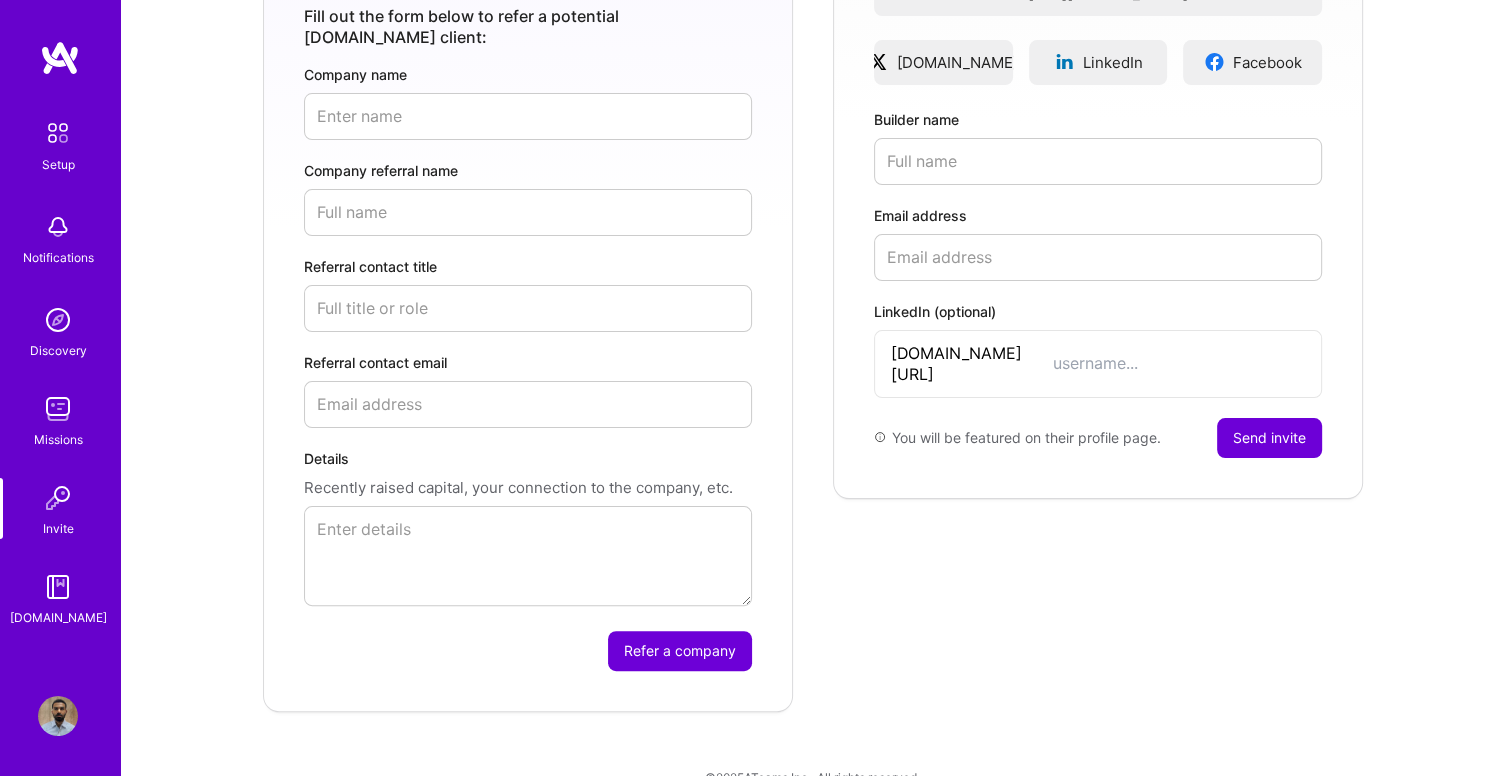 click on "[DOMAIN_NAME]" at bounding box center [58, 617] 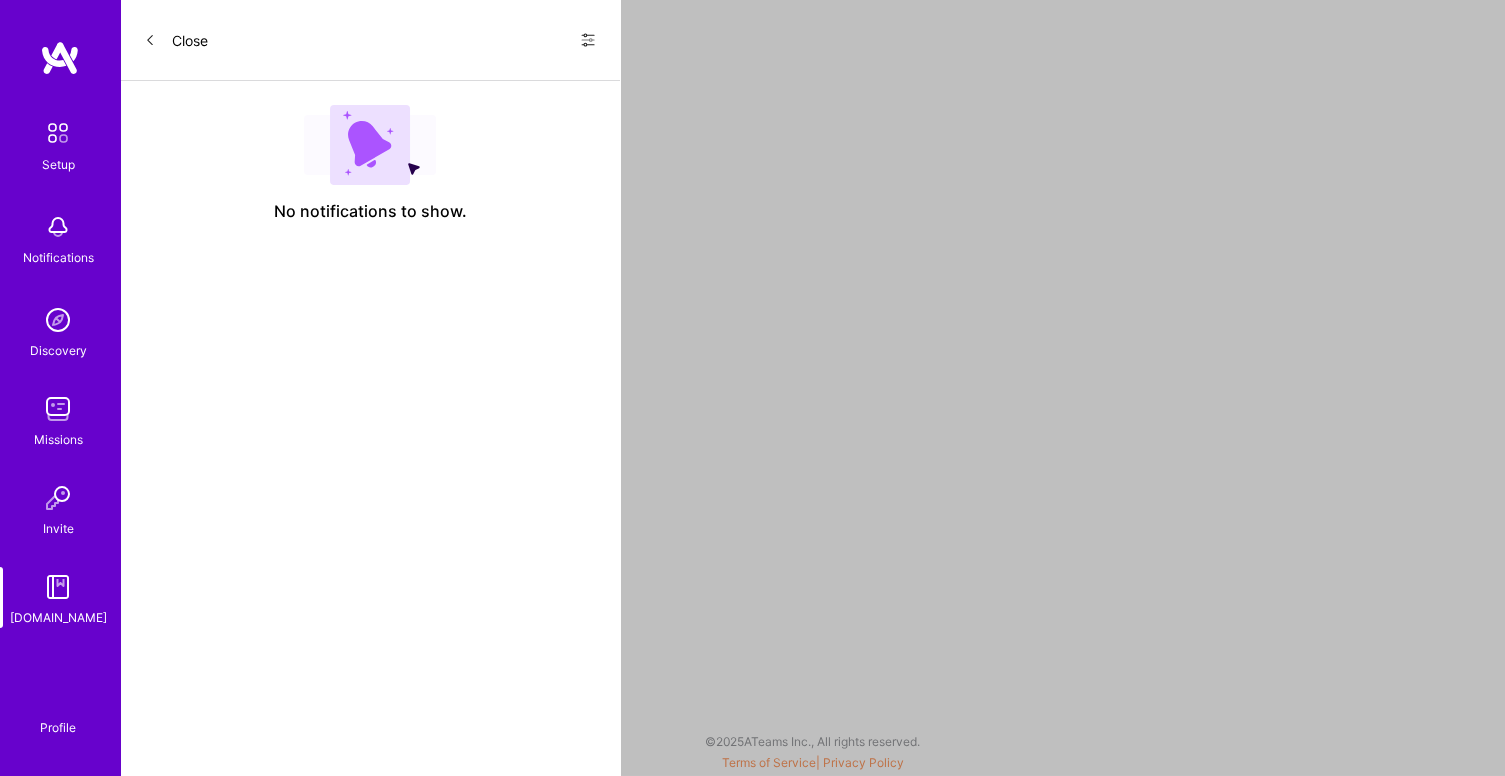 scroll, scrollTop: 0, scrollLeft: 0, axis: both 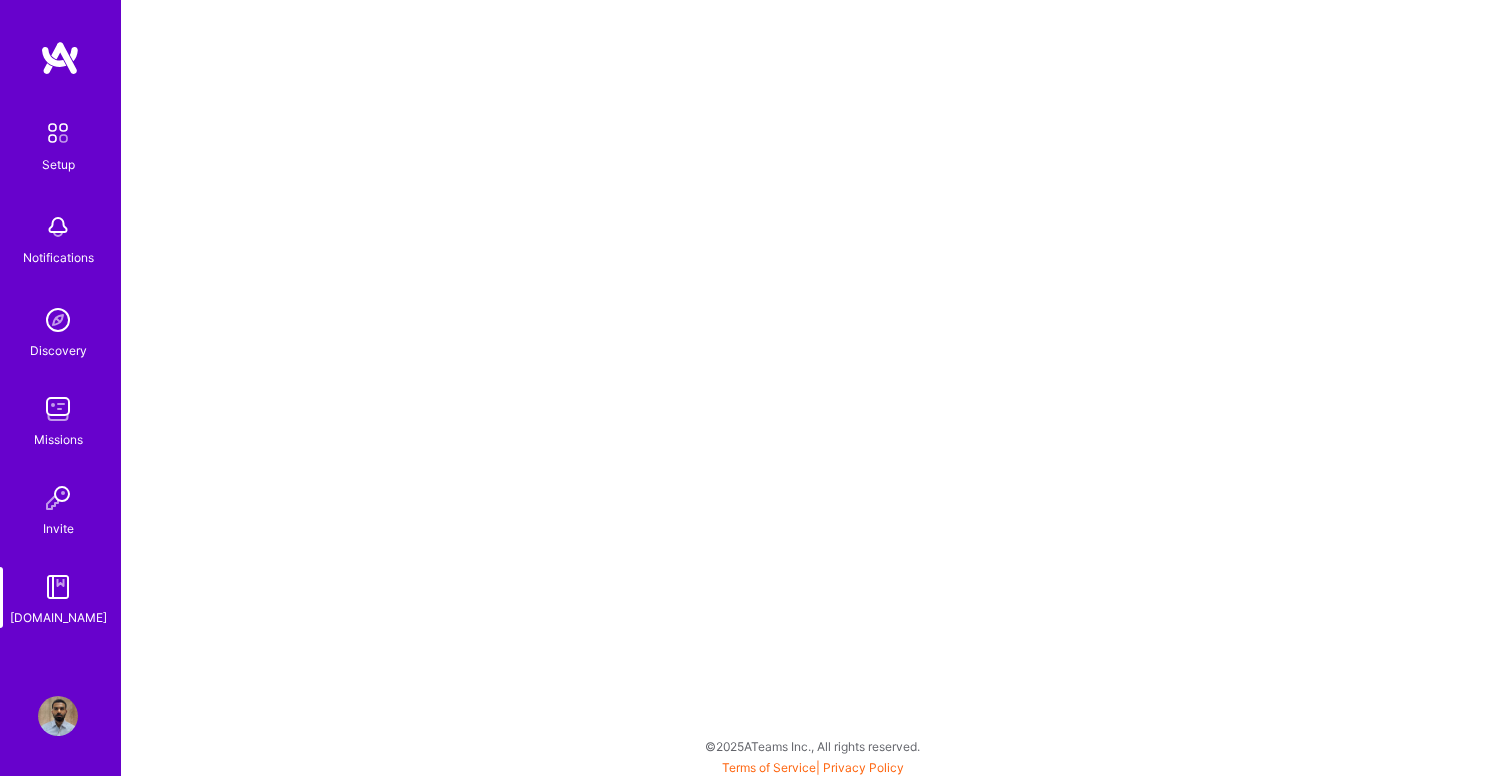 click at bounding box center [58, 716] 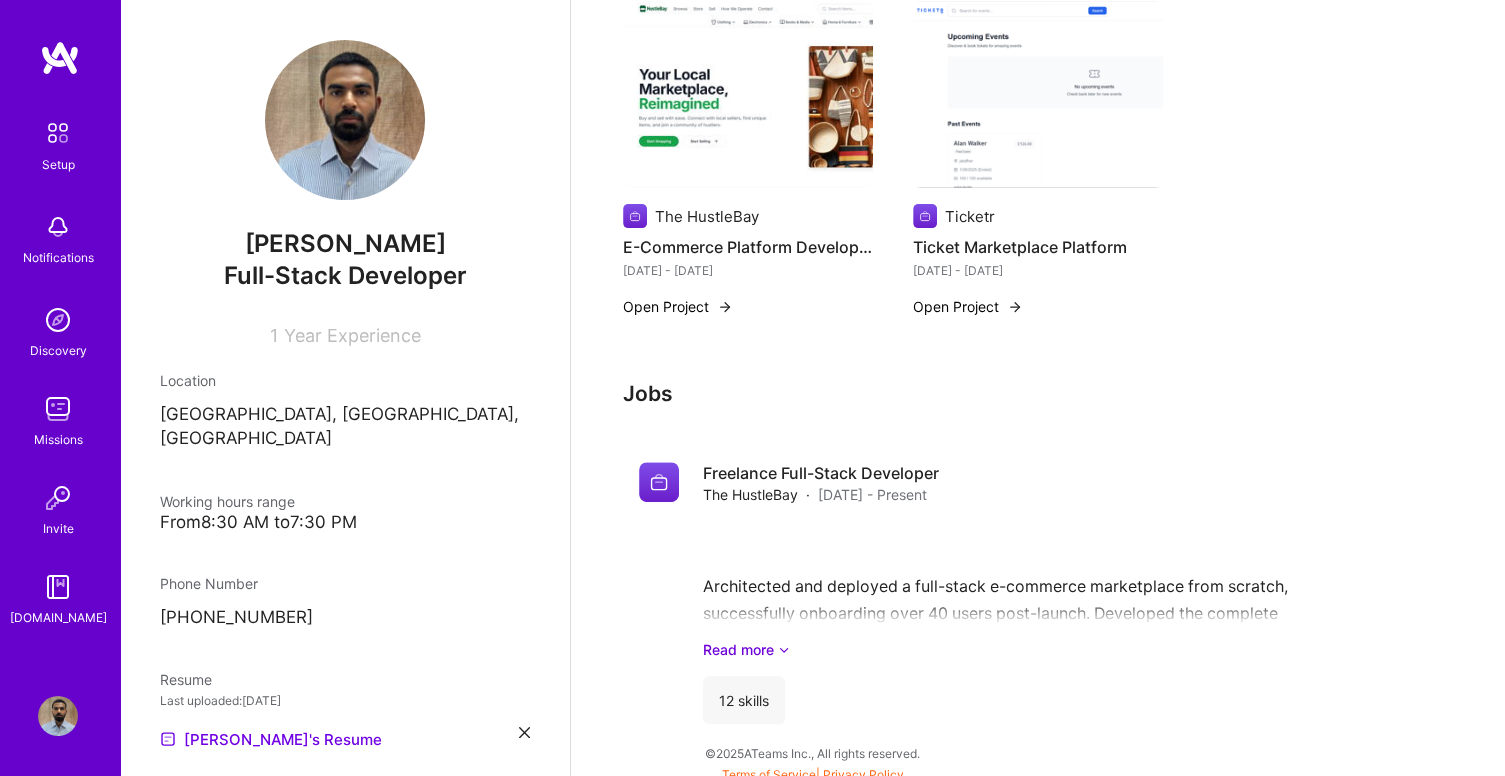 scroll, scrollTop: 704, scrollLeft: 0, axis: vertical 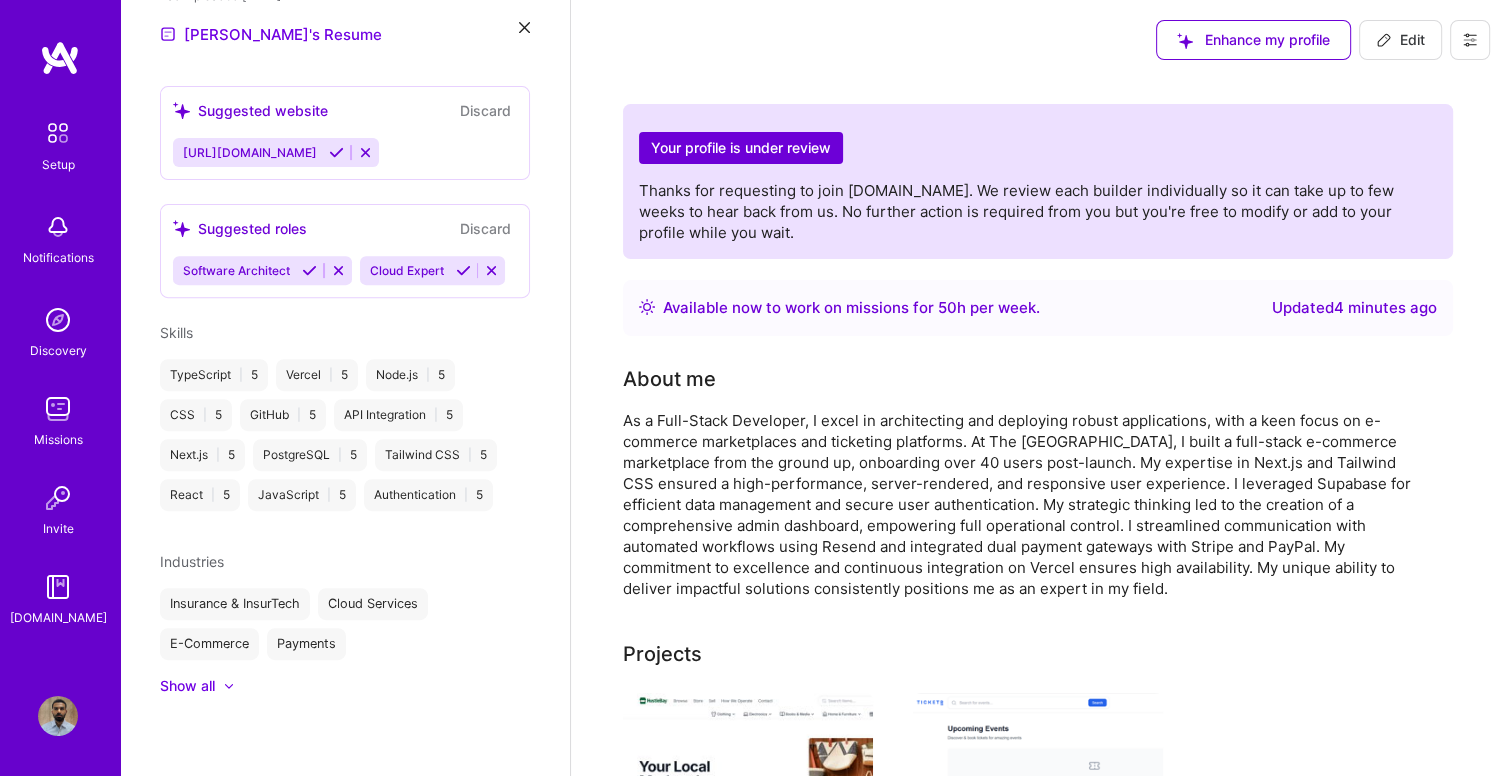 click at bounding box center (60, 58) 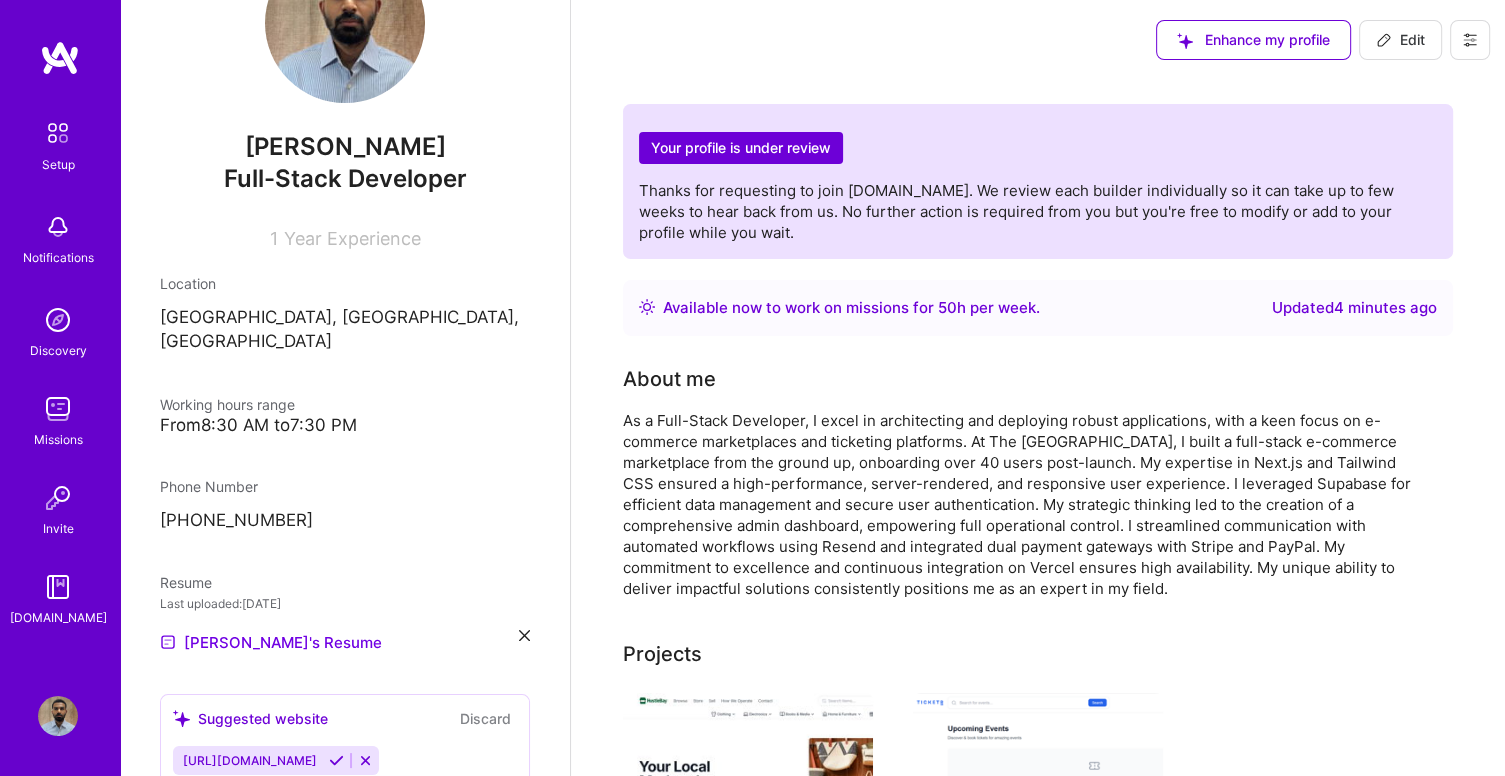 scroll, scrollTop: 0, scrollLeft: 0, axis: both 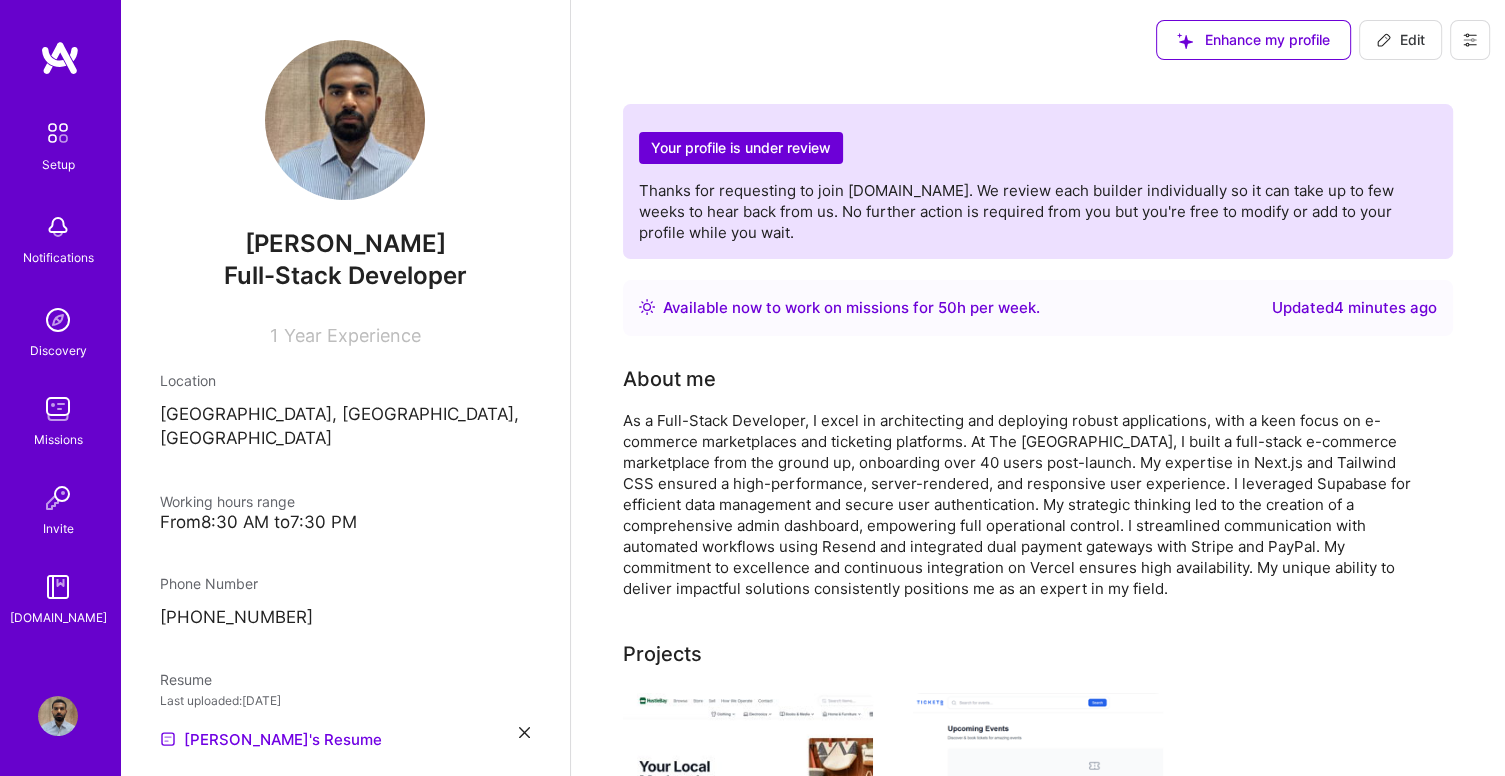 click on "Setup" at bounding box center (58, 143) 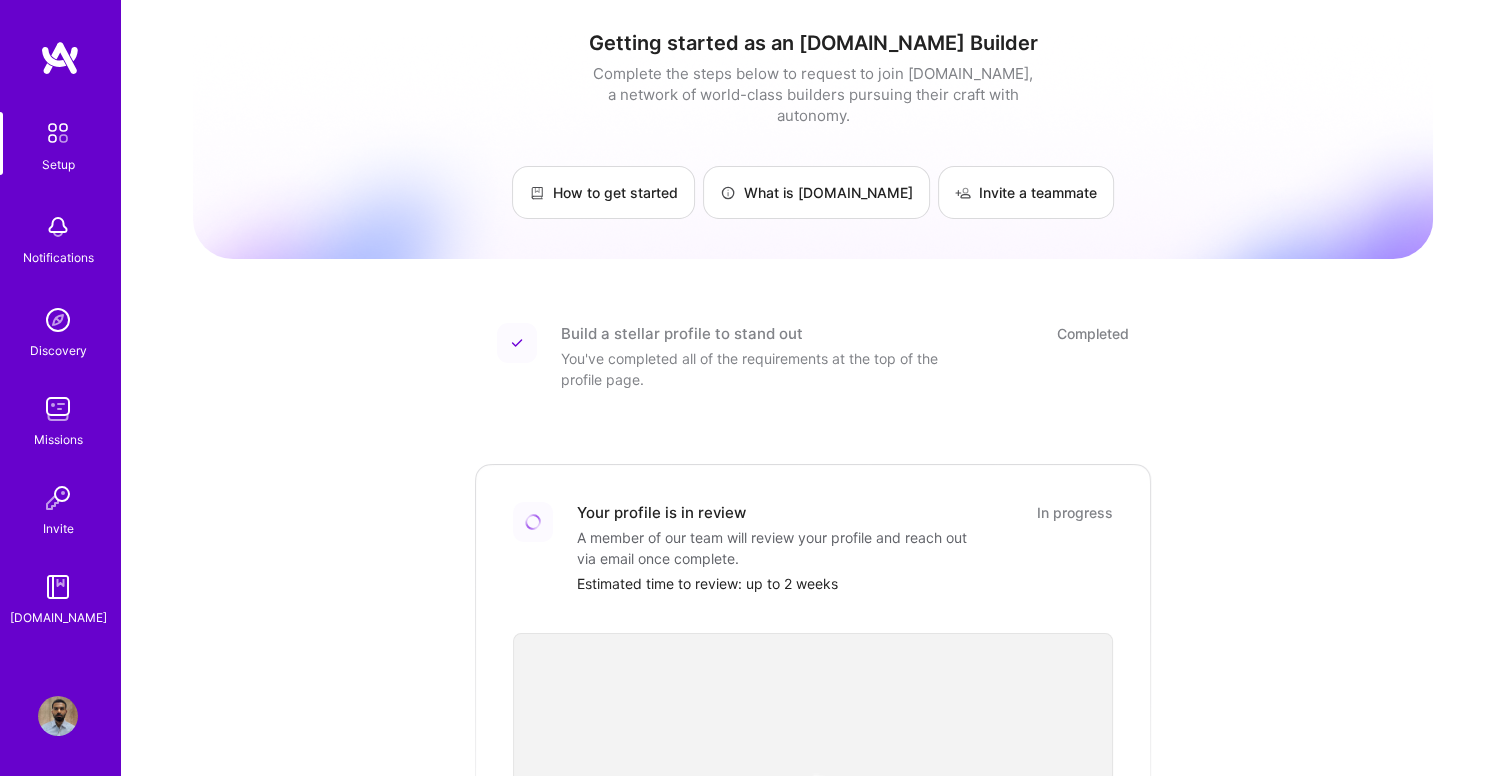 click at bounding box center [58, 320] 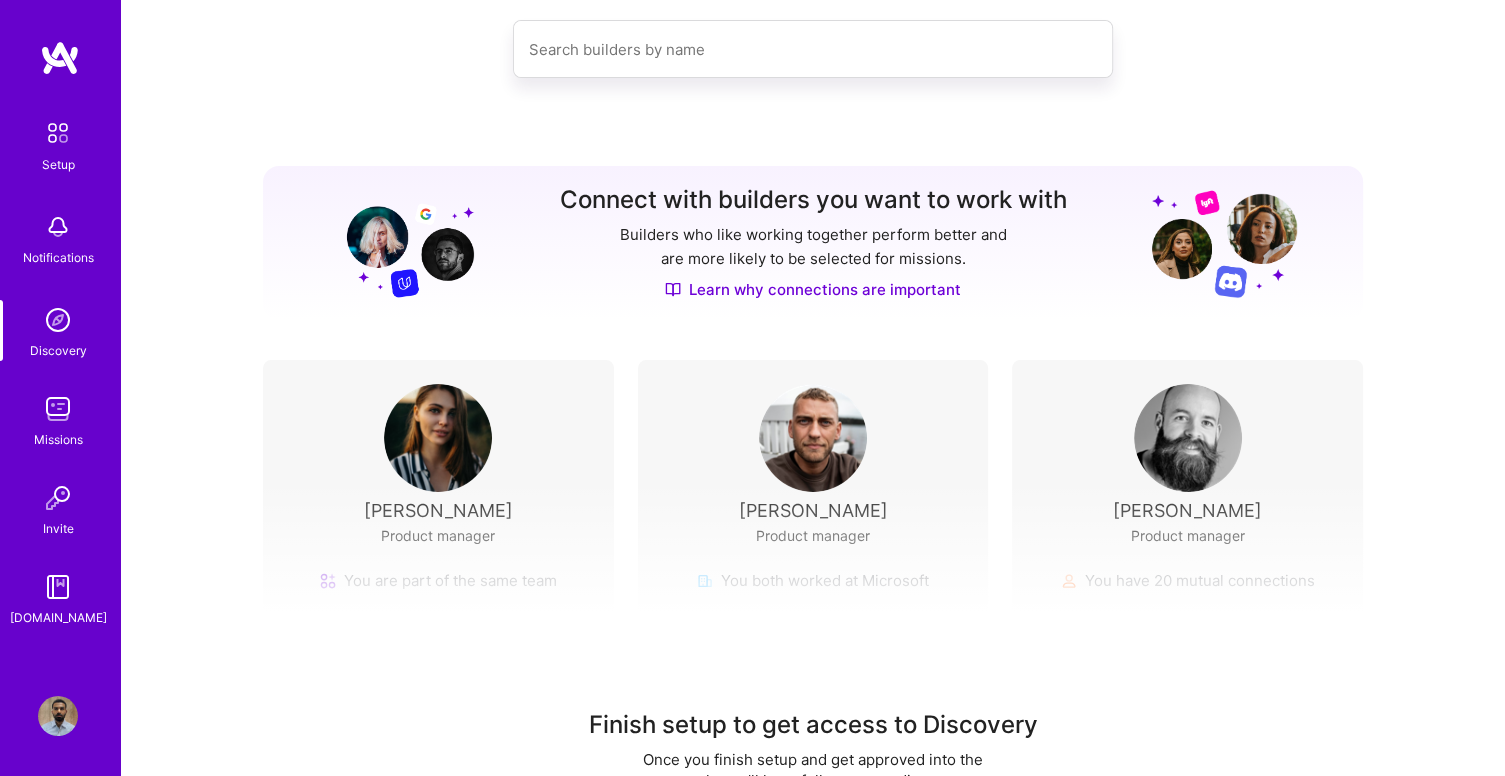 scroll, scrollTop: 0, scrollLeft: 0, axis: both 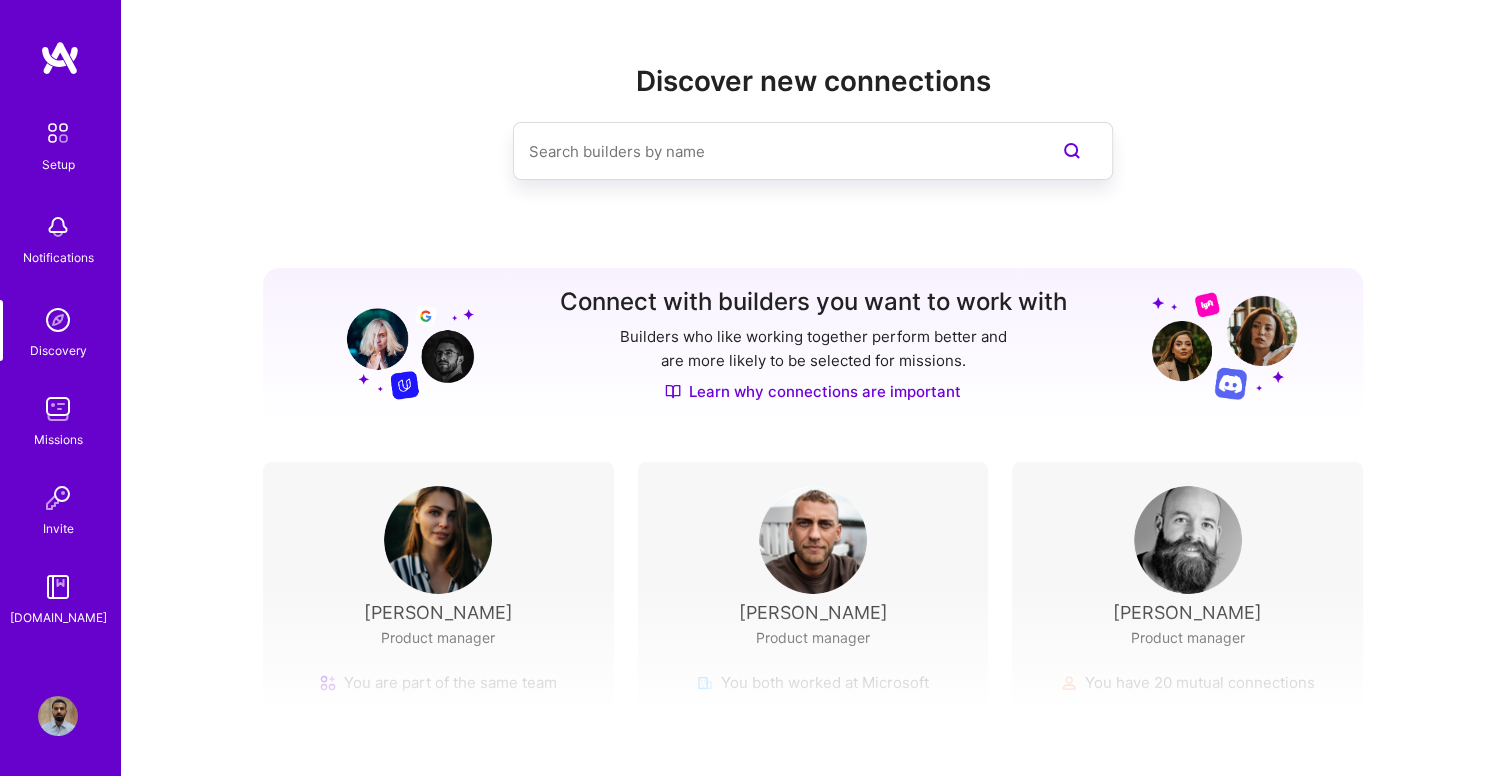 click at bounding box center [58, 320] 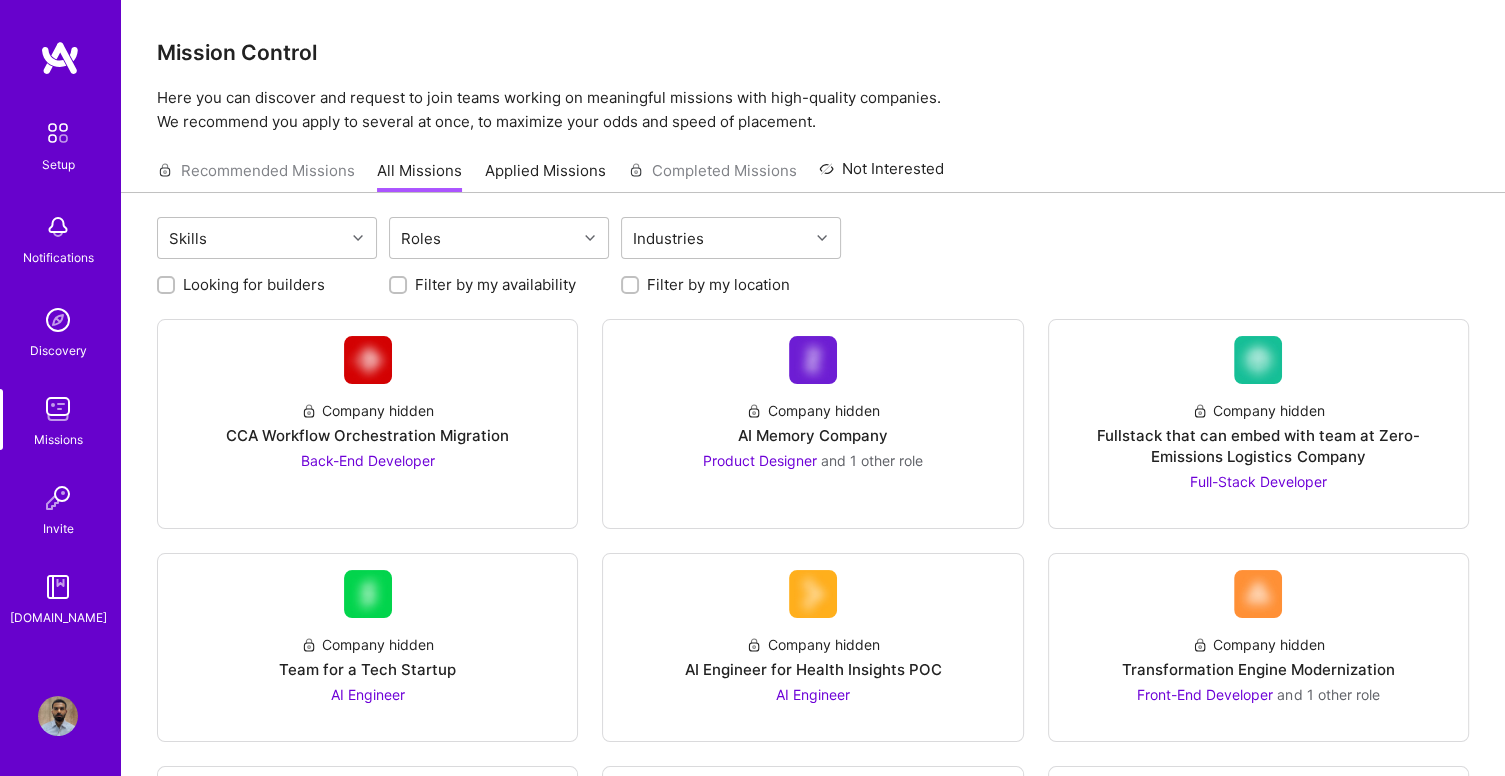 click at bounding box center [58, 133] 